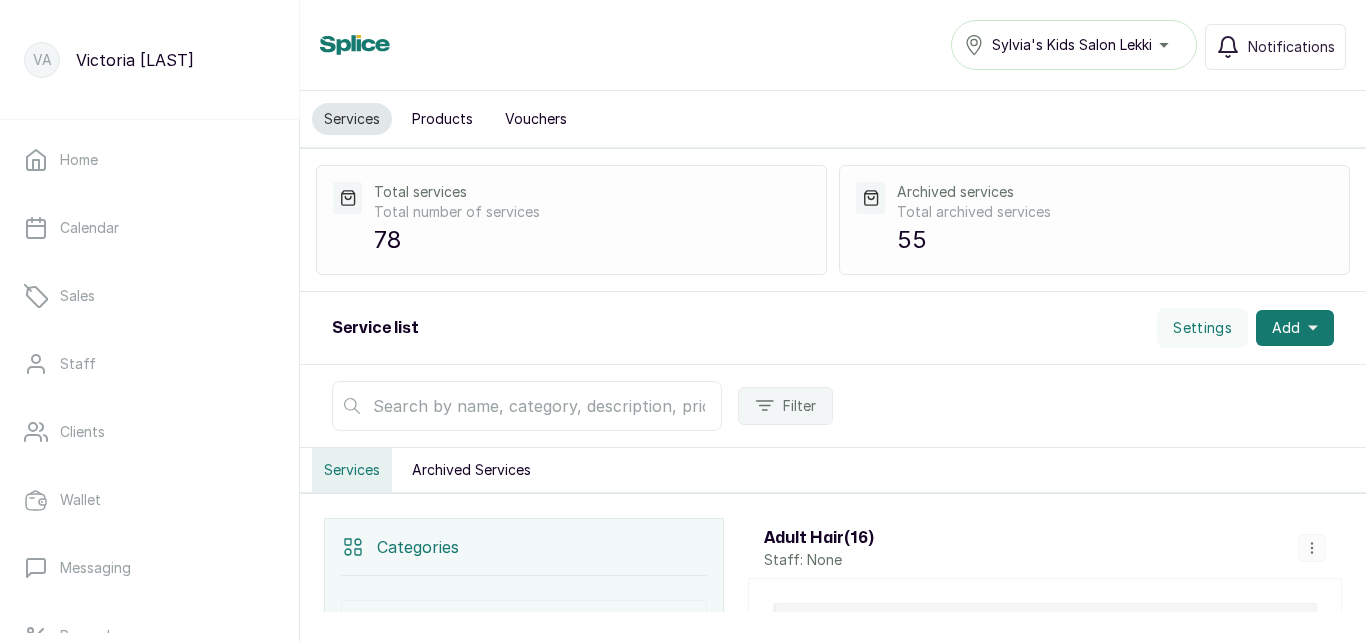 scroll, scrollTop: 0, scrollLeft: 0, axis: both 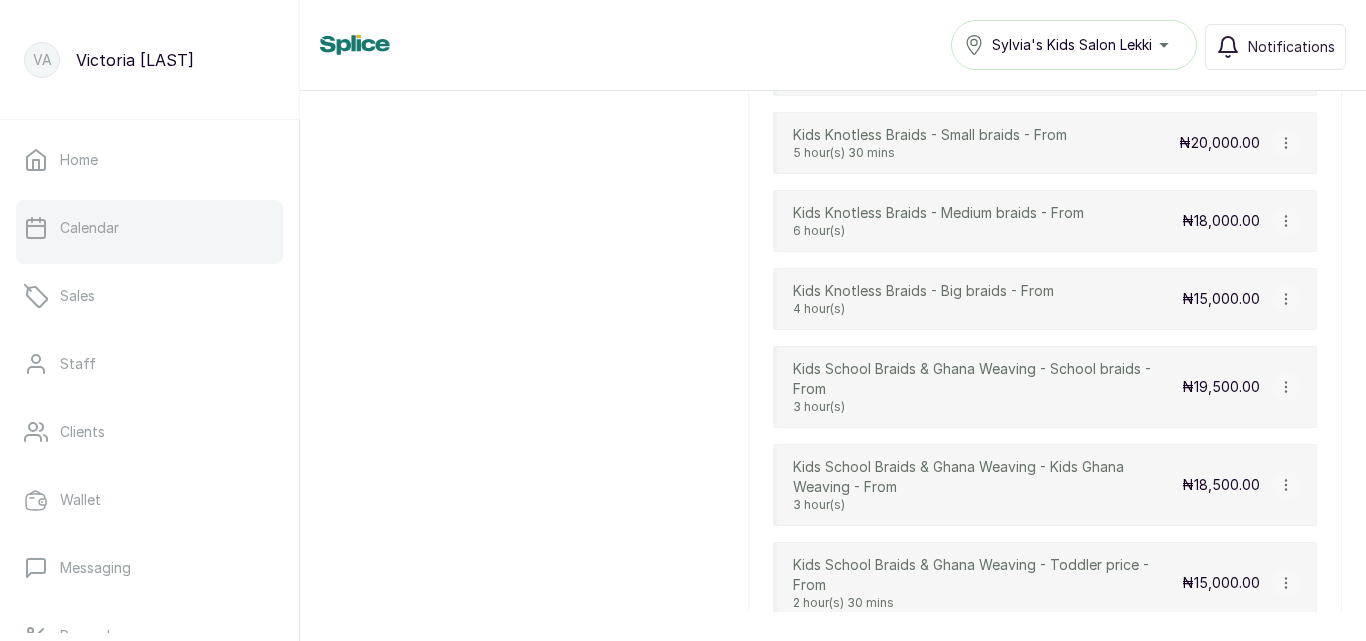 click on "Calendar" at bounding box center (149, 228) 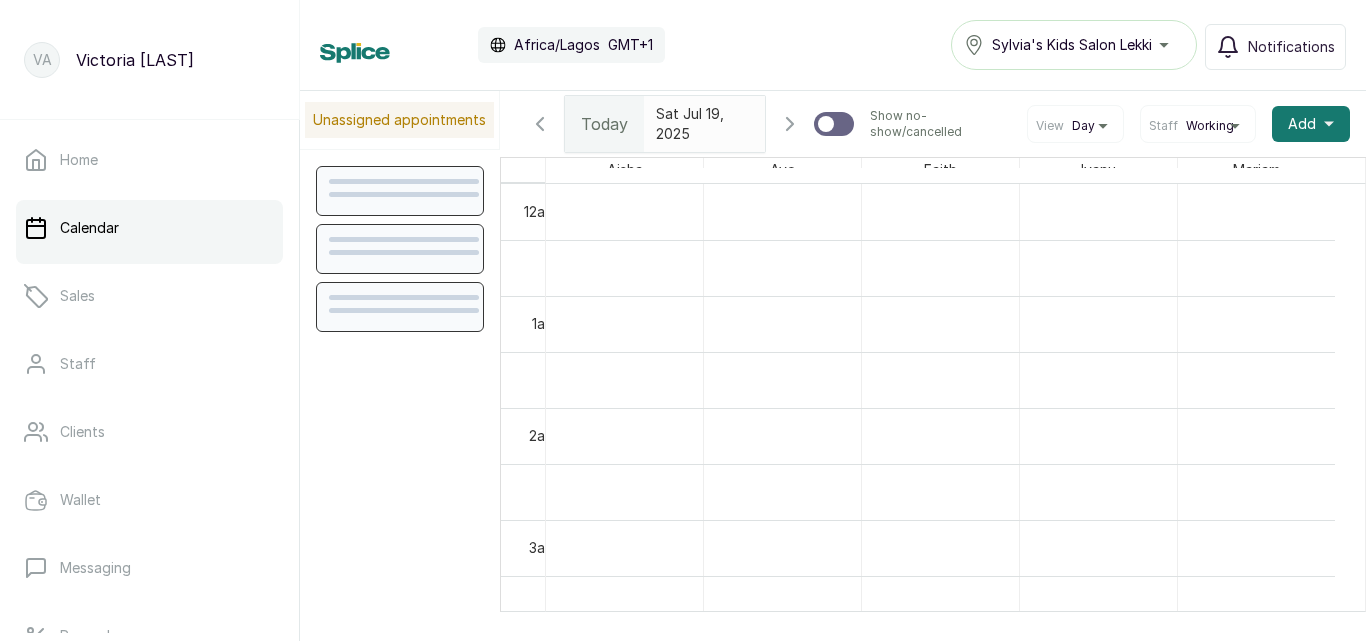 scroll, scrollTop: 673, scrollLeft: 0, axis: vertical 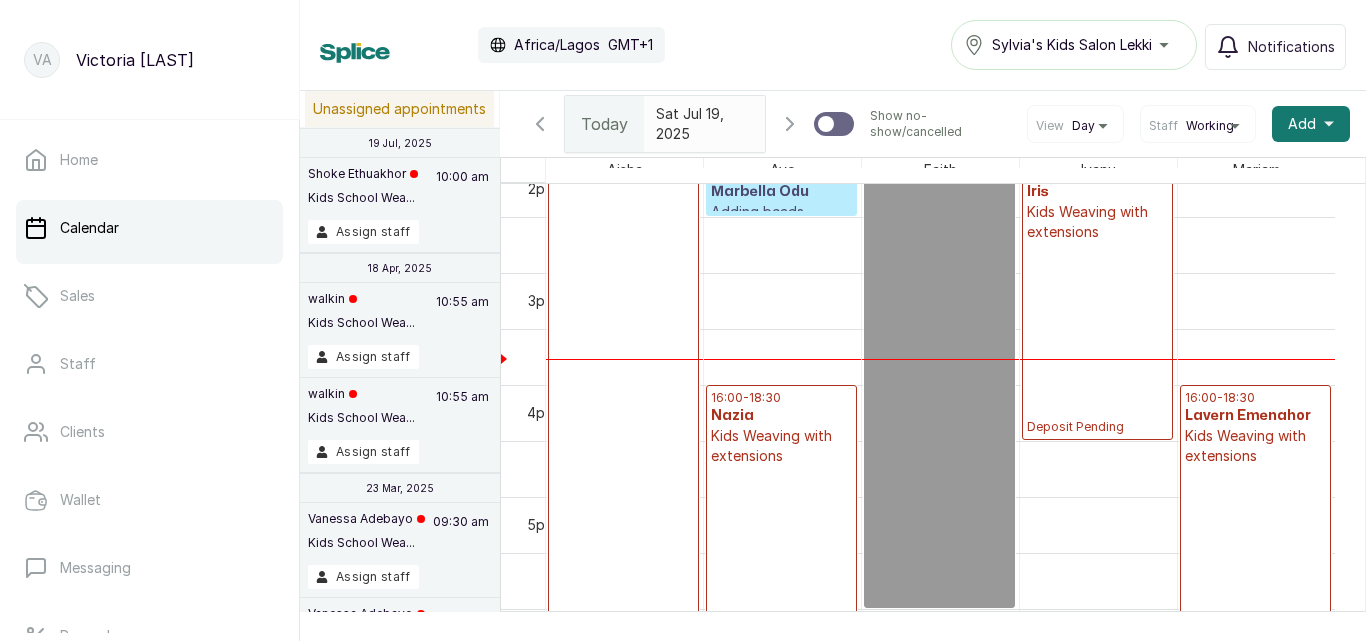 click on "16:00  -  18:30 Nazia  Kids Weaving with extensions Deposit Pending" at bounding box center (781, 524) 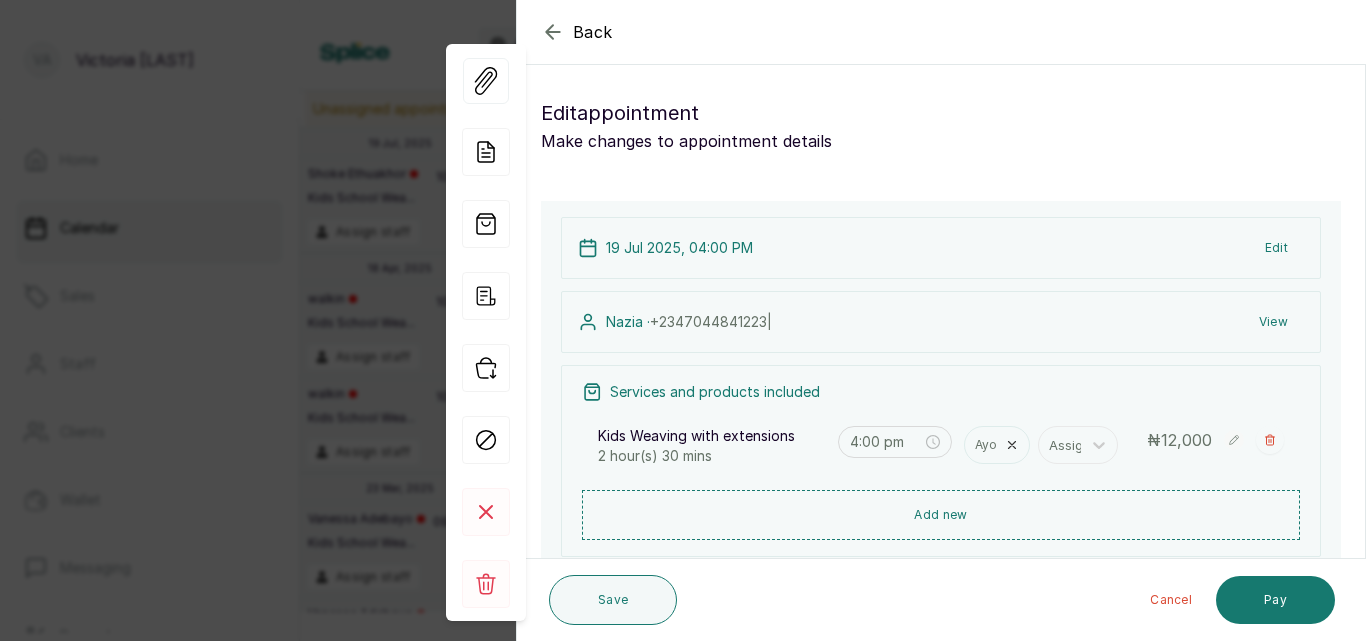 click 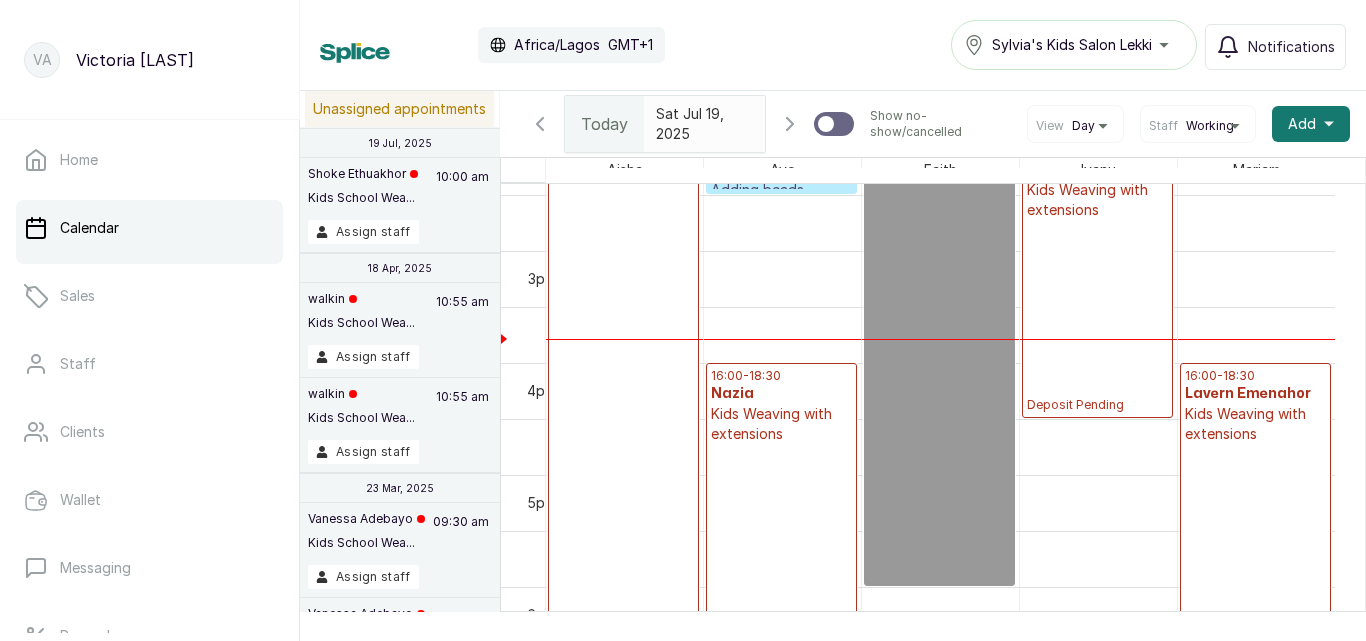 scroll, scrollTop: 1720, scrollLeft: 0, axis: vertical 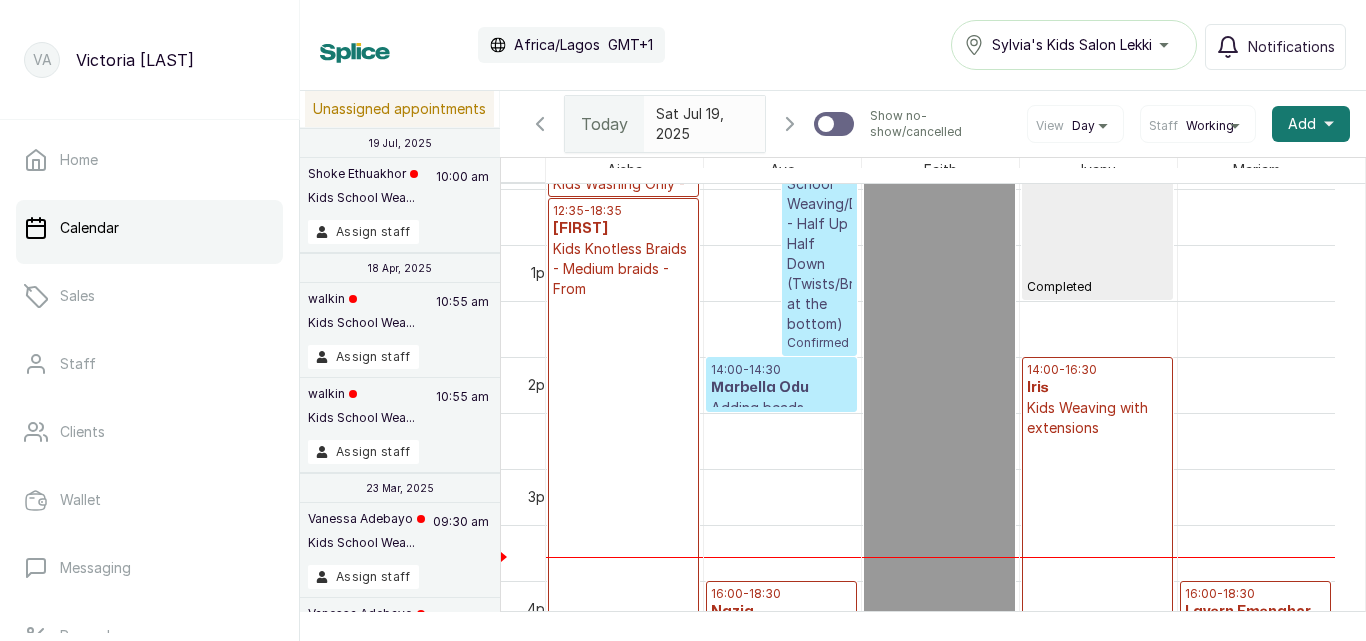 click on "12:35  -  18:35 Valerie  Kids Knotless Braids - Medium braids - From Deposit Pending" at bounding box center [623, 533] 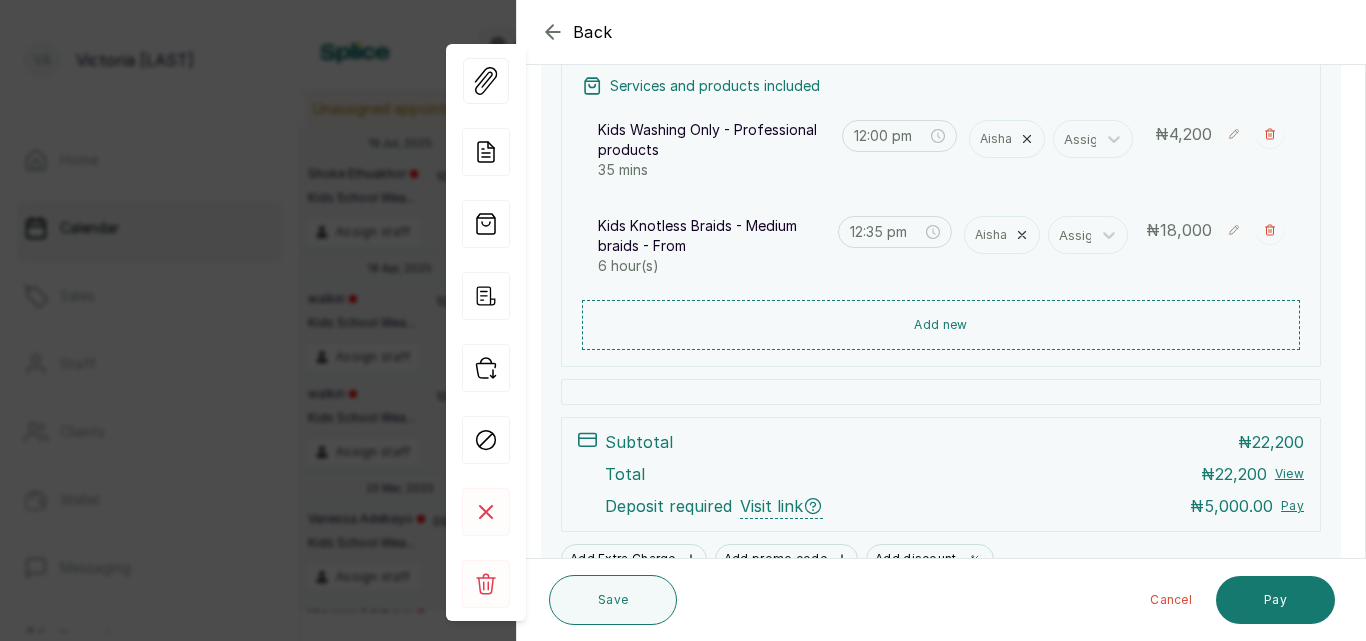 click 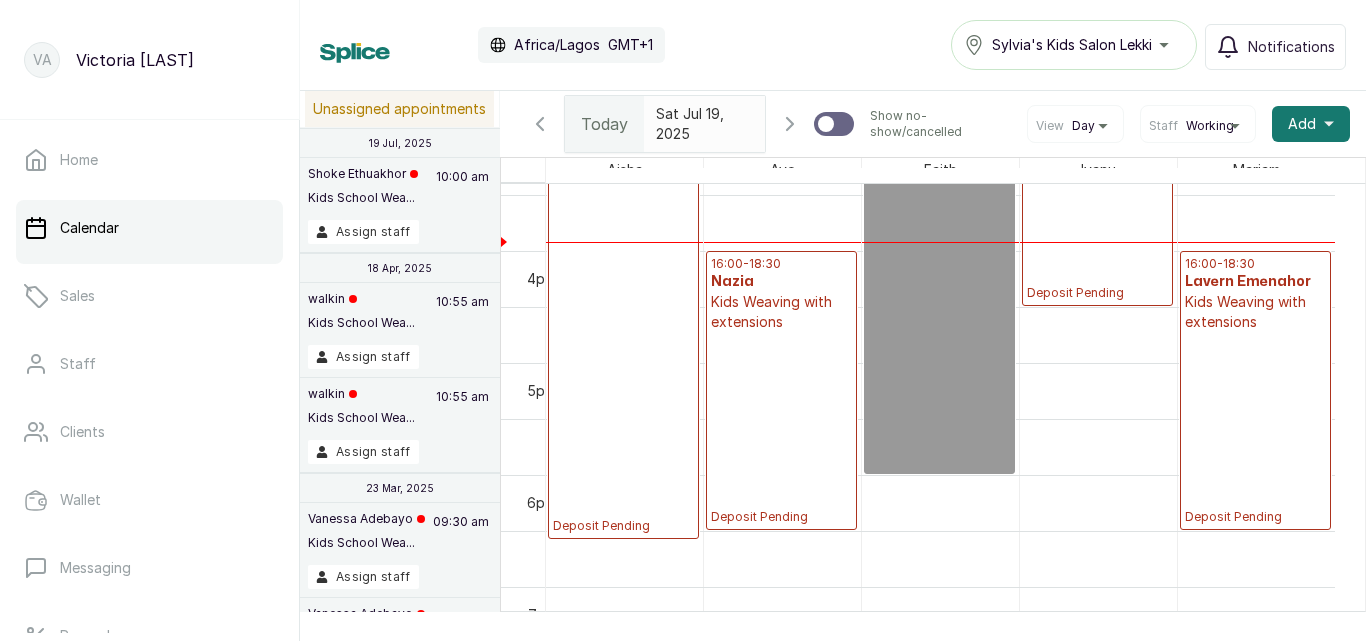 scroll, scrollTop: 2172, scrollLeft: 0, axis: vertical 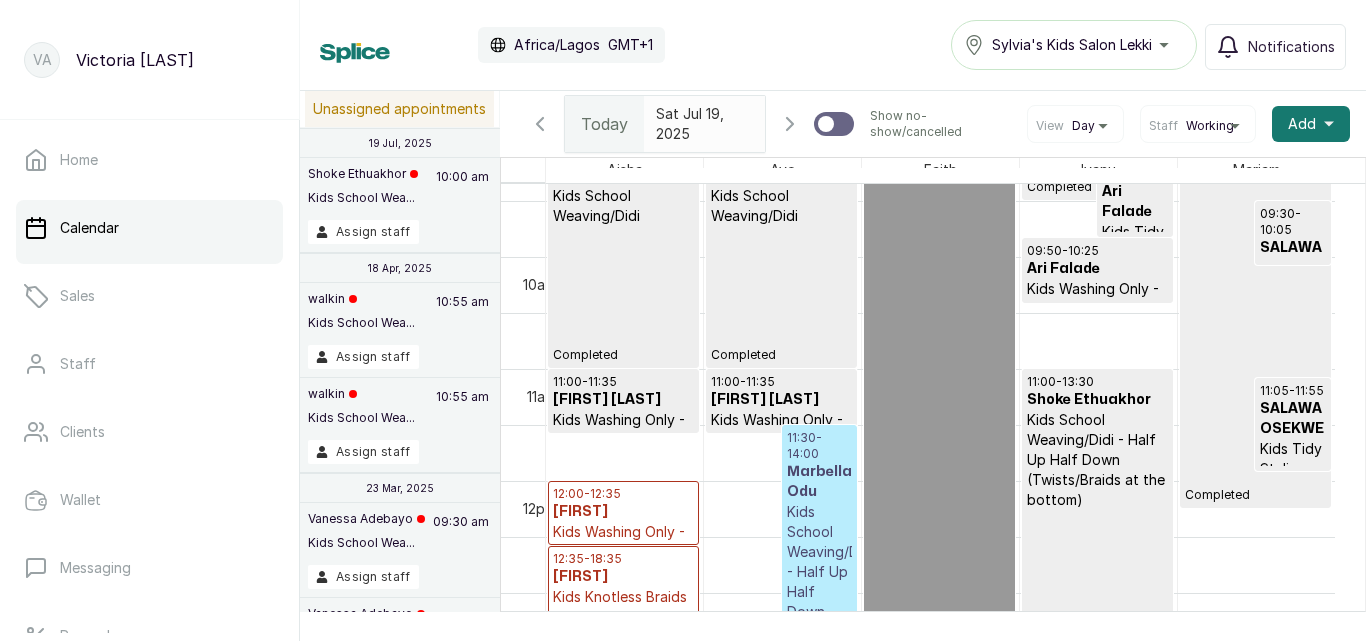 click on "Kids School Weaving/Didi - Half Up Half Down (Twists/Braids at the bottom)" at bounding box center [819, 592] 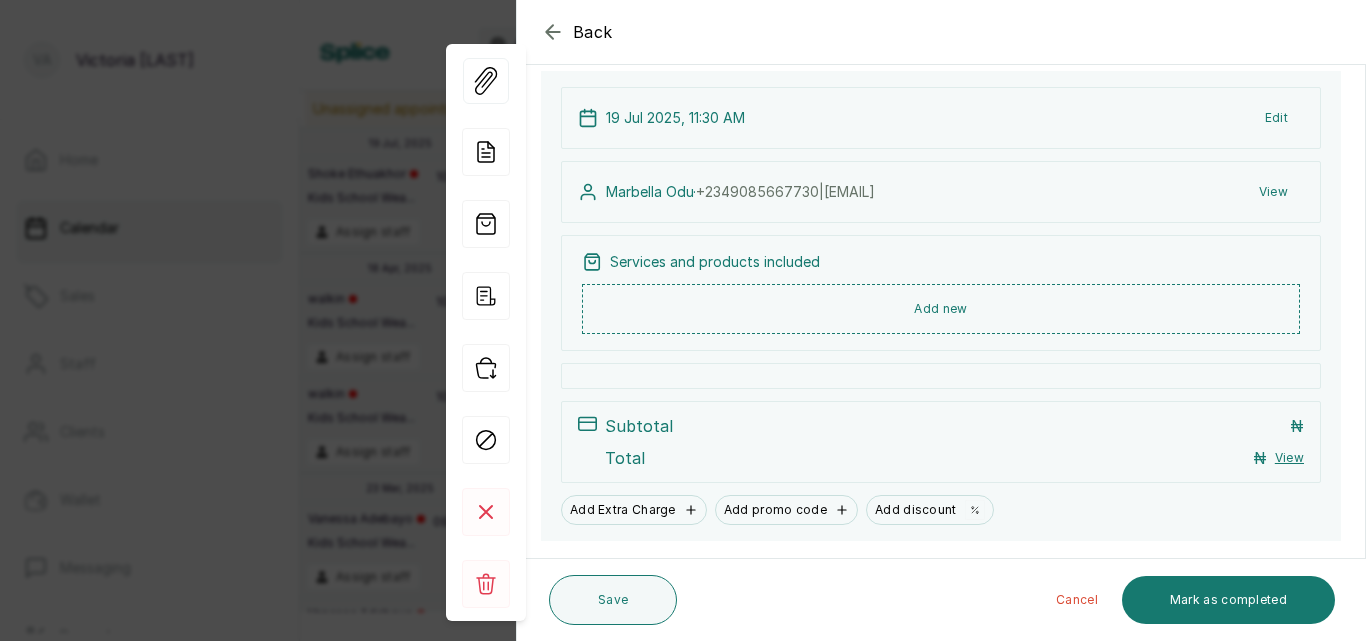 scroll, scrollTop: 128, scrollLeft: 0, axis: vertical 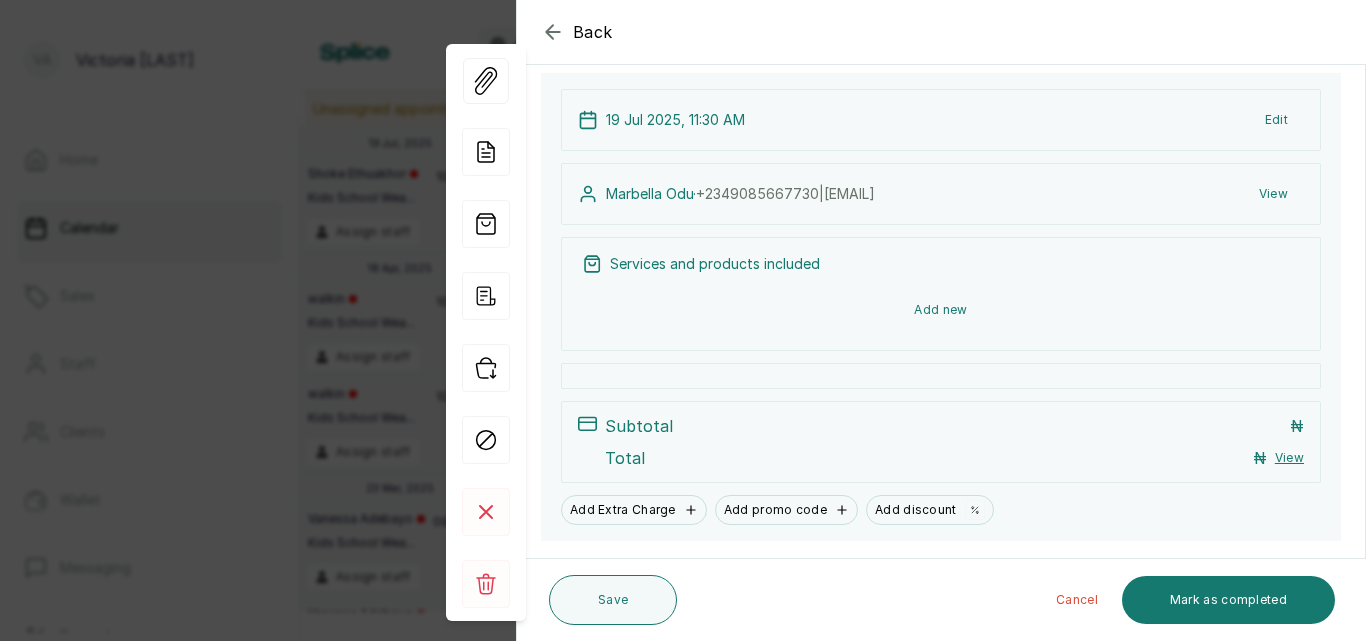 click on "Add new" at bounding box center [941, 310] 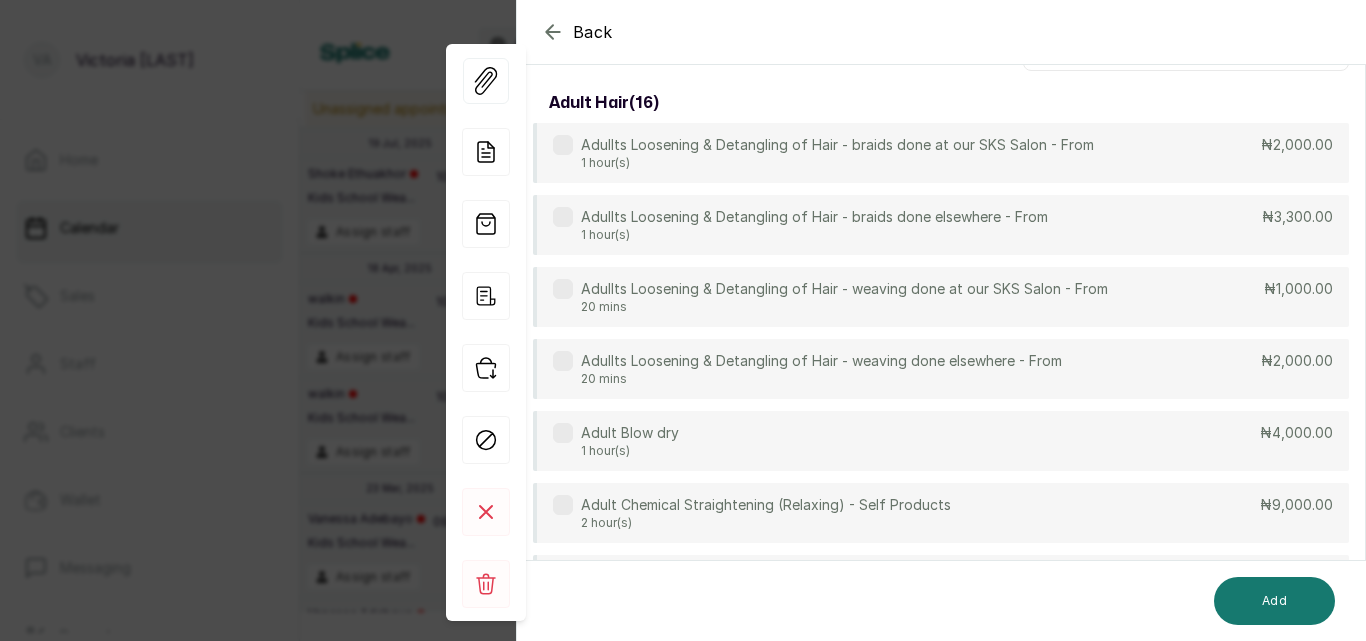 scroll, scrollTop: 149, scrollLeft: 0, axis: vertical 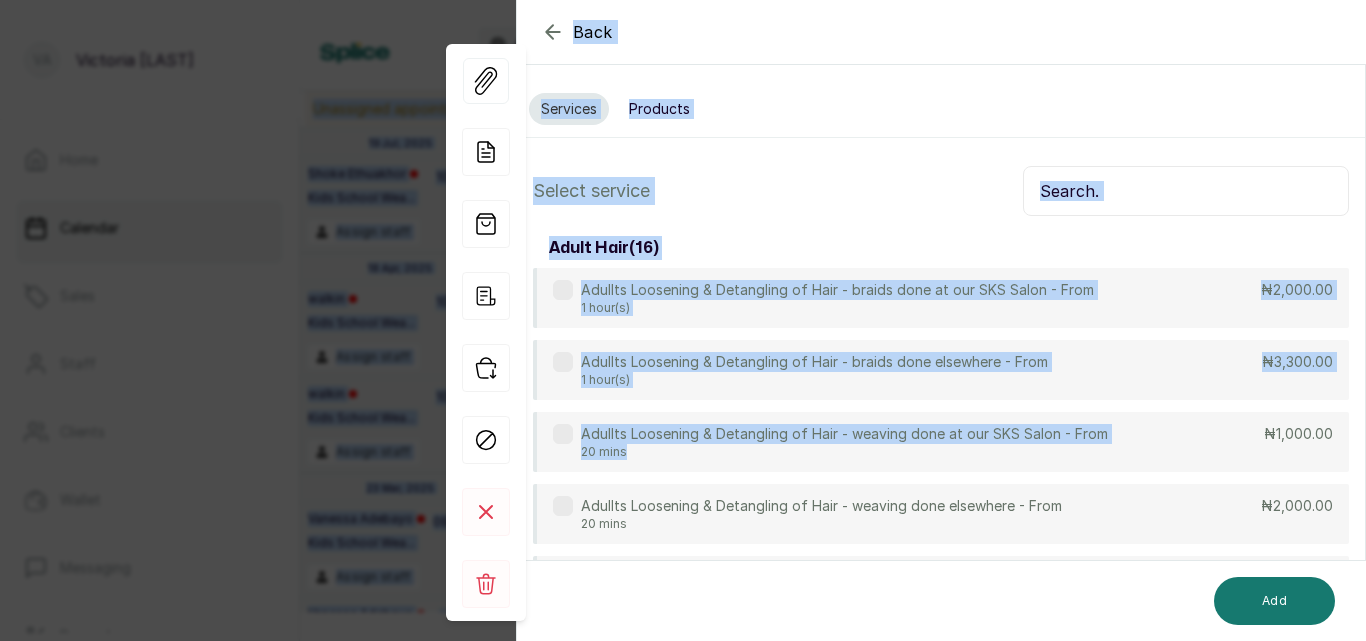 drag, startPoint x: 918, startPoint y: 297, endPoint x: 895, endPoint y: -79, distance: 376.7028 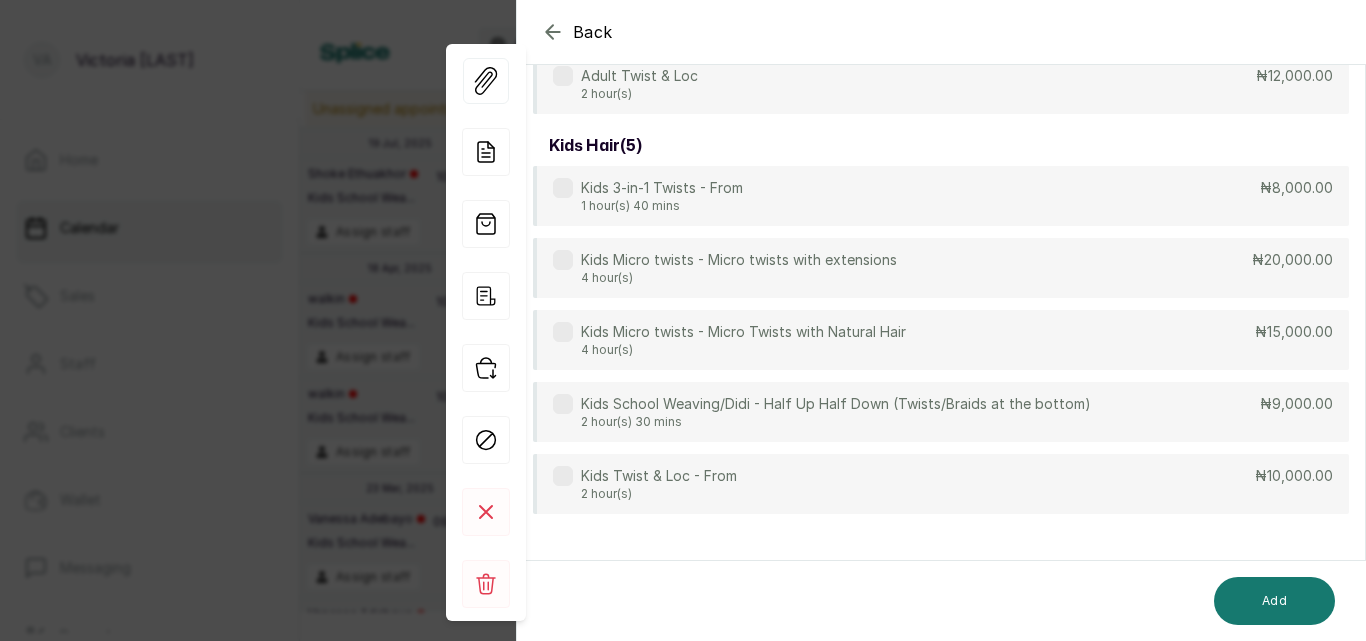 scroll, scrollTop: 224, scrollLeft: 0, axis: vertical 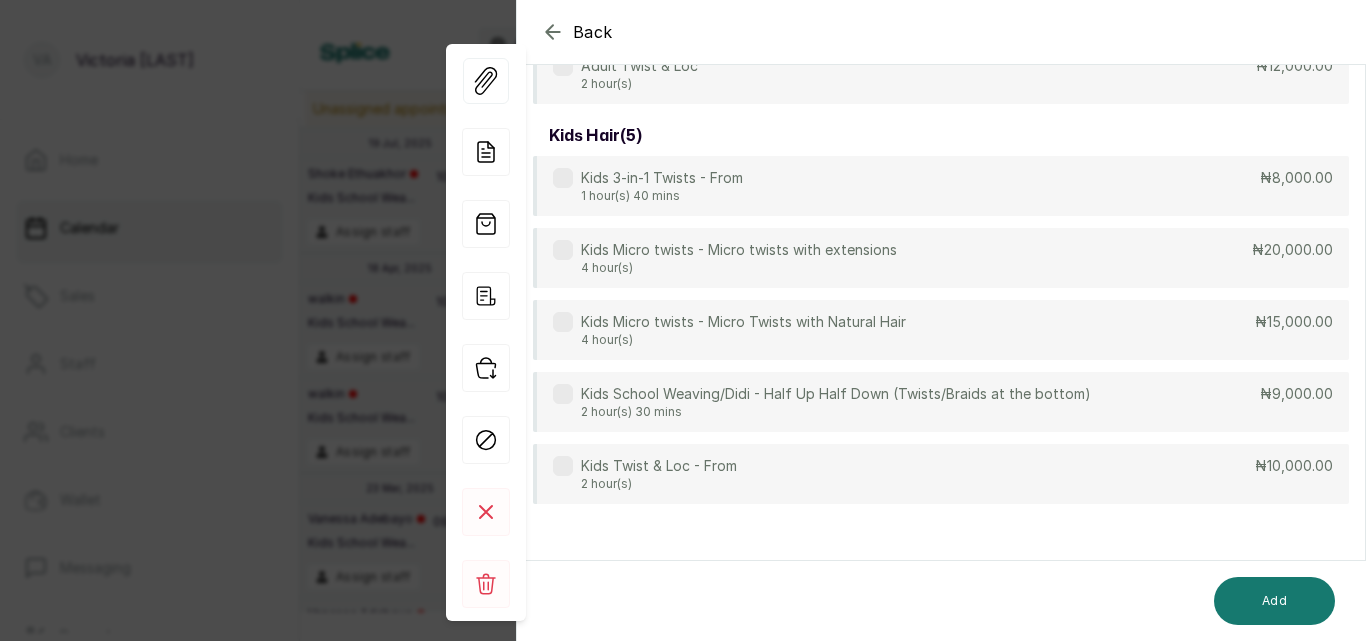 click at bounding box center (563, 466) 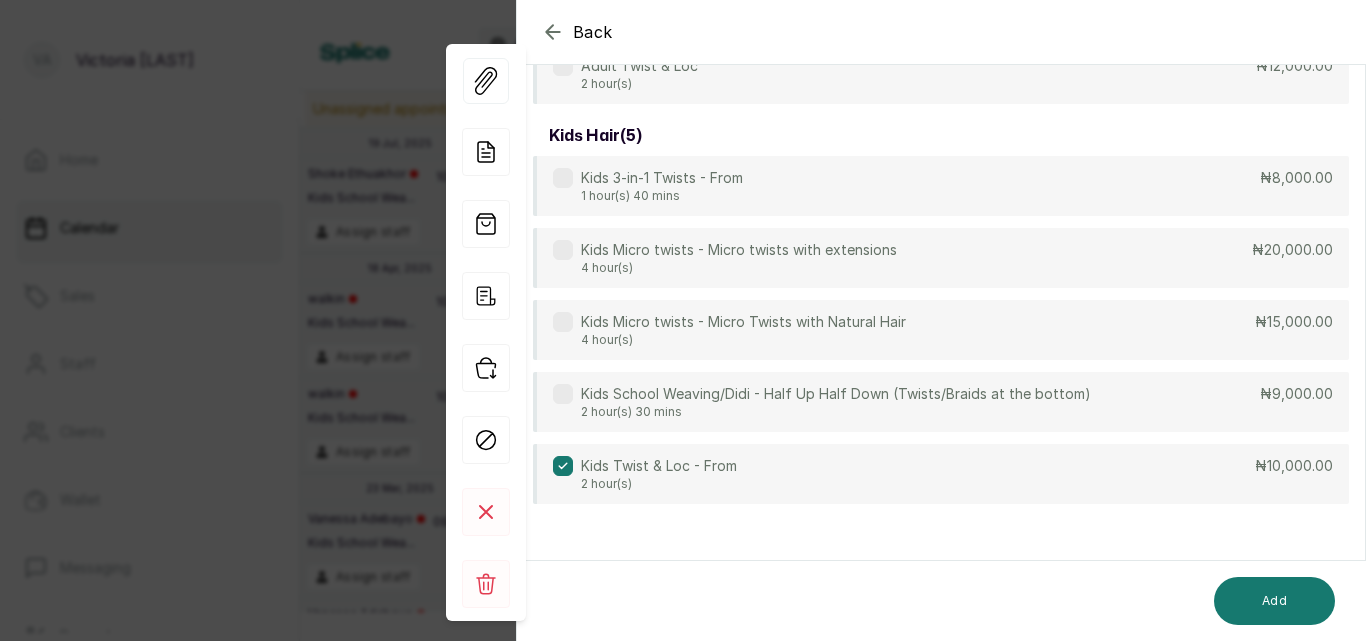 scroll, scrollTop: 0, scrollLeft: 0, axis: both 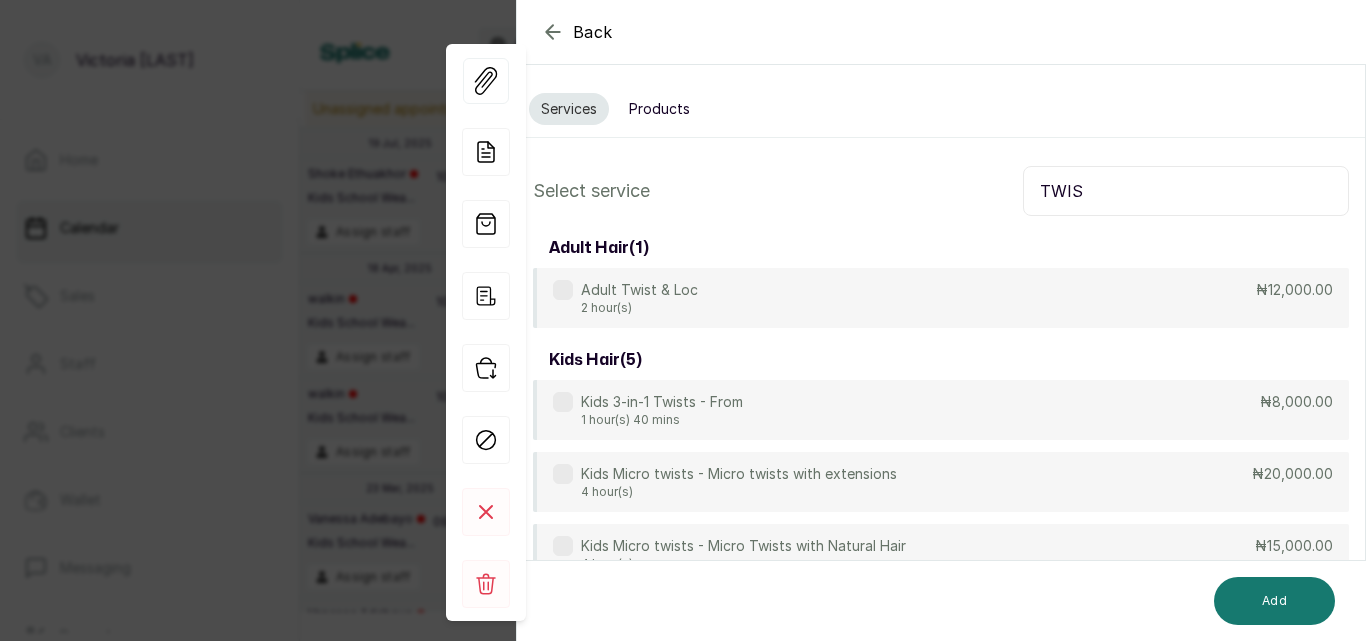 click on "TWIS" at bounding box center [1186, 191] 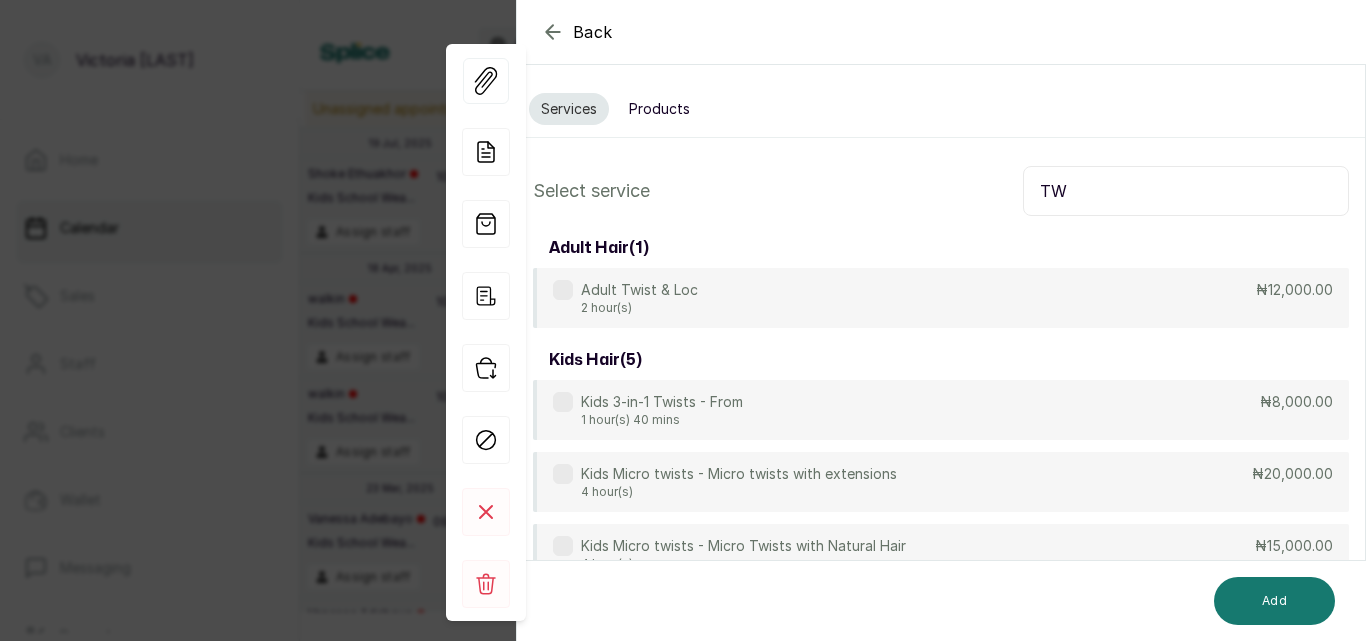 type on "T" 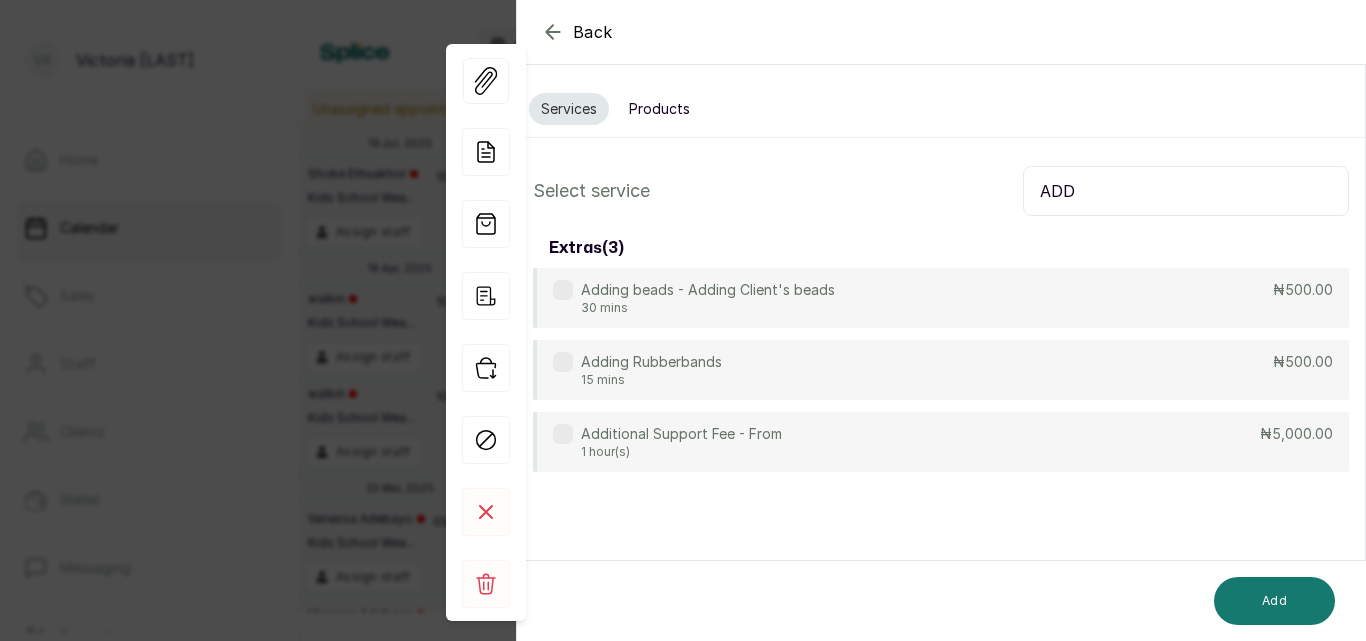 click at bounding box center (563, 290) 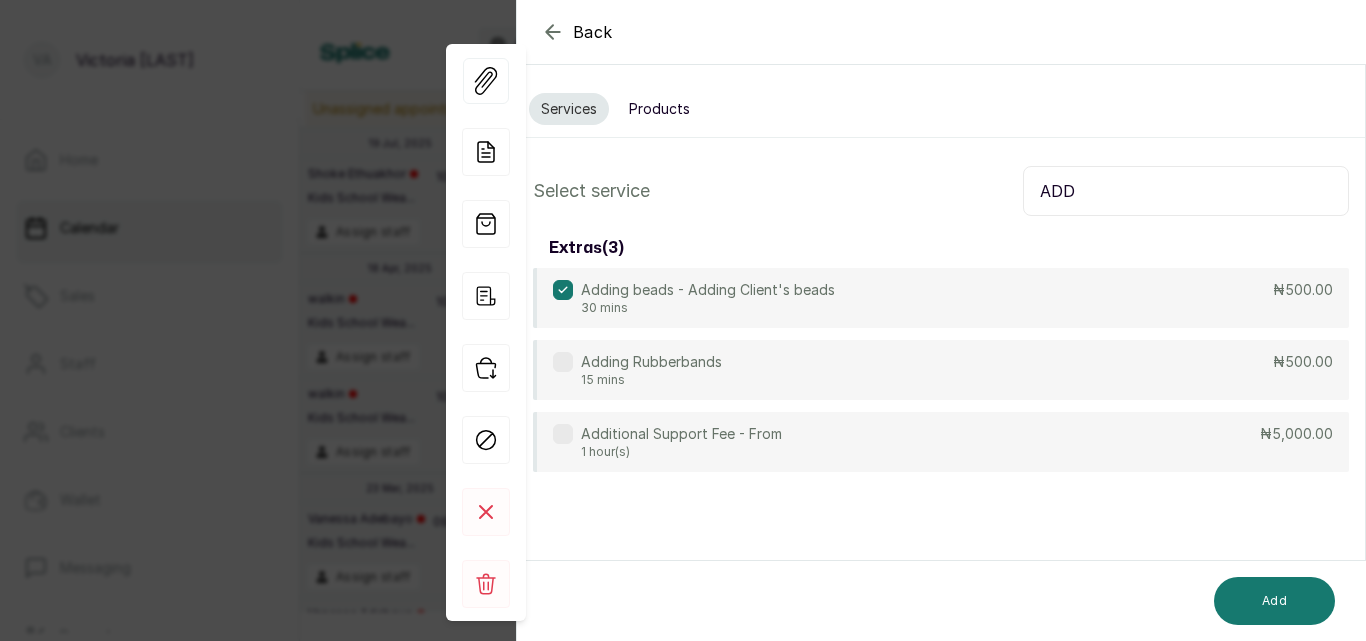 click on "ADD" at bounding box center (1186, 191) 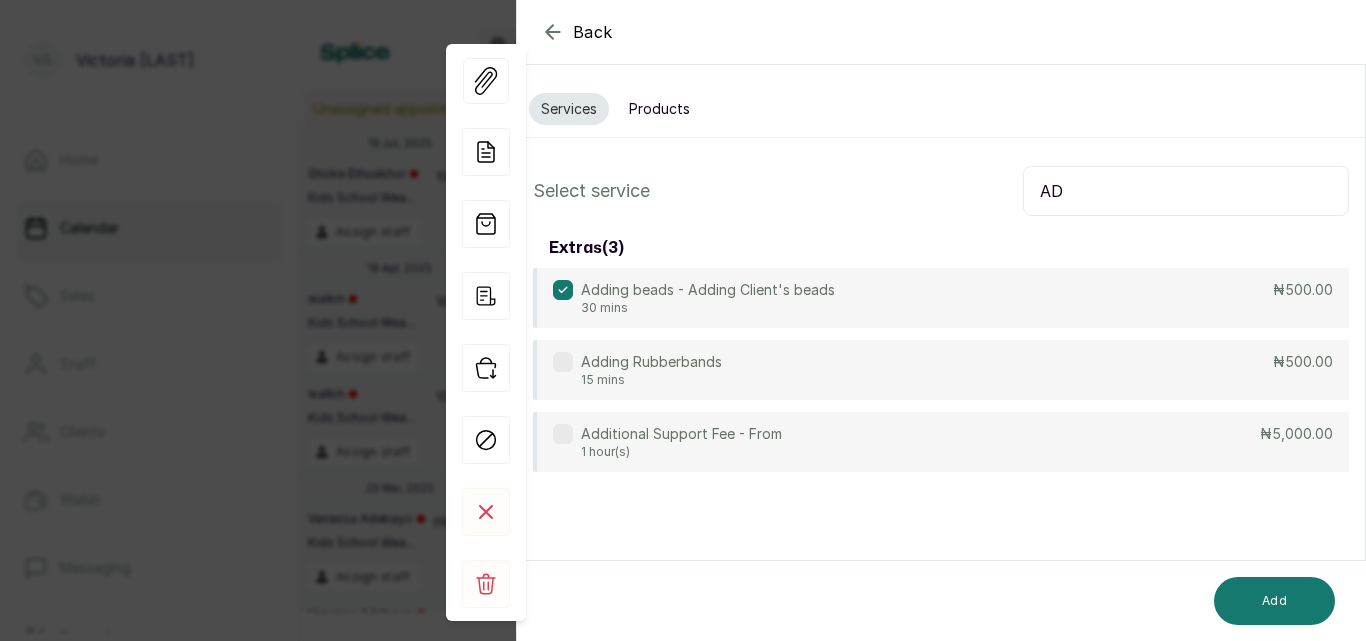 type on "A" 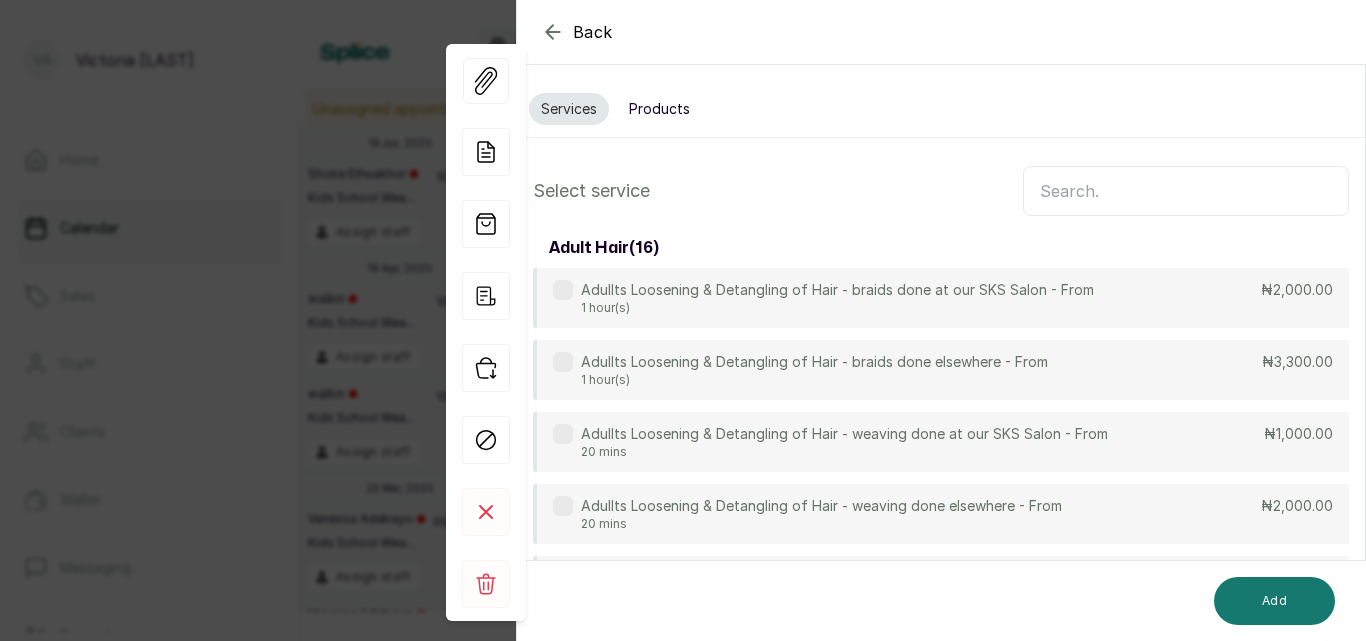 type 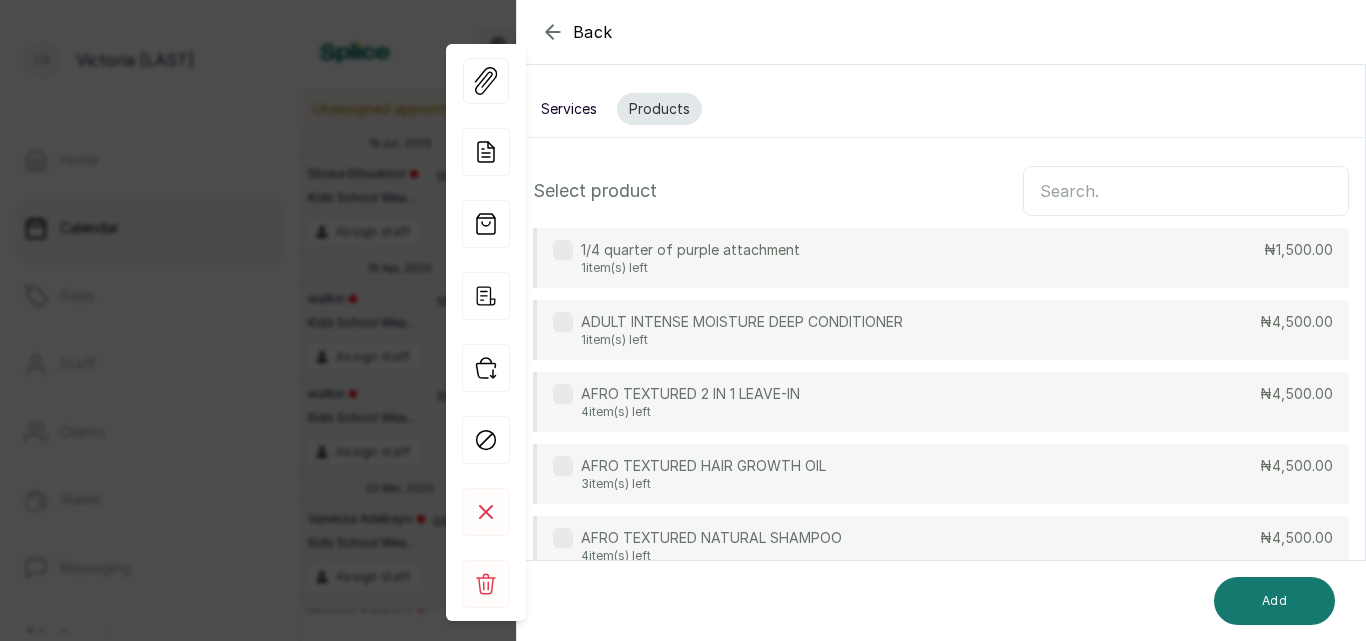 click at bounding box center (1186, 191) 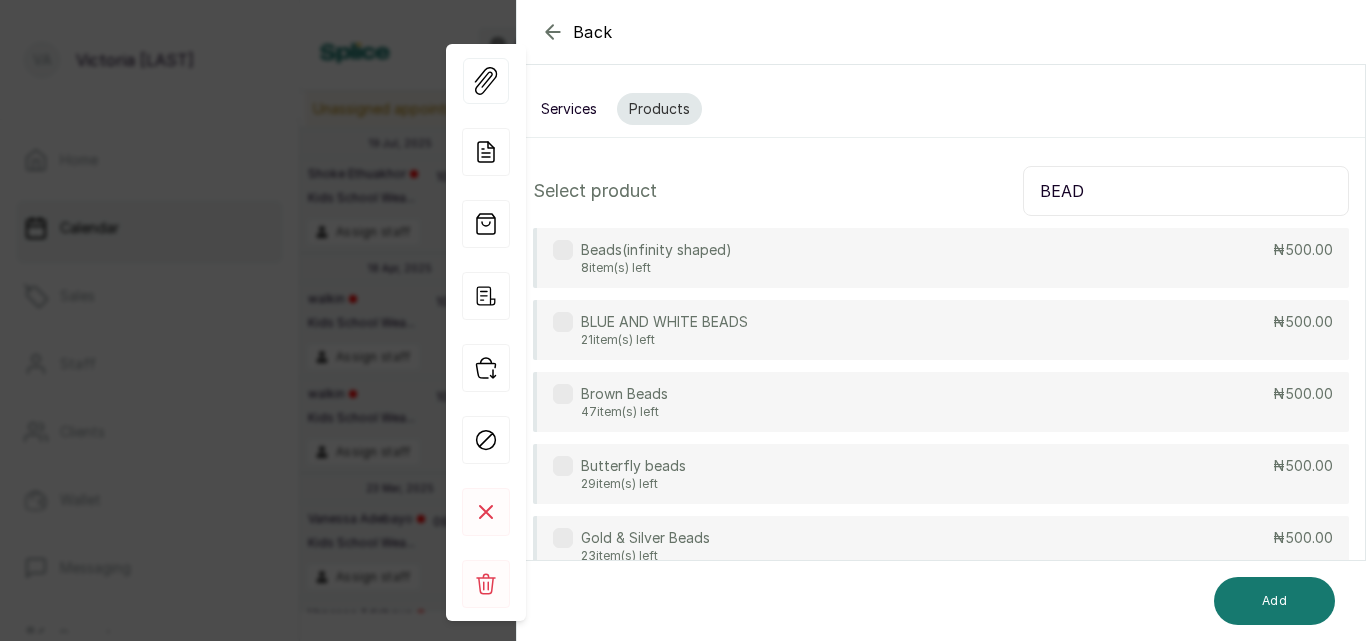 click on "BEAD" at bounding box center [1186, 191] 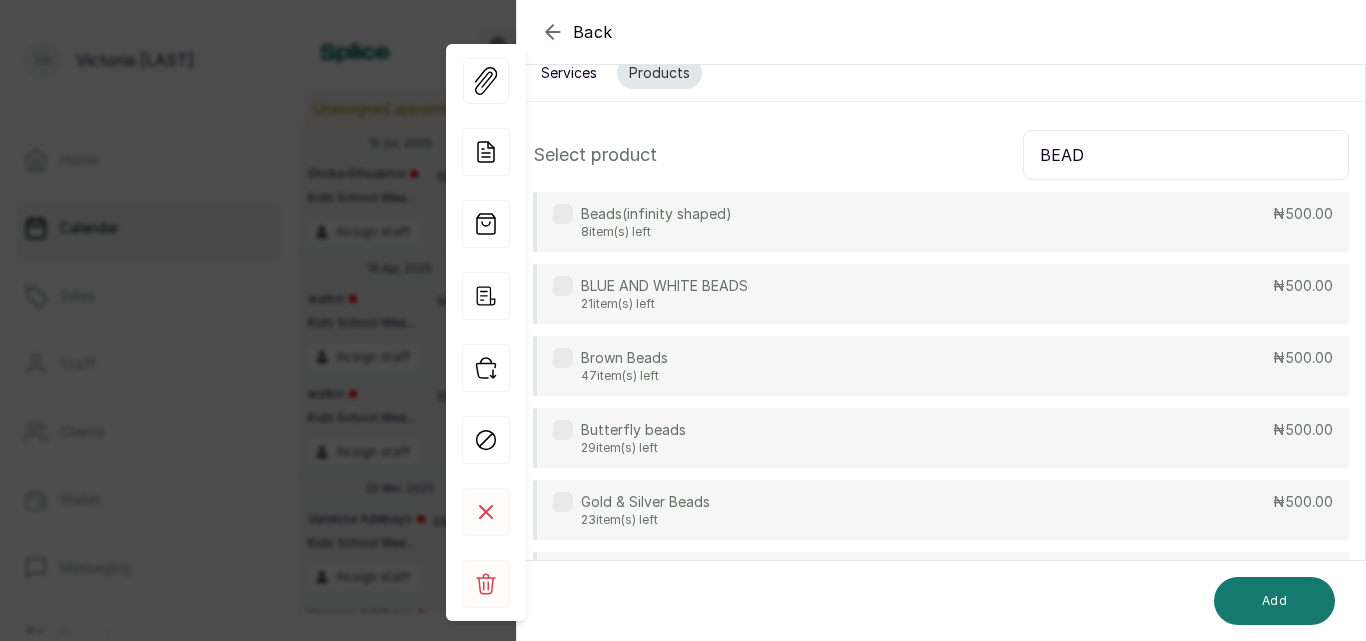 scroll, scrollTop: 38, scrollLeft: 0, axis: vertical 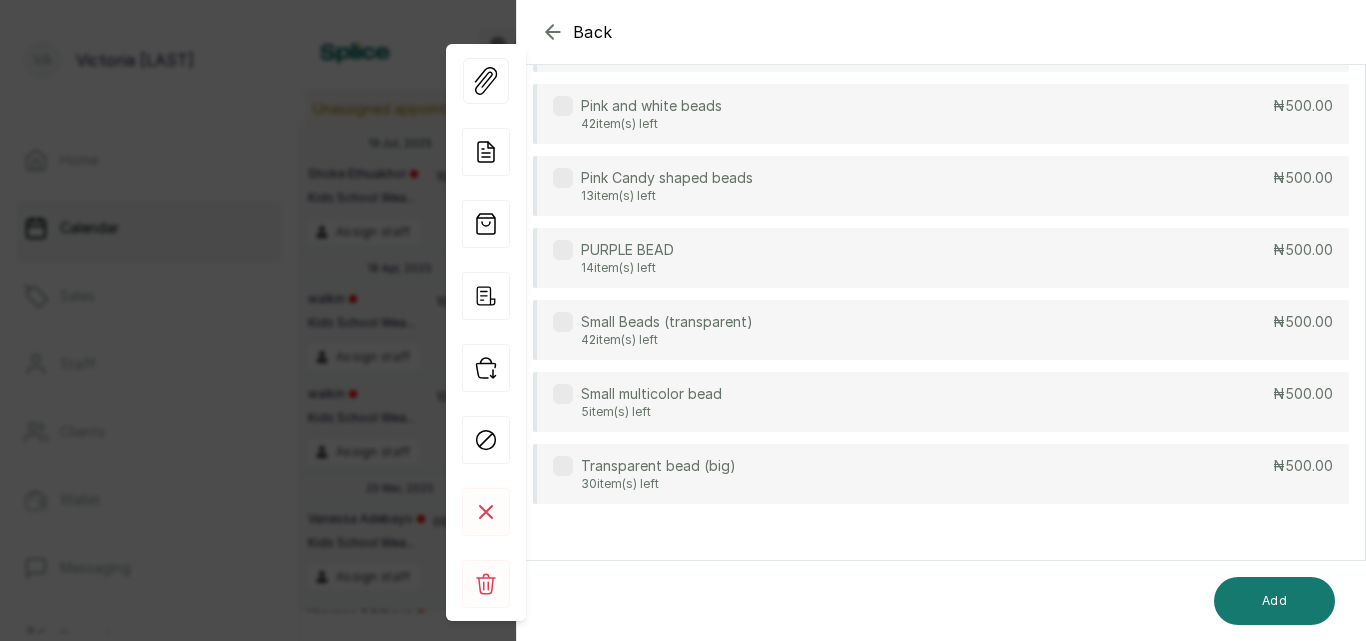 click at bounding box center [563, 394] 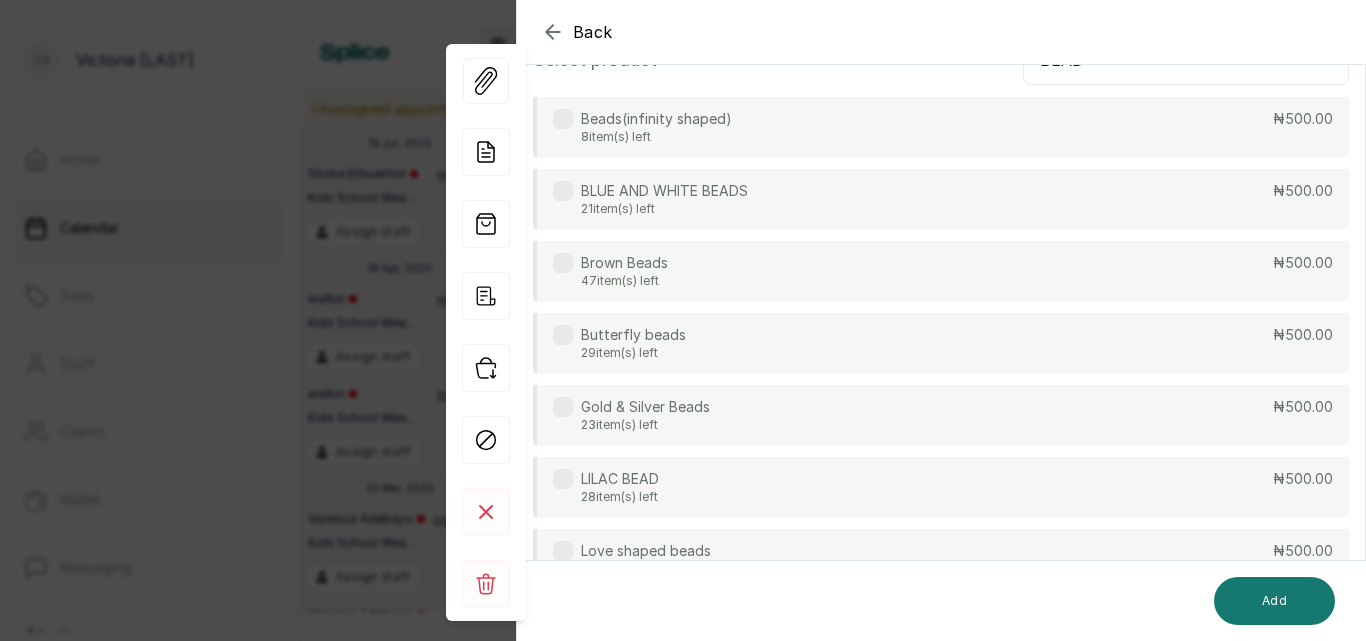 scroll, scrollTop: 0, scrollLeft: 0, axis: both 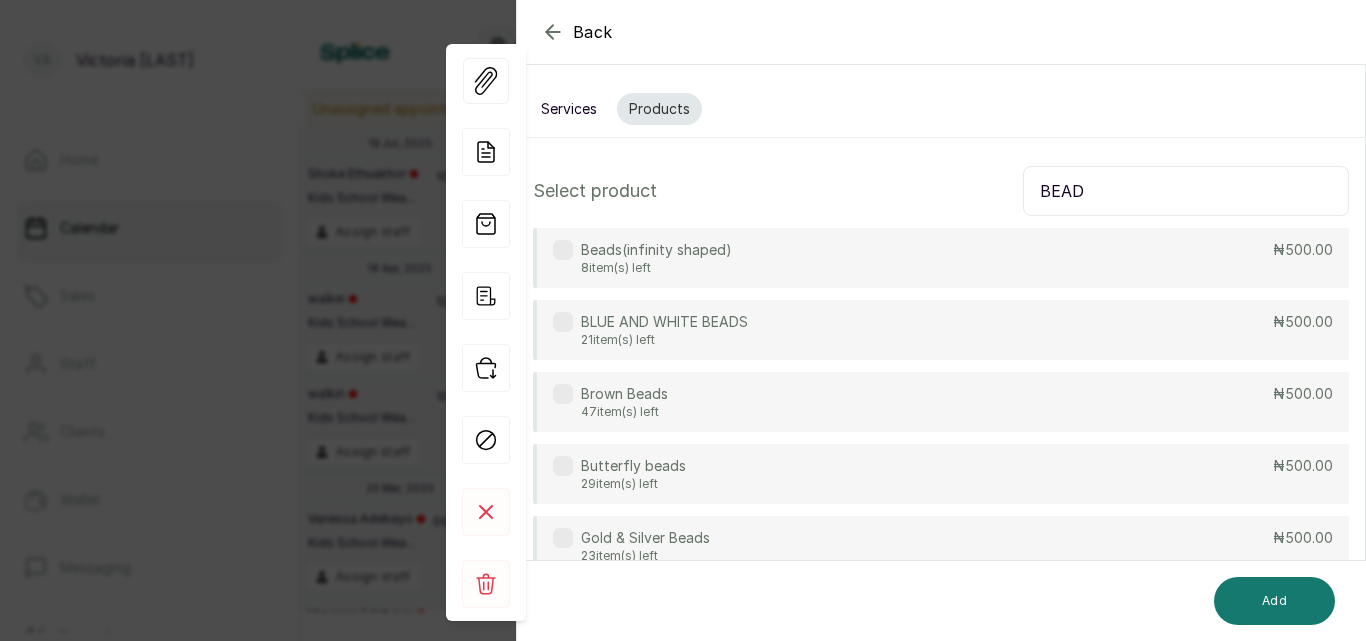click on "BEAD" at bounding box center [1186, 191] 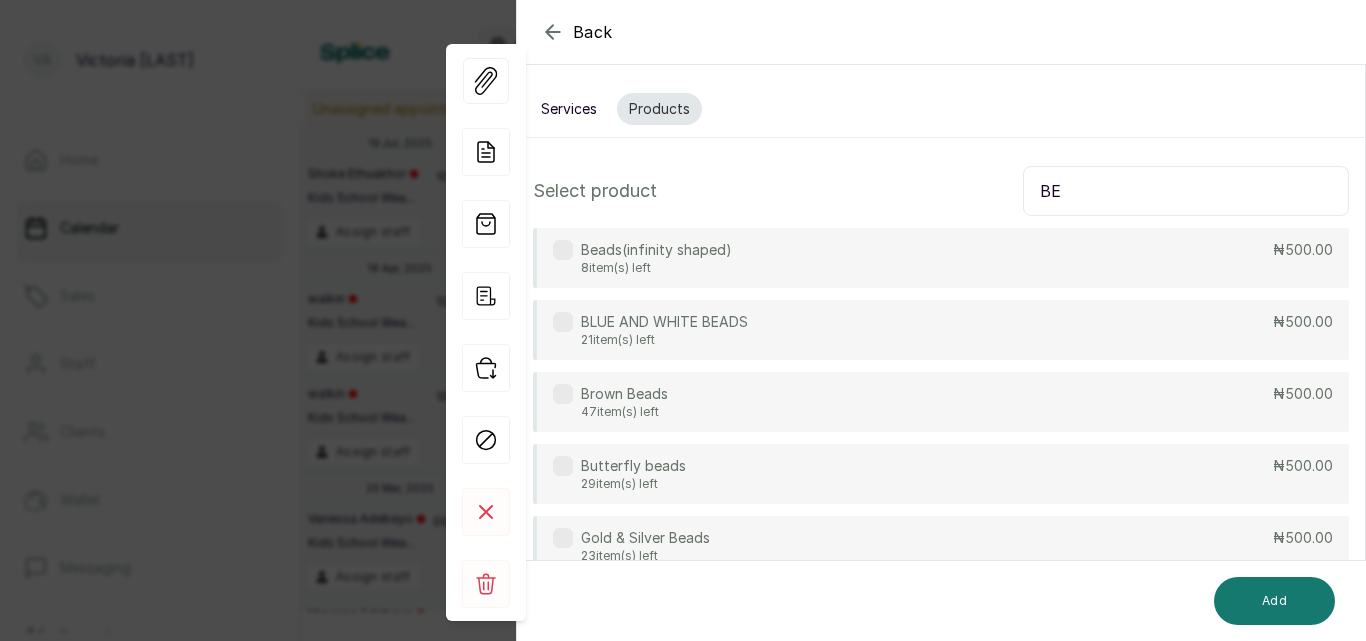 type on "B" 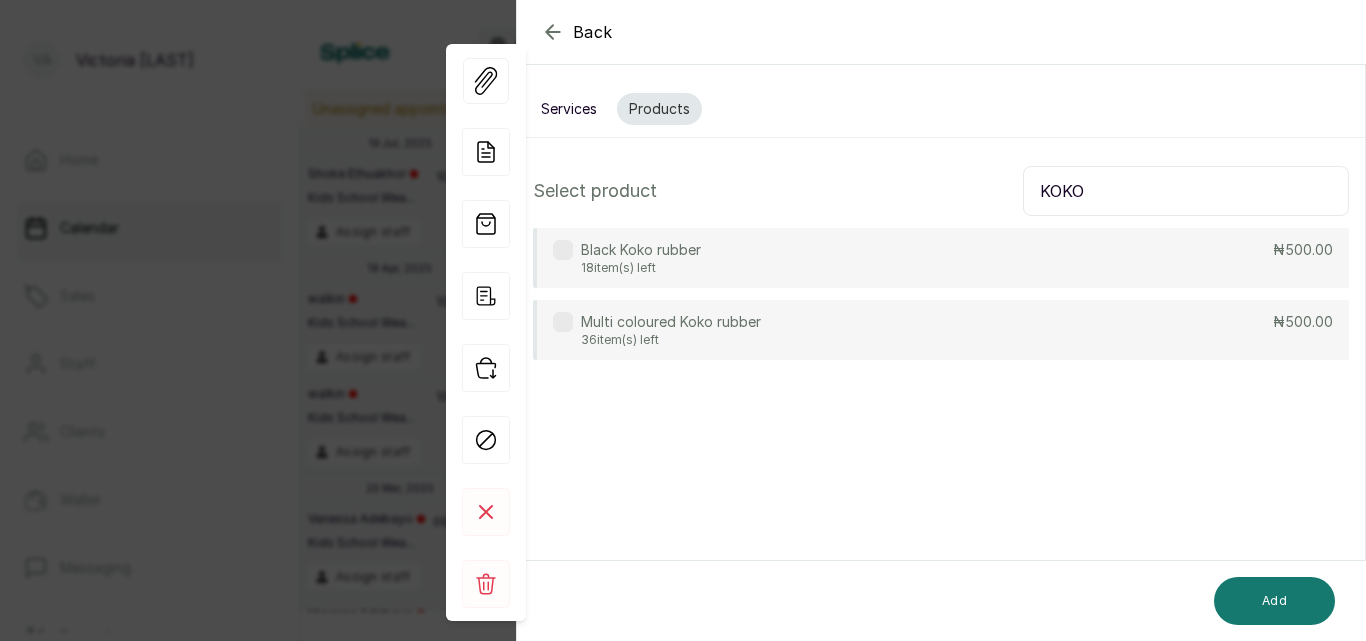 type on "KOKO" 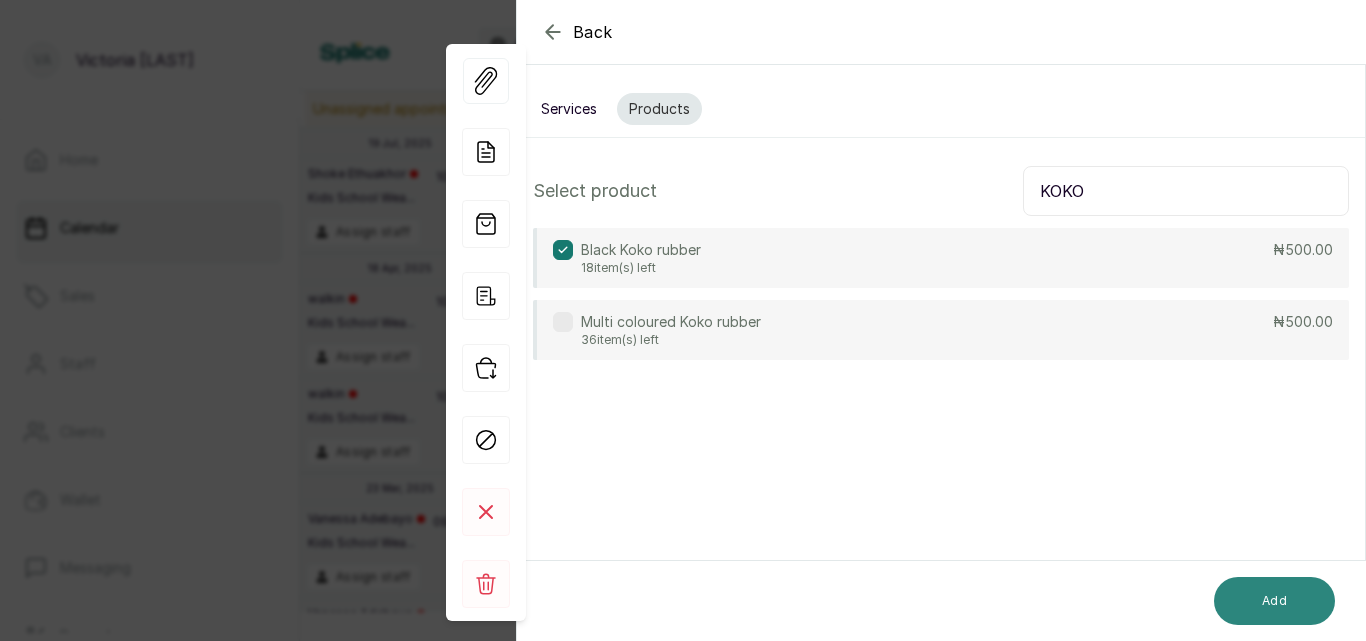 click on "Add" at bounding box center (1274, 601) 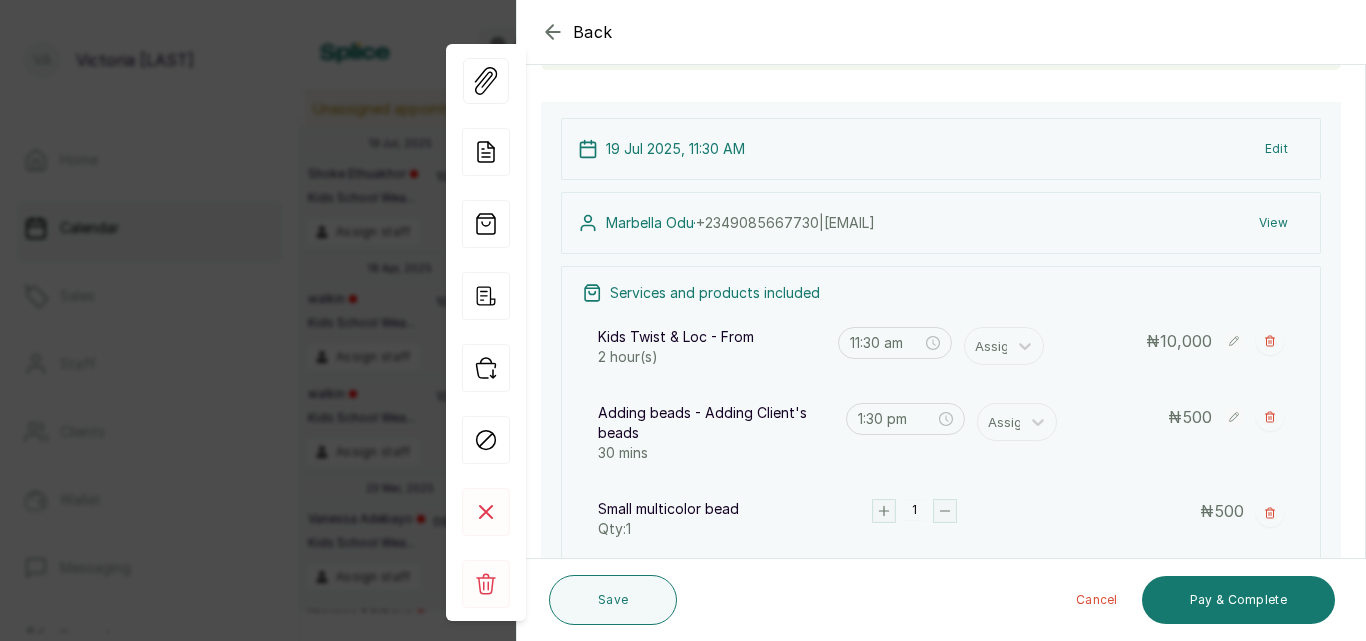 scroll, scrollTop: 192, scrollLeft: 0, axis: vertical 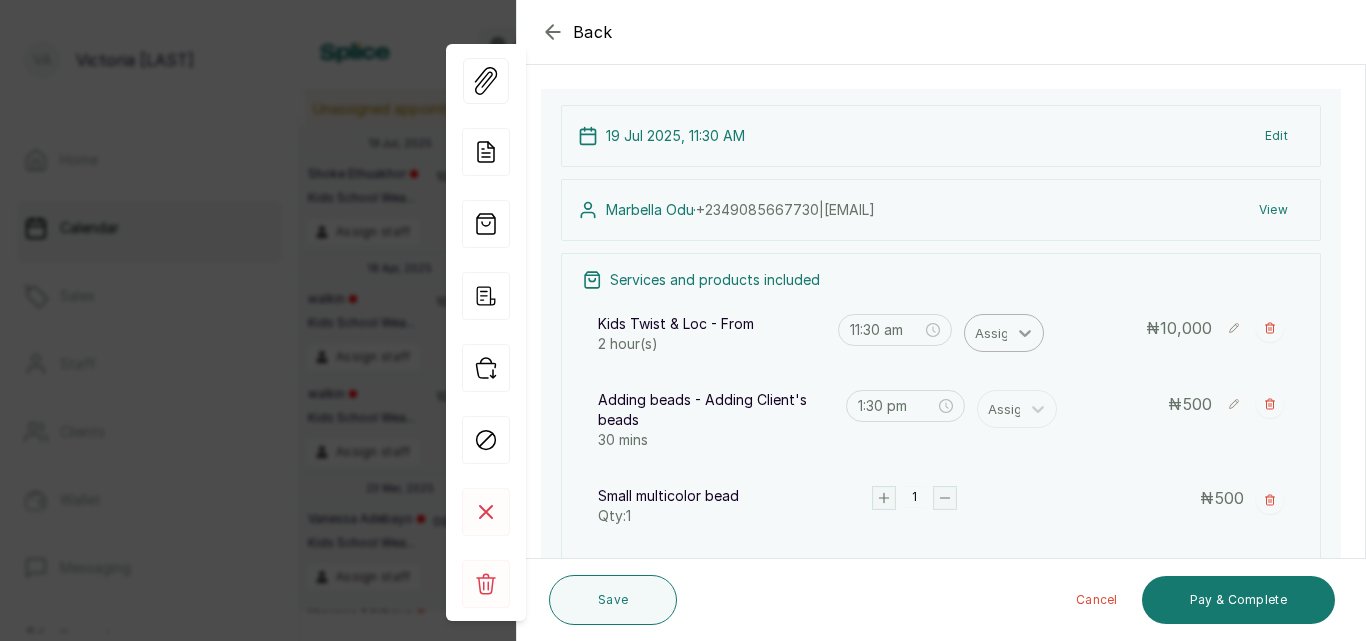 click 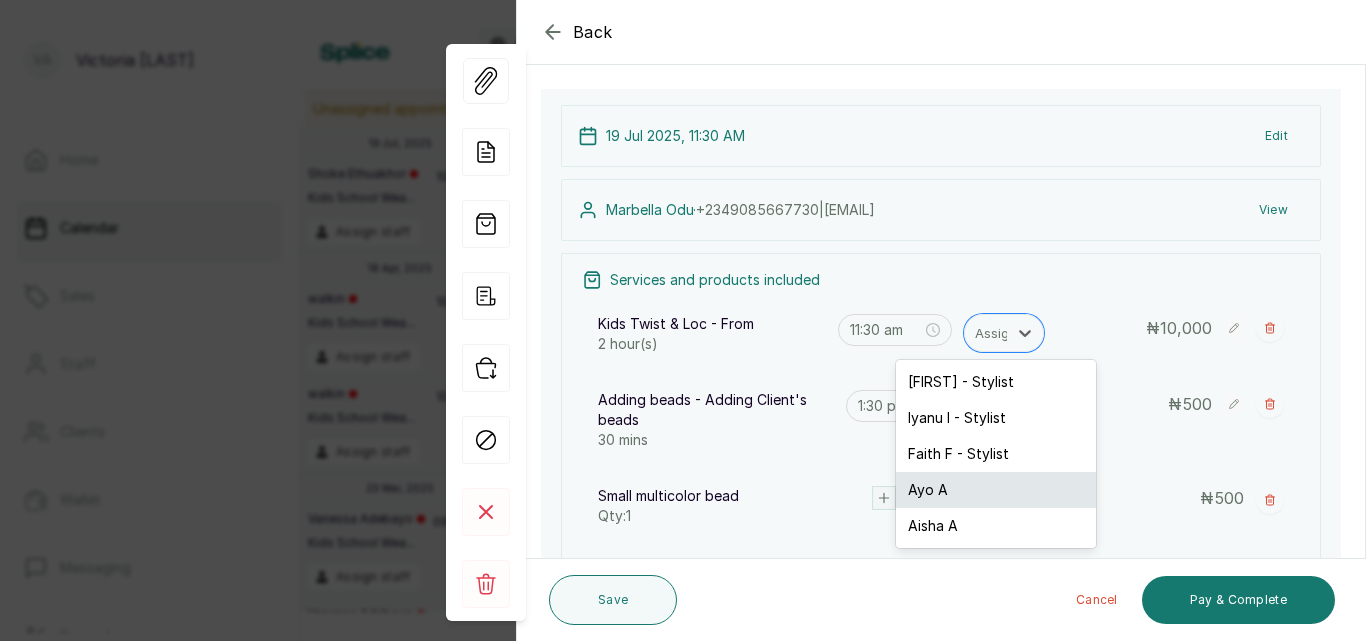 click on "Ayo A" at bounding box center (996, 490) 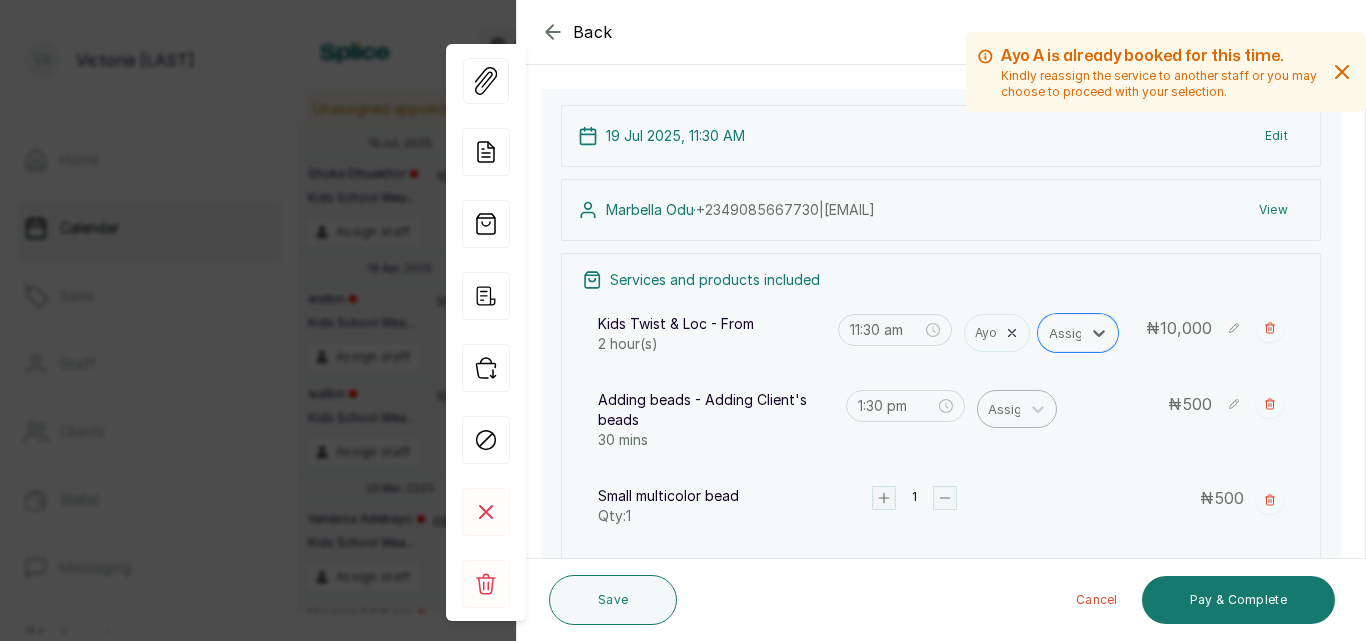 click at bounding box center (1009, 409) 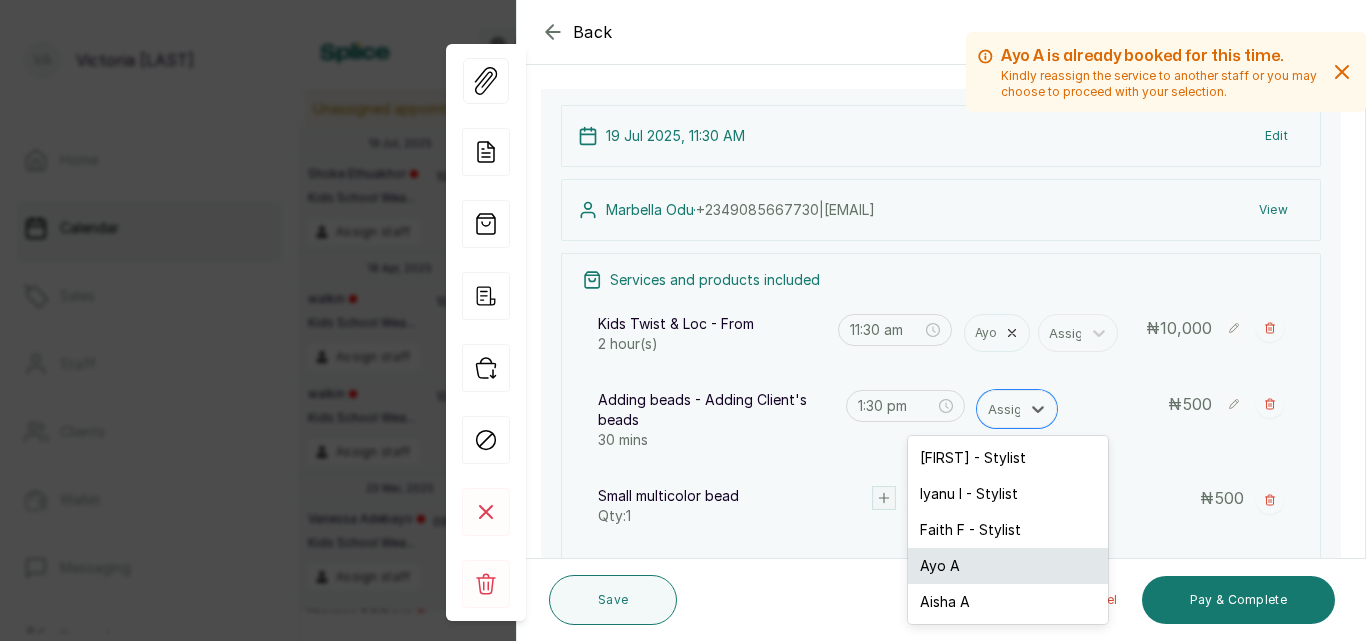 click on "Ayo A" at bounding box center (1008, 566) 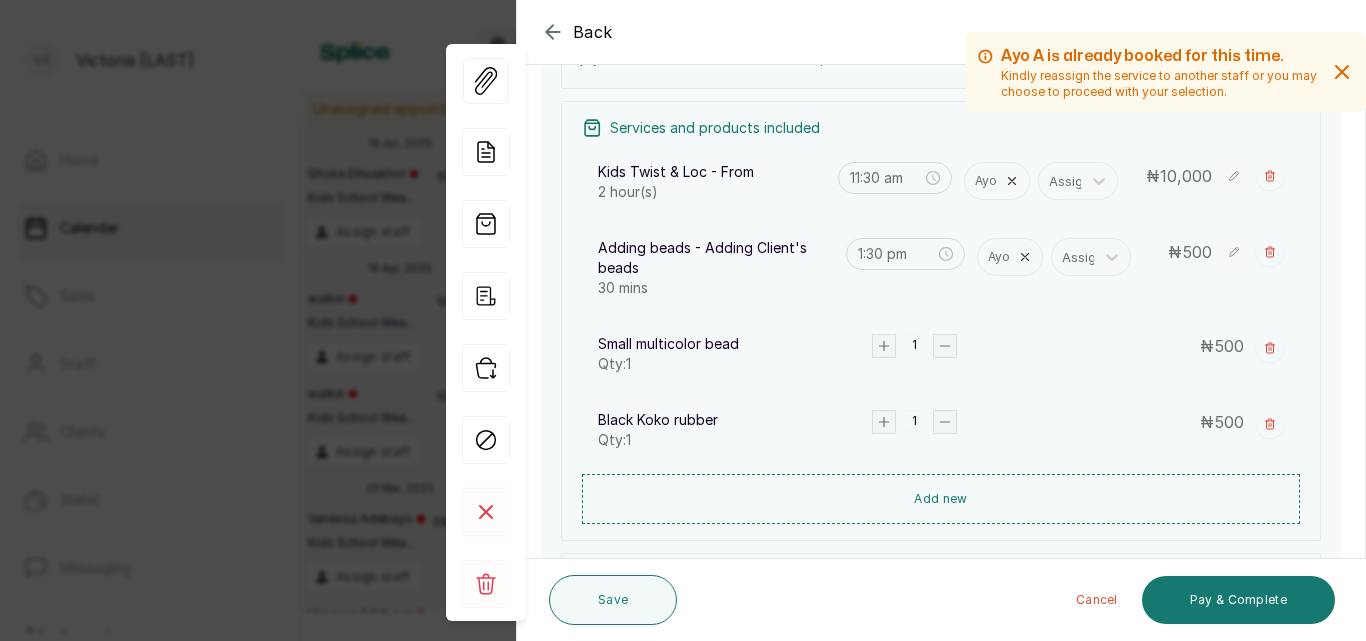 scroll, scrollTop: 340, scrollLeft: 0, axis: vertical 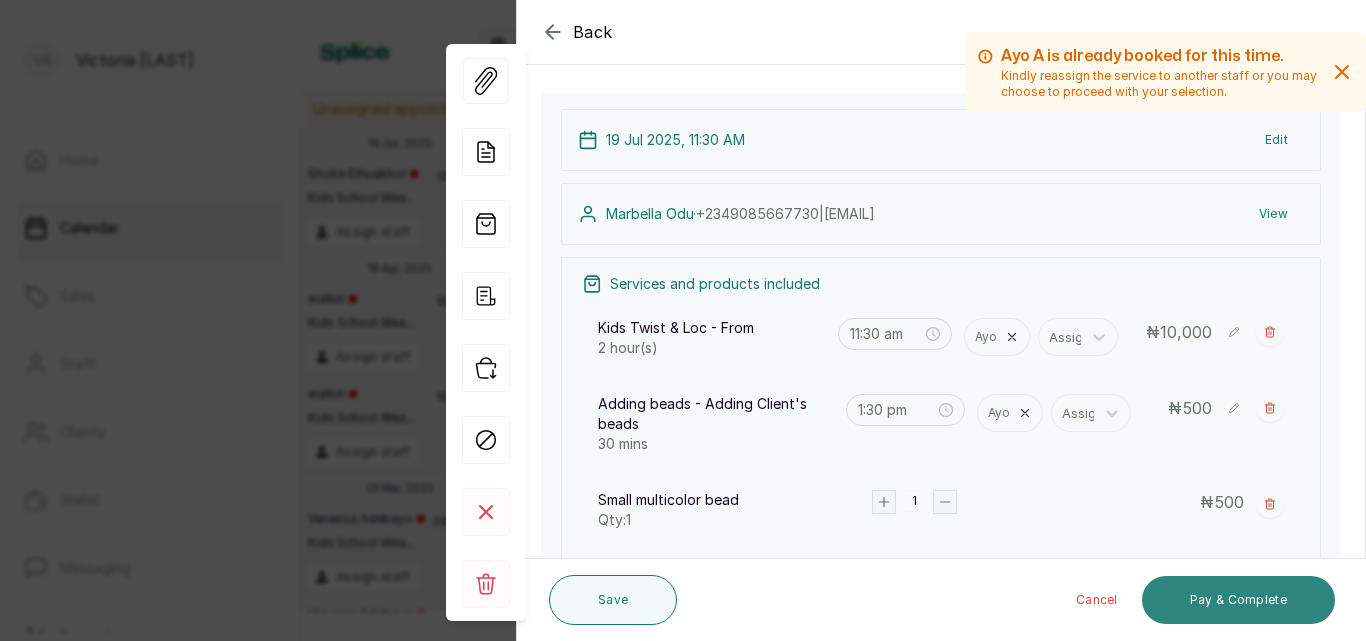 click on "Pay & Complete" at bounding box center [1238, 600] 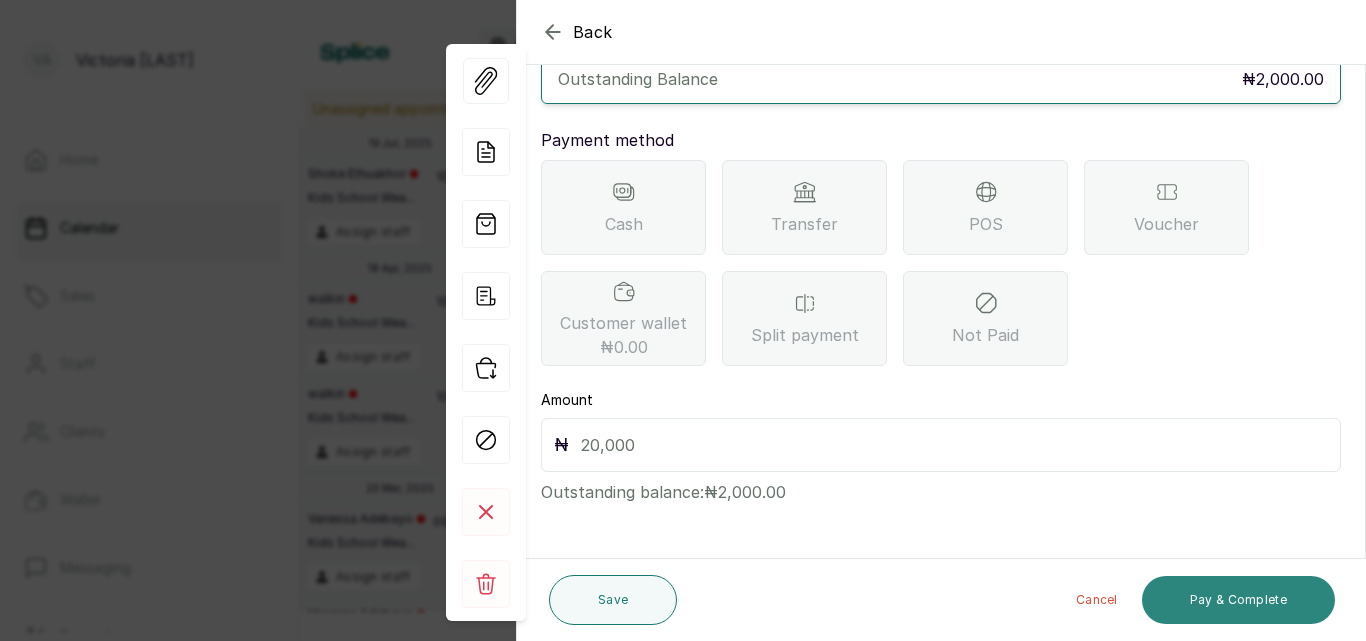 scroll, scrollTop: 159, scrollLeft: 0, axis: vertical 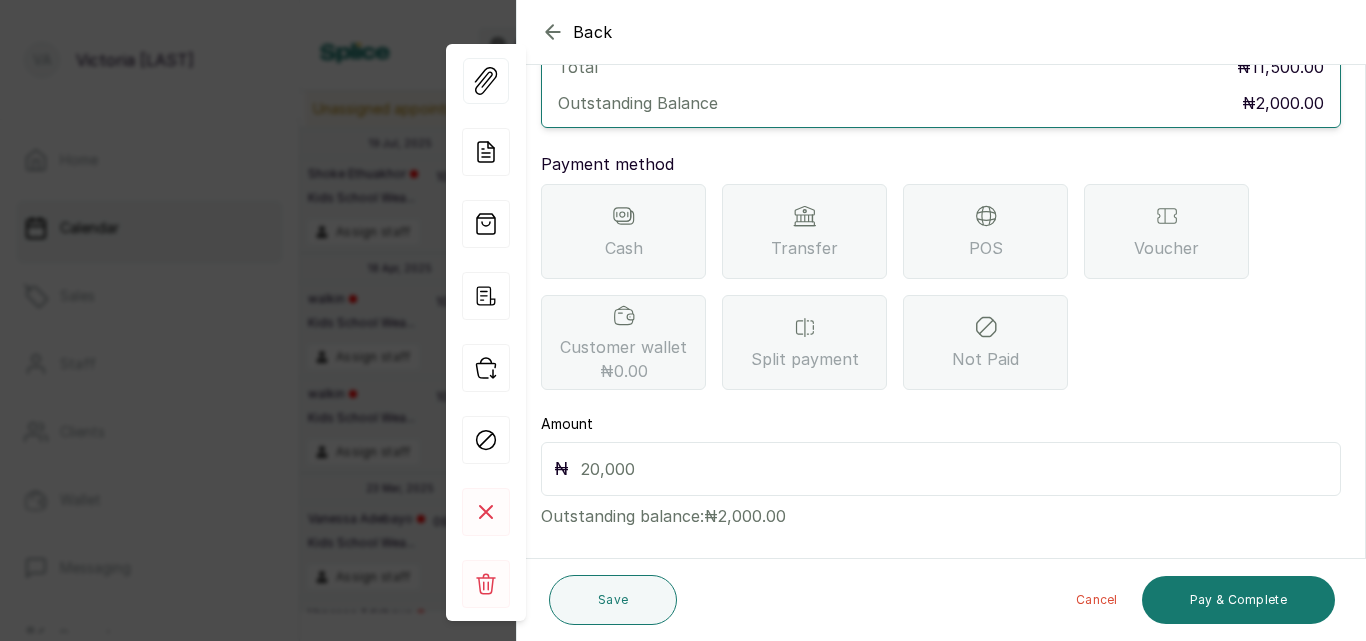 click at bounding box center [954, 469] 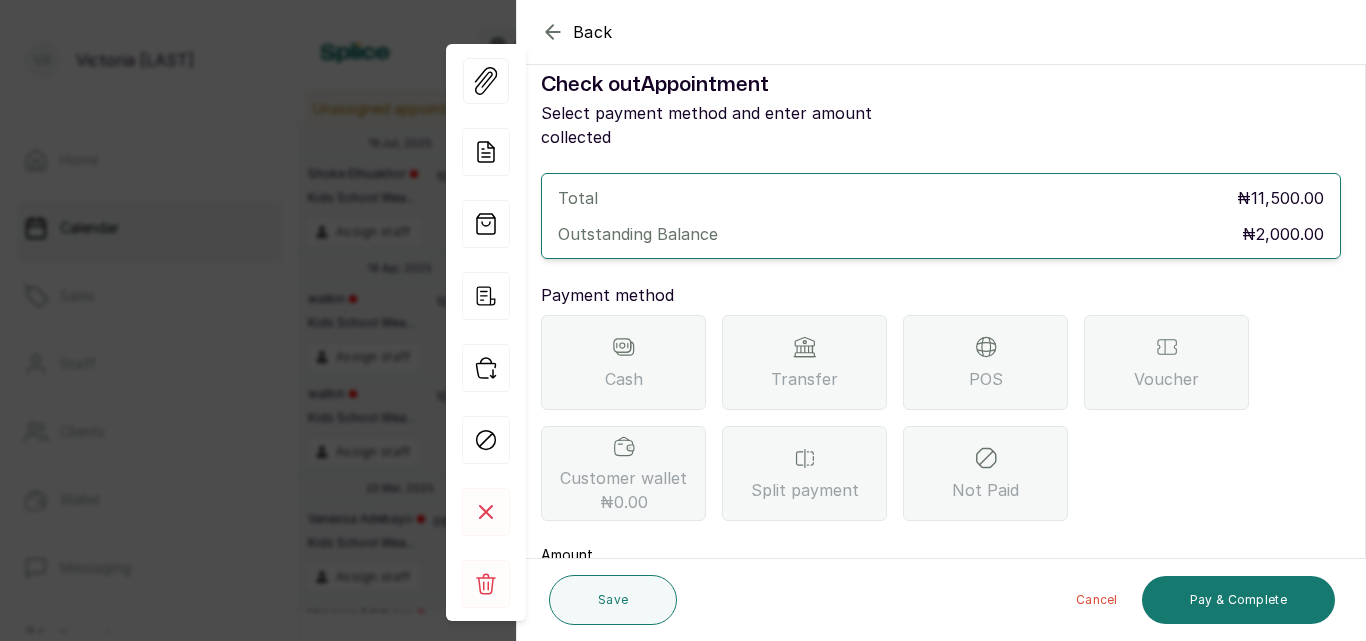 scroll, scrollTop: 159, scrollLeft: 0, axis: vertical 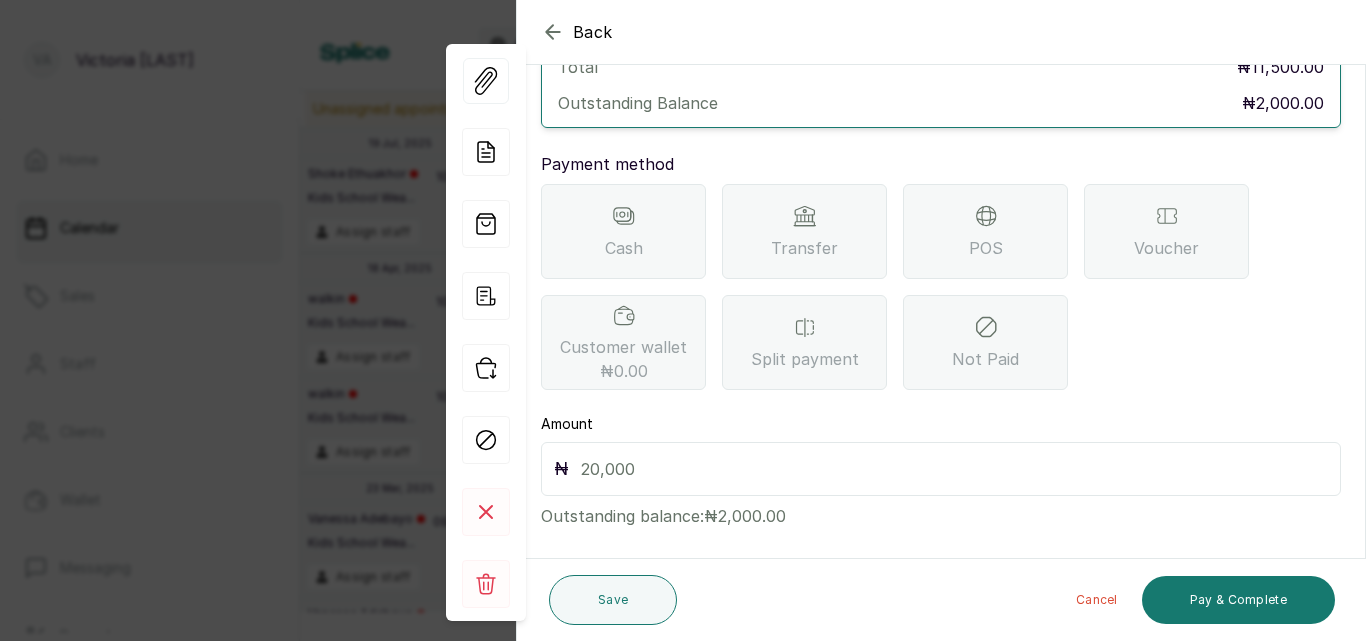 click at bounding box center (954, 469) 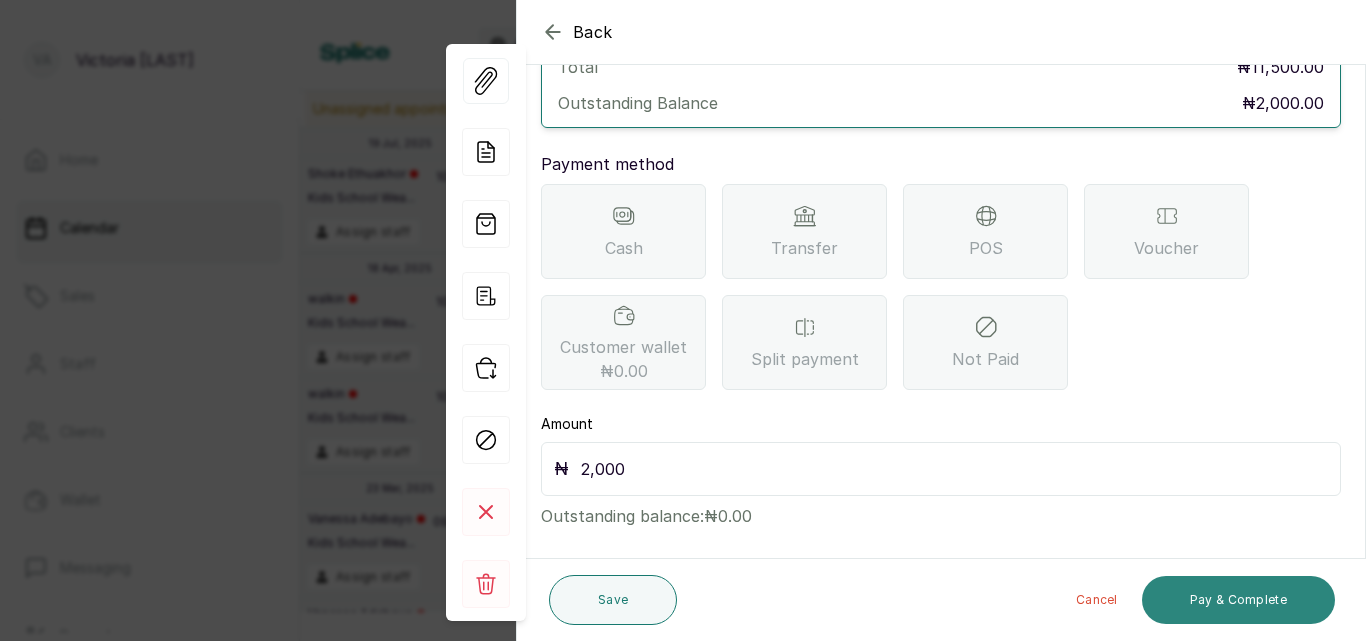 type on "2,000" 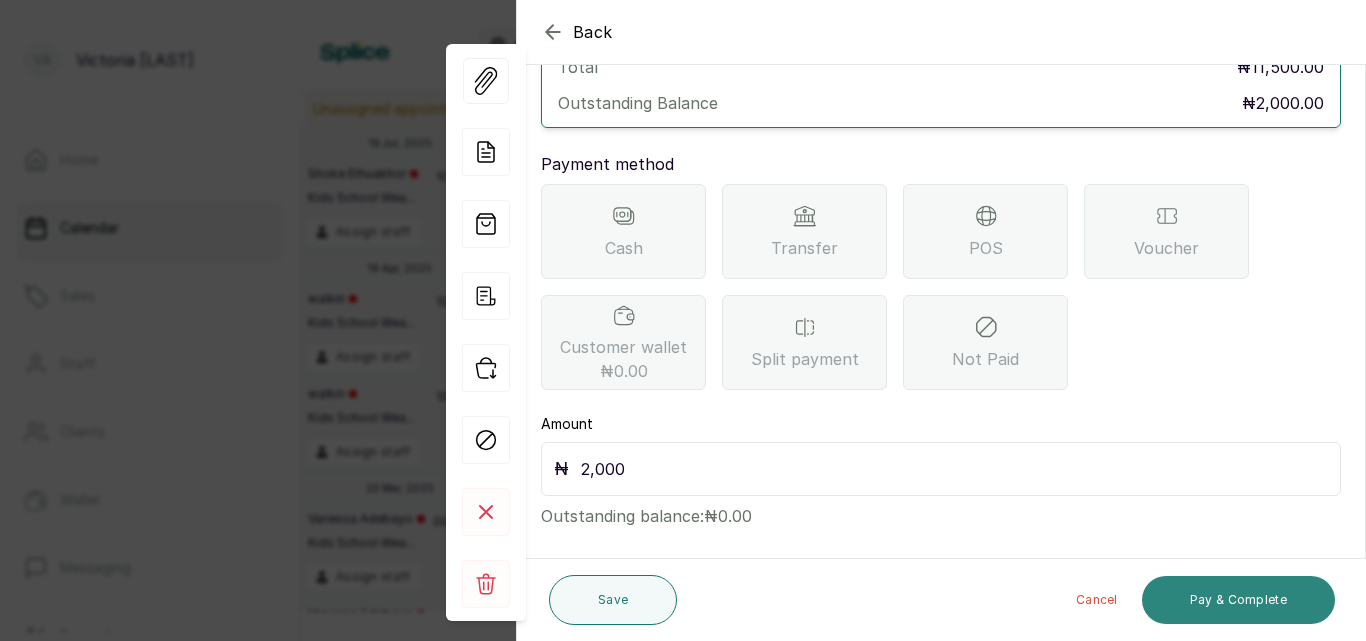 click on "Pay & Complete" at bounding box center (1238, 600) 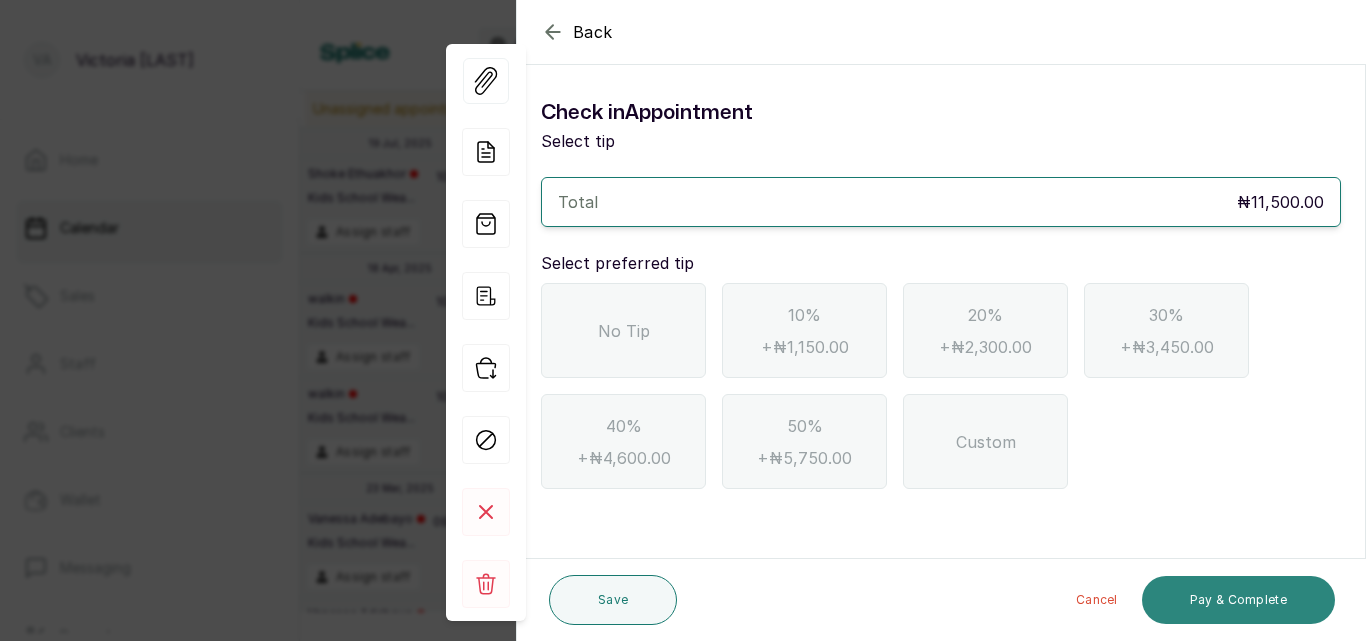 scroll, scrollTop: 0, scrollLeft: 0, axis: both 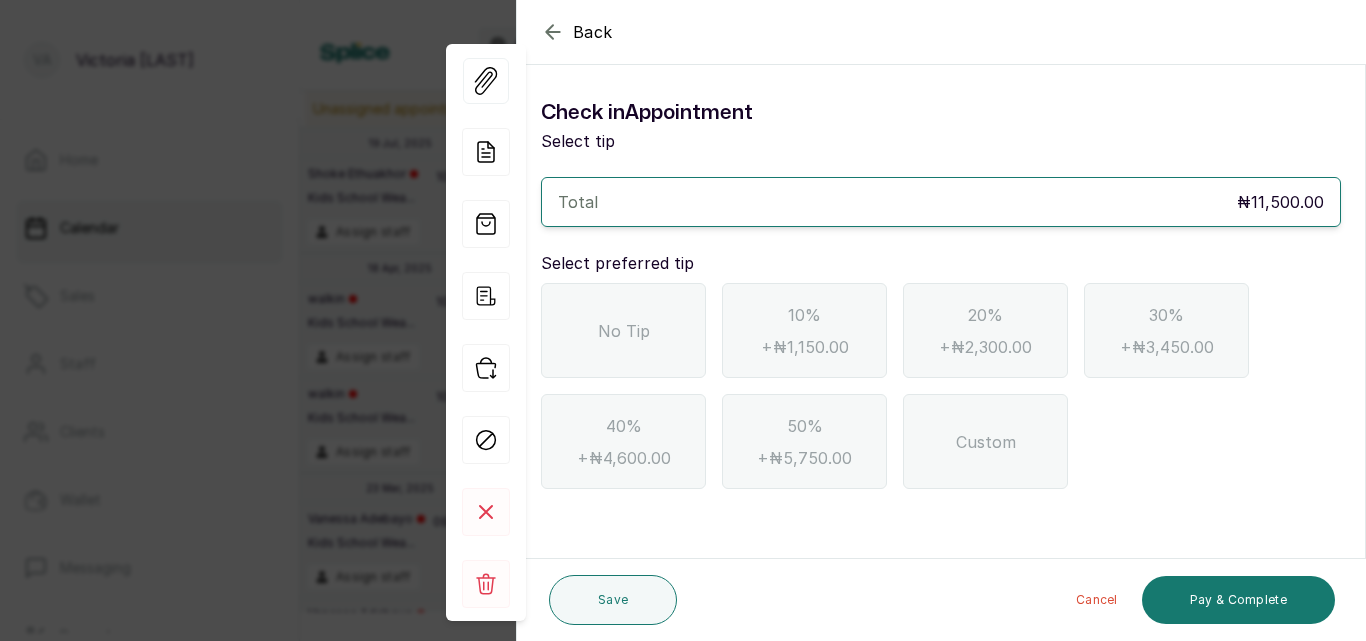 click on "No Tip" at bounding box center [623, 330] 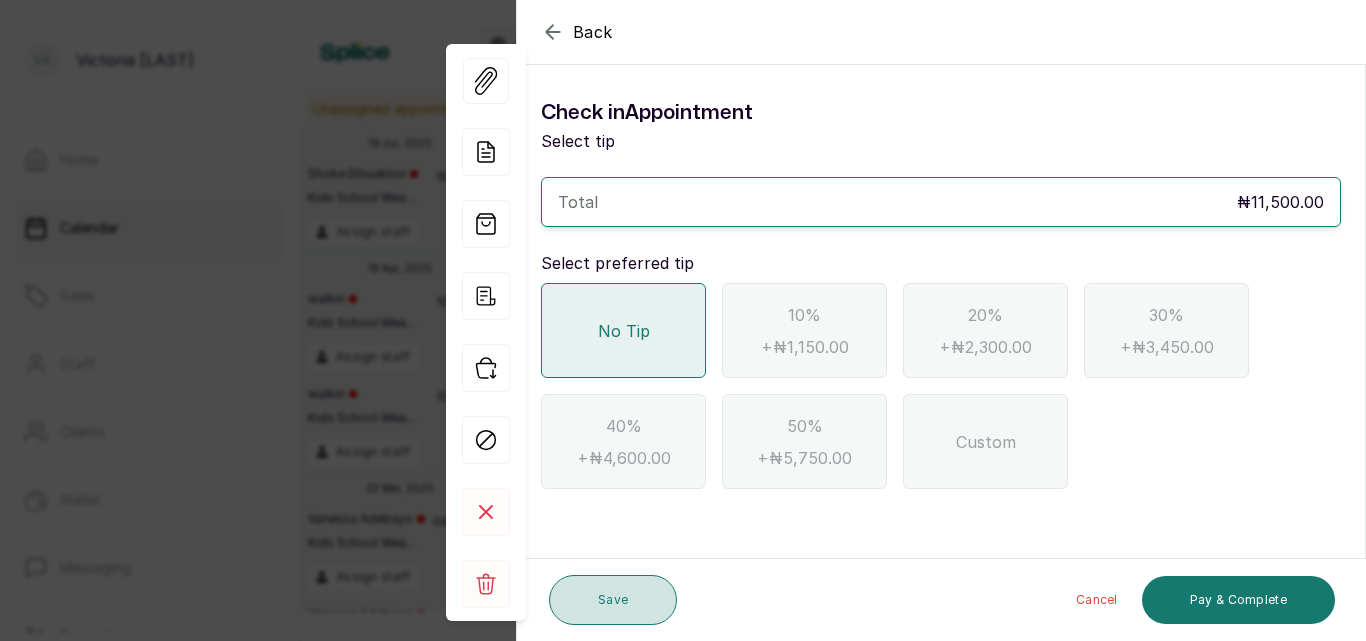 click on "Save" at bounding box center (613, 600) 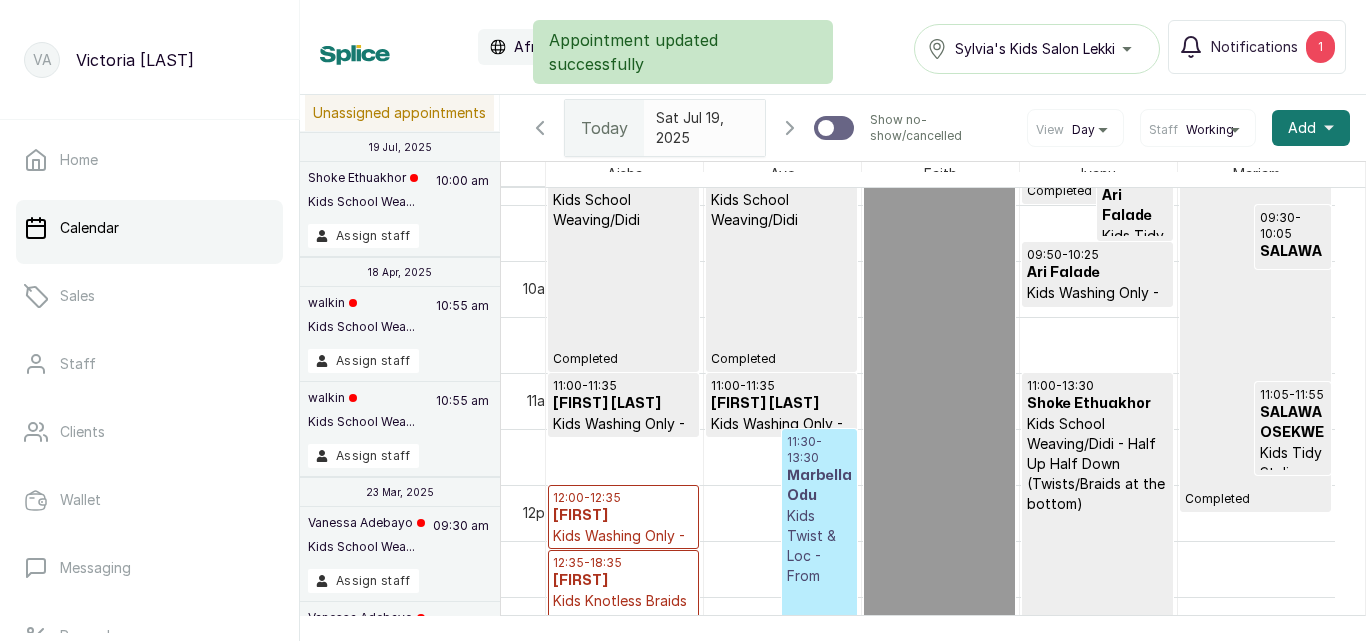scroll, scrollTop: 1266, scrollLeft: 0, axis: vertical 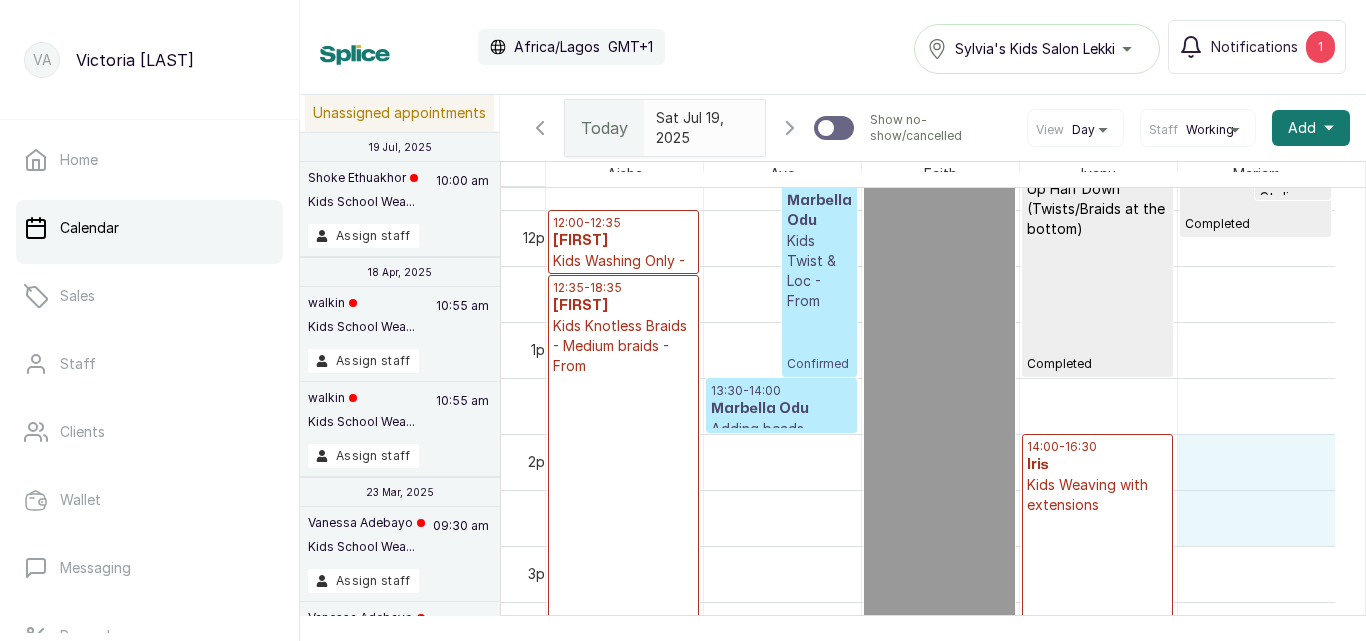 drag, startPoint x: 1329, startPoint y: 483, endPoint x: 1329, endPoint y: 494, distance: 11 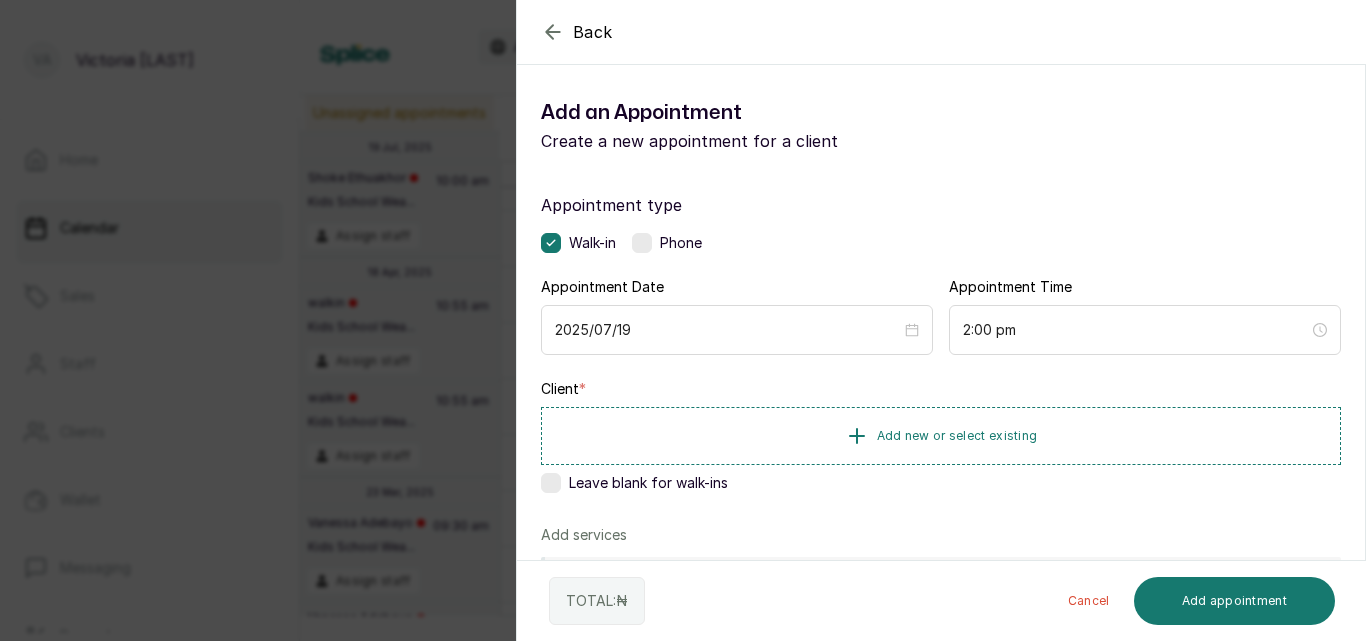click 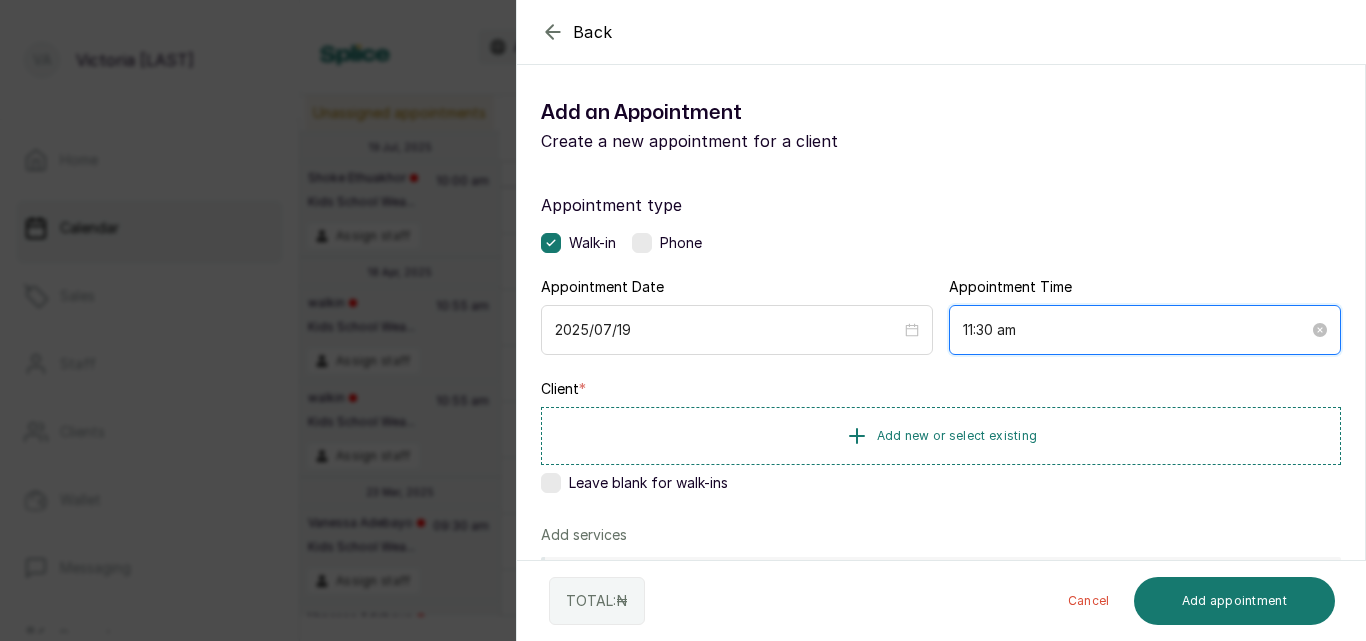 click on "11:30 am" at bounding box center [1136, 330] 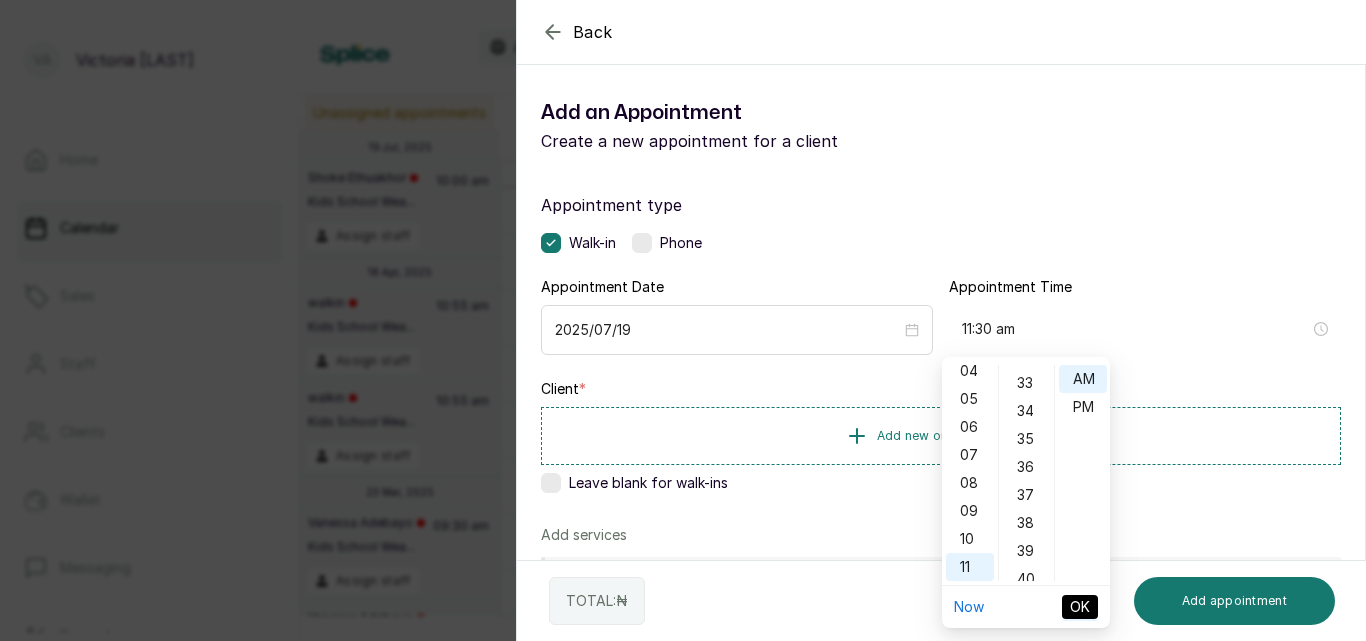 click on "12 01 02 03 04 05 06 07 08 09 10 11 00 01 02 03 04 05 06 07 08 09 10 11 12 13 14 15 16 17 18 19 20 21 22 23 24 25 26 27 28 29 30 31 32 33 34 35 36 37 38 39 40 41 42 43 44 45 46 47 48 49 50 51 52 53 54 55 56 57 58 59 AM PM" at bounding box center [1026, 473] 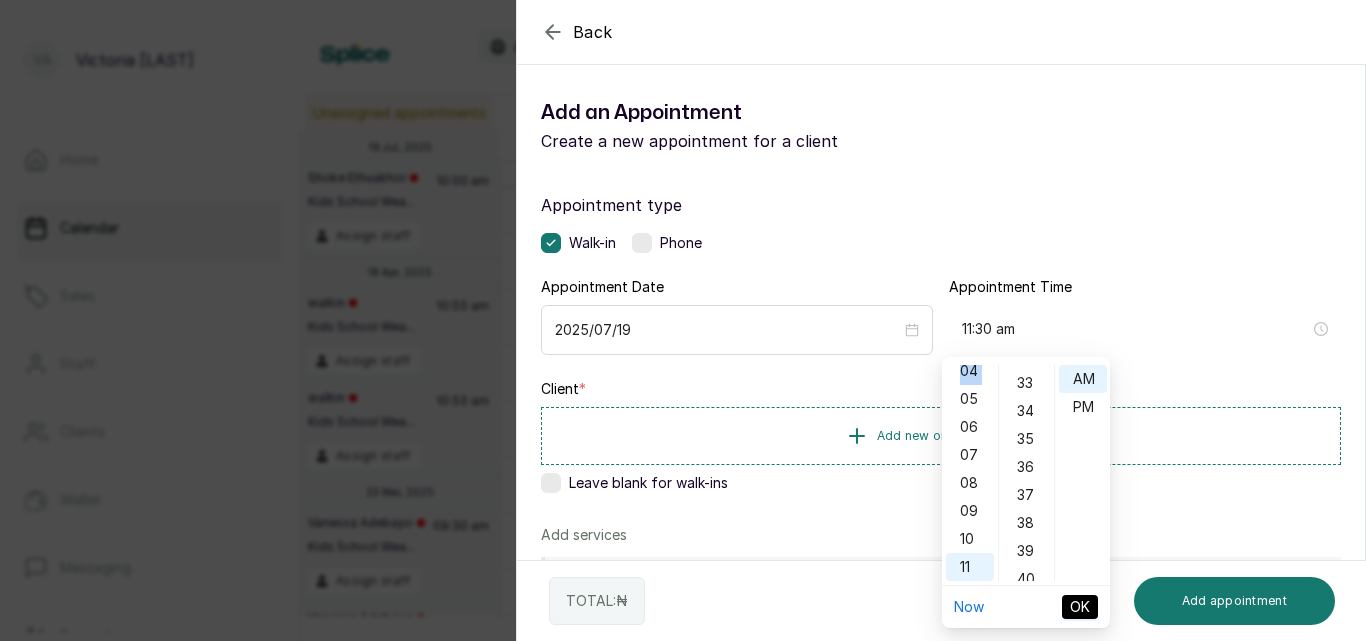 click on "12 01 02 03 04 05 06 07 08 09 10 11 00 01 02 03 04 05 06 07 08 09 10 11 12 13 14 15 16 17 18 19 20 21 22 23 24 25 26 27 28 29 30 31 32 33 34 35 36 37 38 39 40 41 42 43 44 45 46 47 48 49 50 51 52 53 54 55 56 57 58 59 AM PM" at bounding box center (1026, 473) 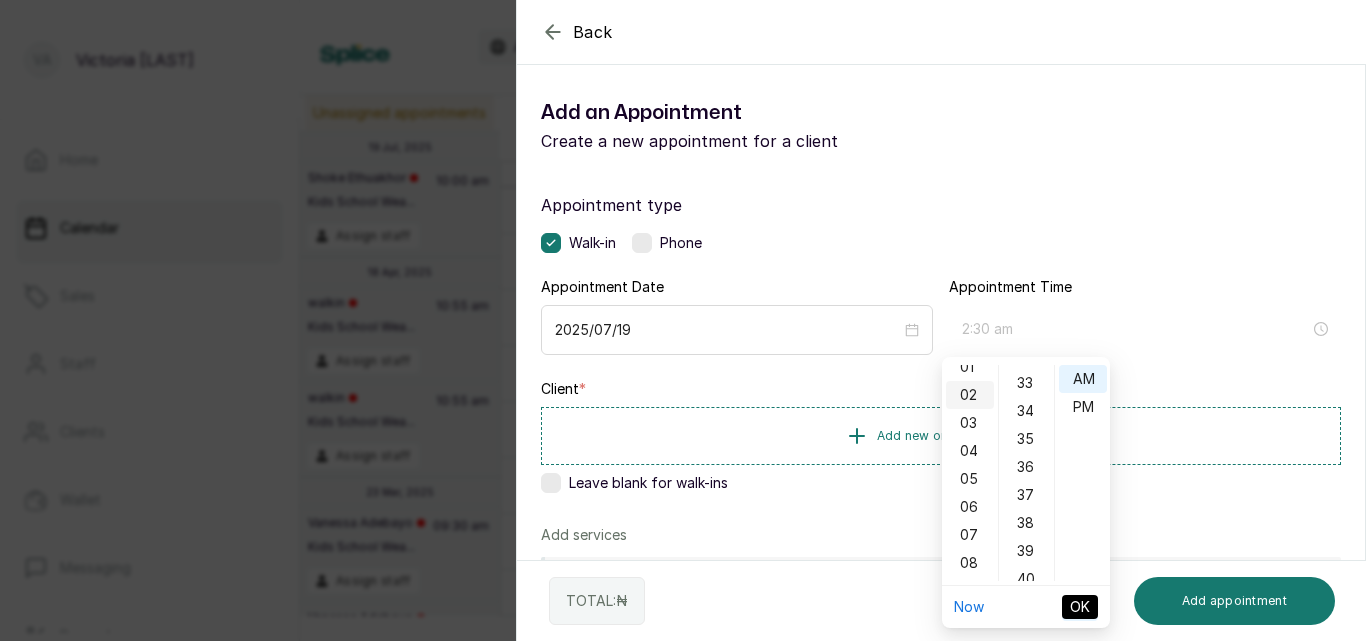 click on "02" at bounding box center (970, 395) 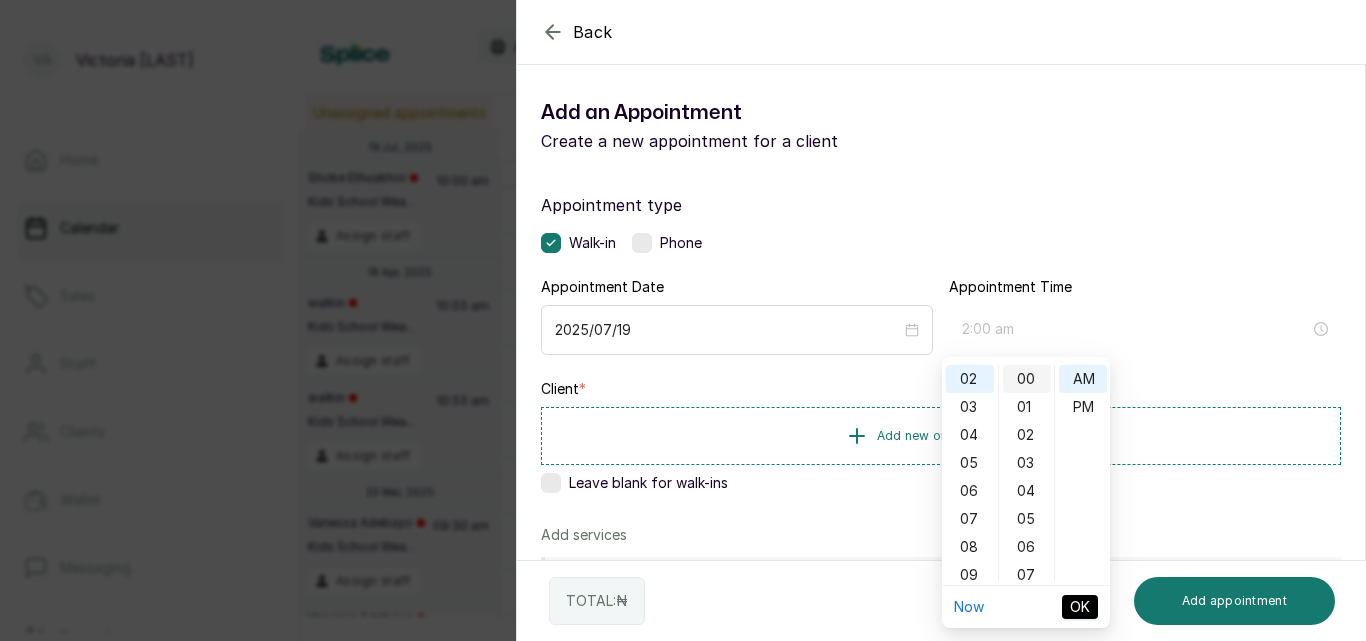 click on "00" at bounding box center [1027, 379] 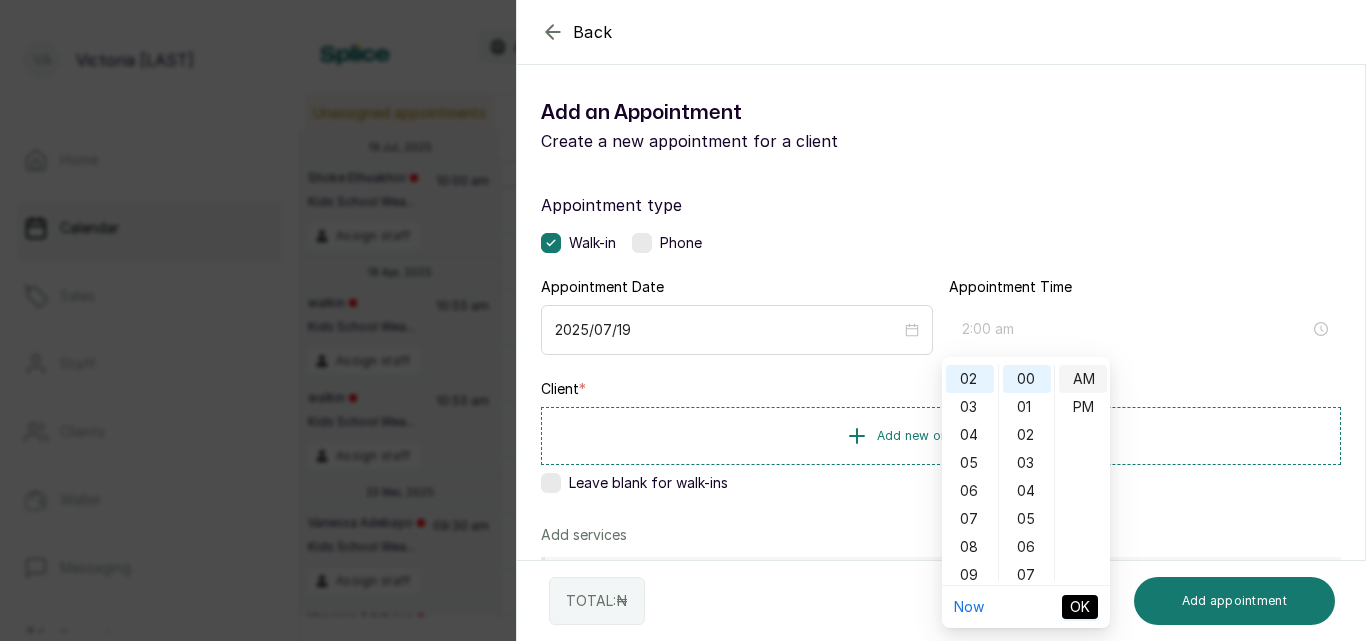 click on "AM" at bounding box center (1083, 379) 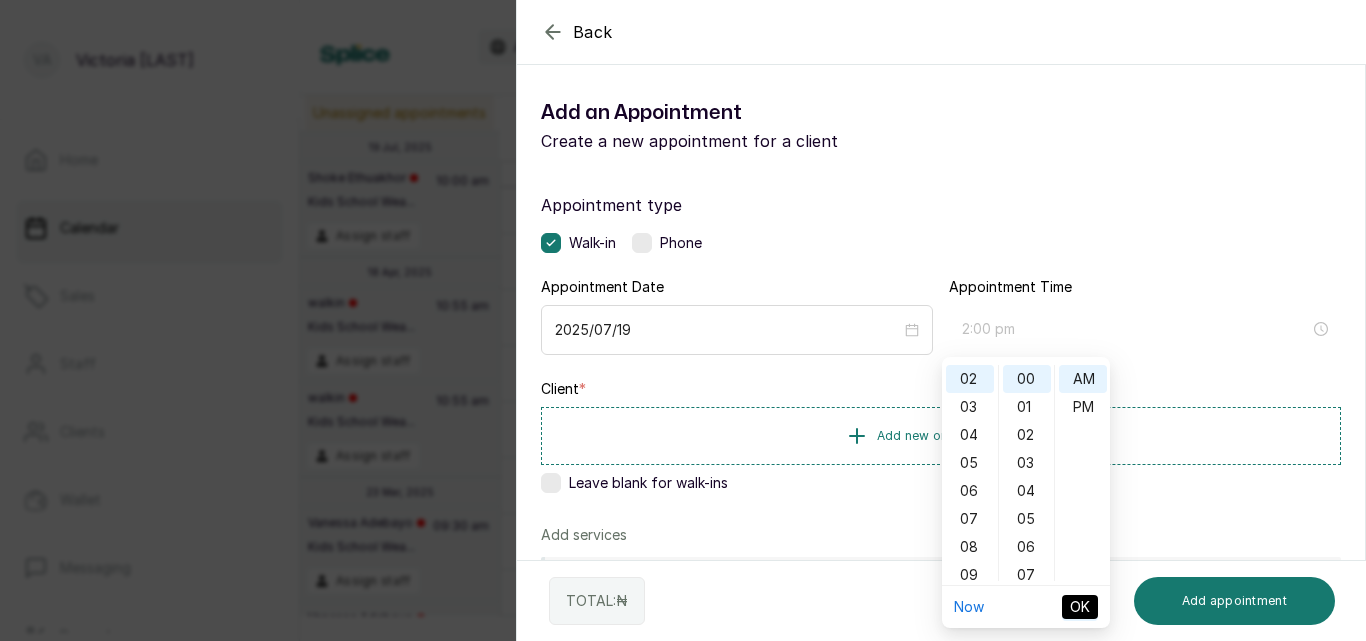type on "2:00 am" 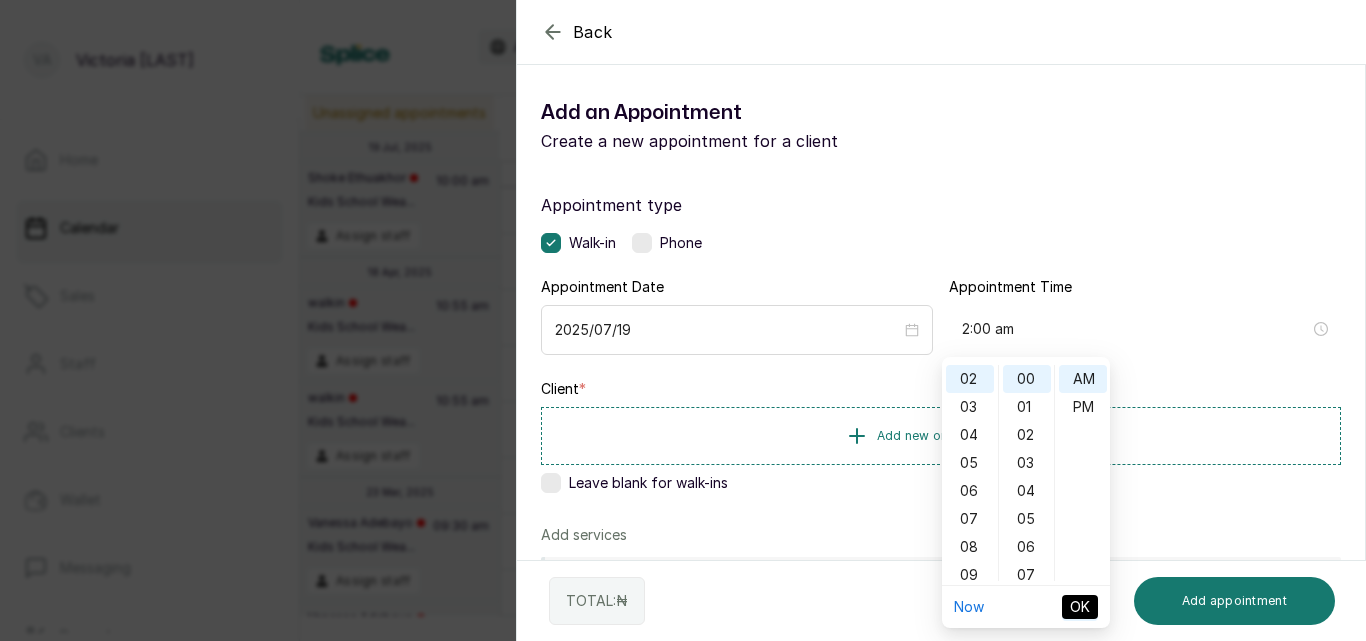 click on "OK" at bounding box center [1080, 607] 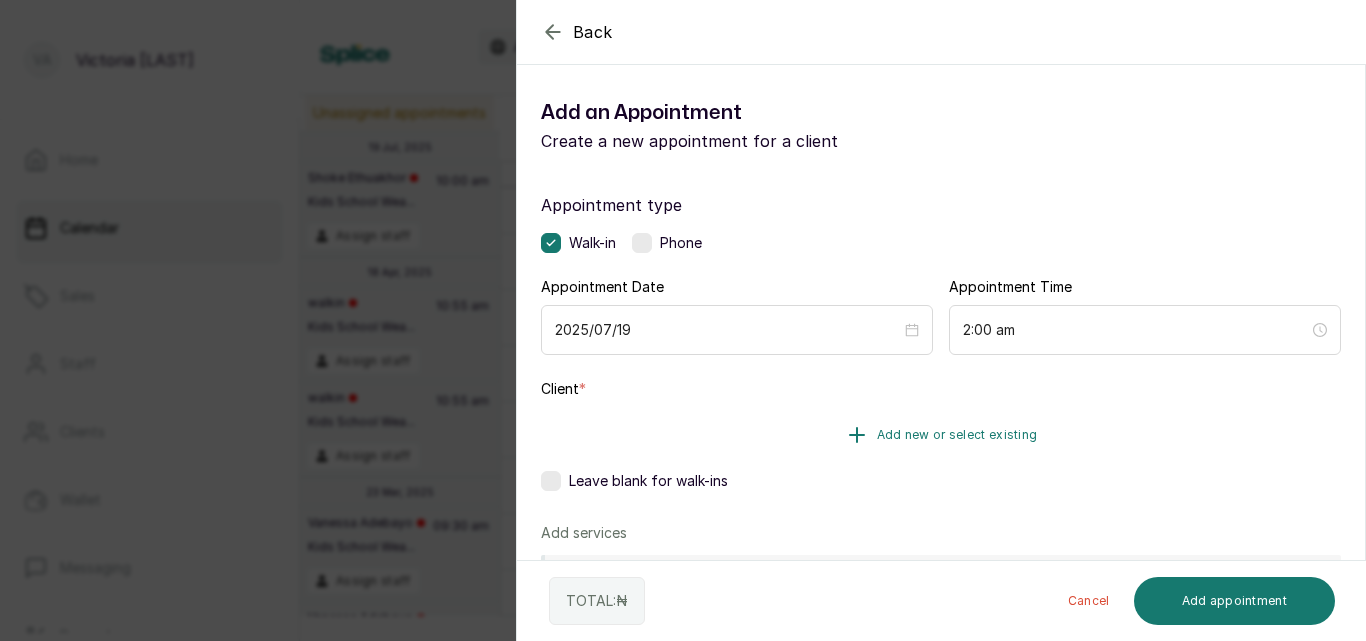 click on "Add new or select existing" at bounding box center [957, 435] 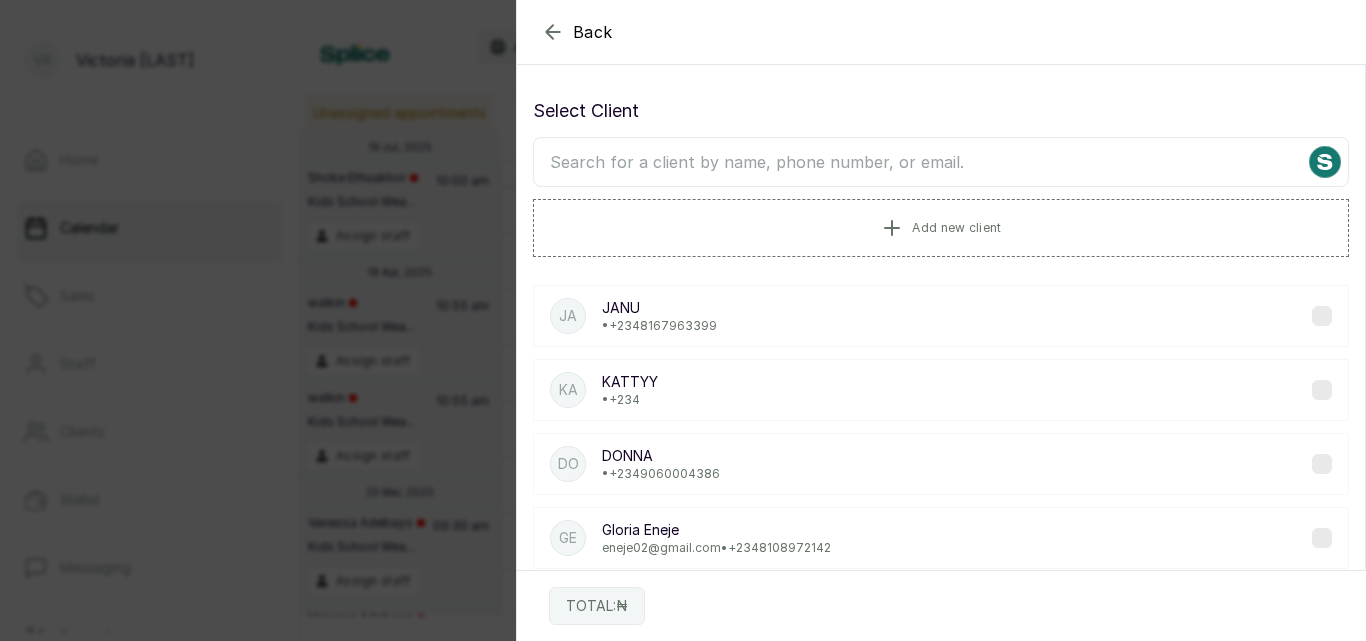 click at bounding box center [941, 162] 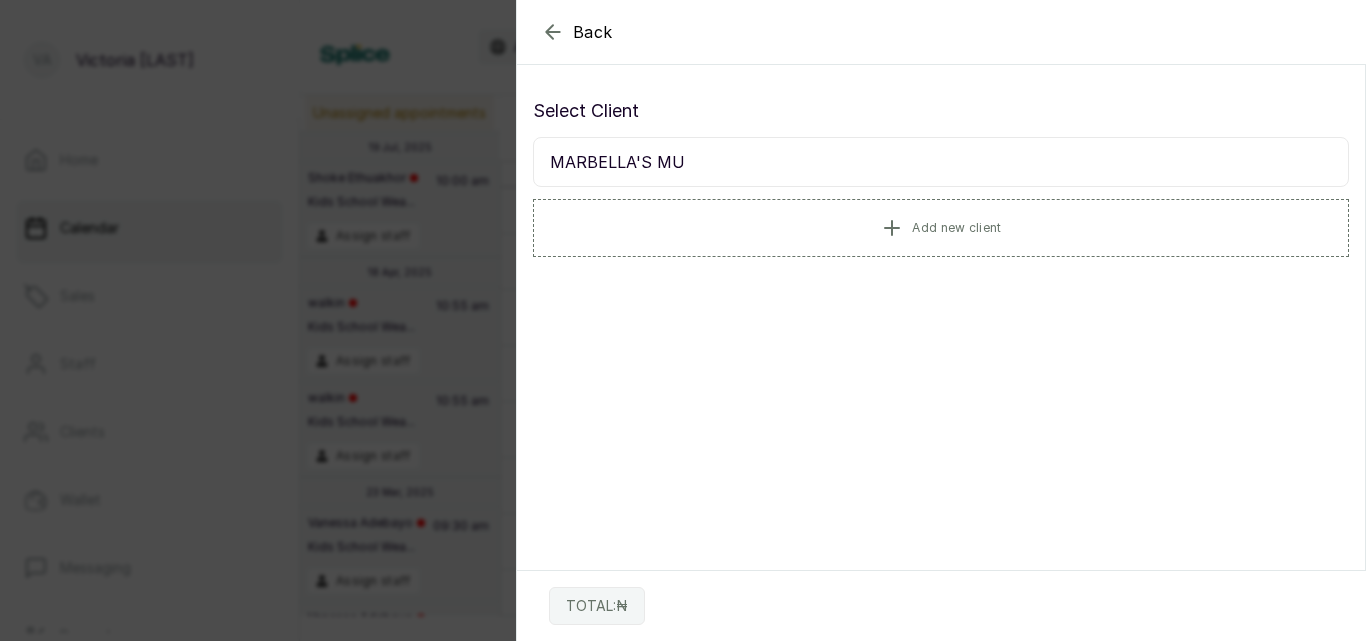 type on "MARBELLA'S MUM" 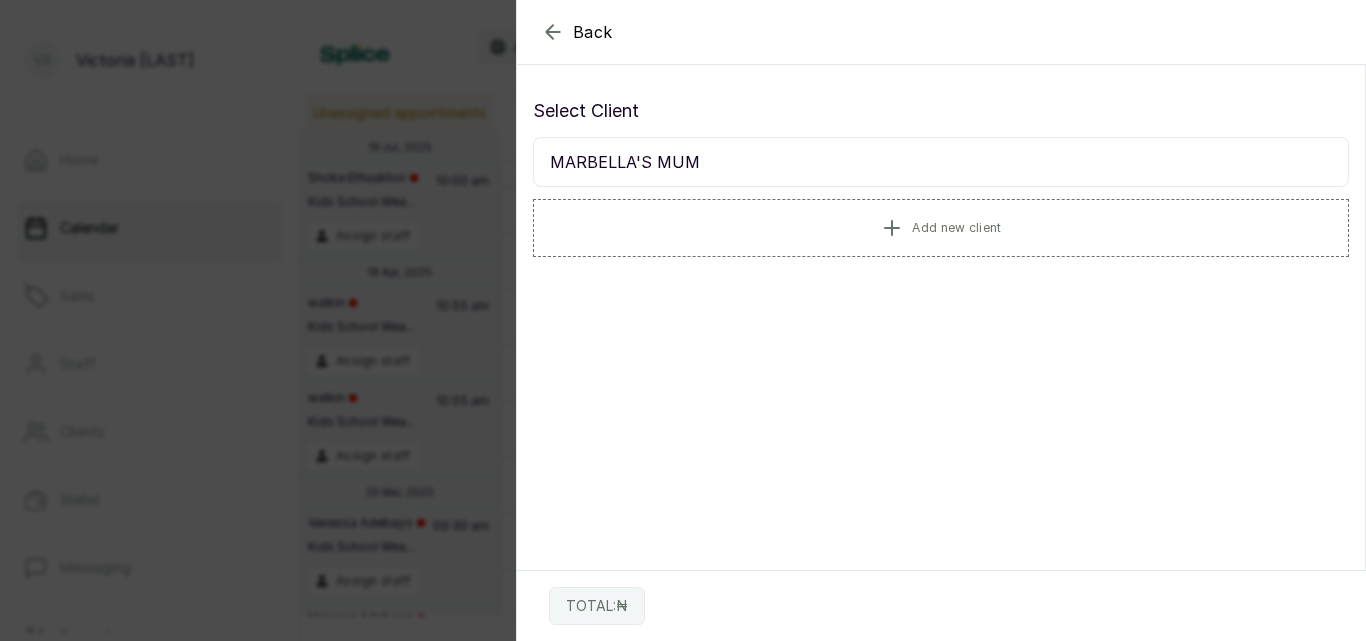 drag, startPoint x: 548, startPoint y: 161, endPoint x: 713, endPoint y: 164, distance: 165.02727 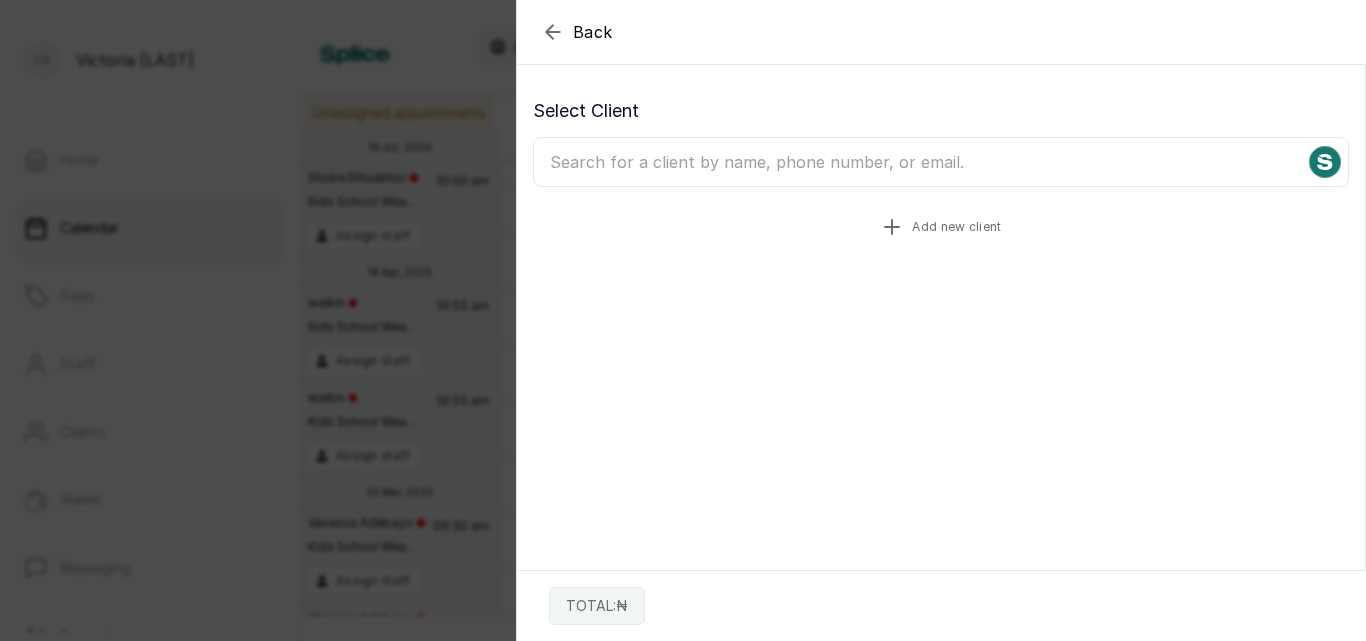 click on "Add new client" at bounding box center [941, 227] 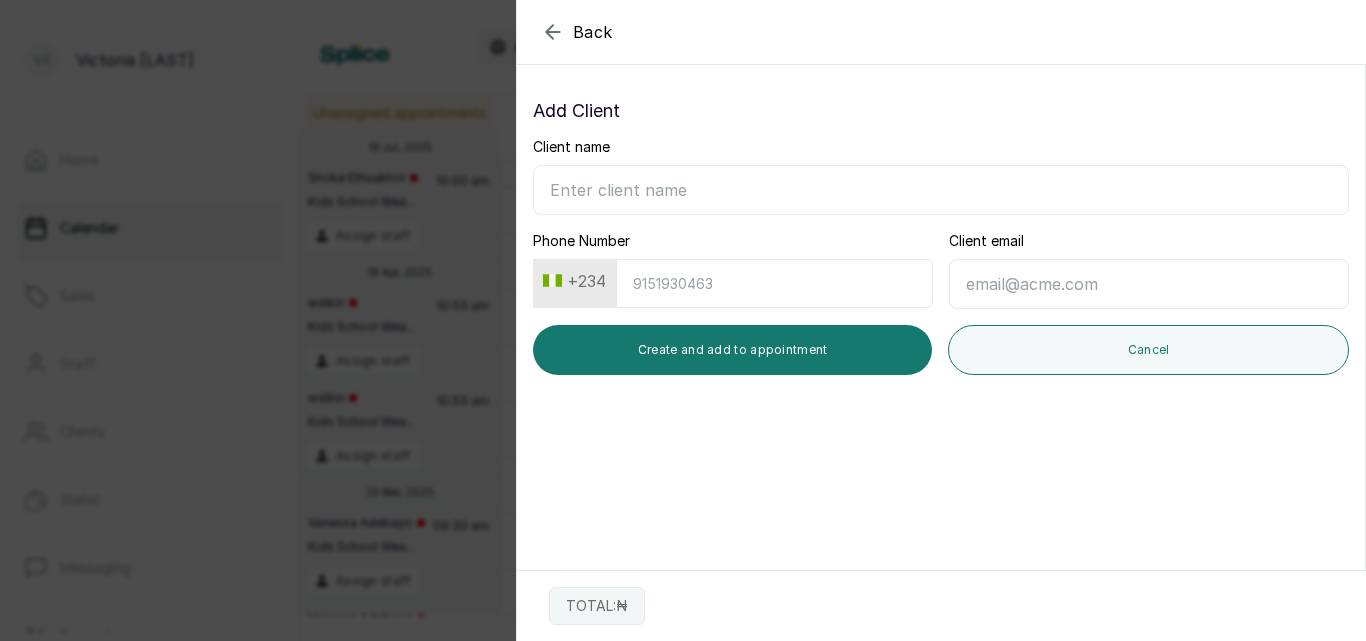 click on "Client name" at bounding box center [941, 190] 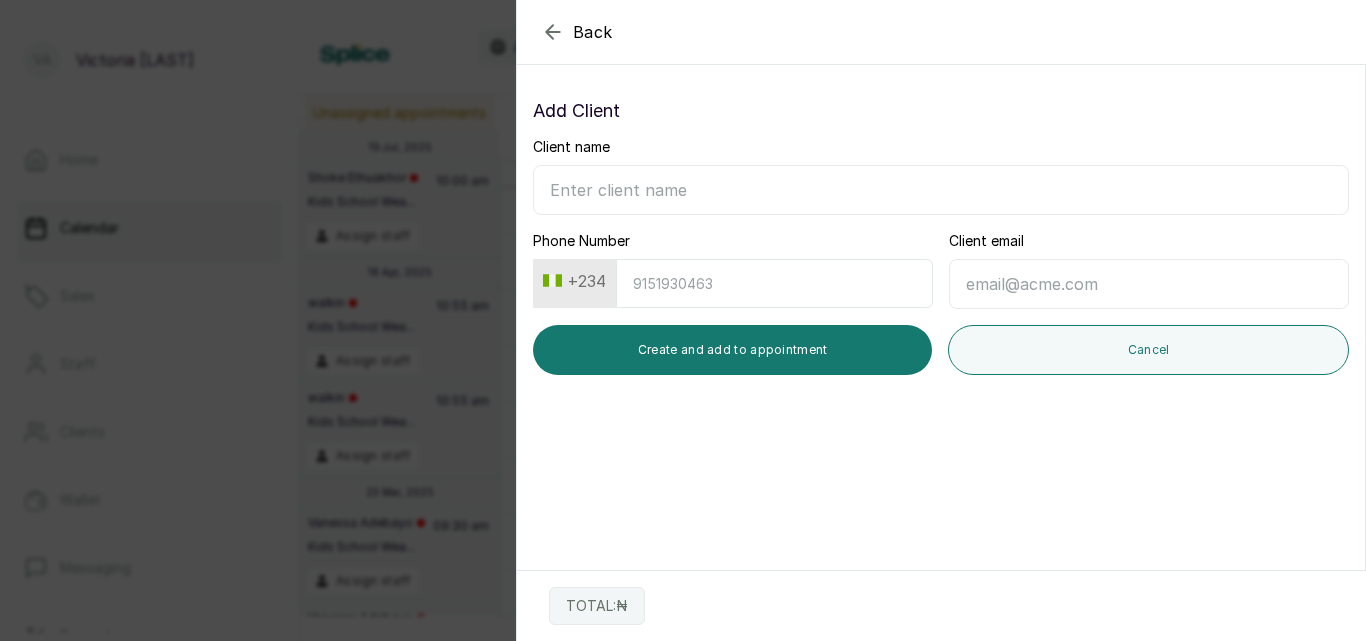 paste on "MARBELLA'S MUM" 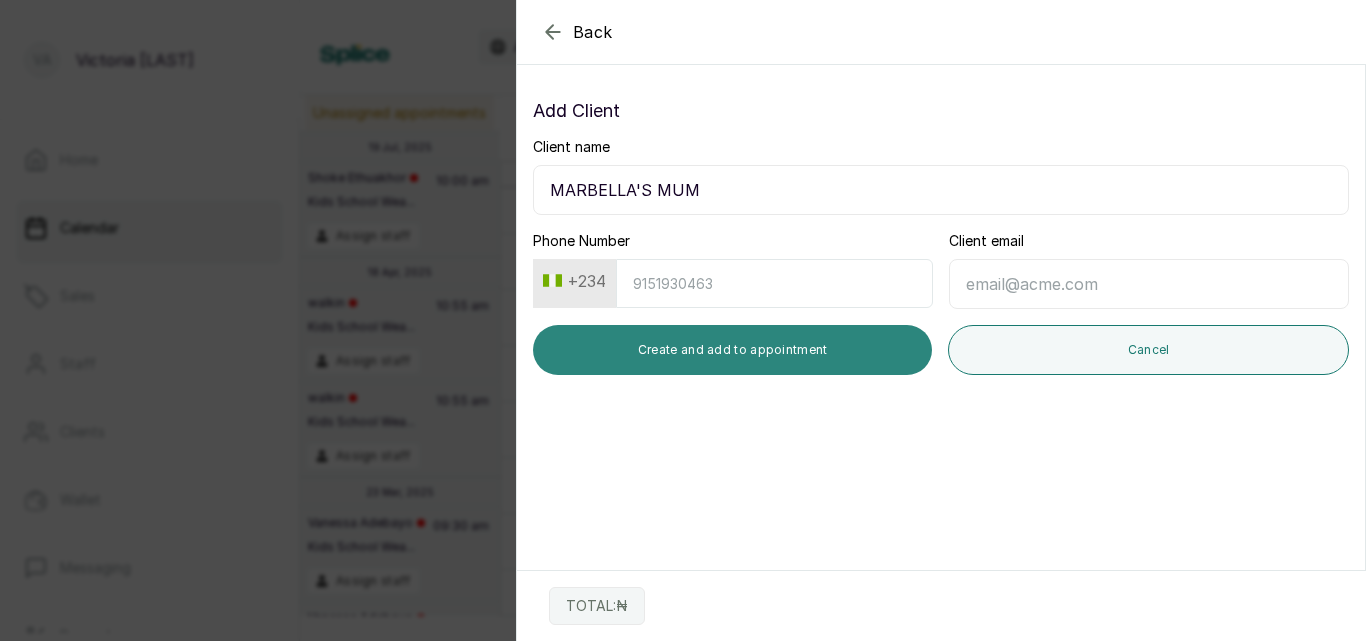 type on "MARBELLA'S MUM" 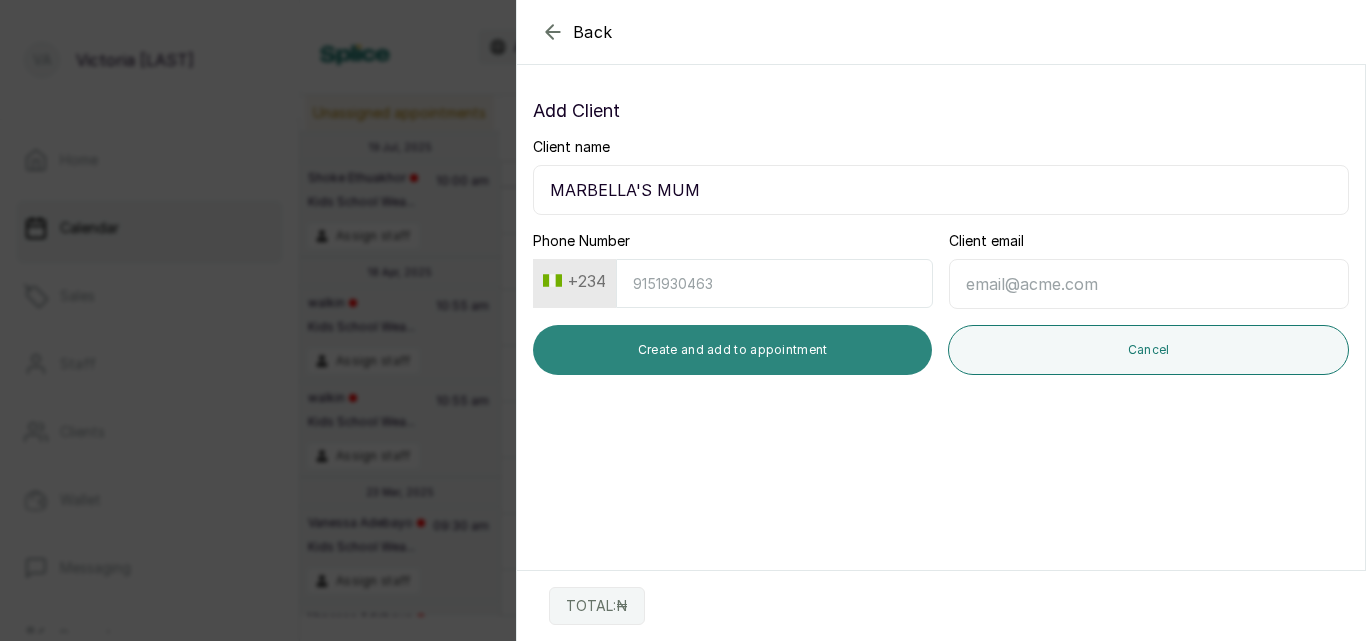 click on "Create and add to appointment" at bounding box center [732, 350] 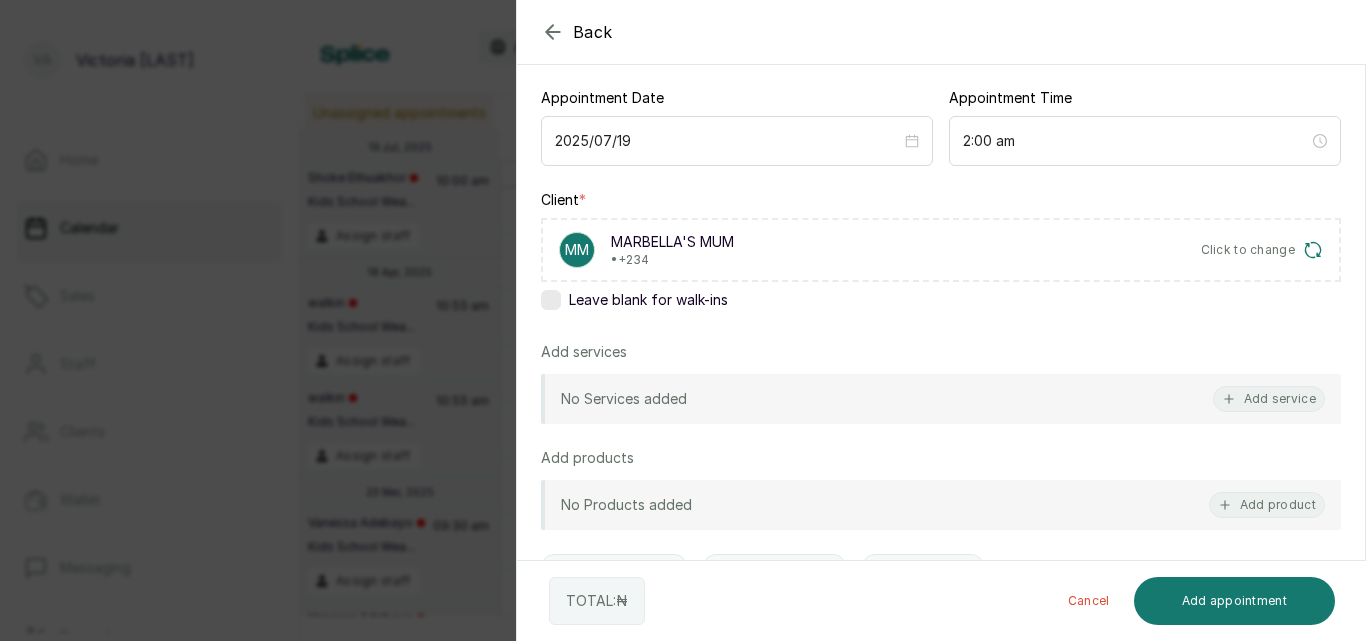 scroll, scrollTop: 196, scrollLeft: 0, axis: vertical 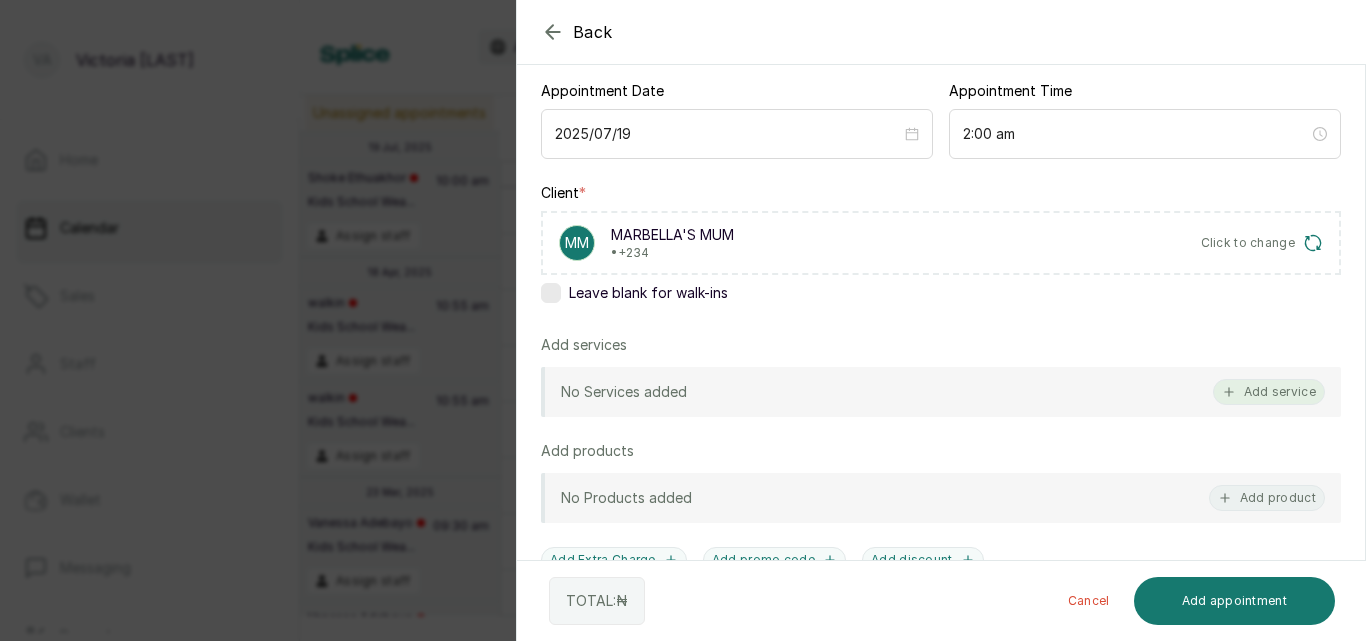 click on "Add service" at bounding box center (1269, 392) 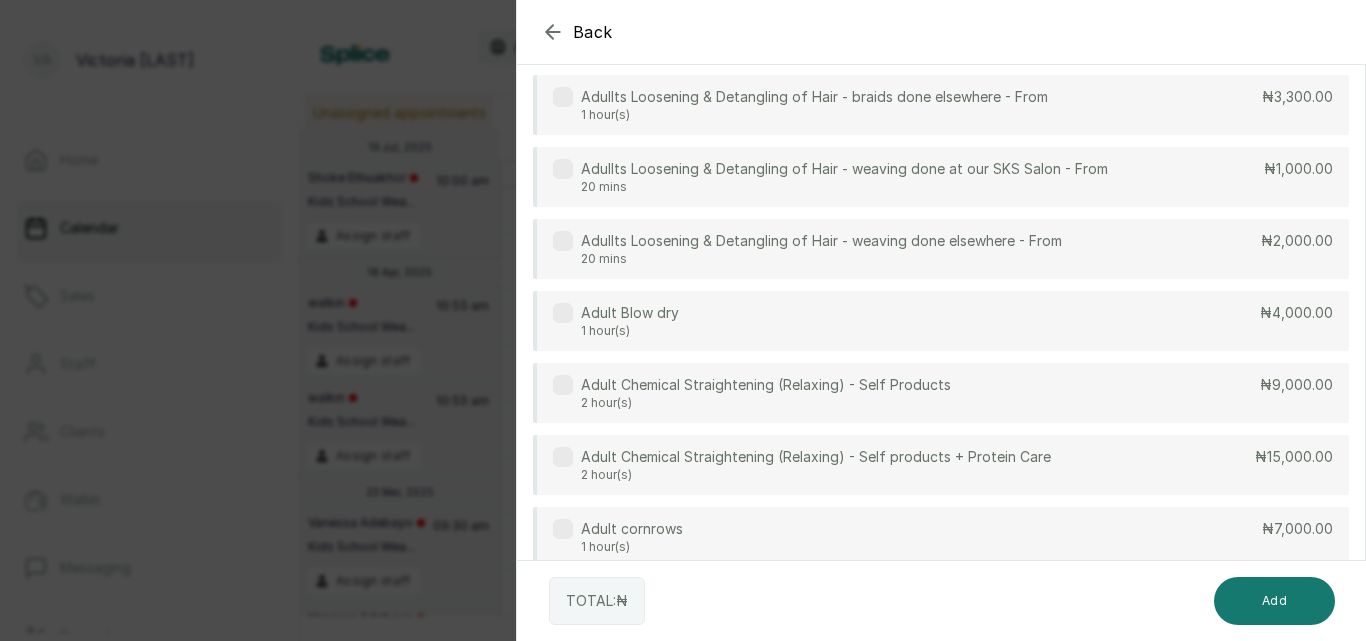 scroll, scrollTop: 80, scrollLeft: 0, axis: vertical 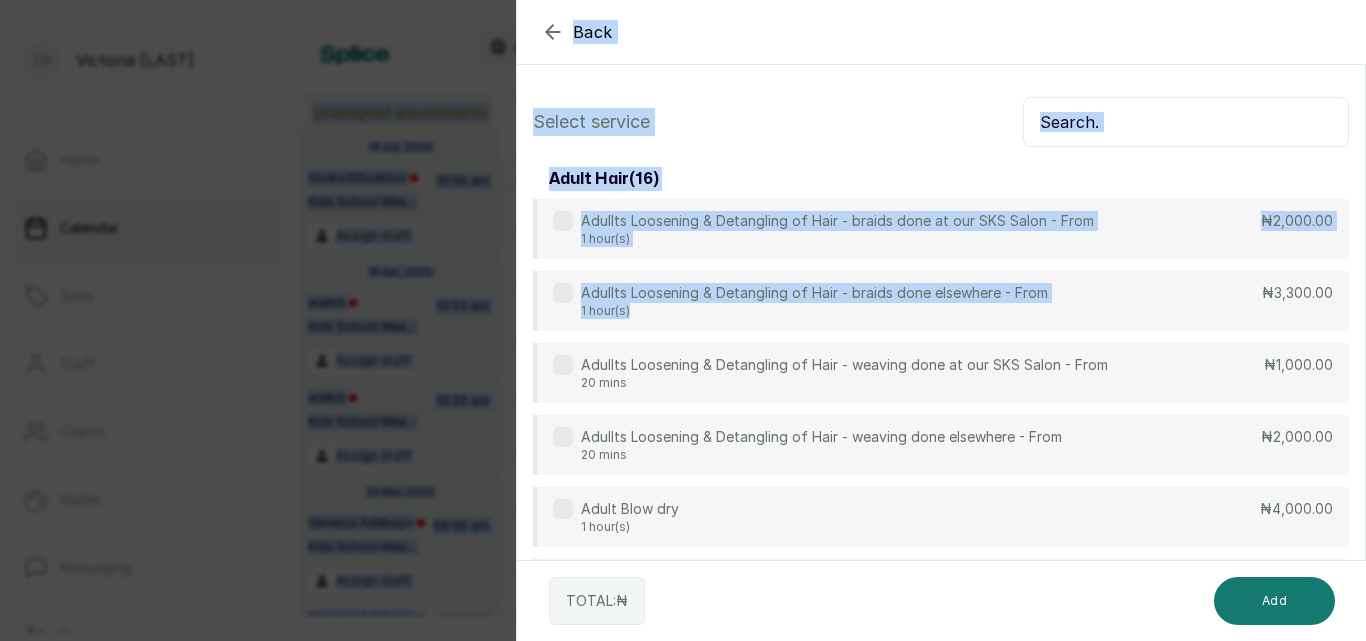 drag, startPoint x: 1134, startPoint y: 247, endPoint x: 1129, endPoint y: -87, distance: 334.0374 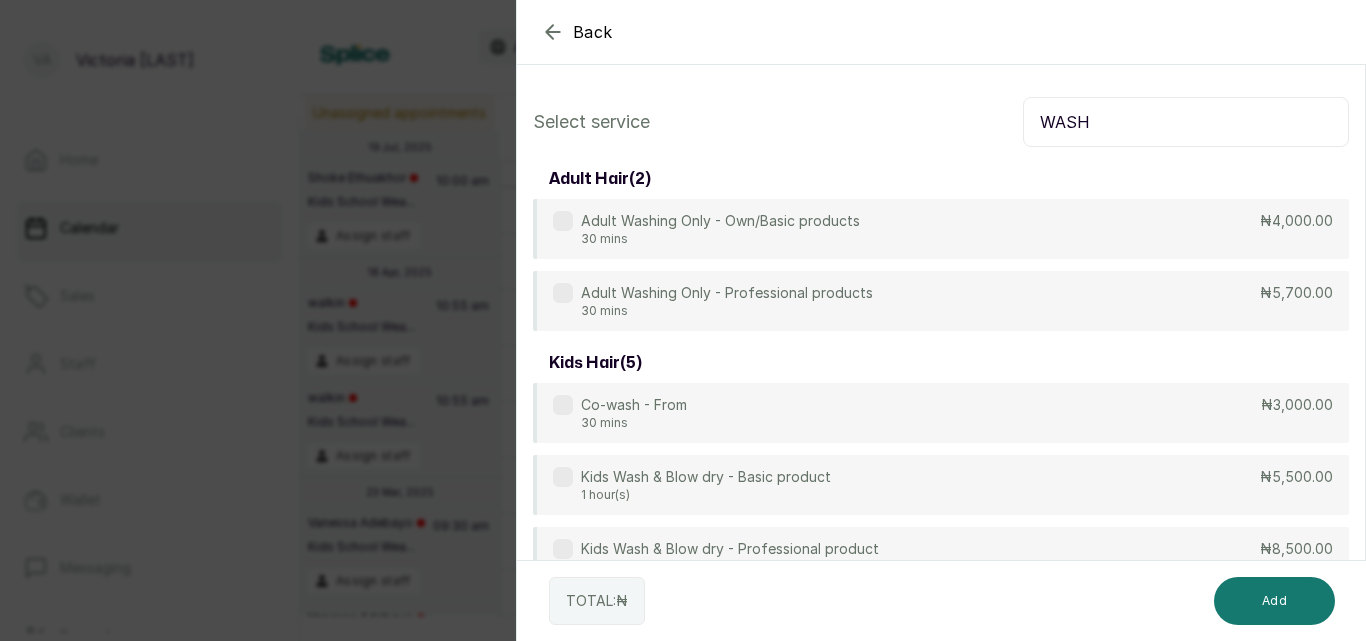 click at bounding box center [563, 293] 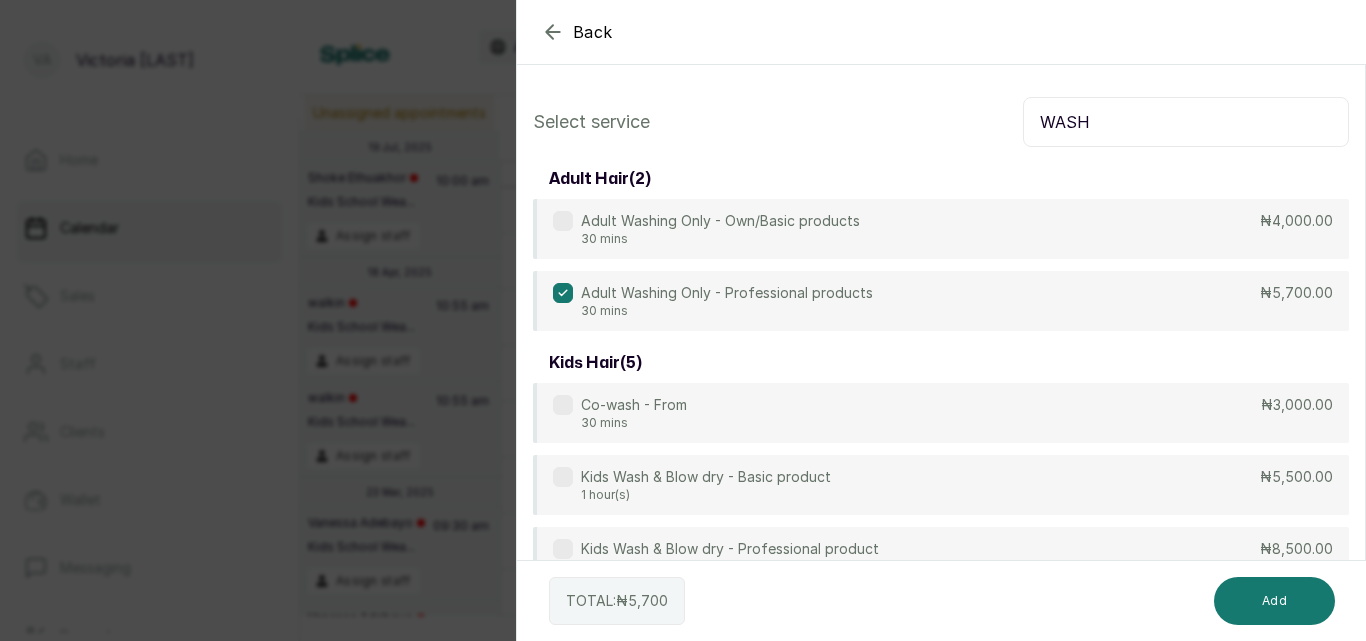 click on "WASH" at bounding box center [1186, 122] 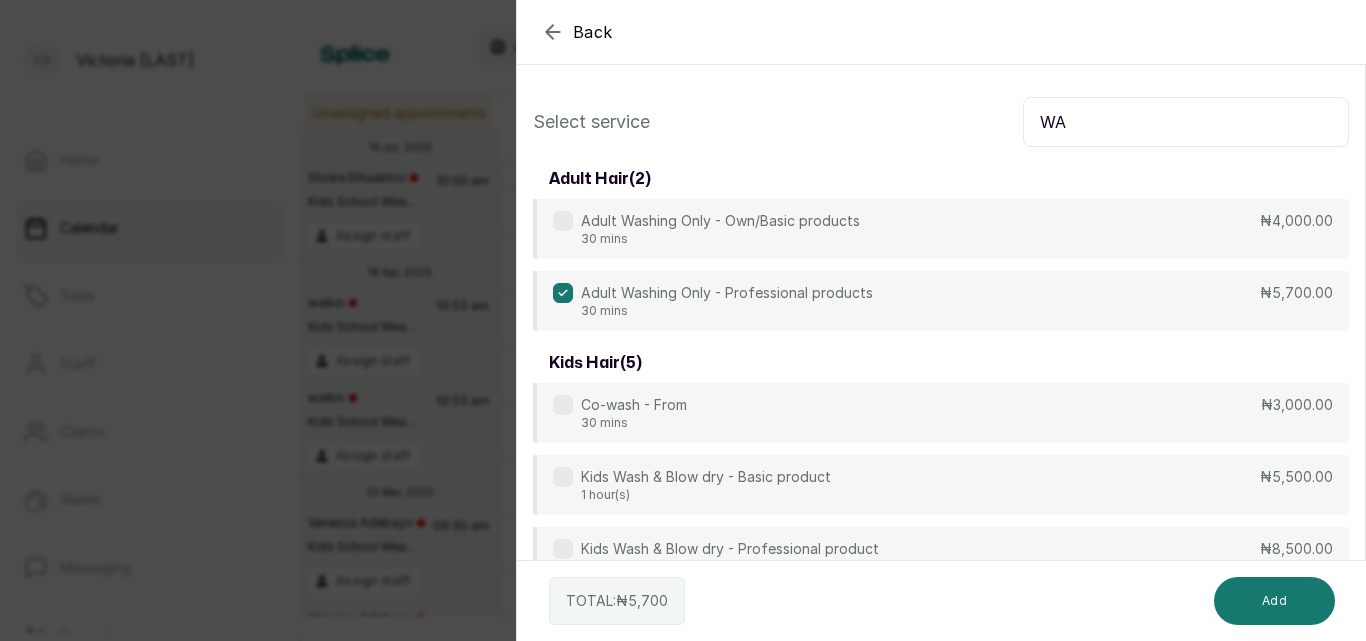 type on "W" 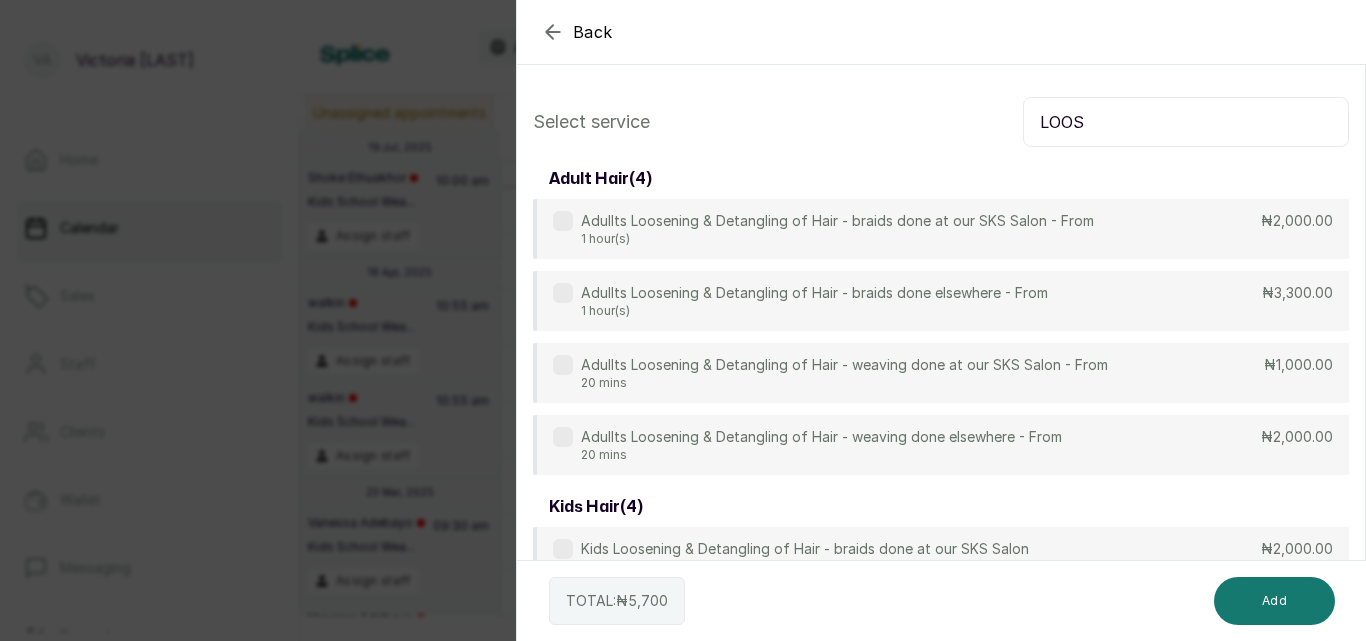 type on "LOOS" 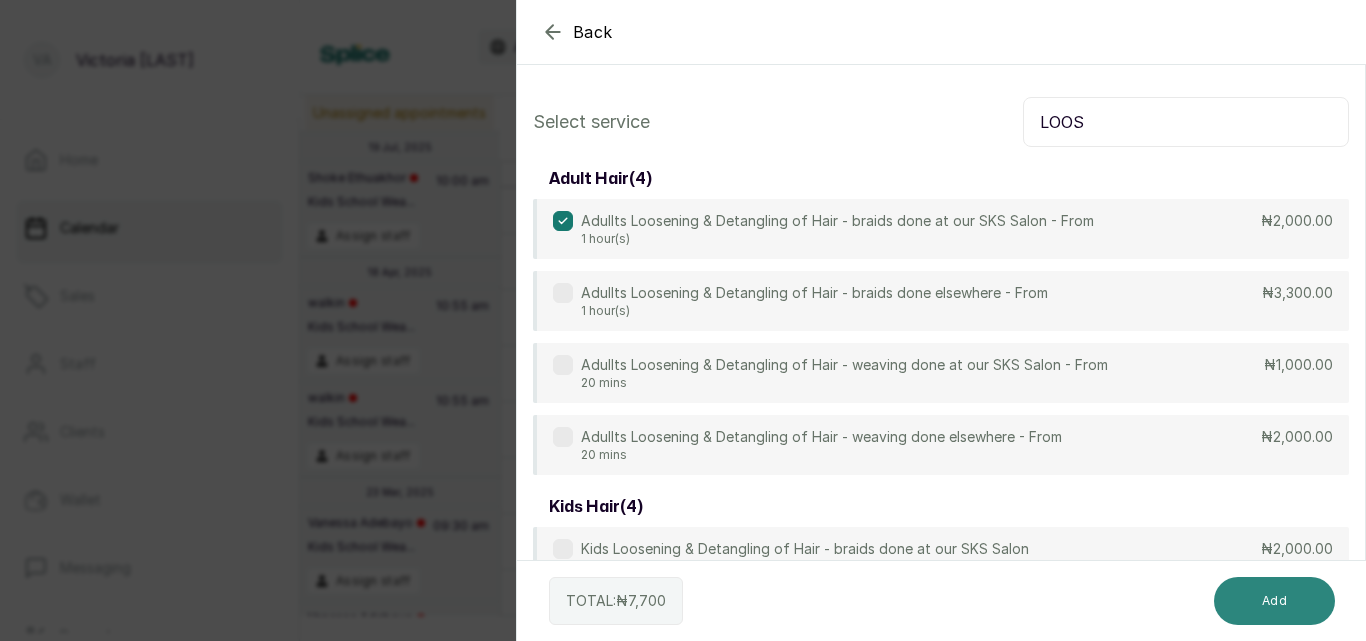 click on "Add" at bounding box center (1274, 601) 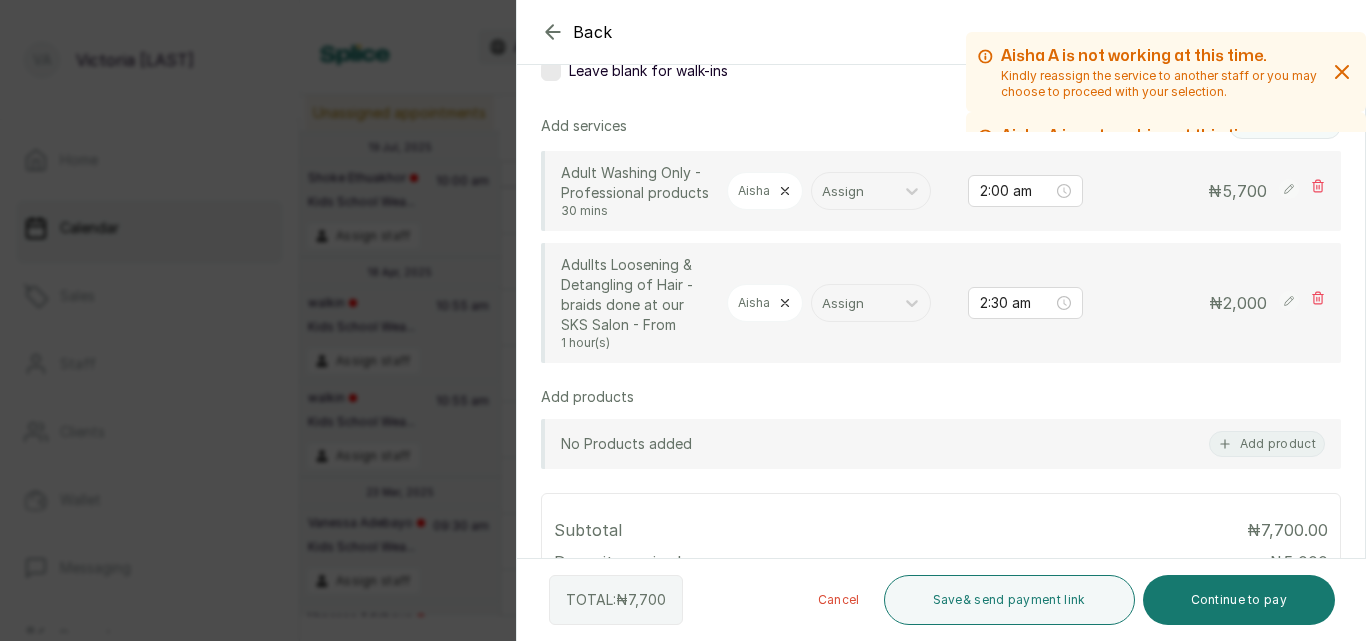 scroll, scrollTop: 351, scrollLeft: 0, axis: vertical 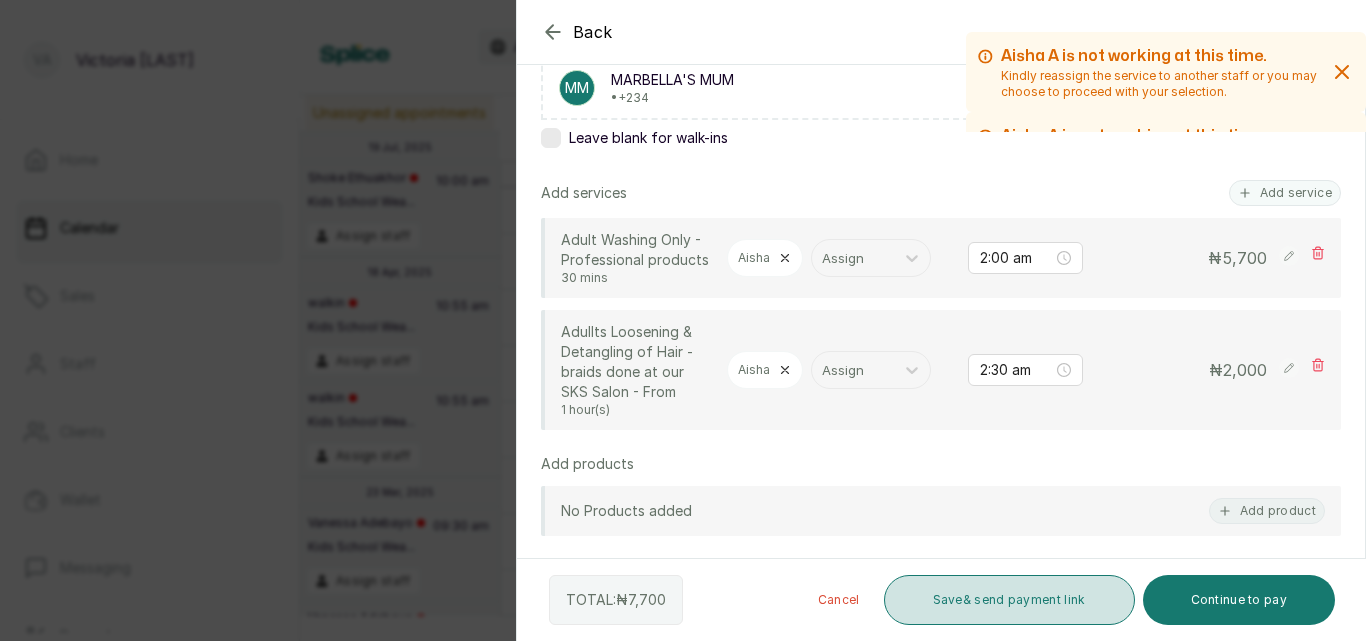 click on "Save  & send payment link" at bounding box center (1009, 600) 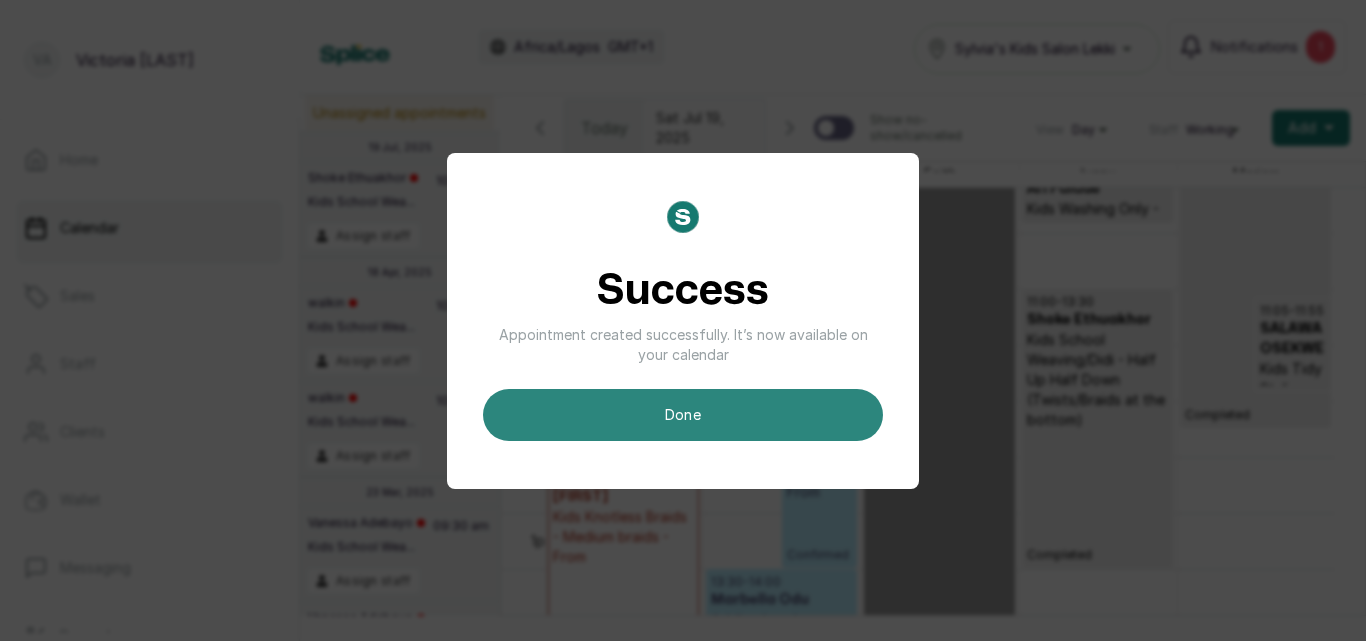 click on "done" at bounding box center [683, 415] 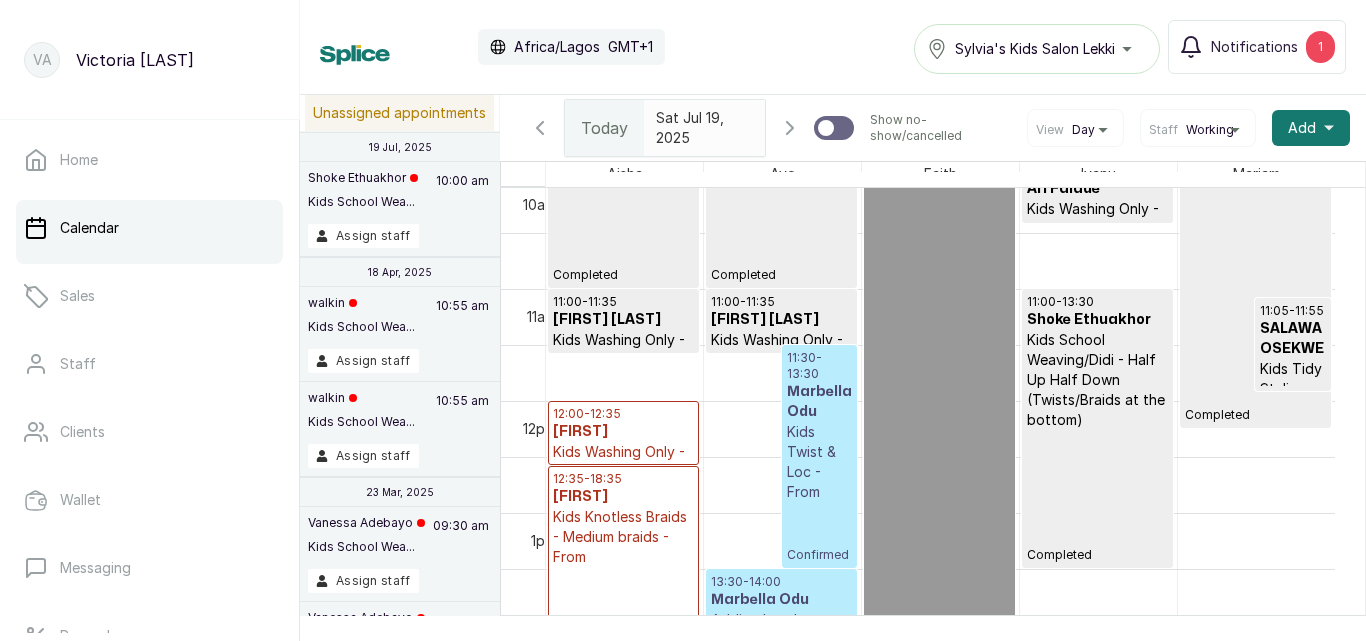scroll, scrollTop: 673, scrollLeft: 0, axis: vertical 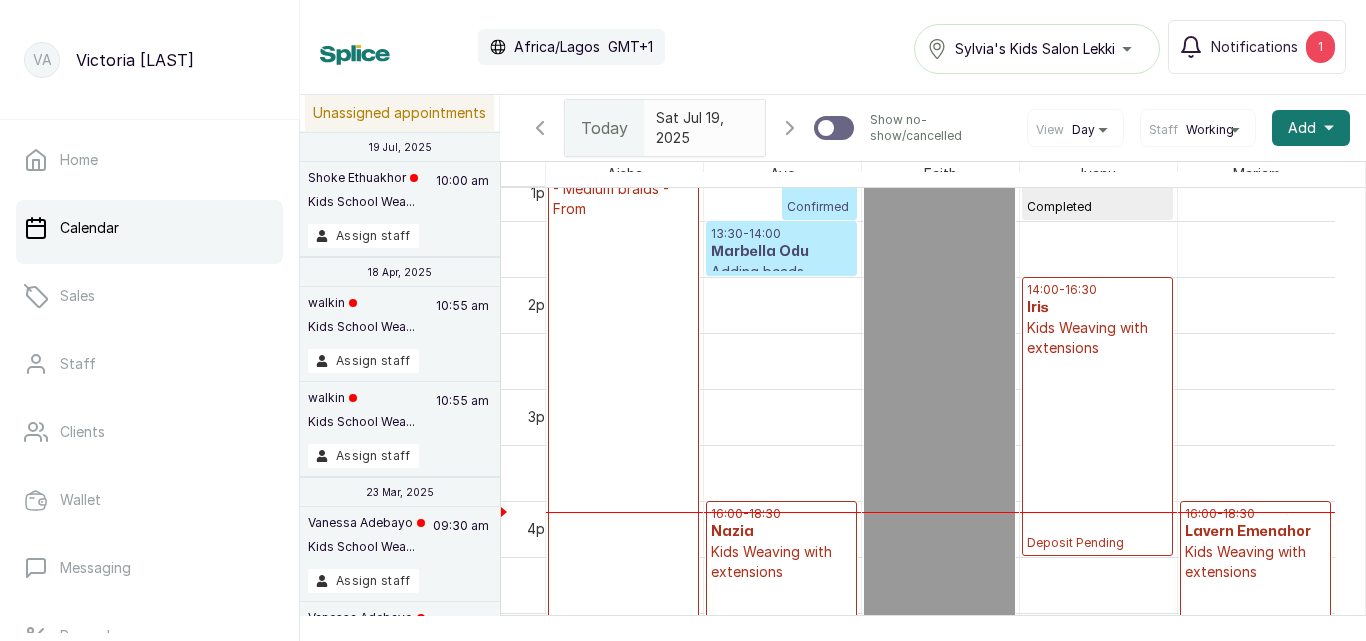 click on "14:00  -  16:30 Iris  Kids Weaving with extensions Deposit Pending" at bounding box center [1097, 416] 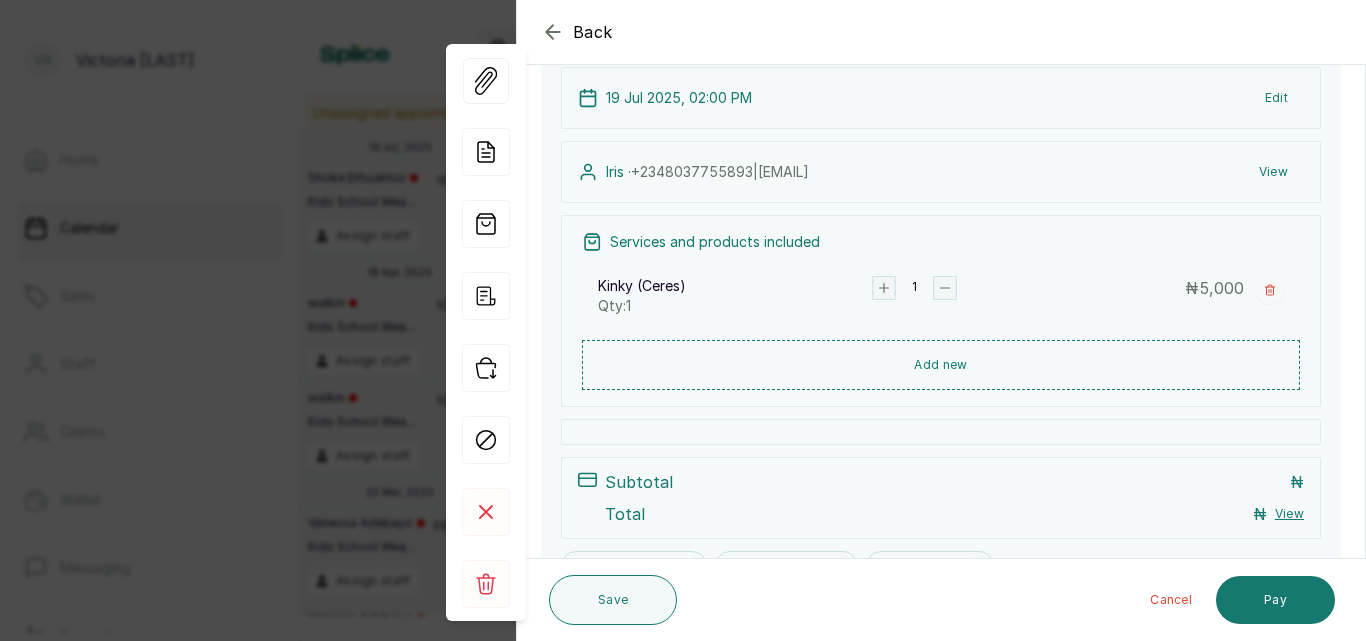 click 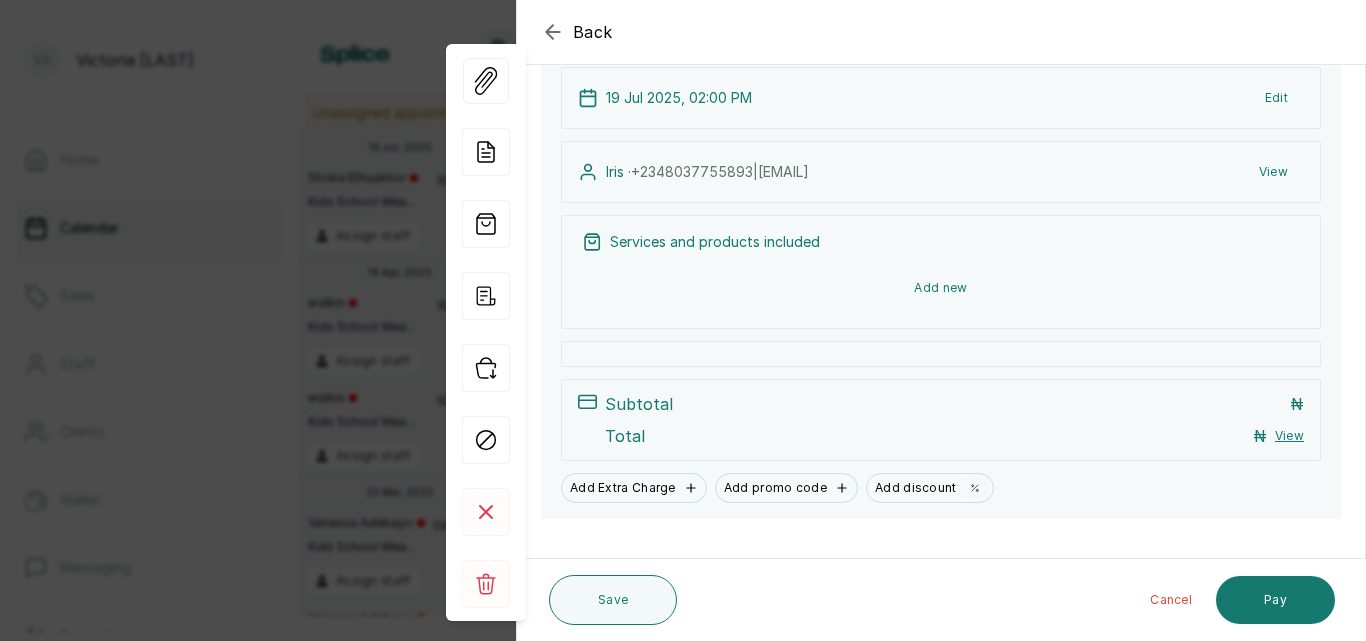click on "Add new" at bounding box center (941, 288) 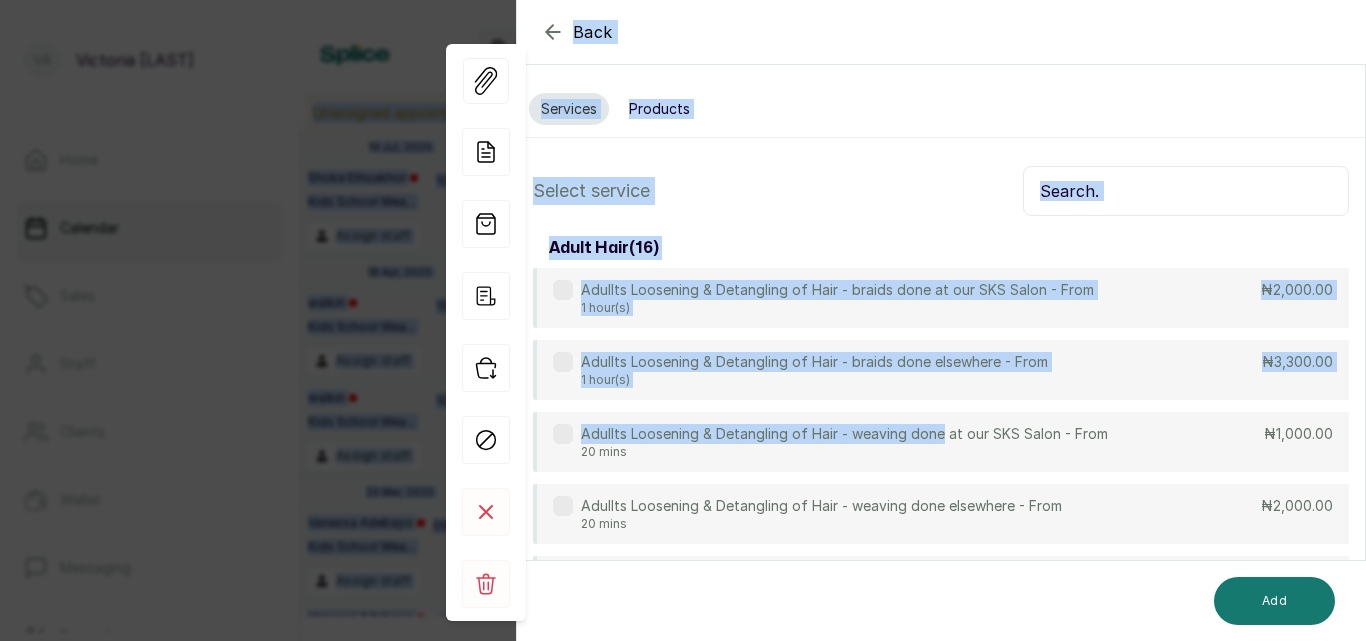 drag, startPoint x: 940, startPoint y: 285, endPoint x: 978, endPoint y: 129, distance: 160.56151 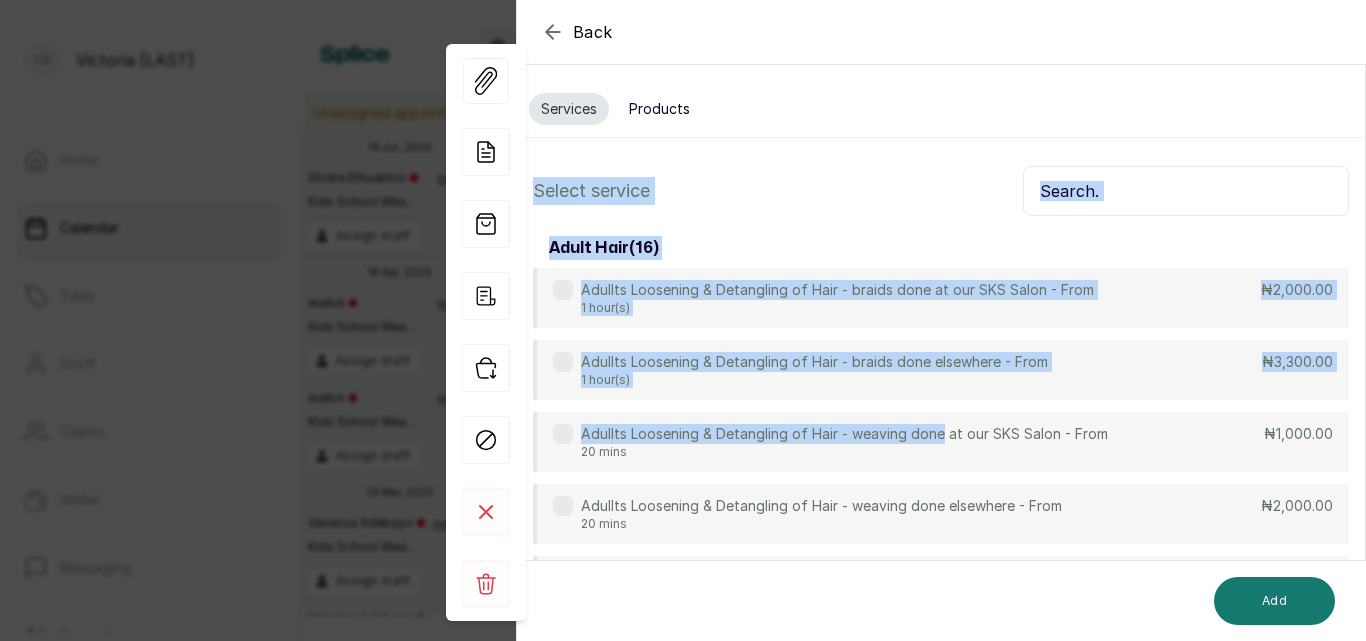 click at bounding box center (1186, 191) 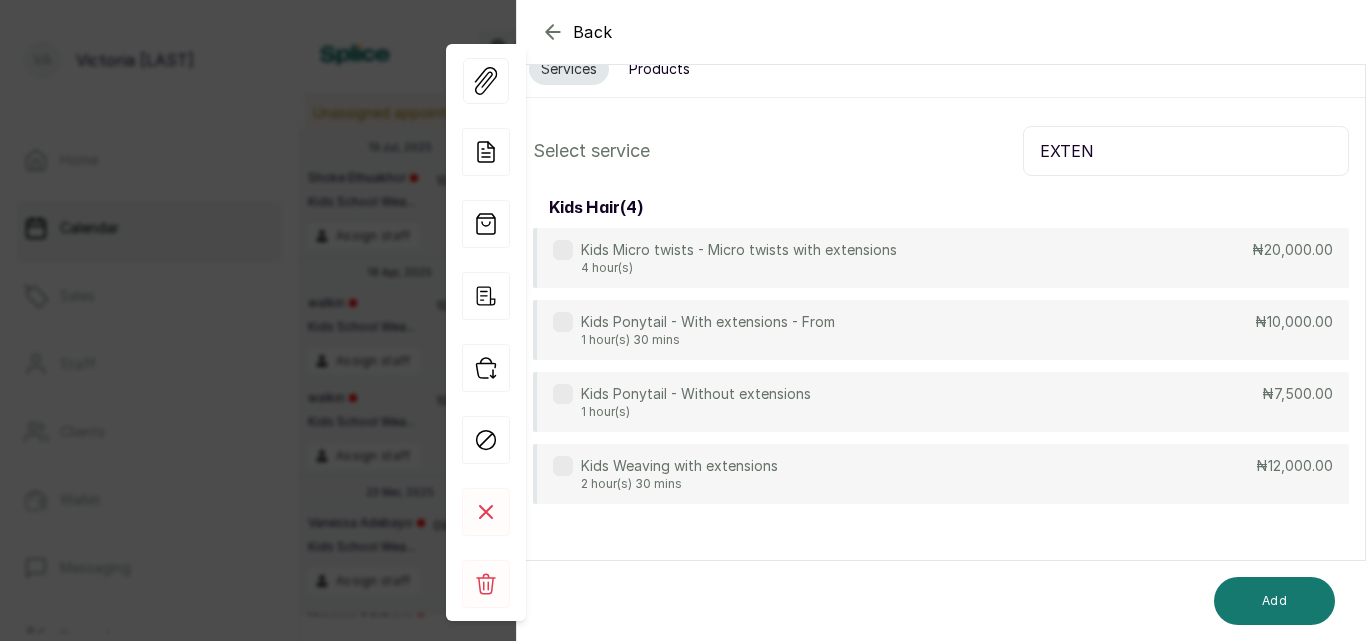 click at bounding box center [563, 466] 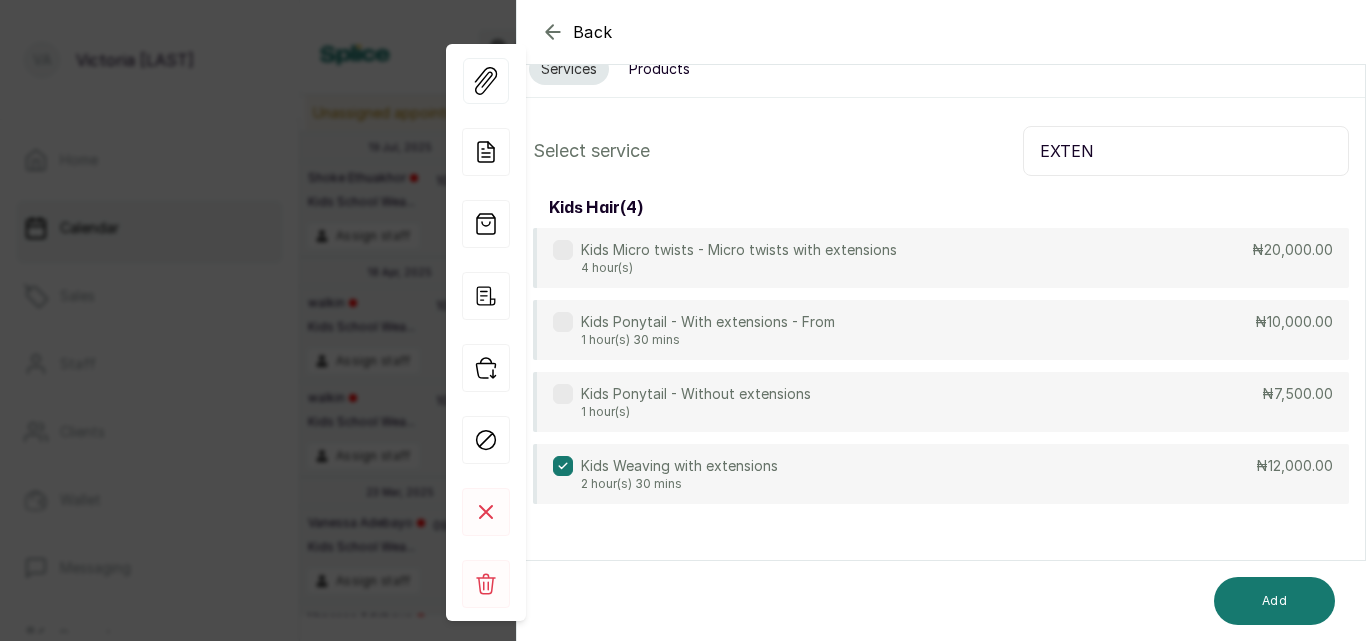 click on "EXTEN" at bounding box center (1186, 151) 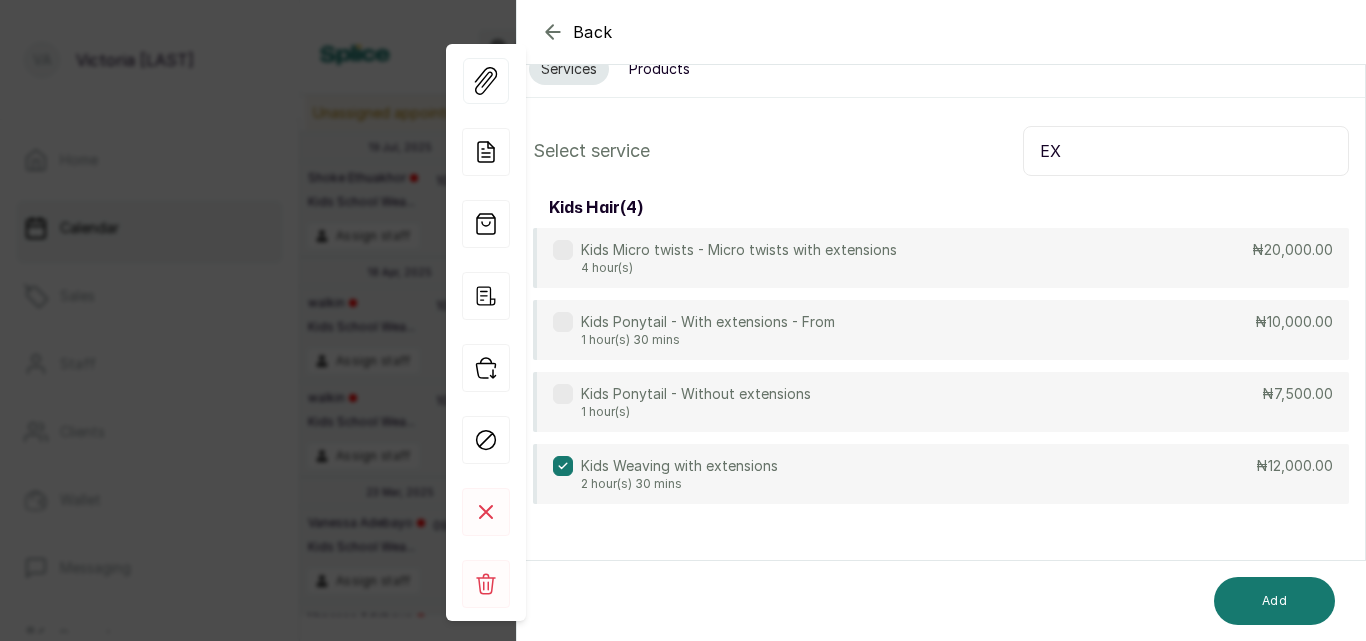 type on "E" 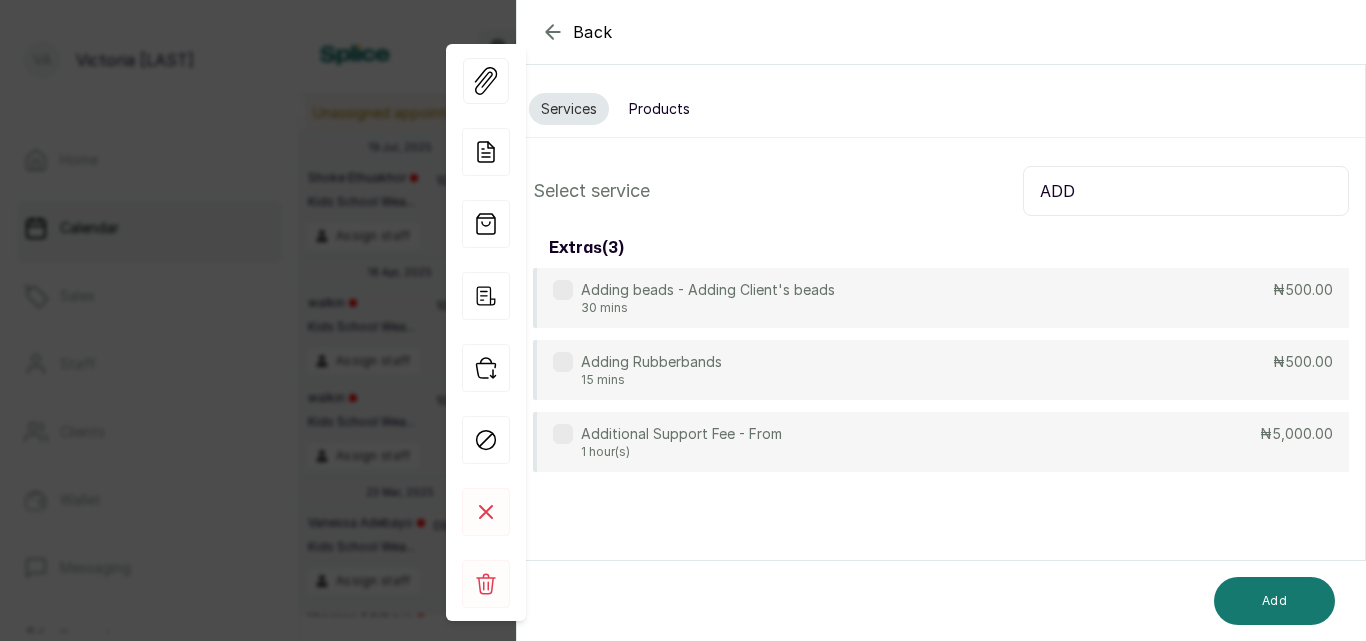 scroll, scrollTop: 0, scrollLeft: 0, axis: both 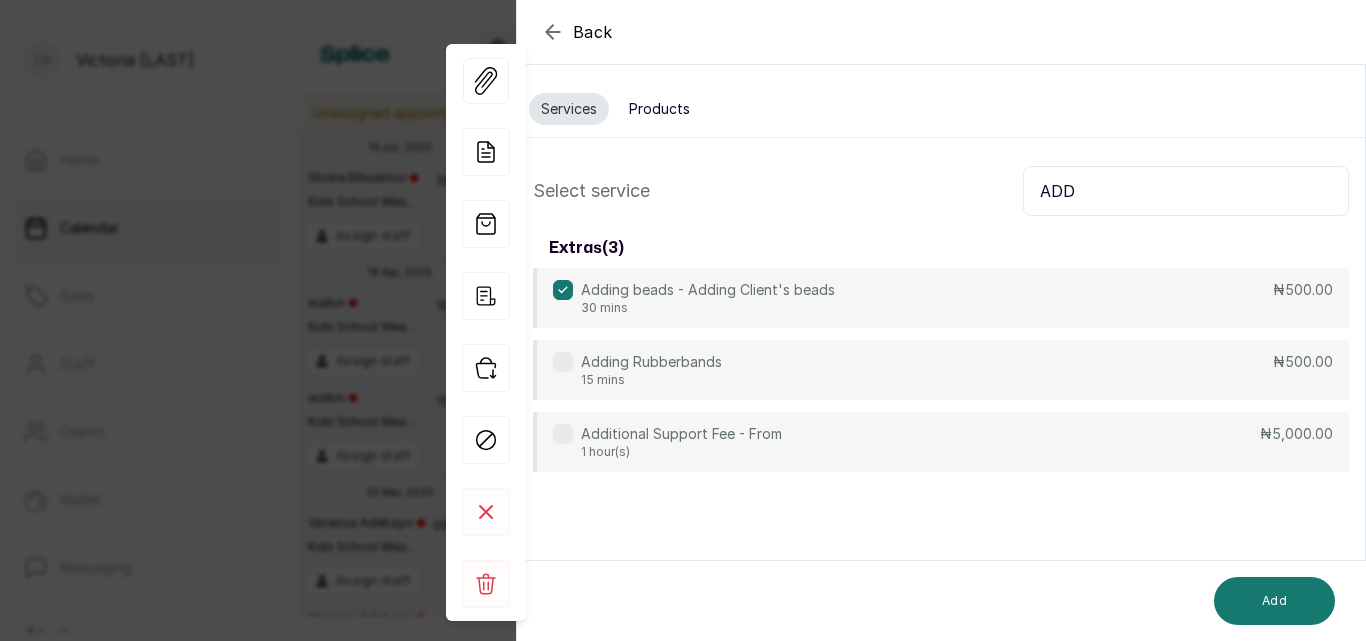 click on "Products" at bounding box center [659, 109] 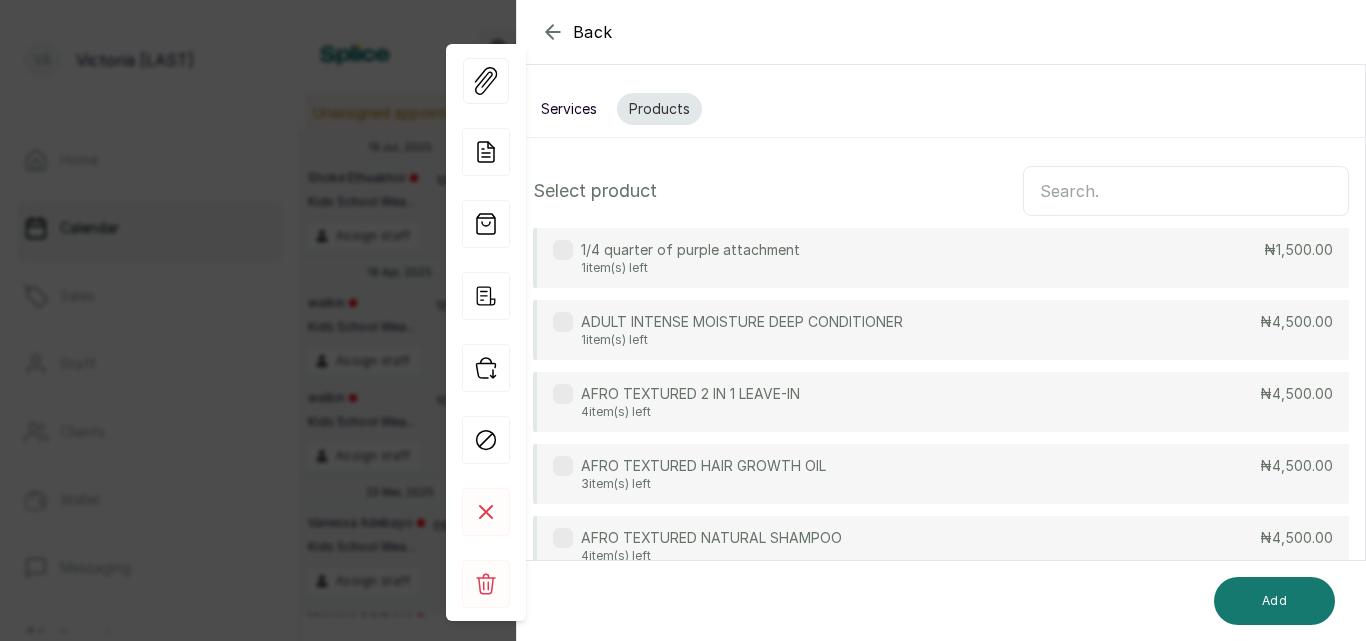 type 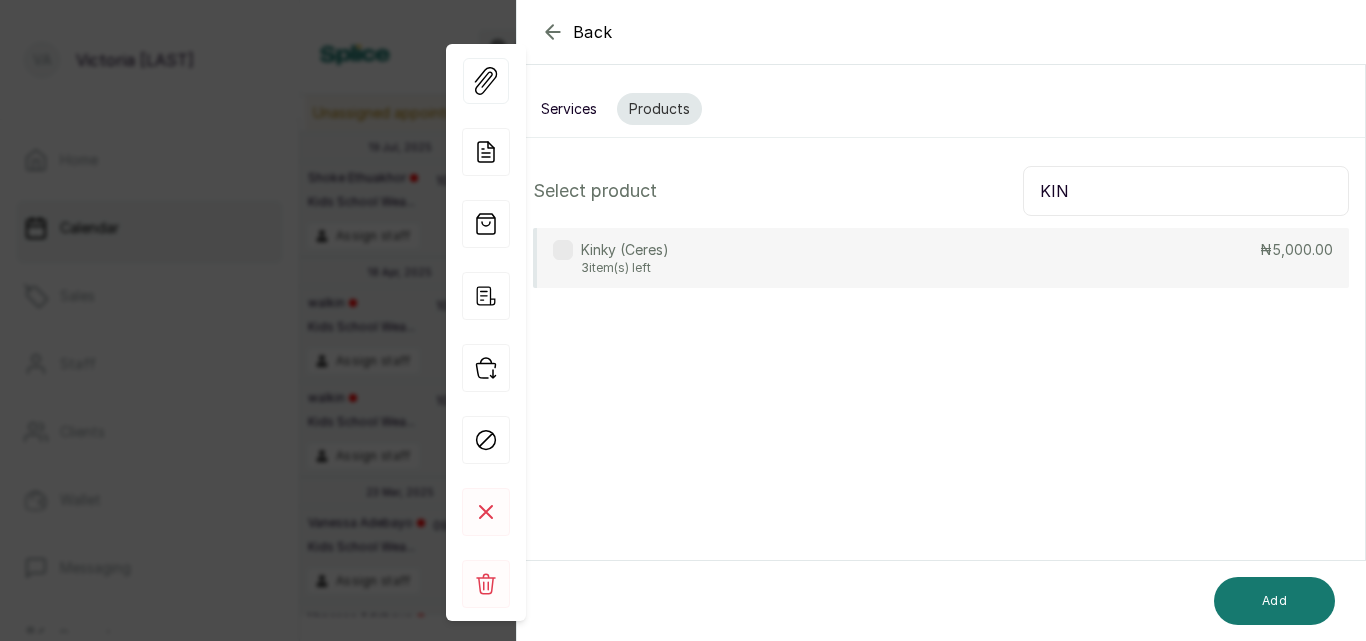 click at bounding box center (563, 250) 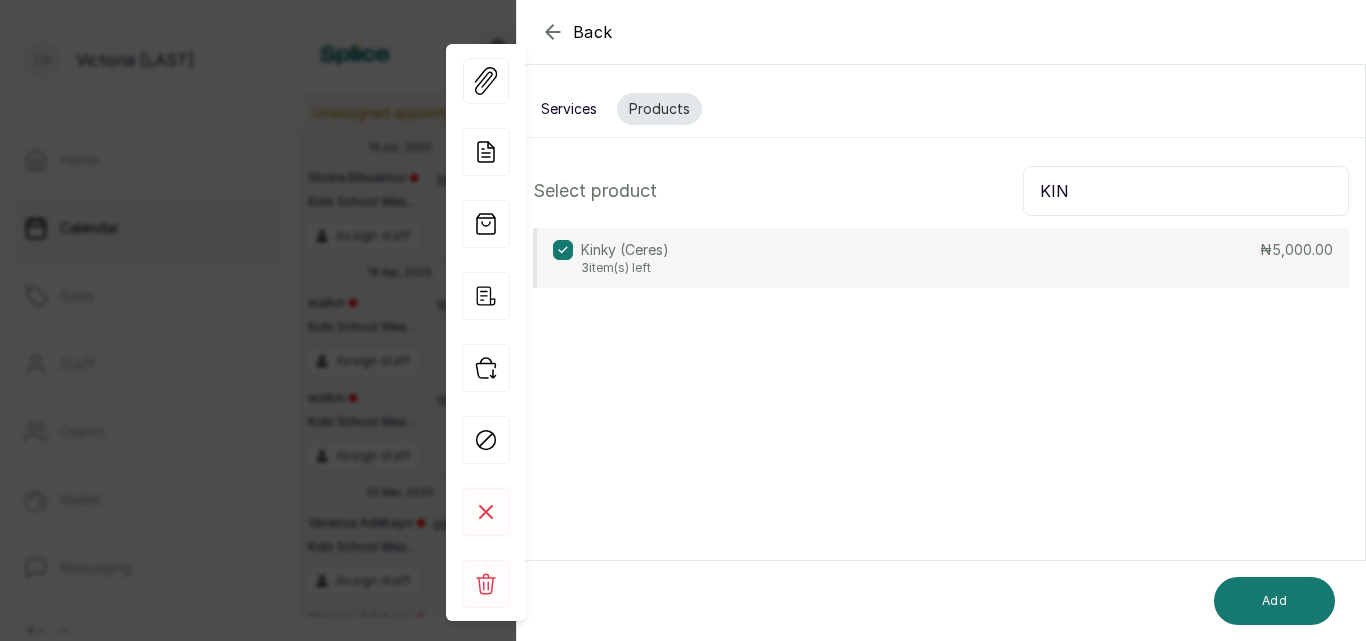 click on "KIN" at bounding box center [1186, 191] 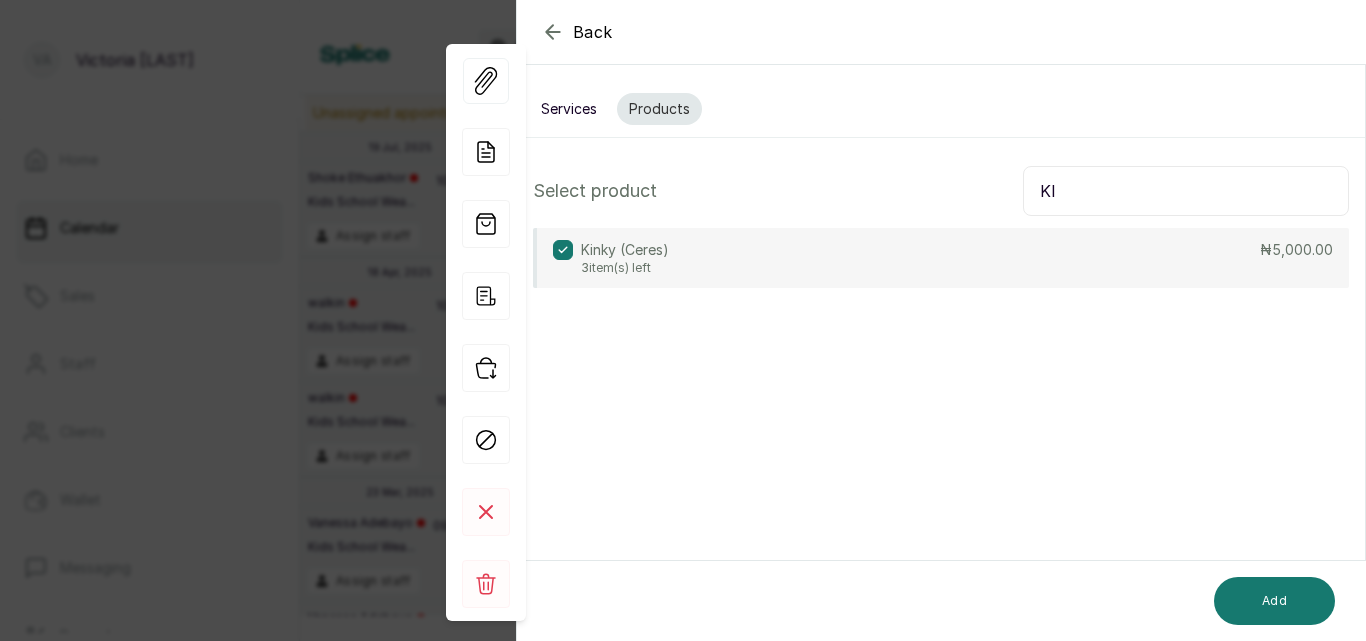 type on "K" 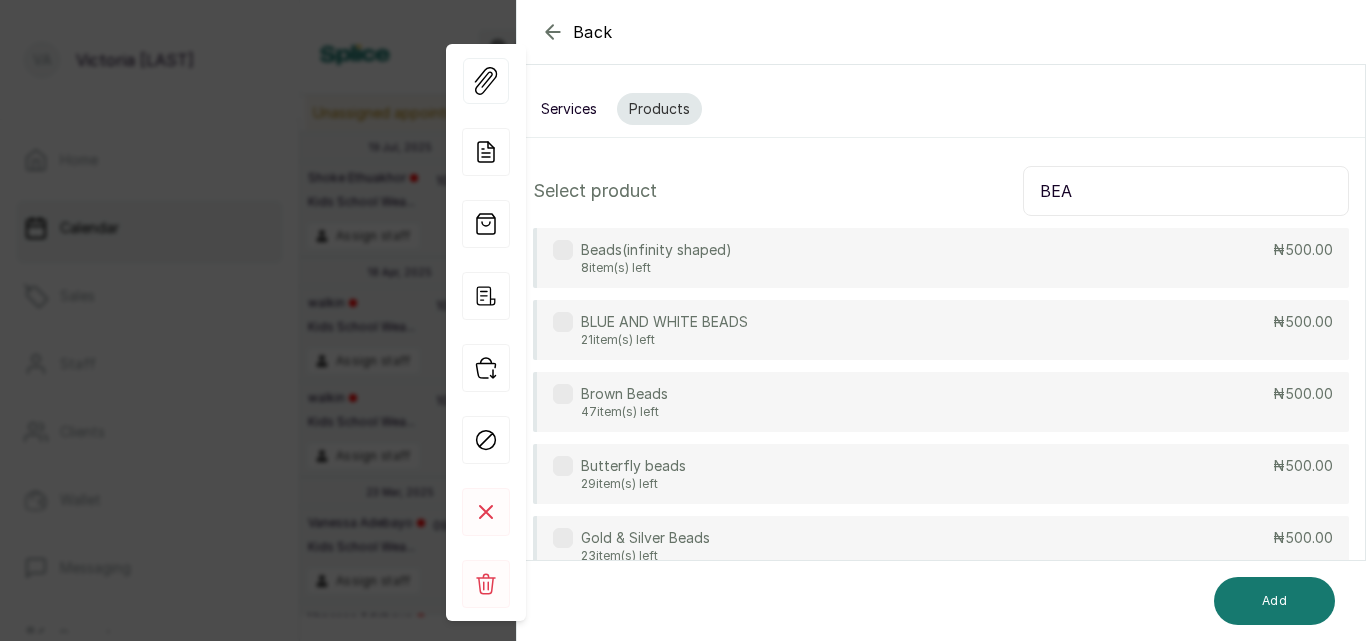 type on "BEA" 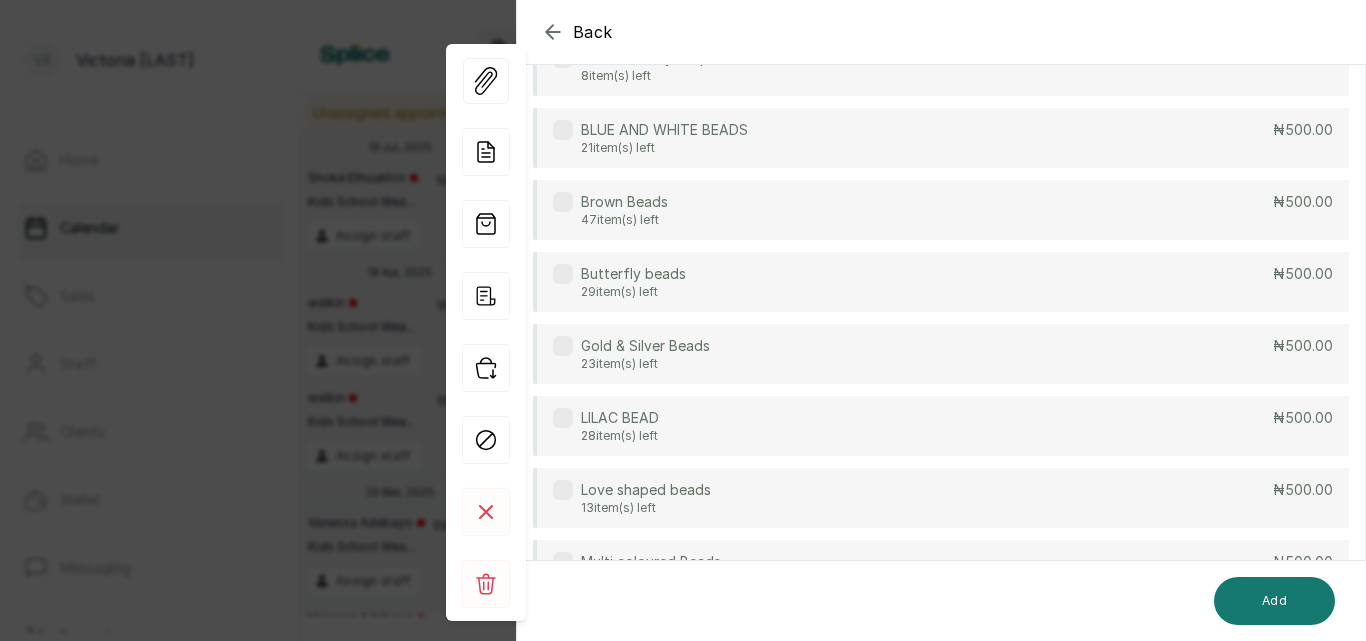 scroll, scrollTop: 142, scrollLeft: 0, axis: vertical 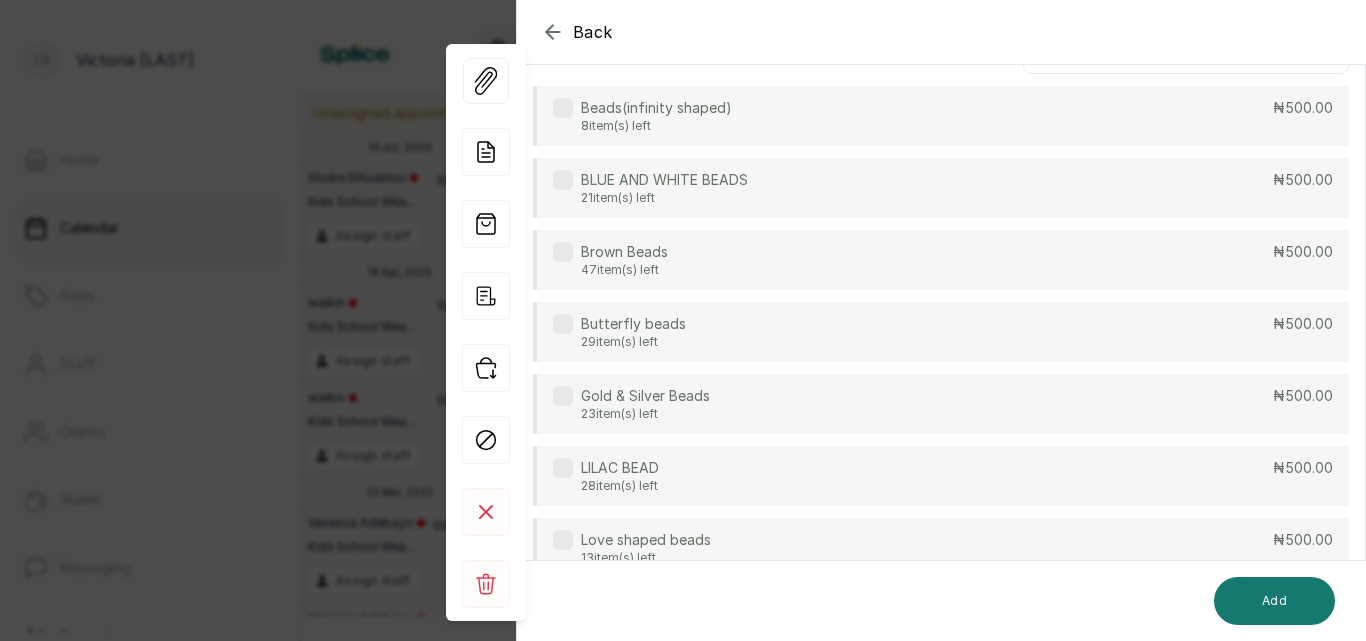 click at bounding box center (563, 252) 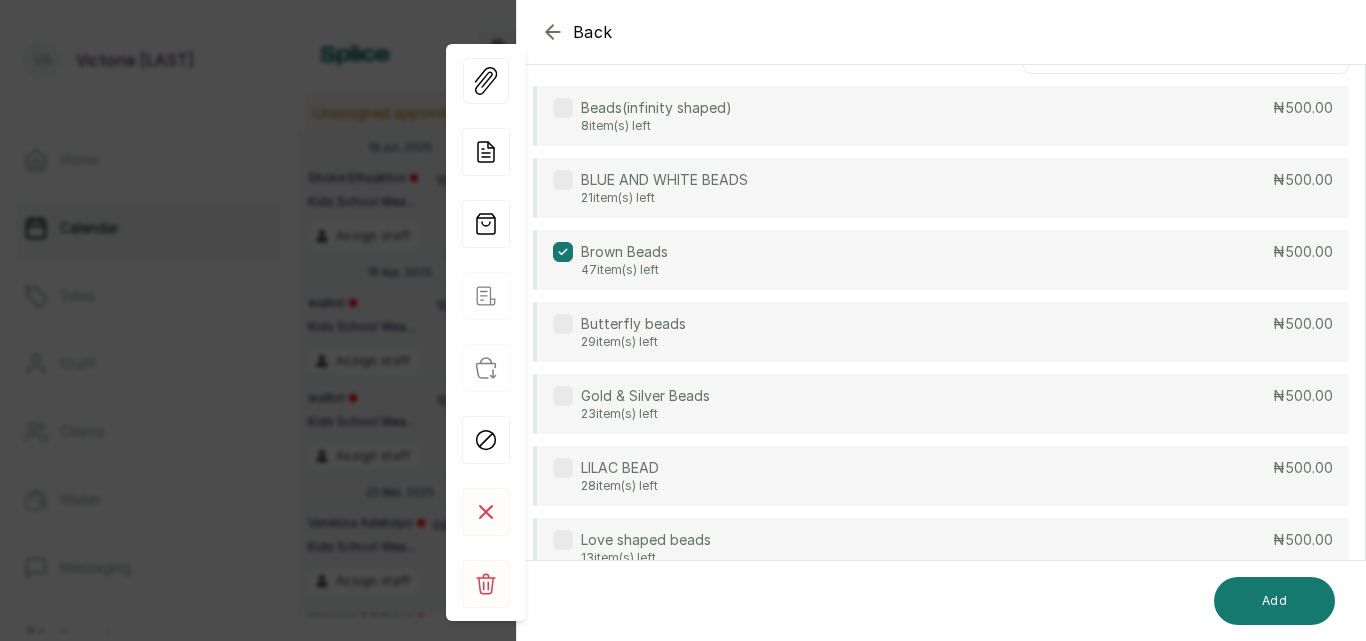scroll, scrollTop: 0, scrollLeft: 0, axis: both 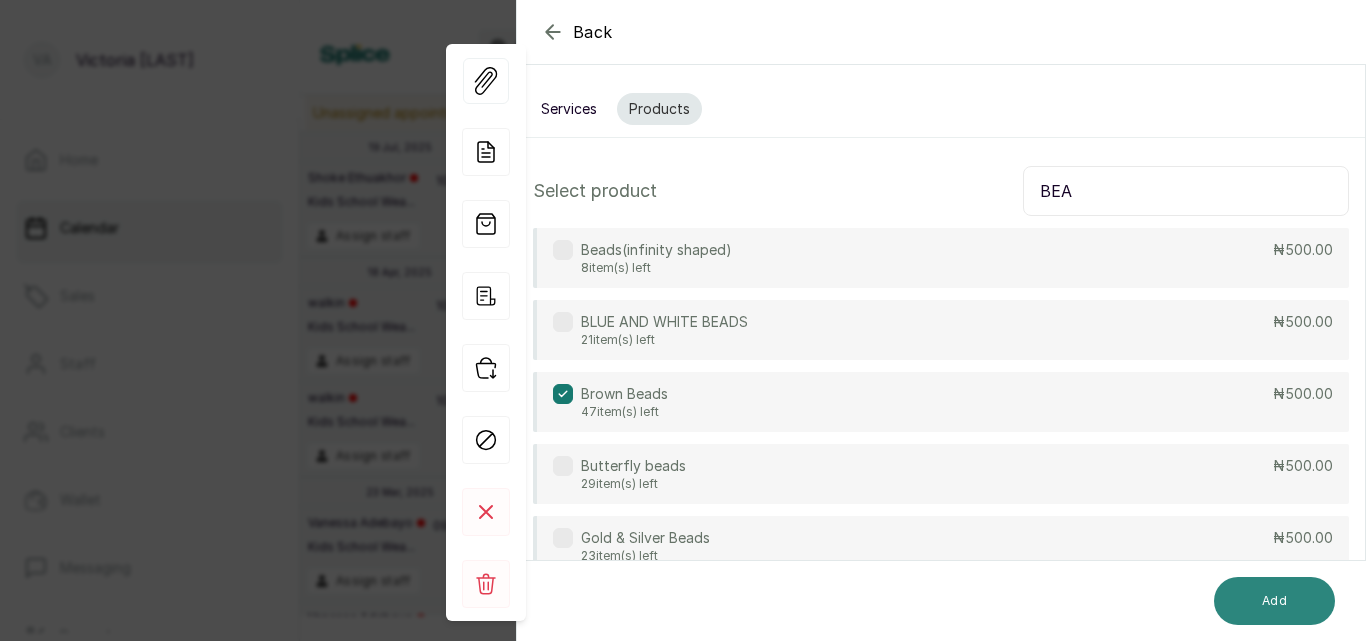 click on "Add" at bounding box center (1274, 601) 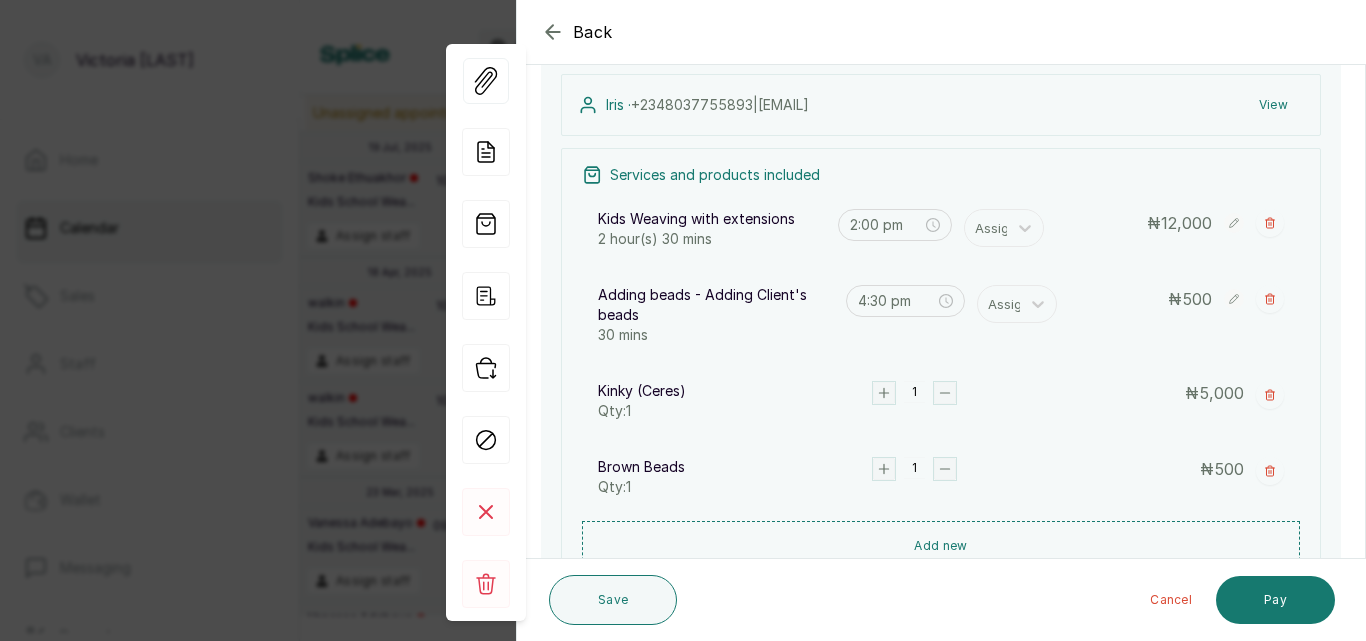 scroll, scrollTop: 397, scrollLeft: 0, axis: vertical 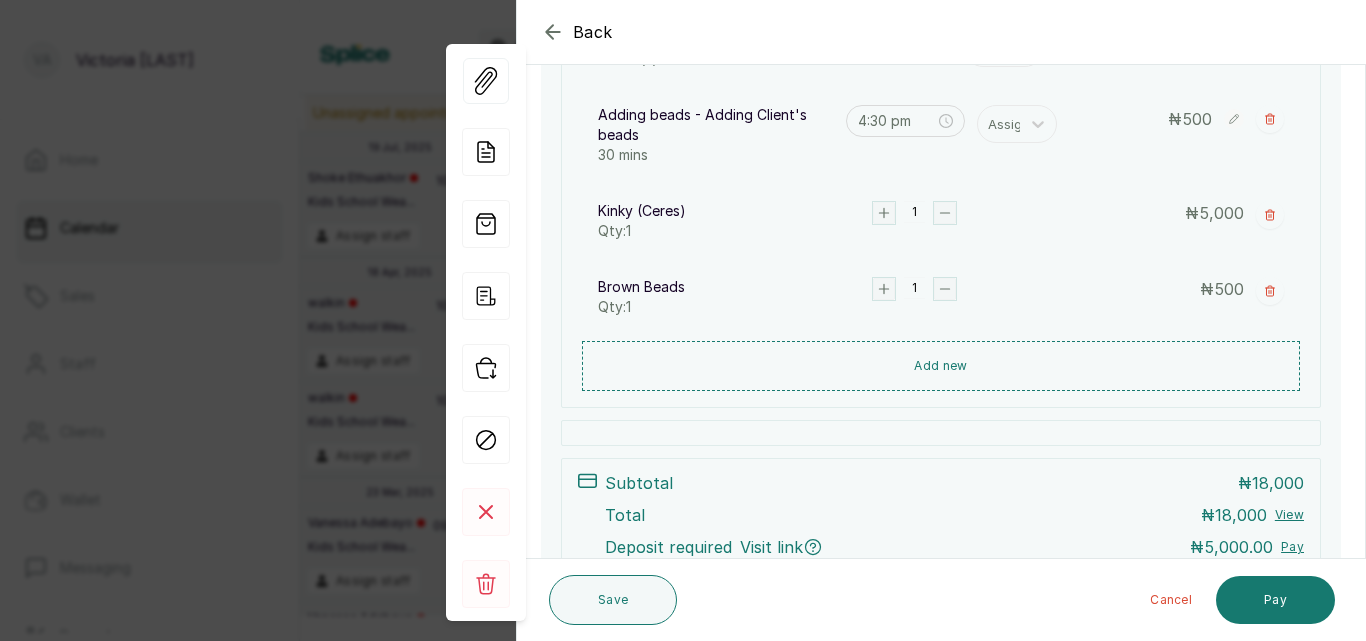 click 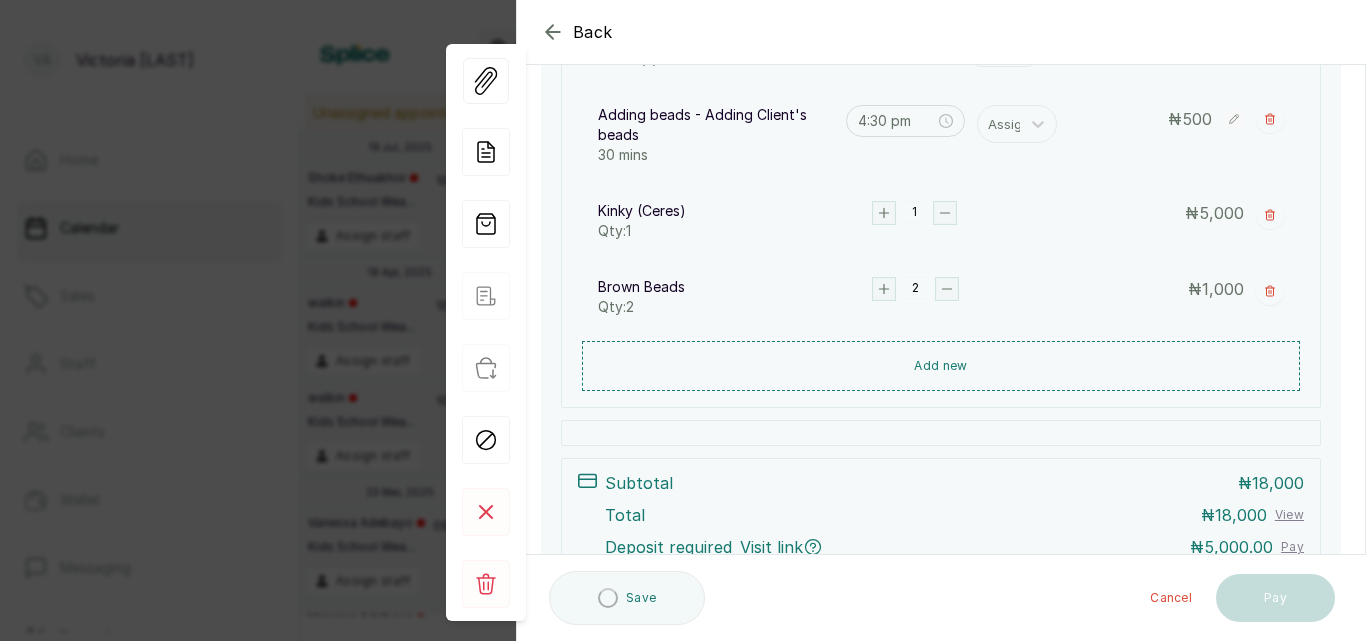 click 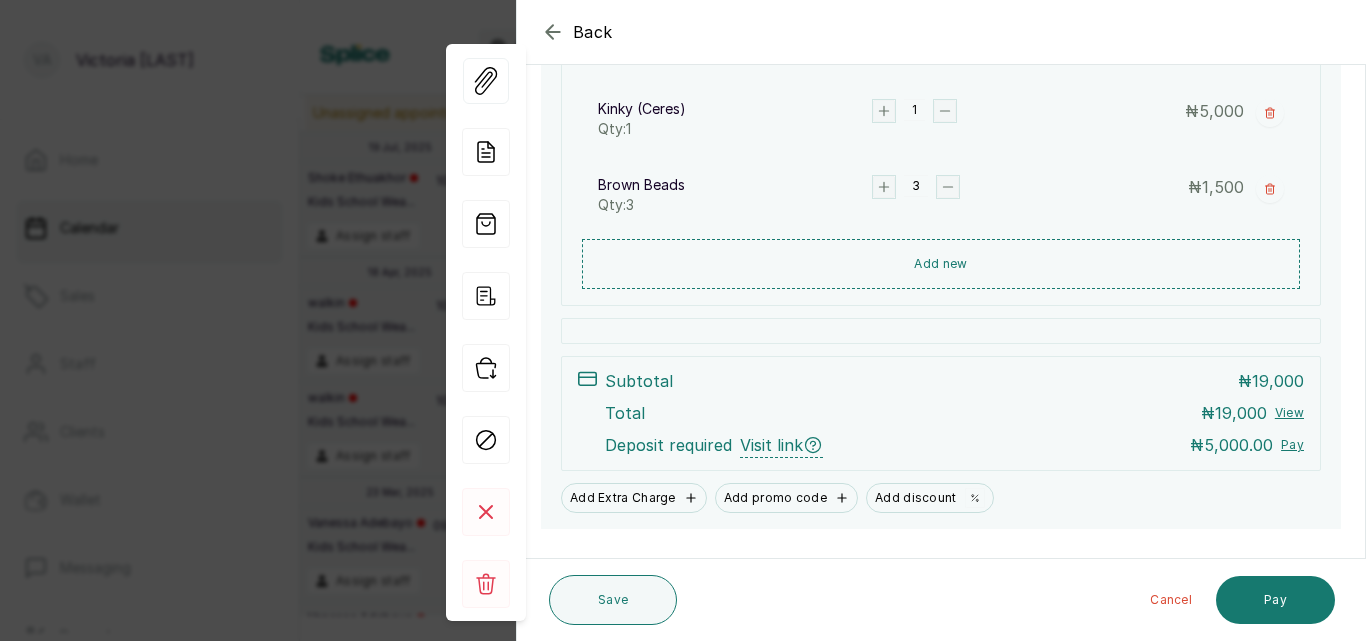 scroll, scrollTop: 540, scrollLeft: 0, axis: vertical 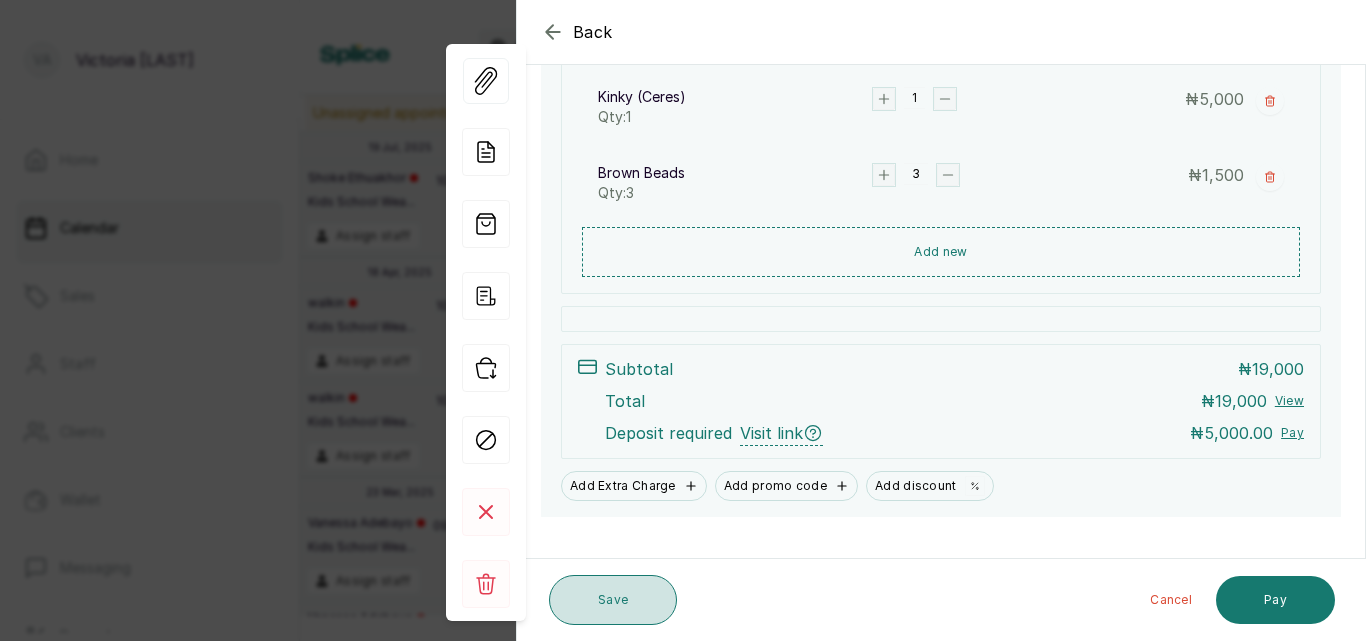 click on "Save" at bounding box center [613, 600] 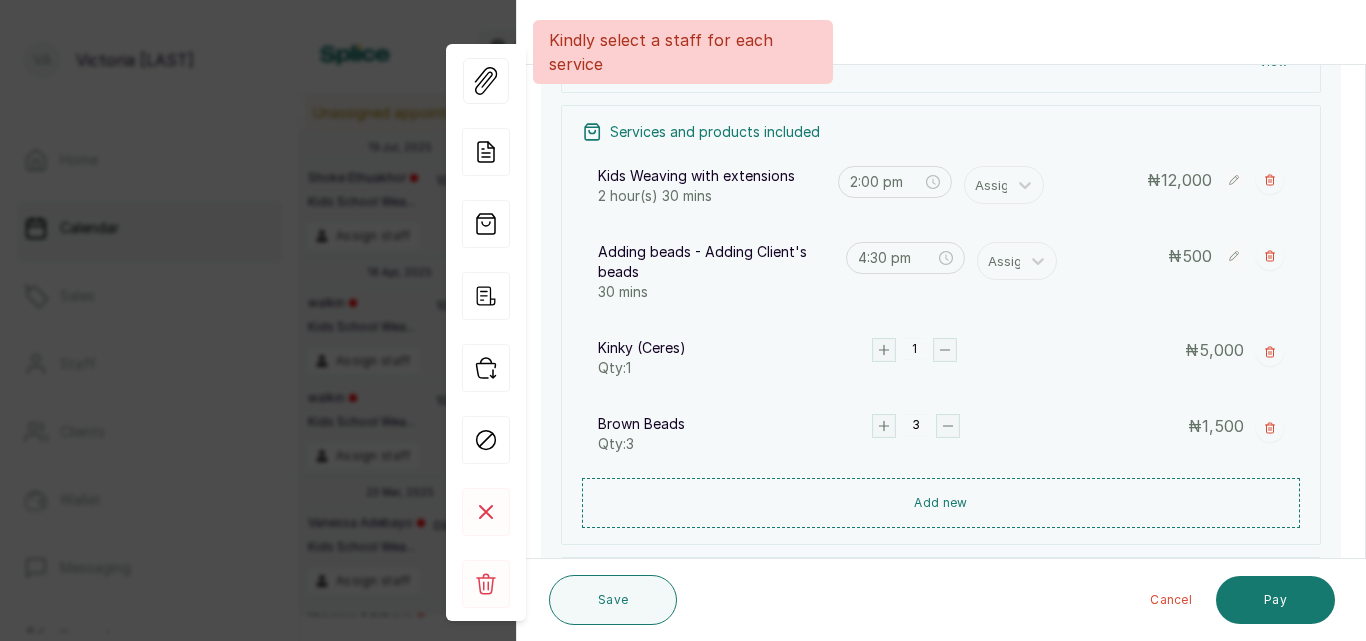 scroll, scrollTop: 247, scrollLeft: 0, axis: vertical 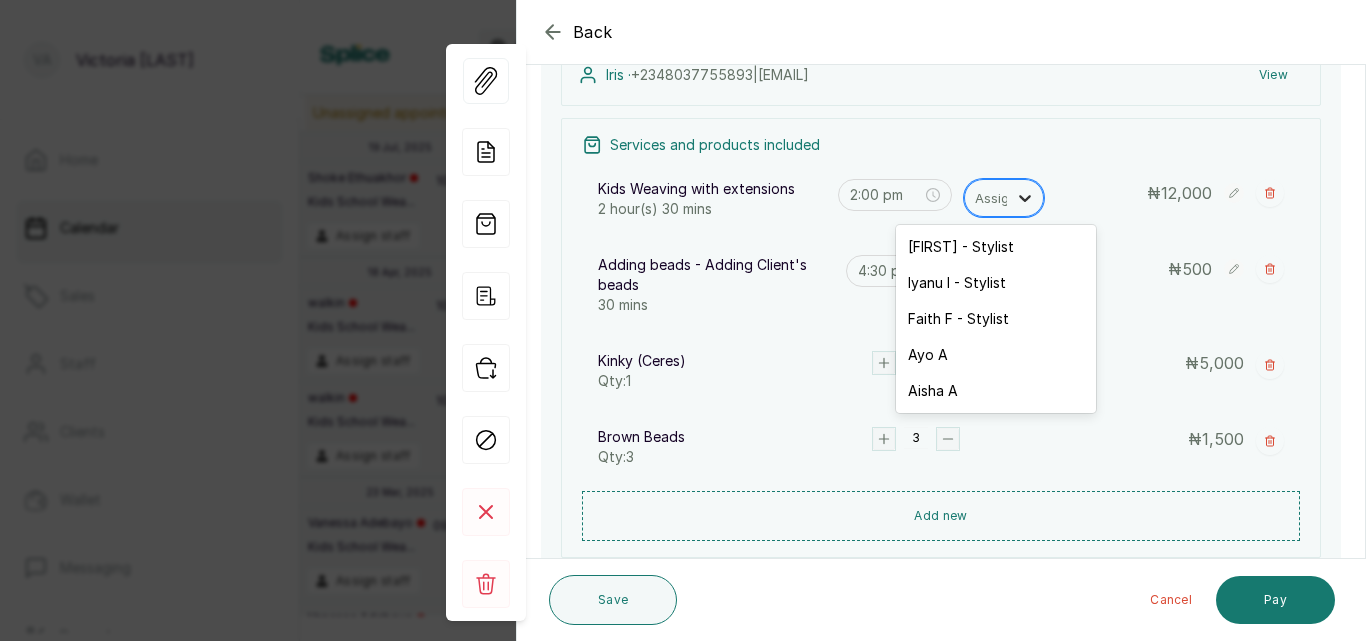 click 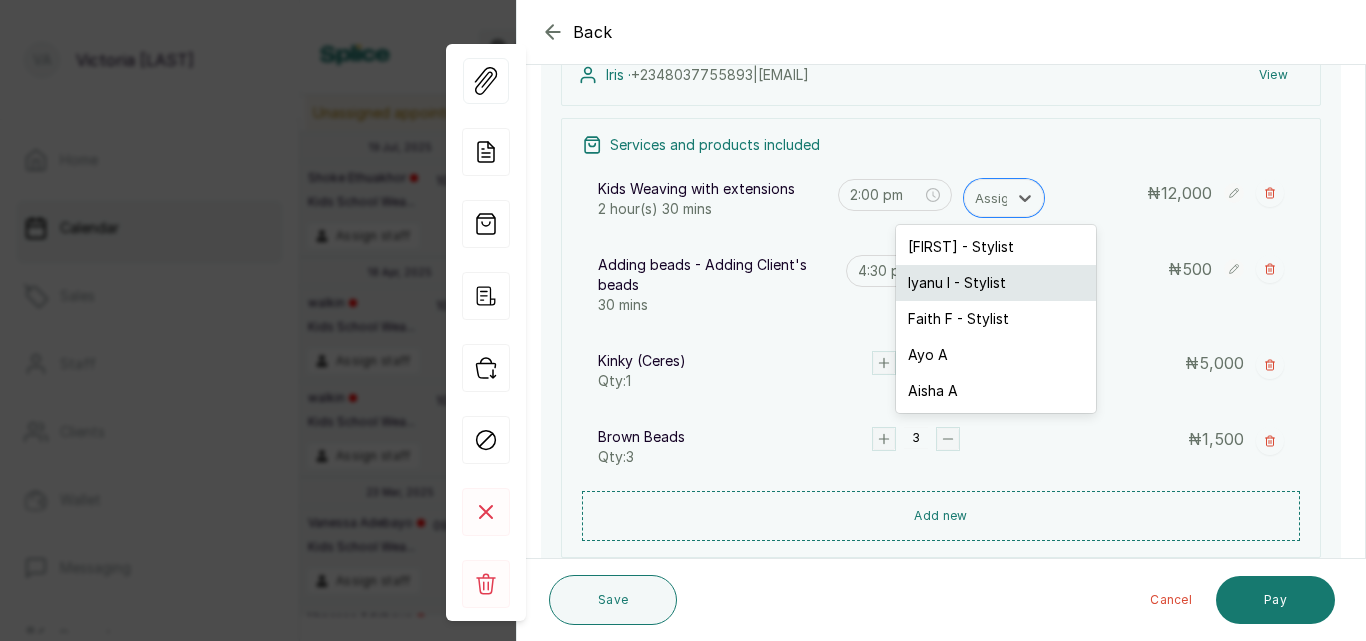 click on "Iyanu I - Stylist" at bounding box center (996, 283) 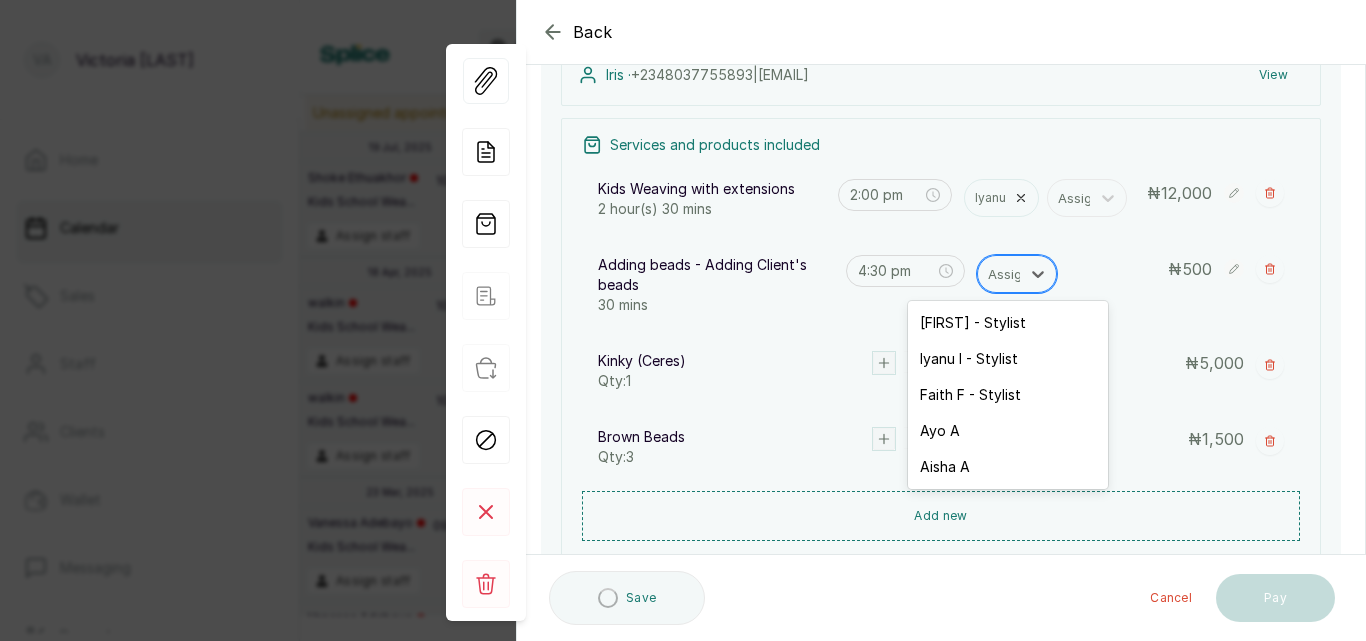 click at bounding box center (1009, 274) 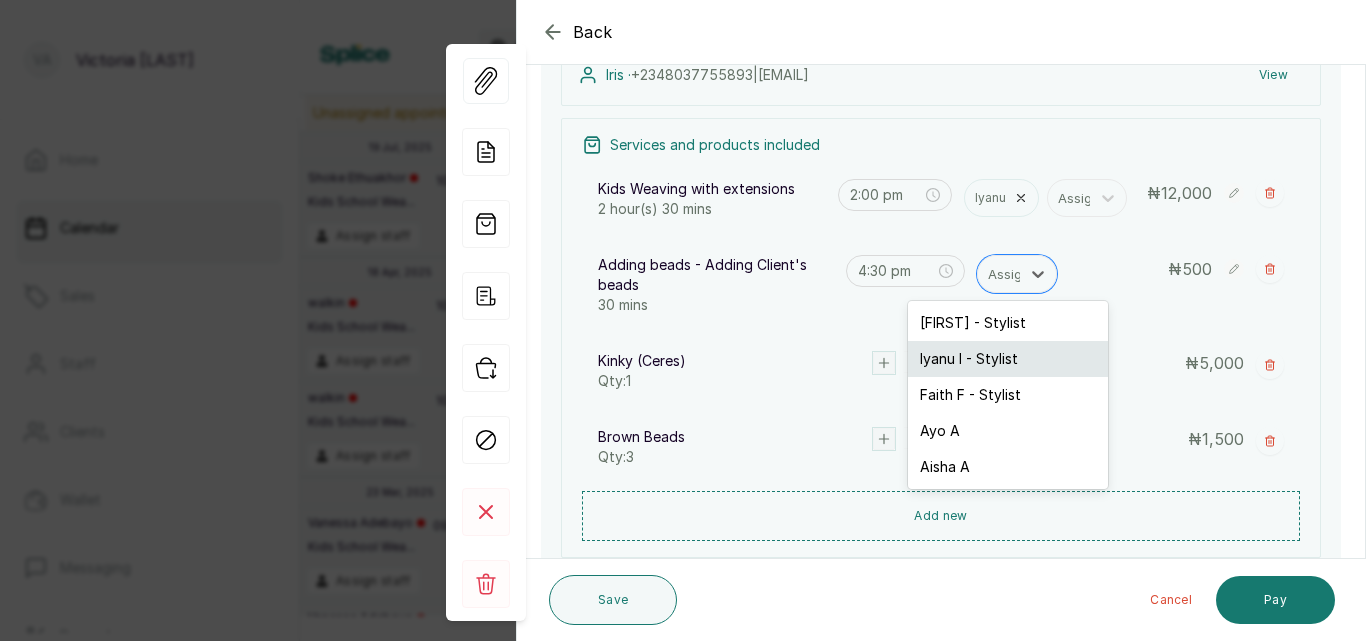 click on "Iyanu I - Stylist" at bounding box center [1008, 359] 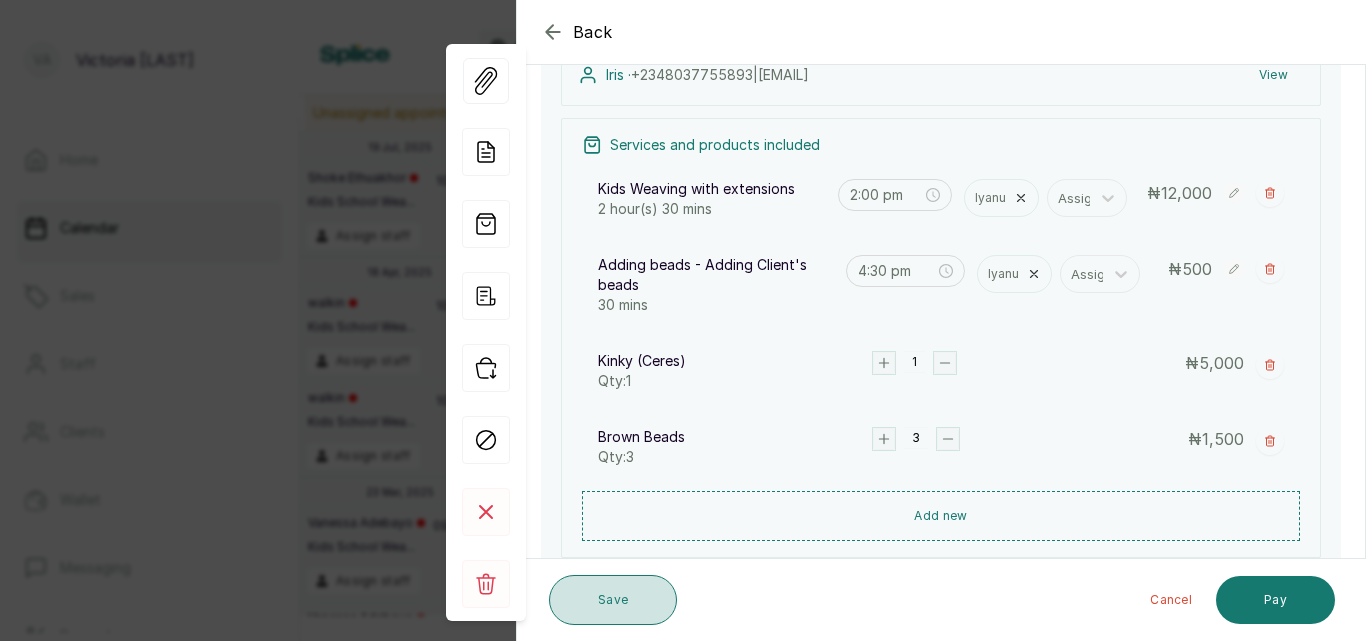 click on "Save" at bounding box center (613, 600) 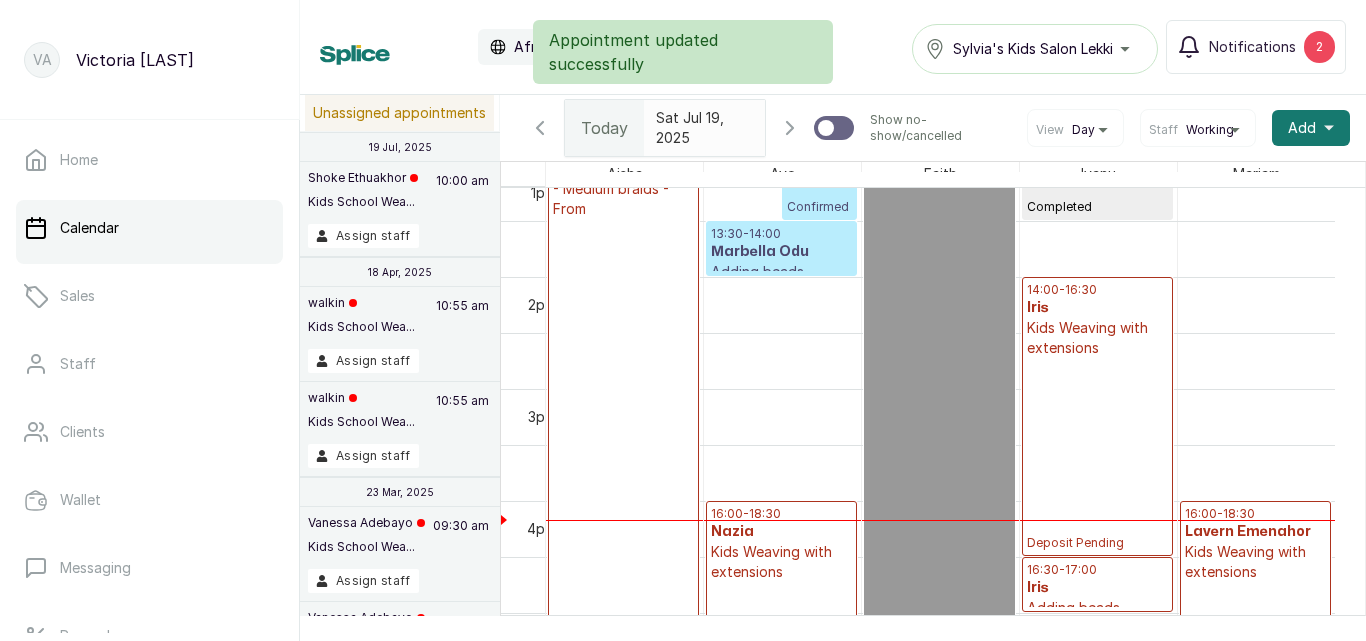 scroll, scrollTop: 1754, scrollLeft: 0, axis: vertical 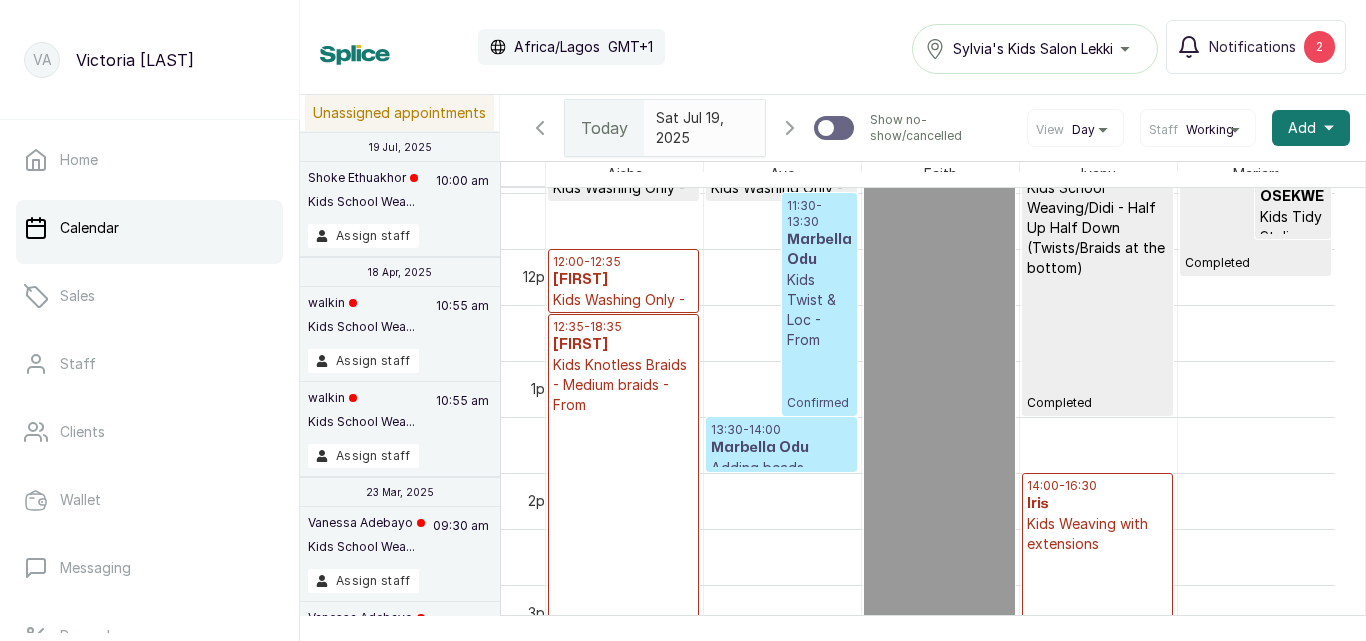 click on "Marbella Odu" at bounding box center (781, 448) 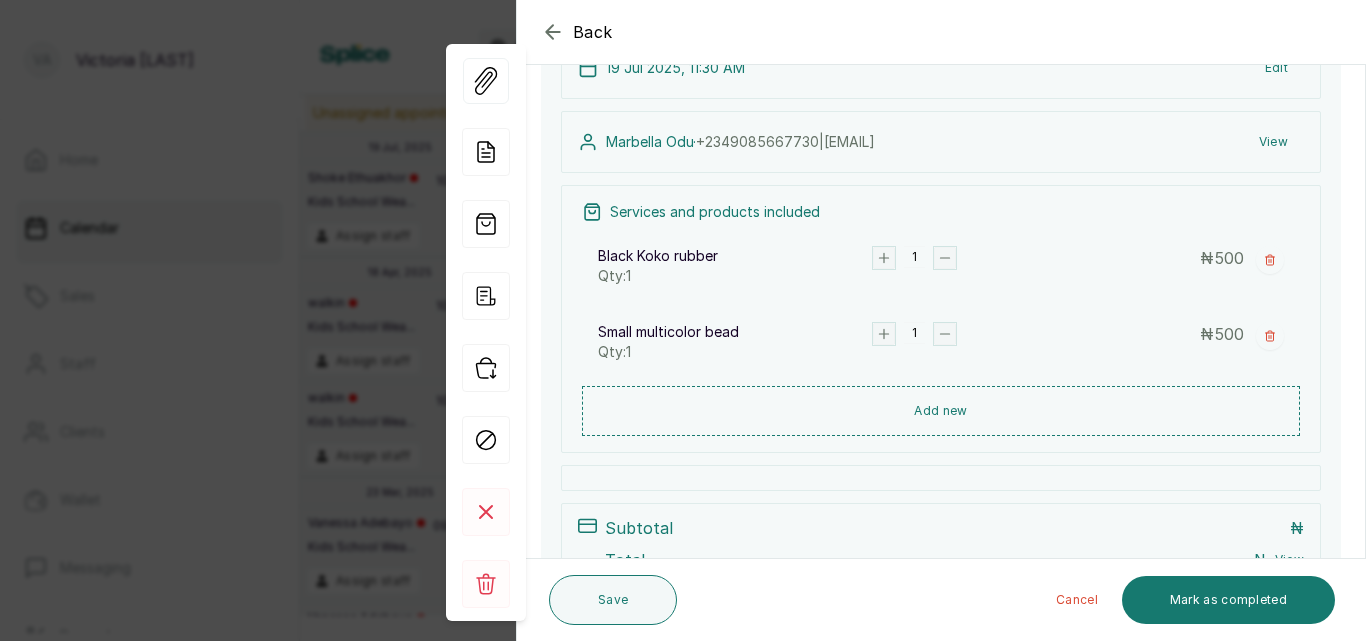 scroll, scrollTop: 183, scrollLeft: 0, axis: vertical 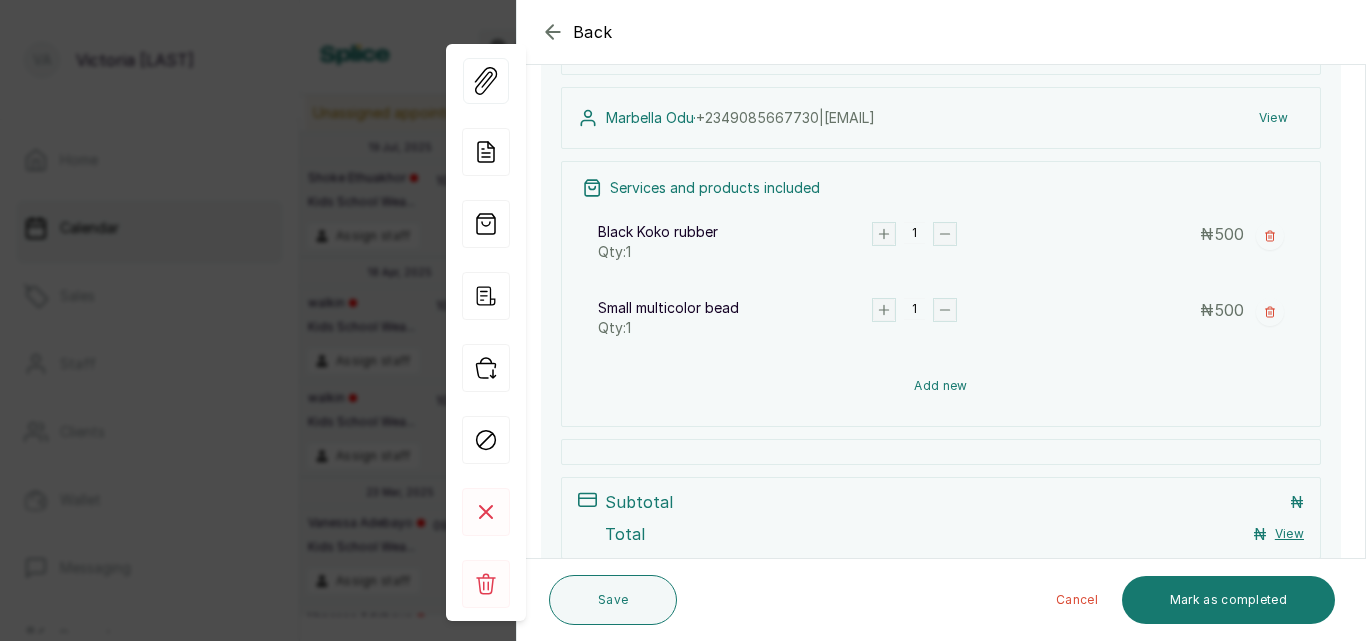 click on "Add new" at bounding box center (941, 386) 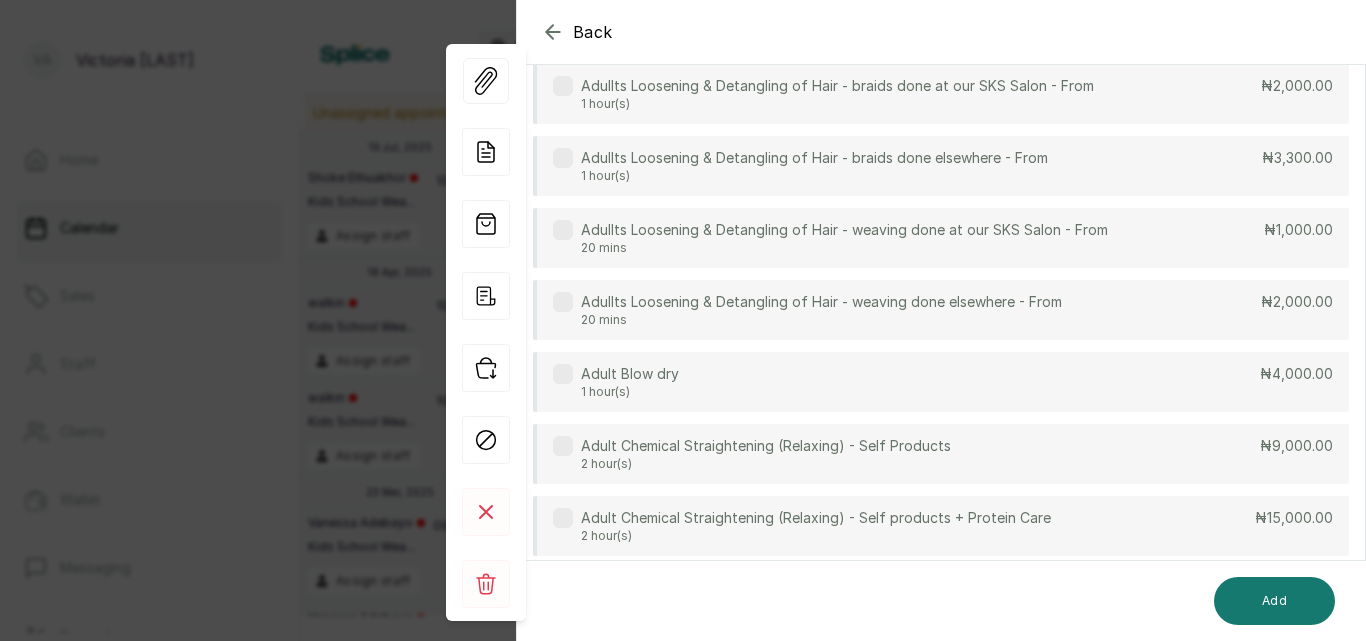 scroll, scrollTop: 149, scrollLeft: 0, axis: vertical 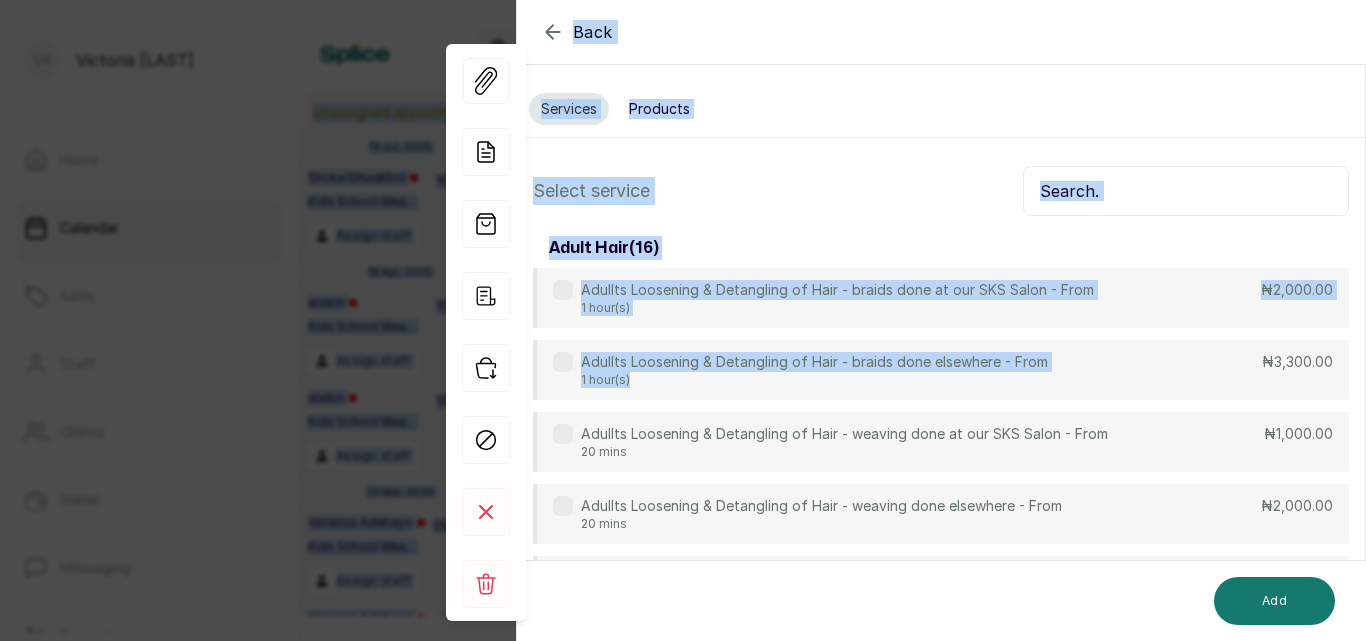 drag, startPoint x: 943, startPoint y: 225, endPoint x: 1140, endPoint y: 161, distance: 207.13522 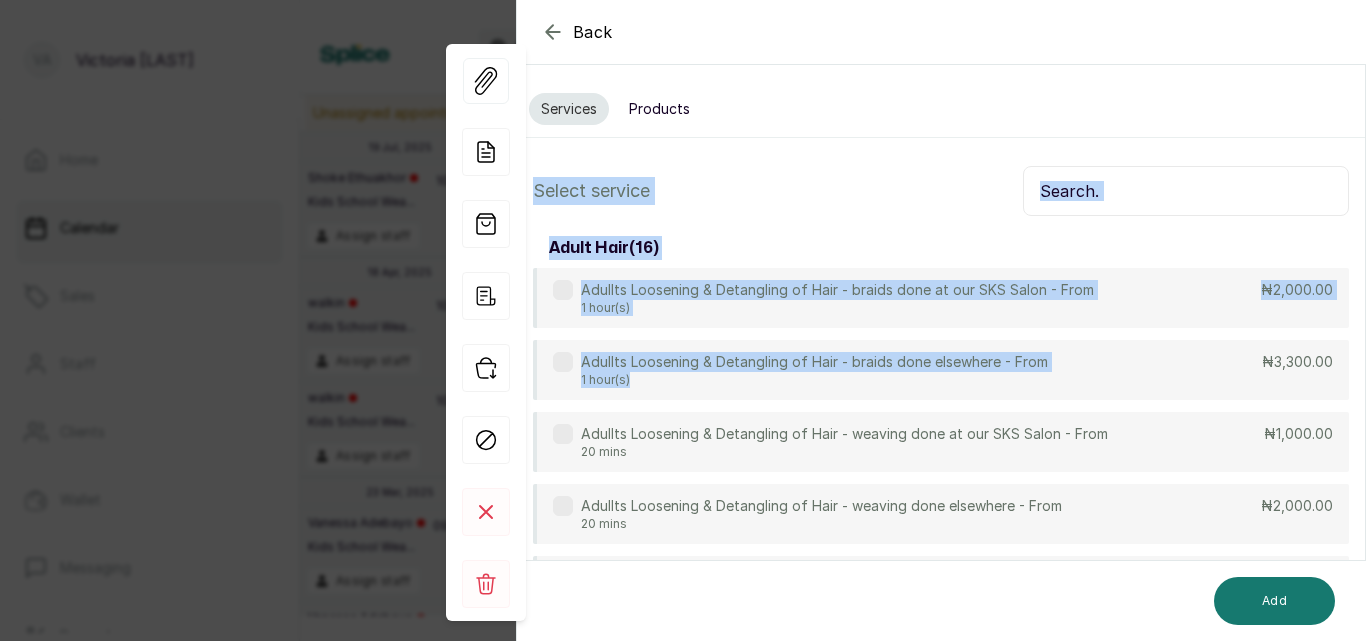 click at bounding box center [1186, 191] 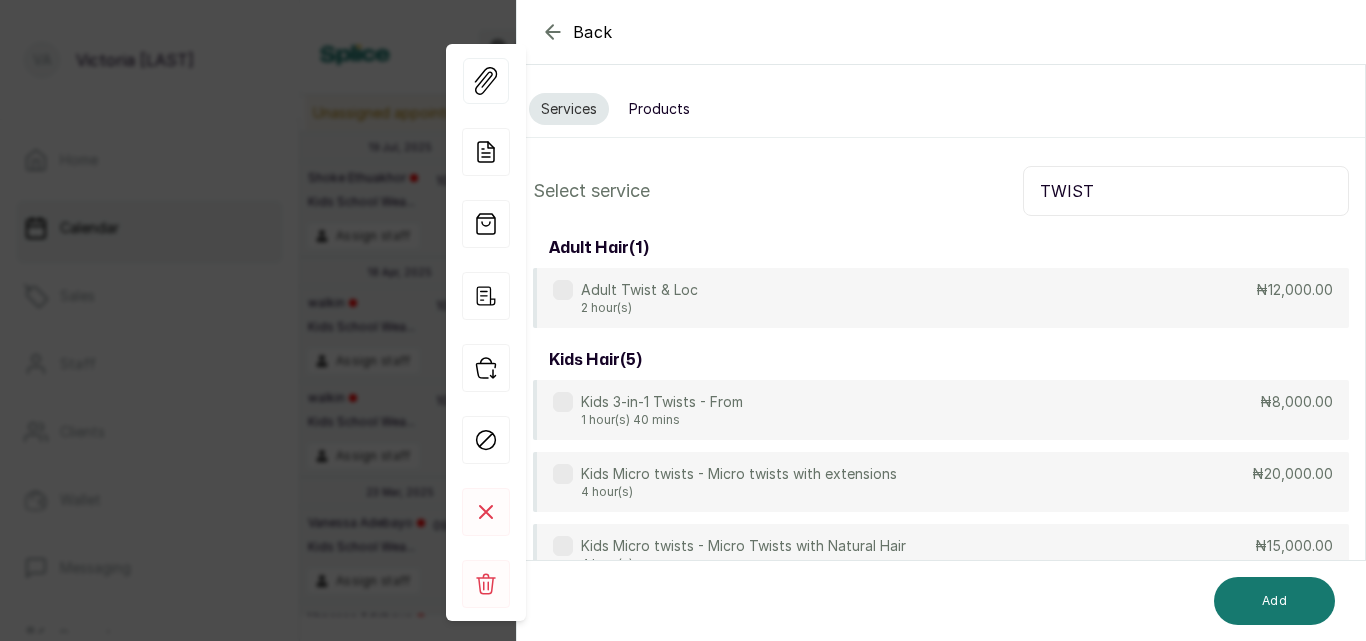 type on "TWIST" 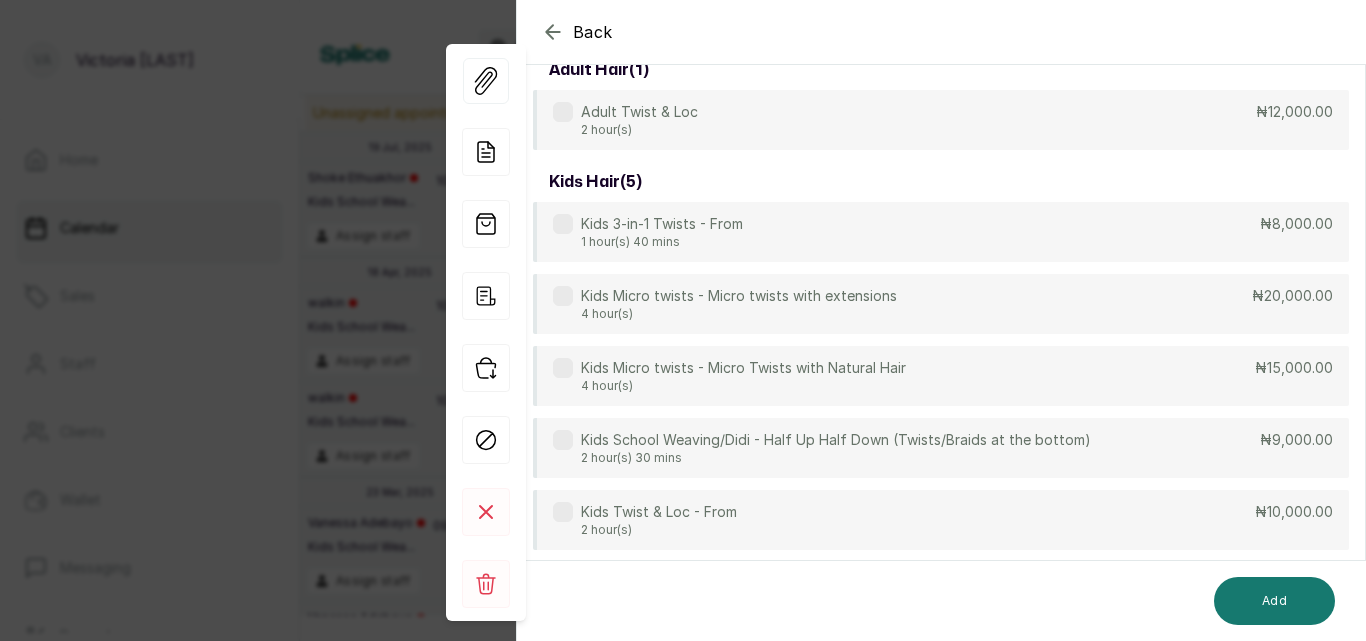 scroll, scrollTop: 224, scrollLeft: 0, axis: vertical 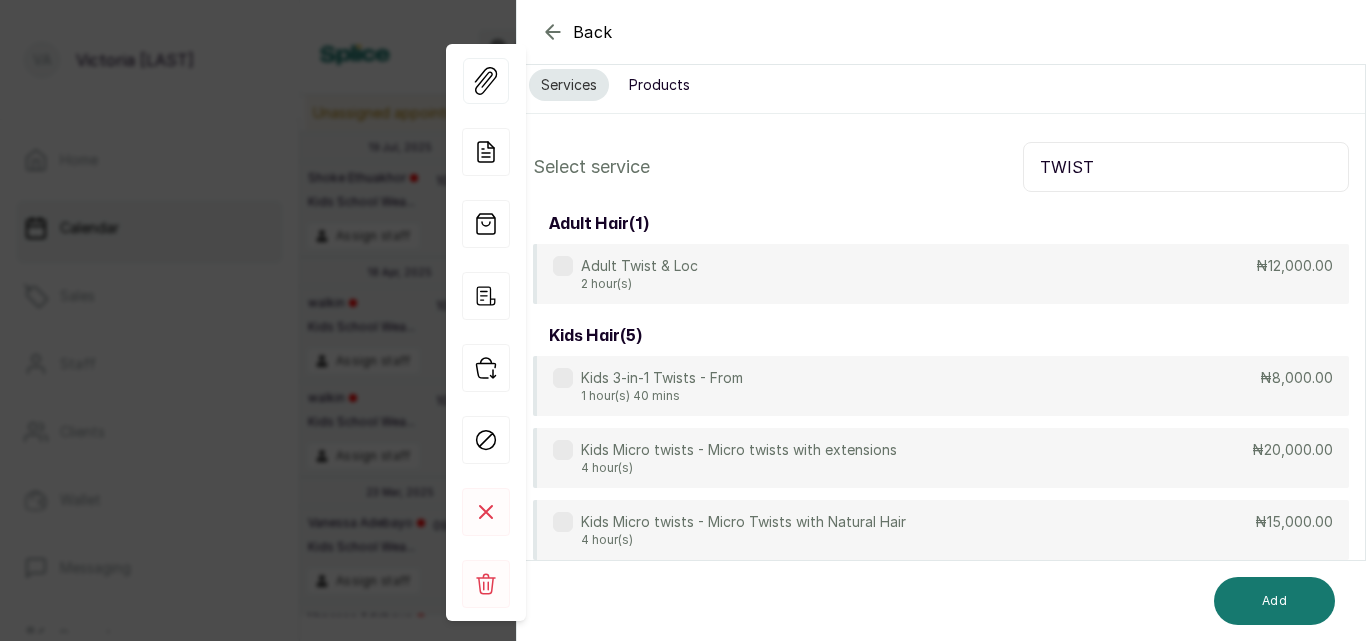 click 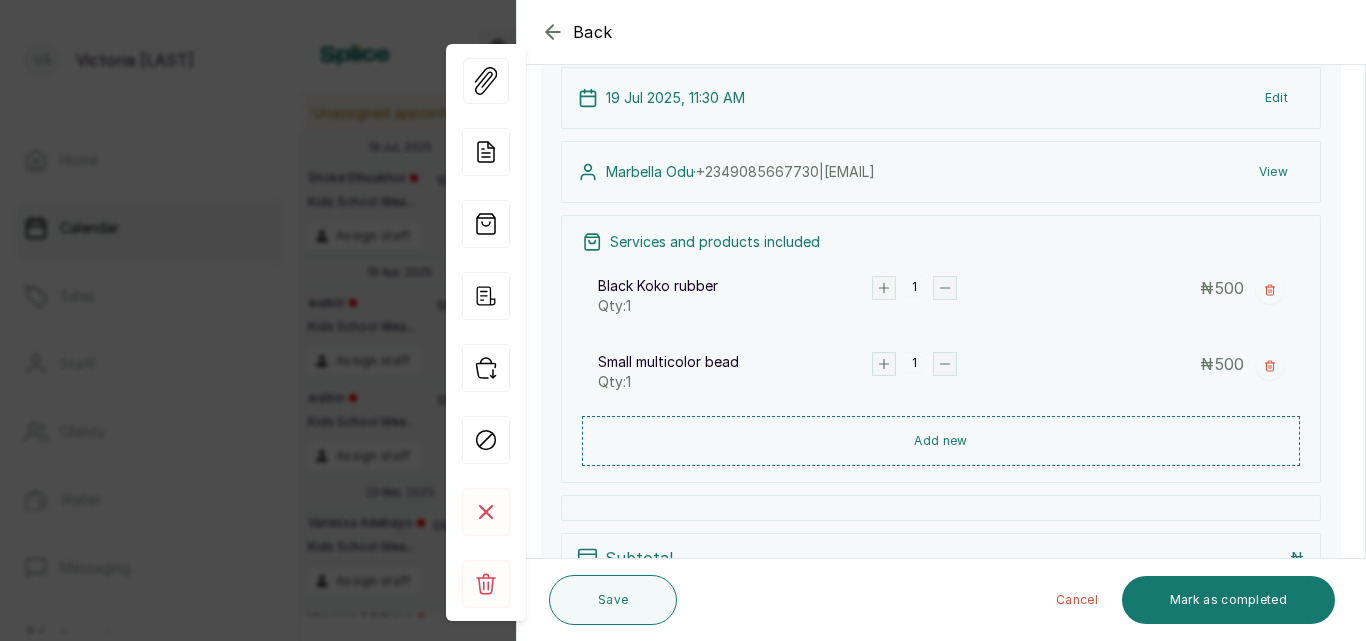 scroll, scrollTop: 159, scrollLeft: 0, axis: vertical 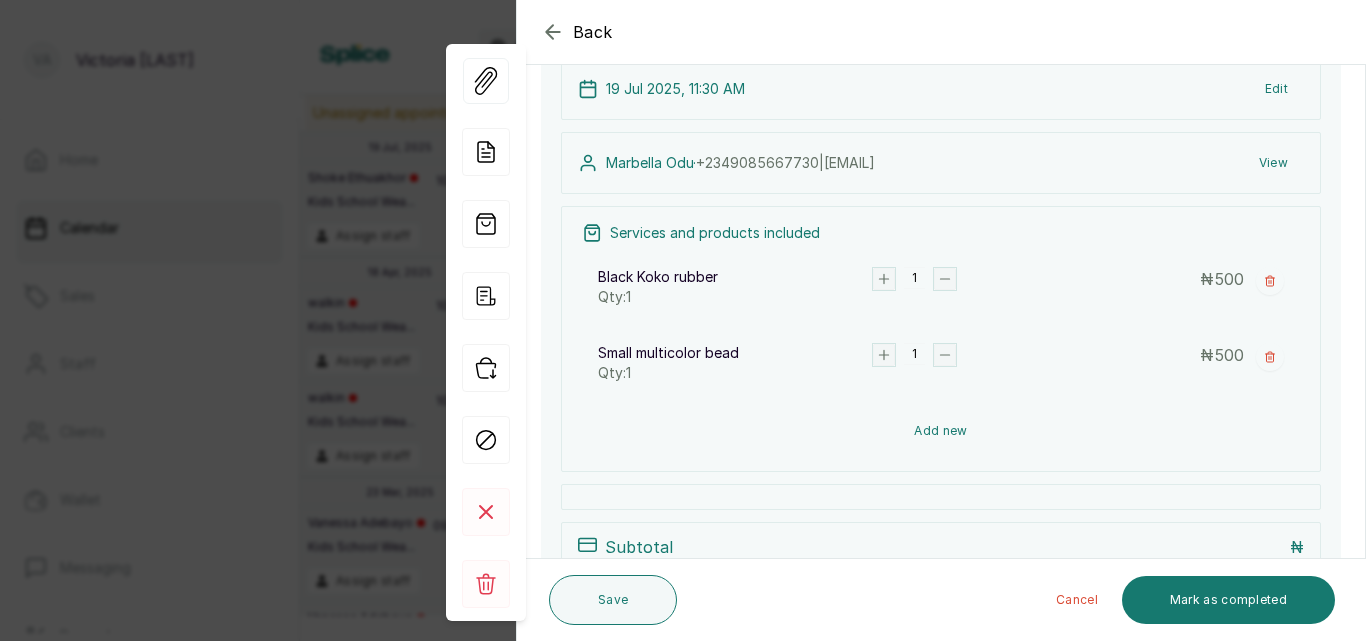 click on "Add new" at bounding box center [941, 431] 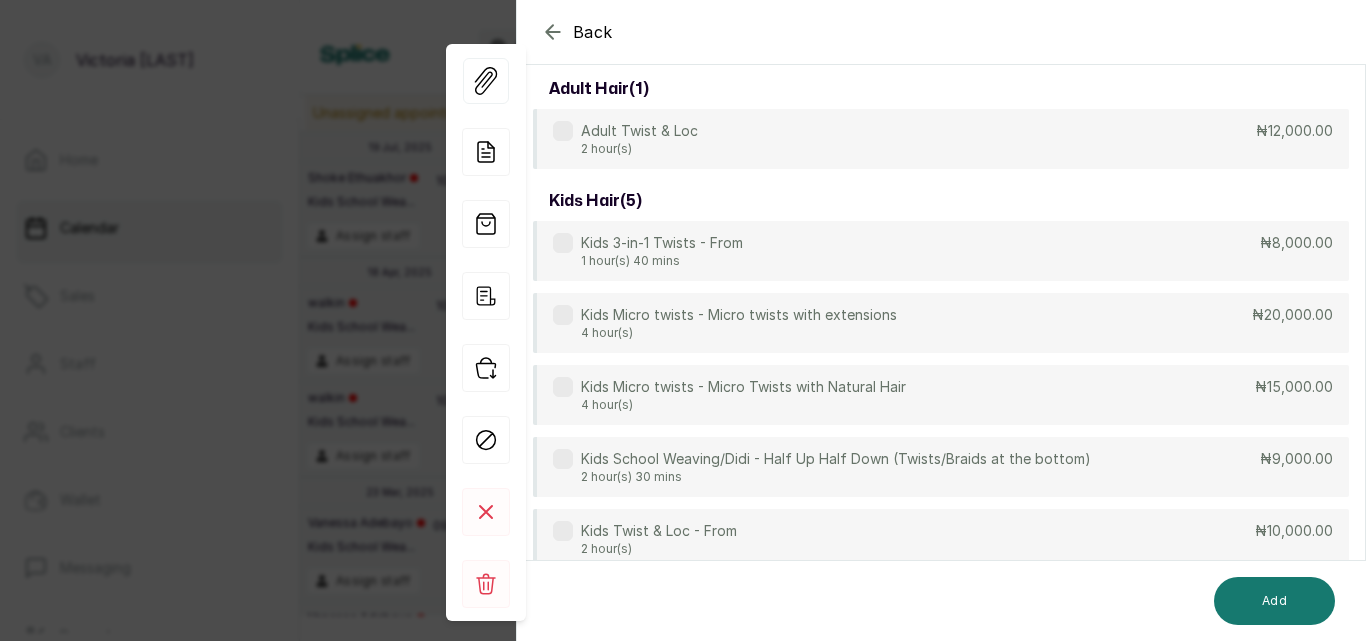 scroll, scrollTop: 149, scrollLeft: 0, axis: vertical 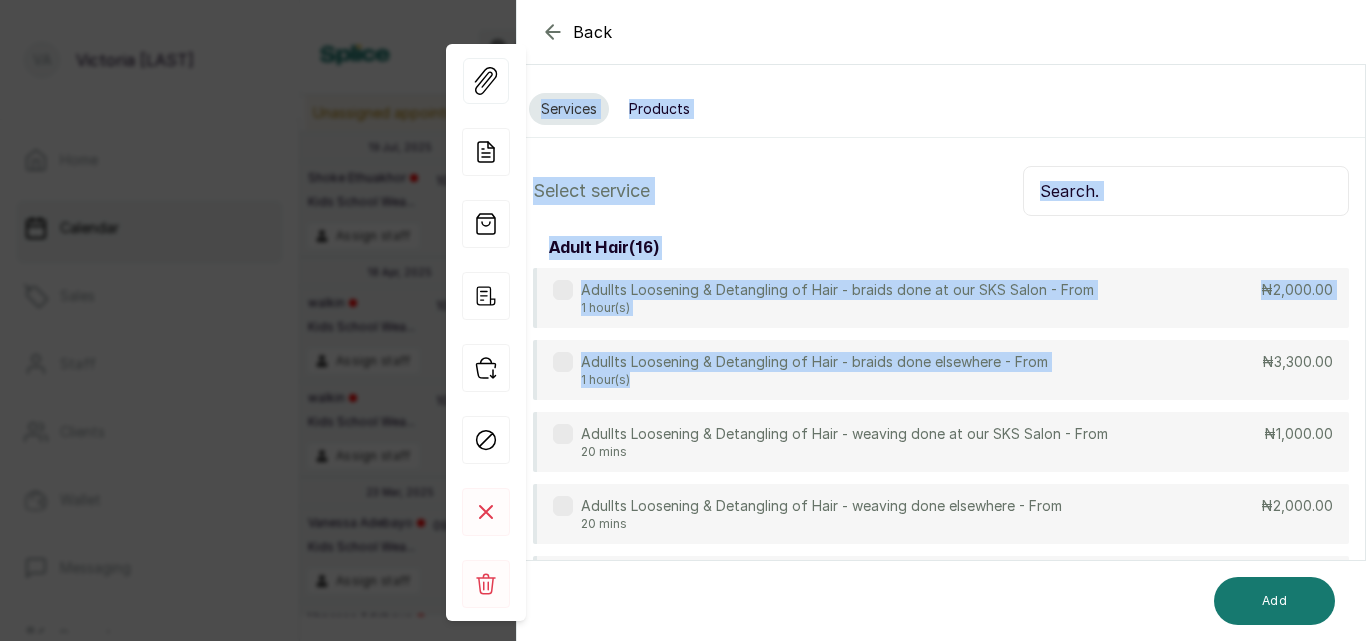 drag, startPoint x: 1046, startPoint y: 232, endPoint x: 1113, endPoint y: 52, distance: 192.0651 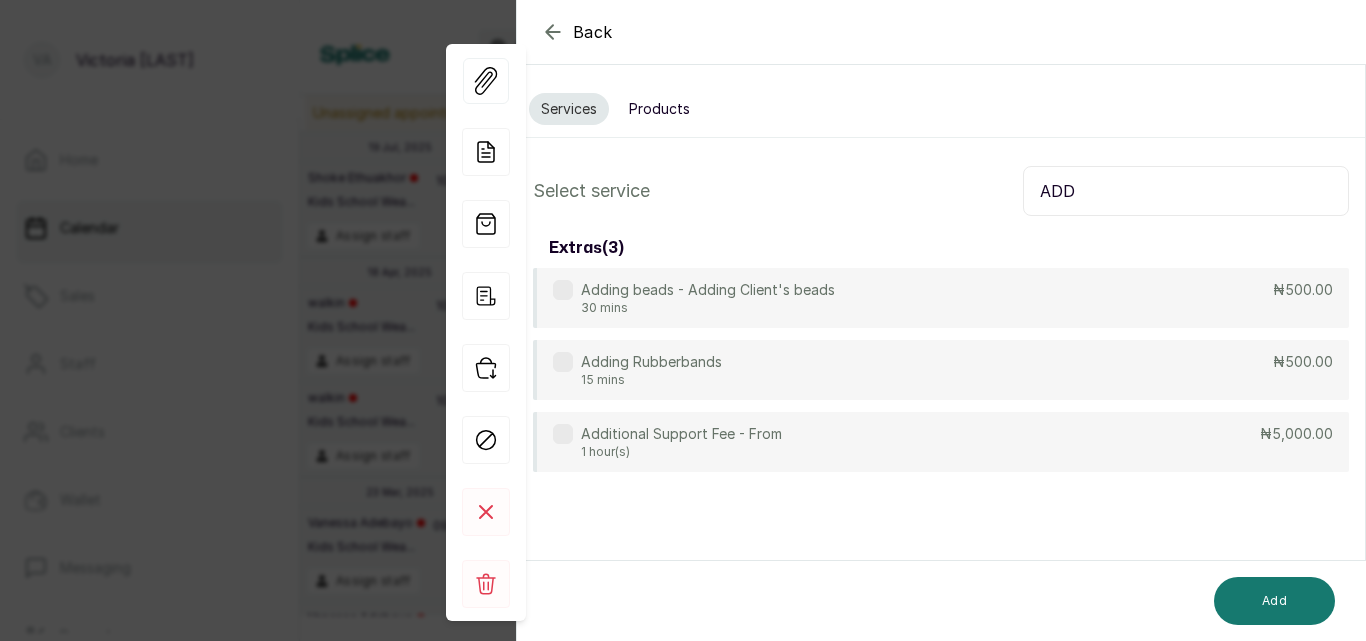 type on "ADD" 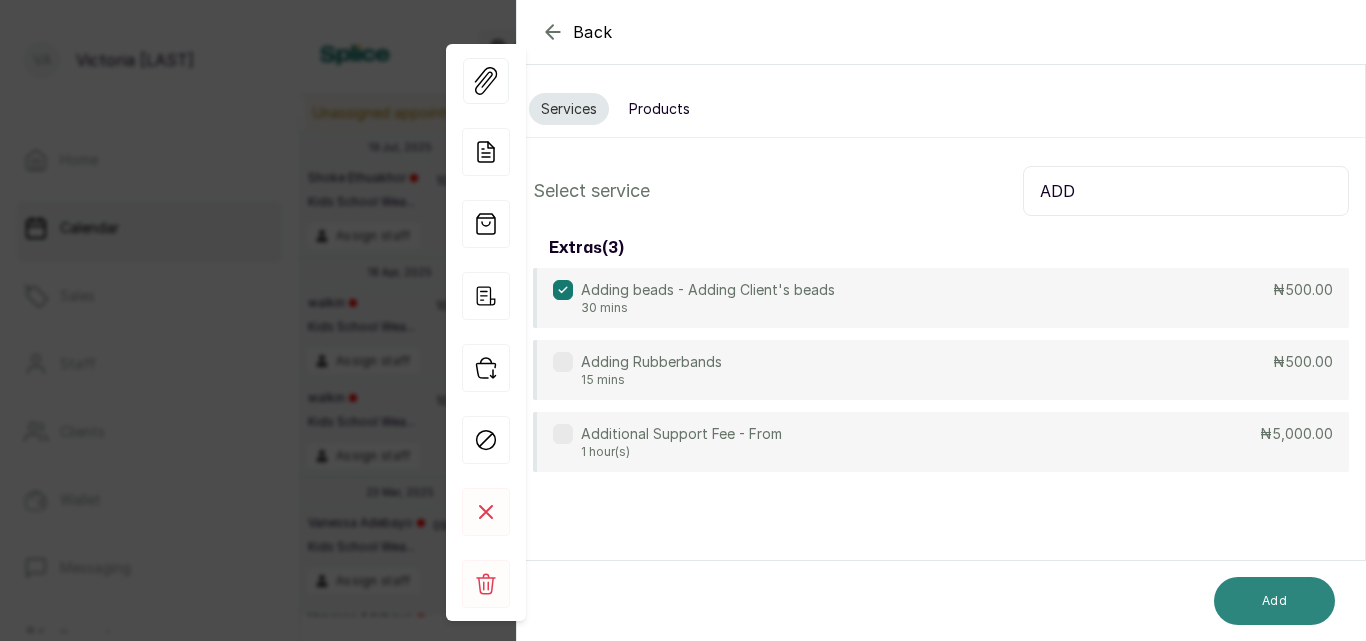 click on "Add" at bounding box center [1274, 601] 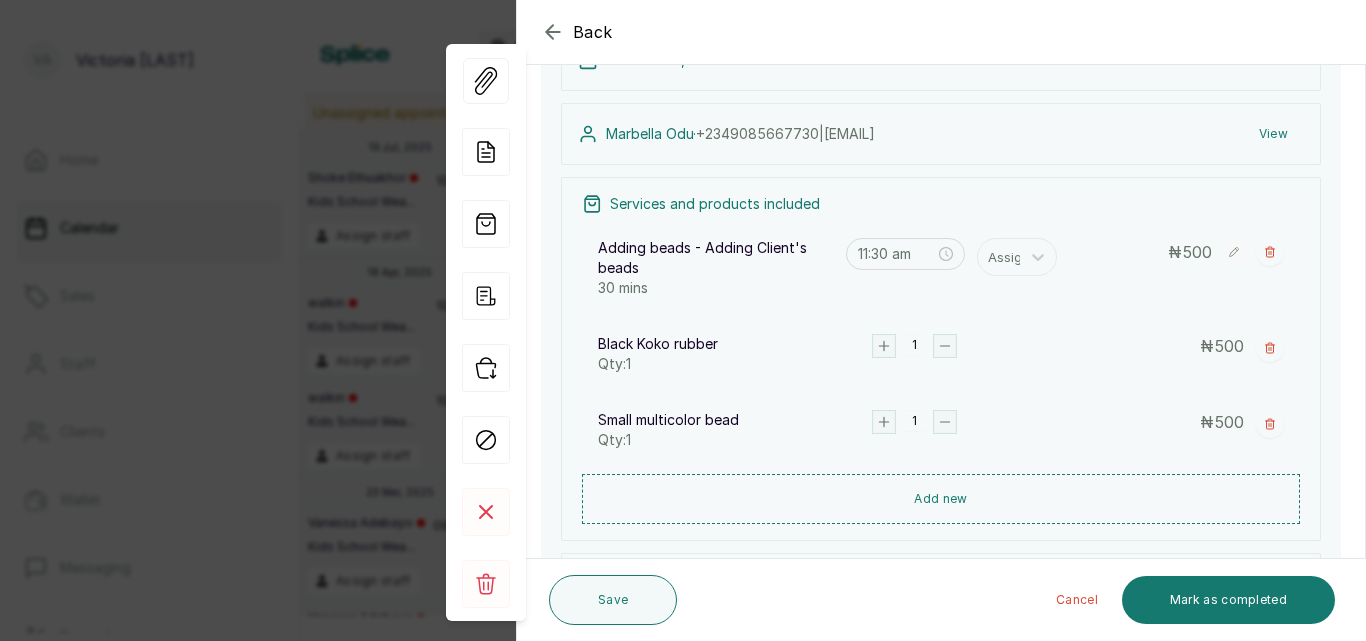 scroll, scrollTop: 315, scrollLeft: 0, axis: vertical 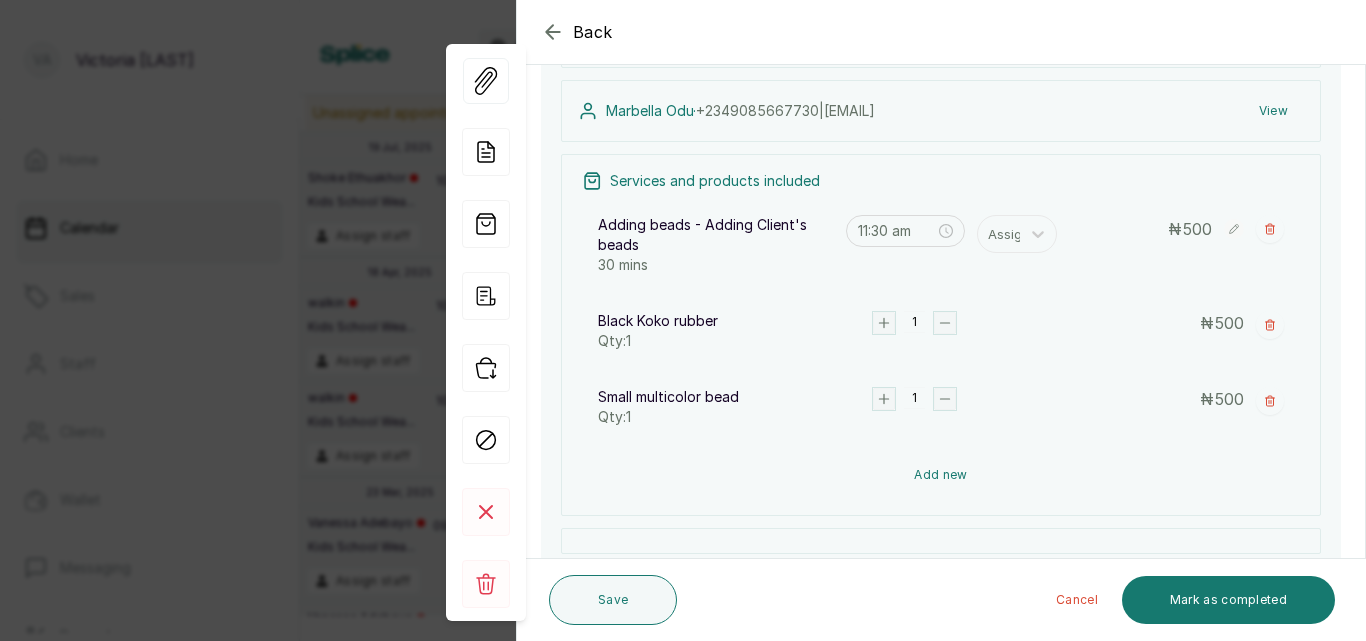 click on "Add new" at bounding box center [941, 475] 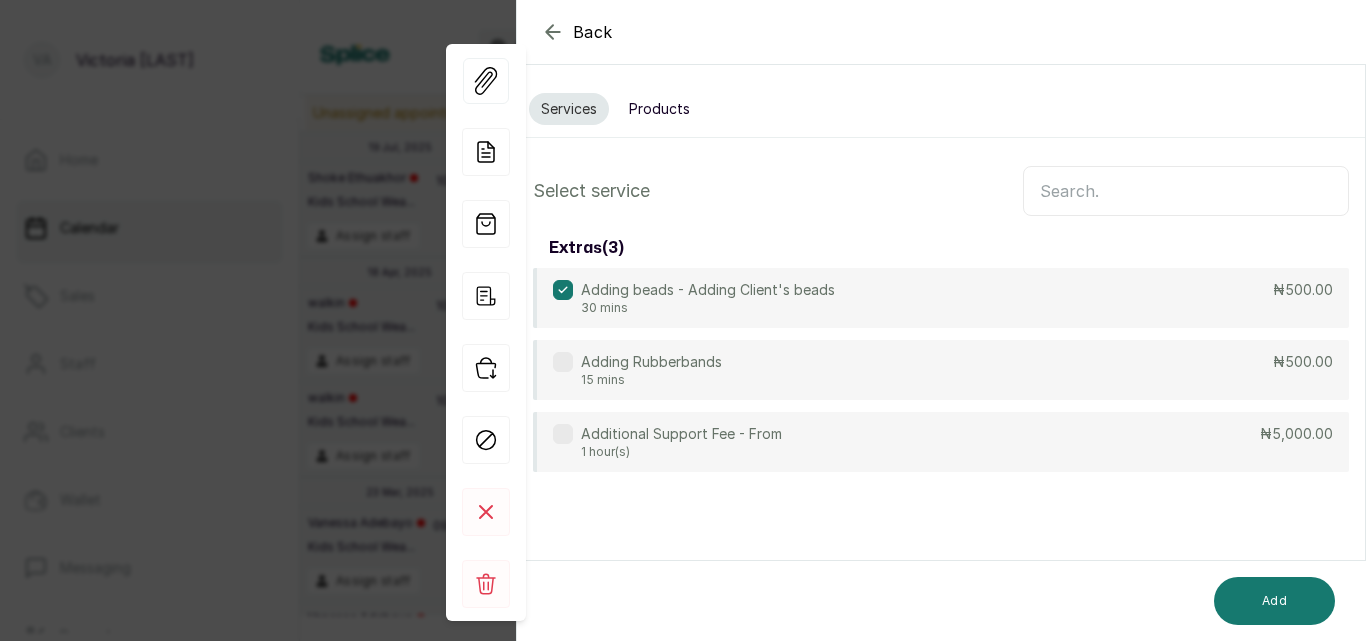 scroll, scrollTop: 0, scrollLeft: 0, axis: both 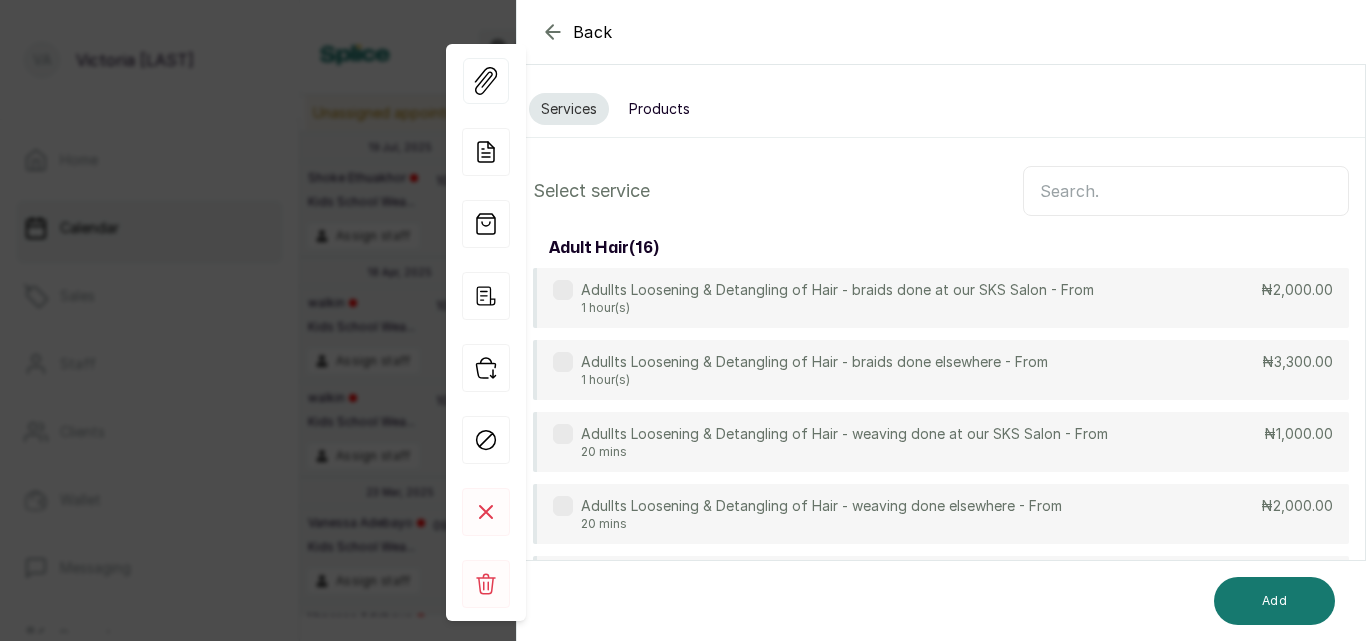 click at bounding box center (1186, 191) 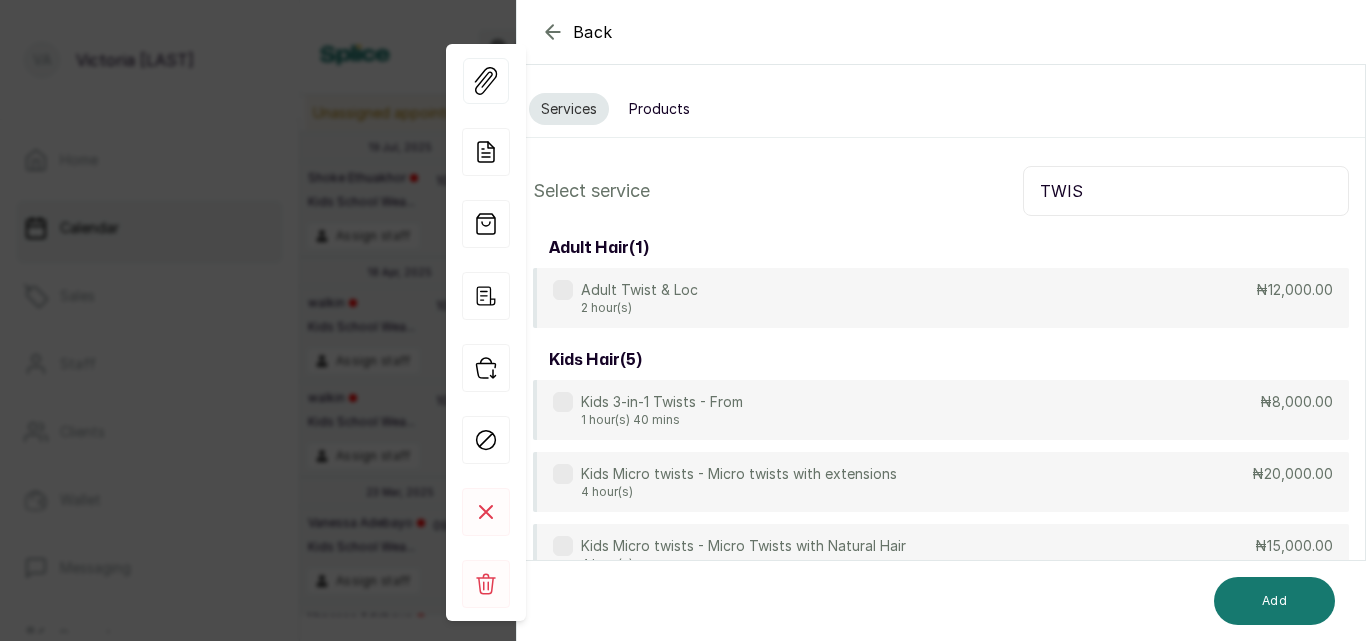 type on "TWIS" 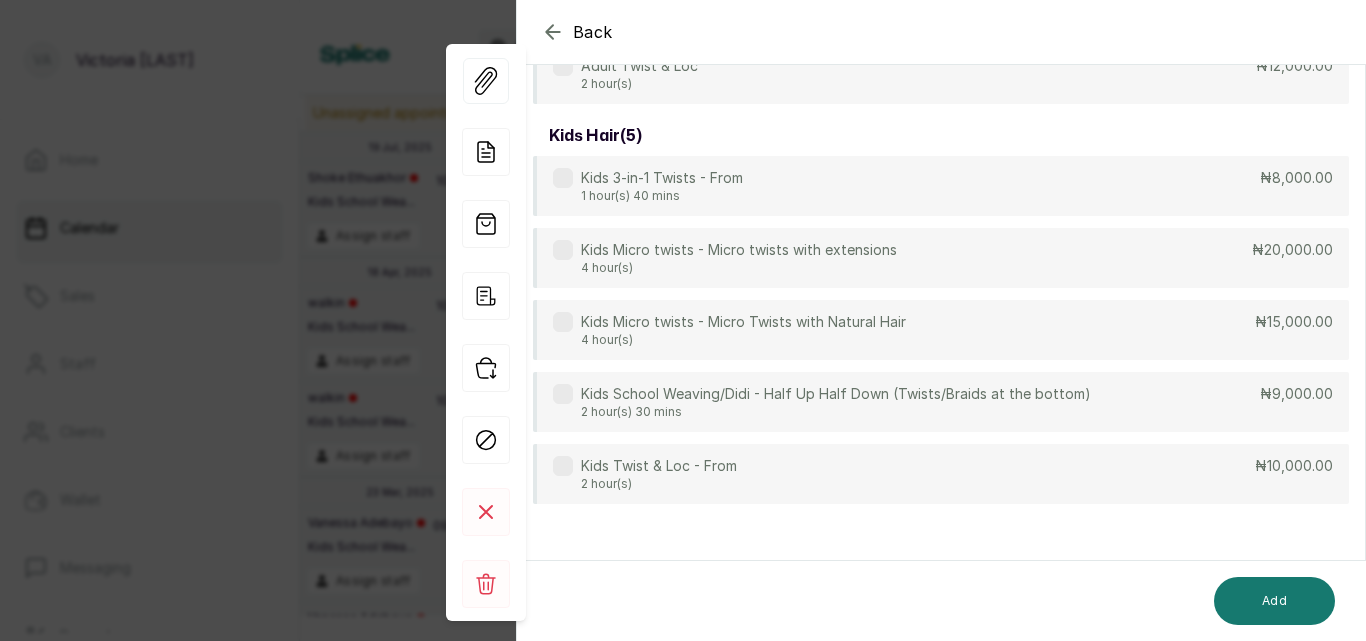click at bounding box center (563, 466) 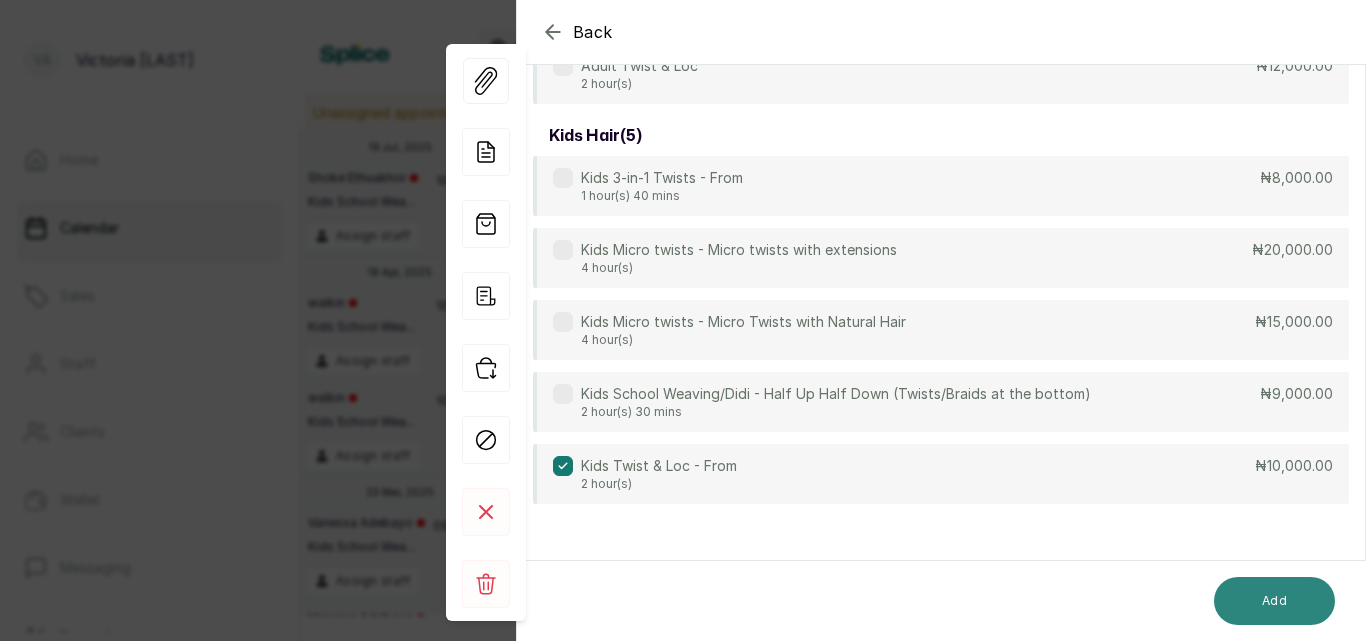 click on "Add" at bounding box center (1274, 601) 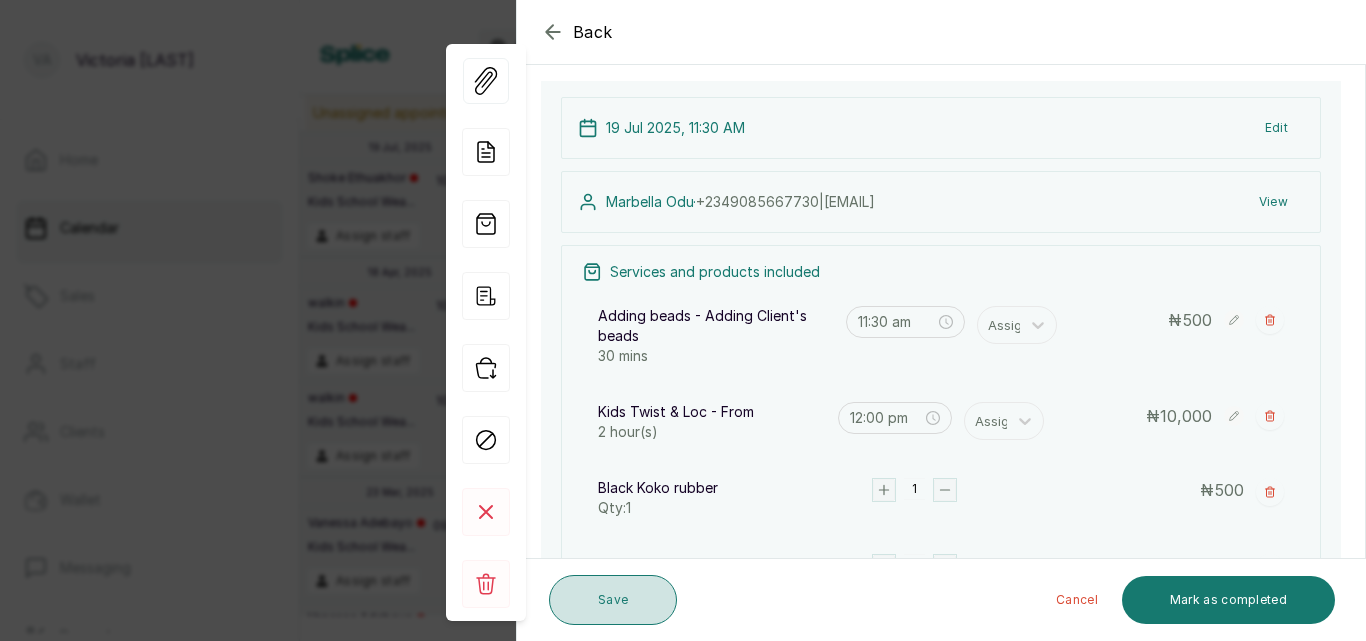 click on "Save" at bounding box center [613, 600] 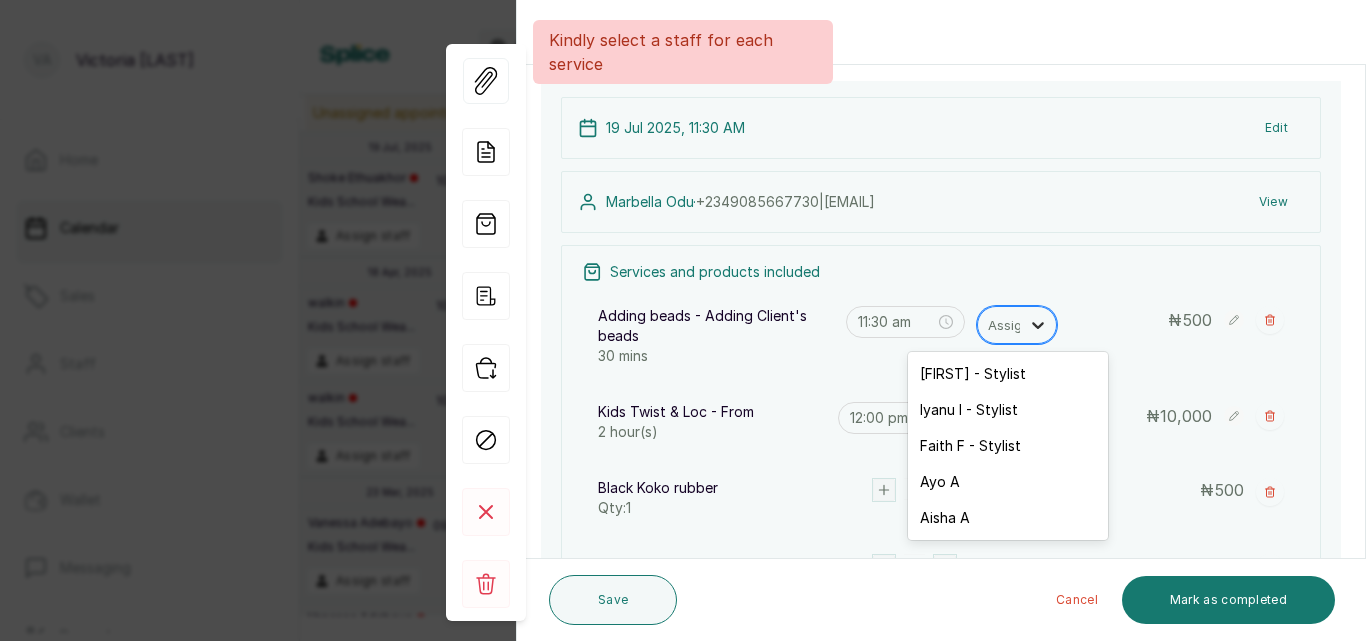 click 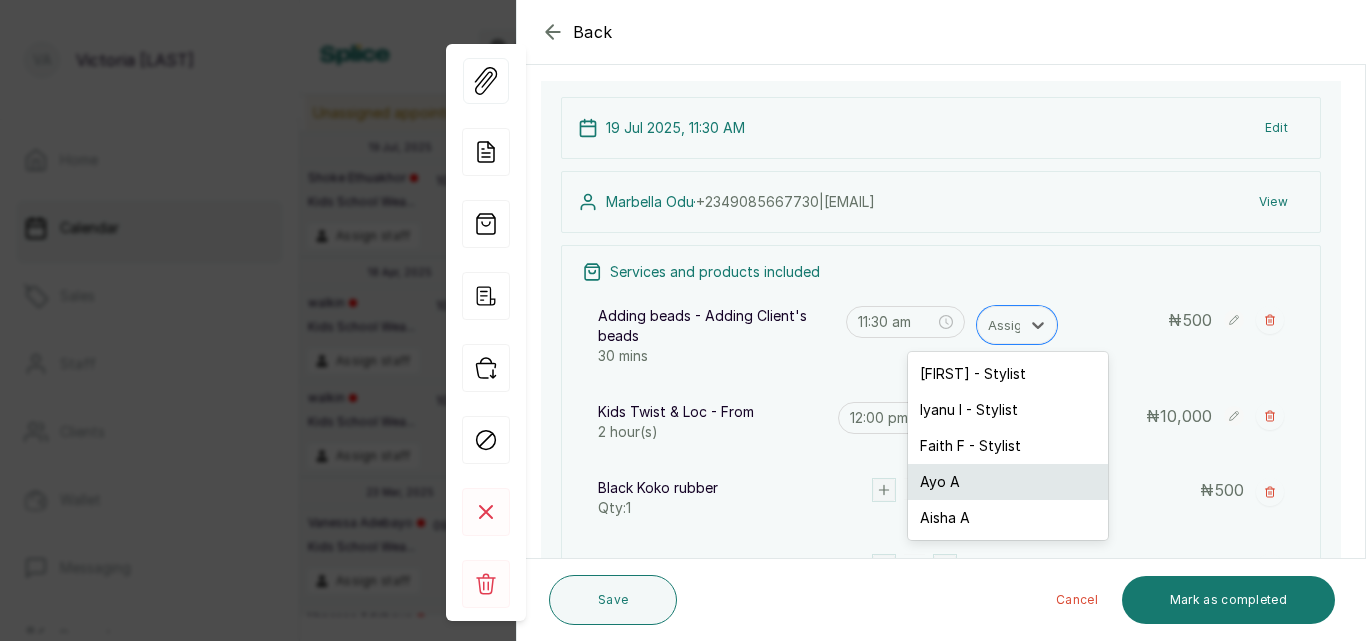 click on "Ayo A" at bounding box center (1008, 482) 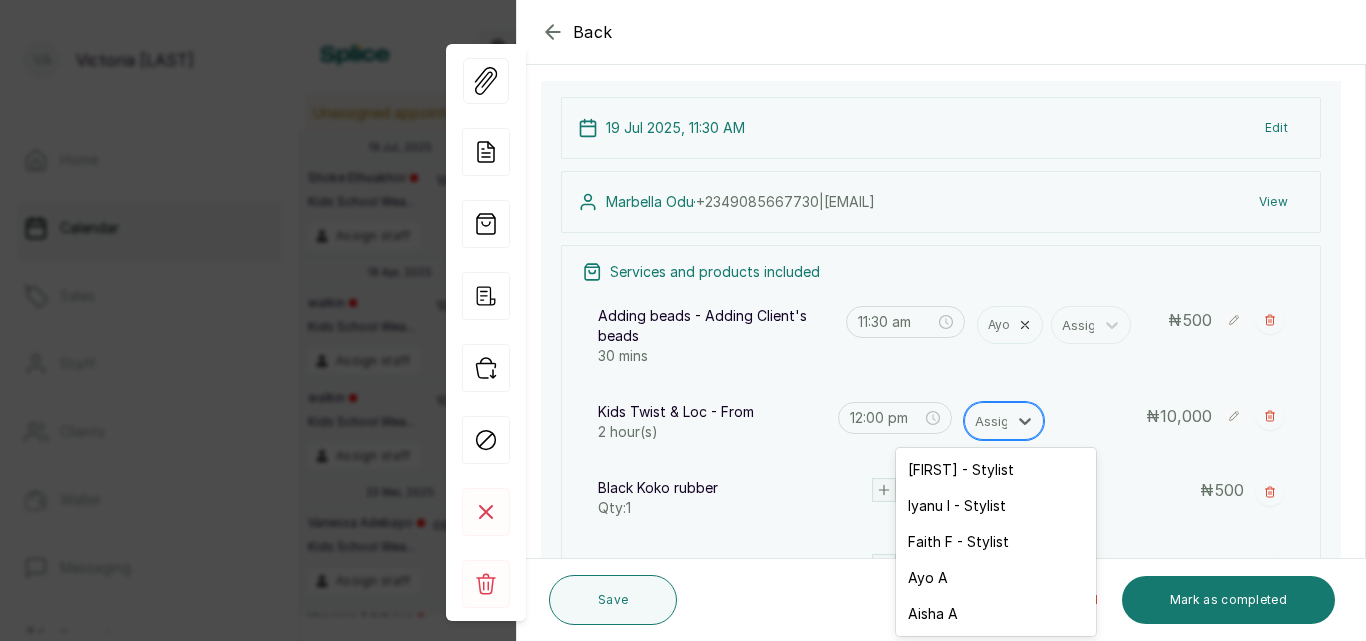 click at bounding box center (996, 421) 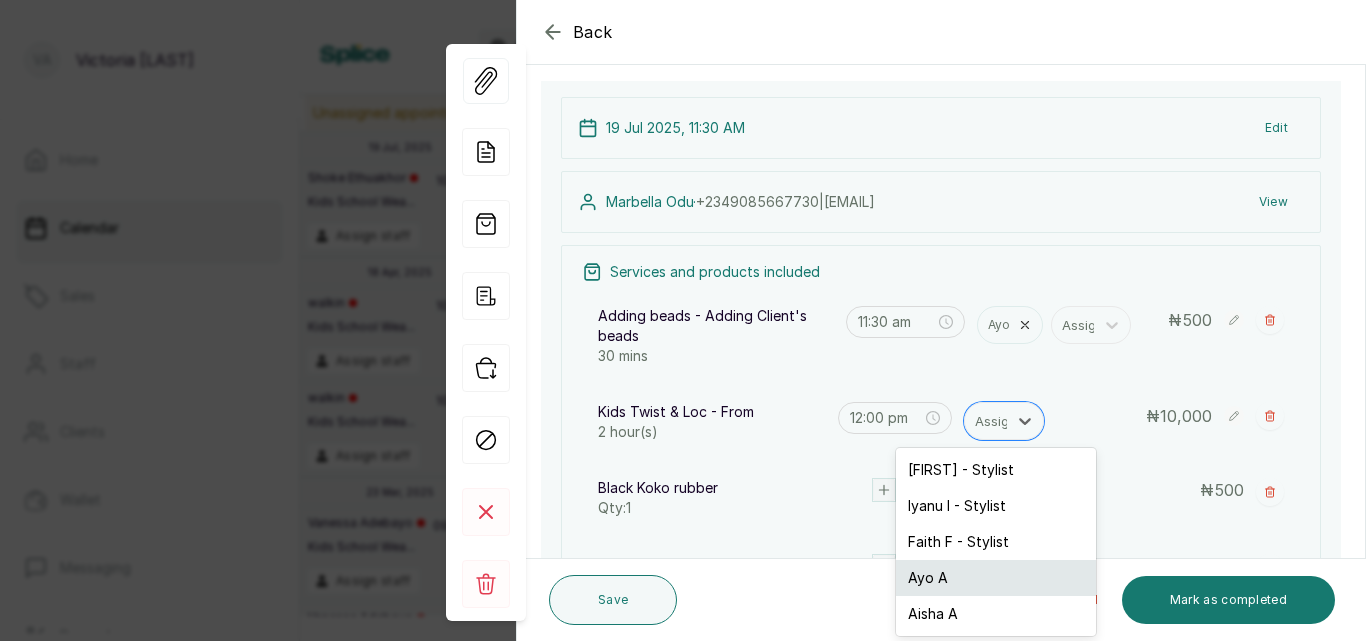 click on "Ayo A" at bounding box center [996, 578] 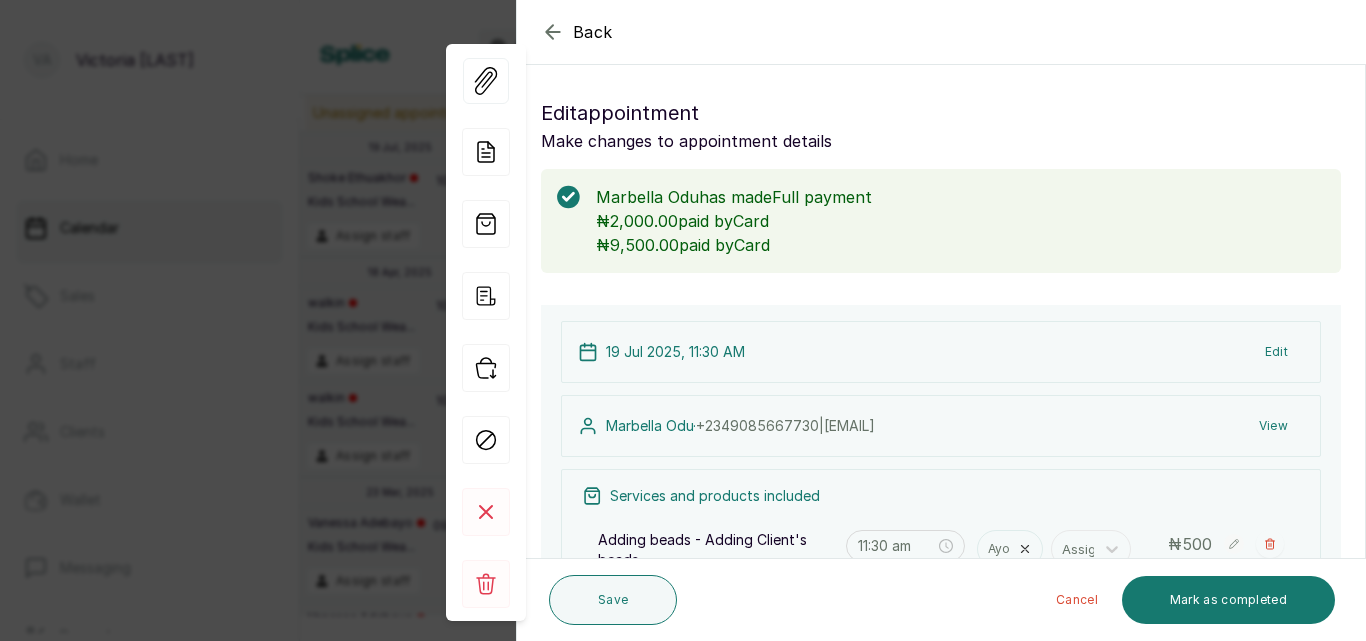 scroll, scrollTop: 224, scrollLeft: 0, axis: vertical 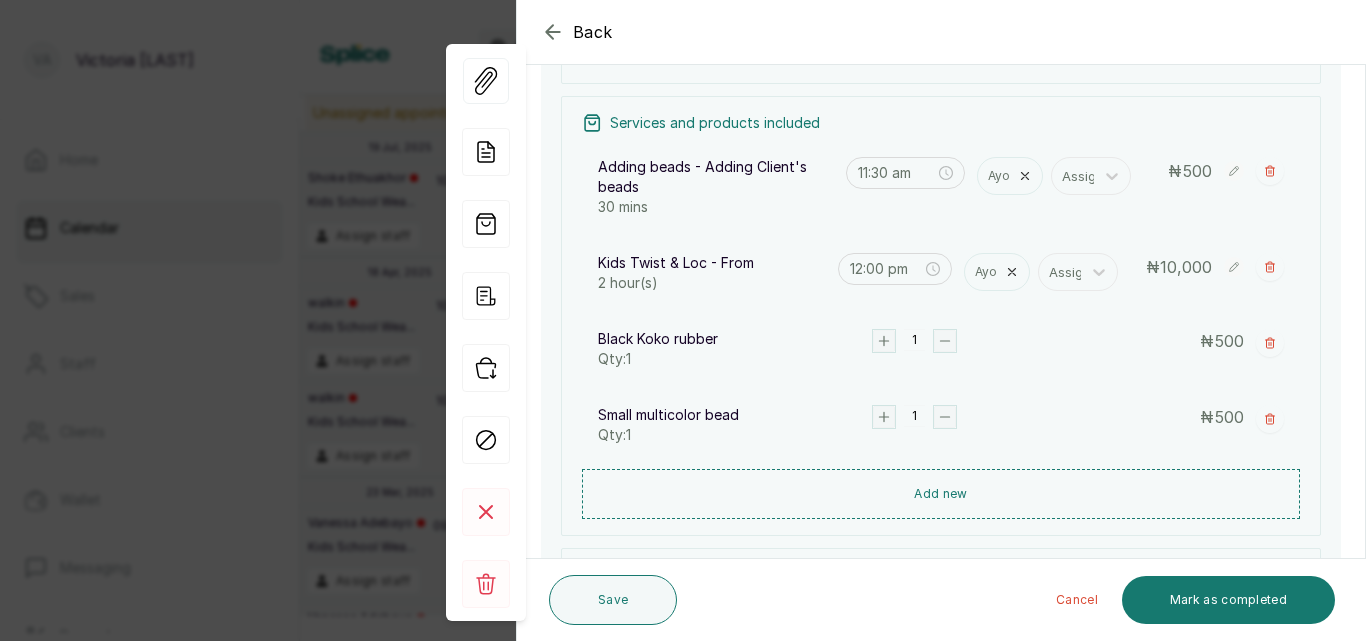 click 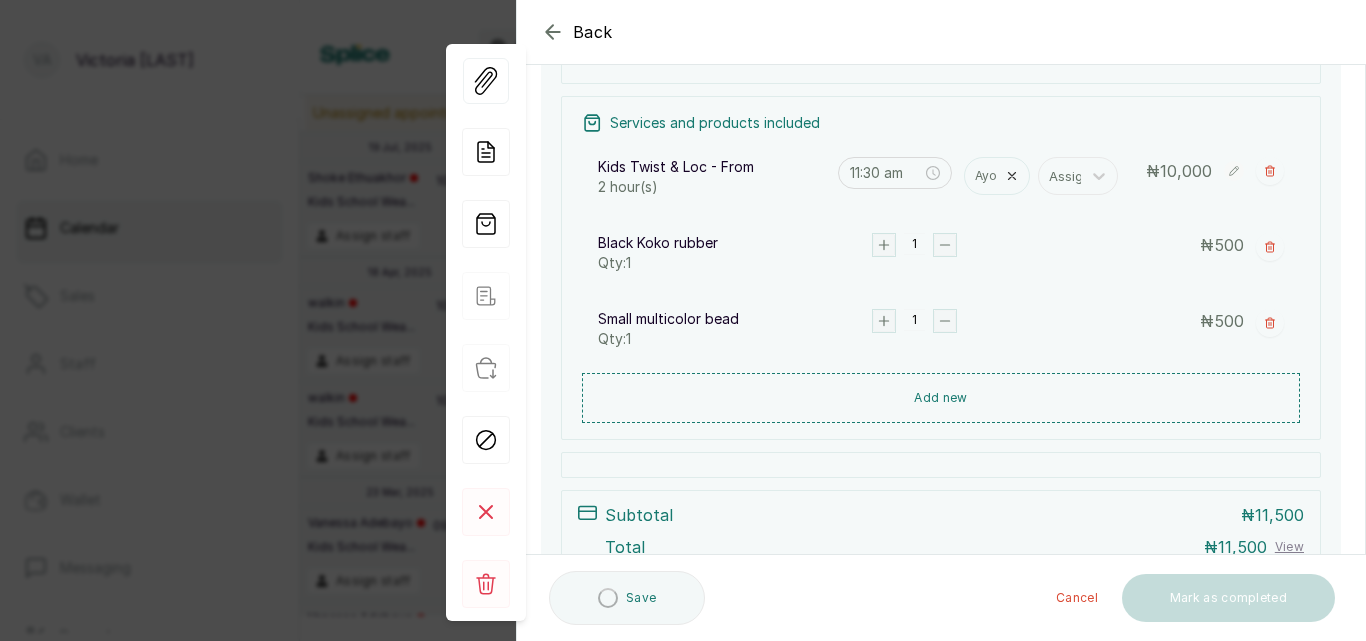 type on "12:00 pm" 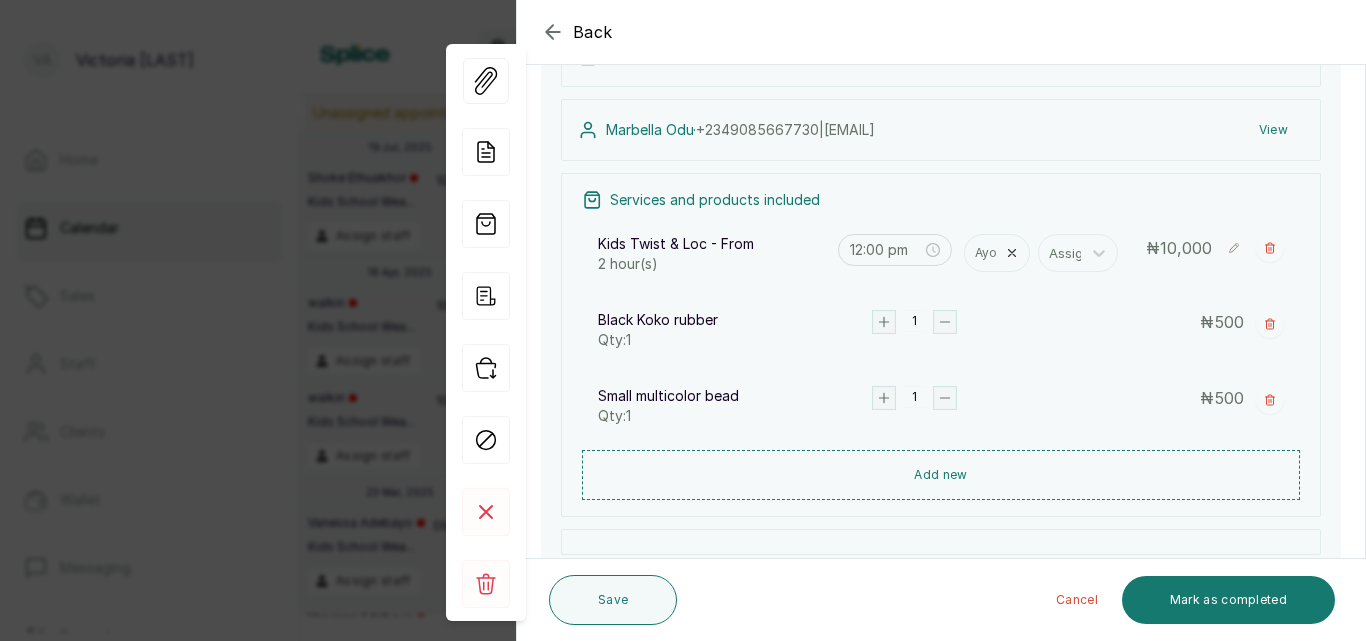 scroll, scrollTop: 310, scrollLeft: 0, axis: vertical 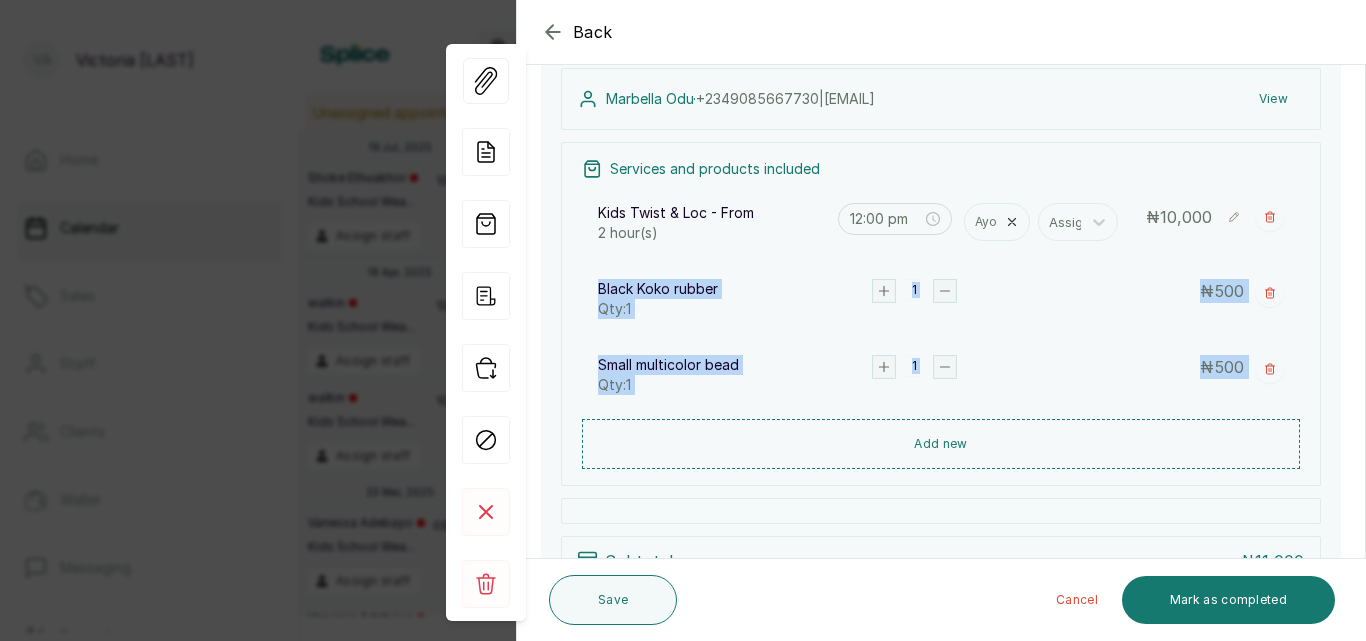 drag, startPoint x: 1365, startPoint y: 342, endPoint x: 1360, endPoint y: 190, distance: 152.08221 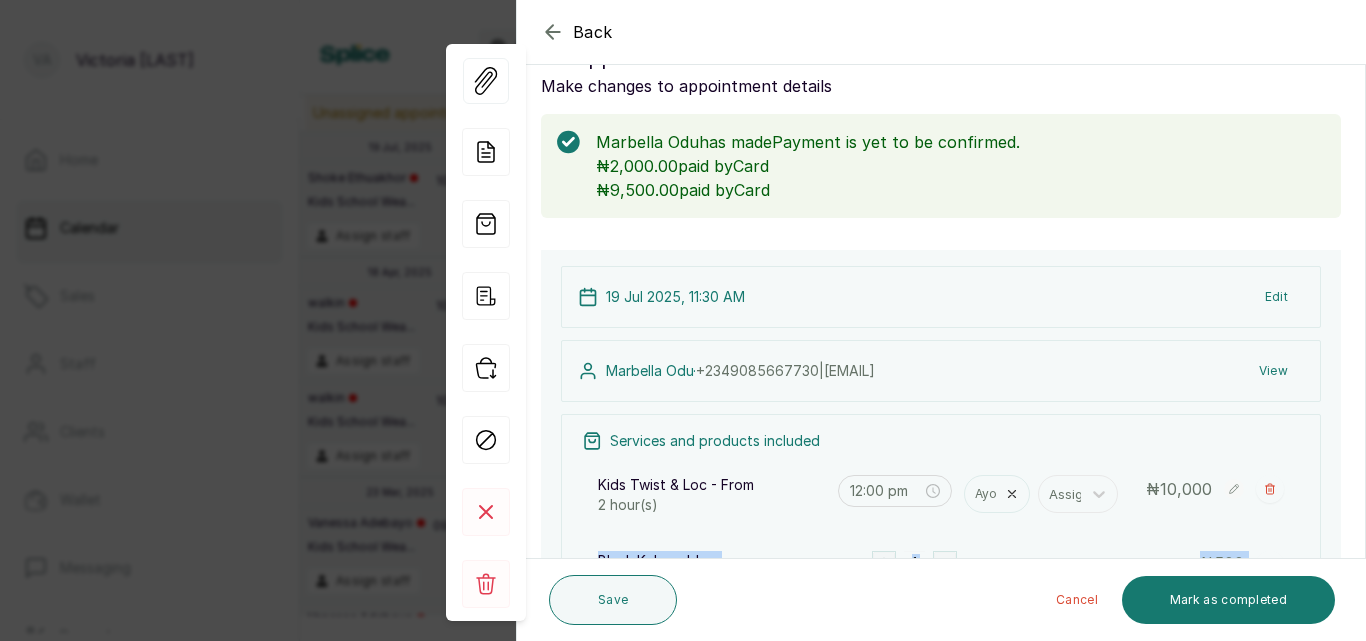scroll, scrollTop: 0, scrollLeft: 0, axis: both 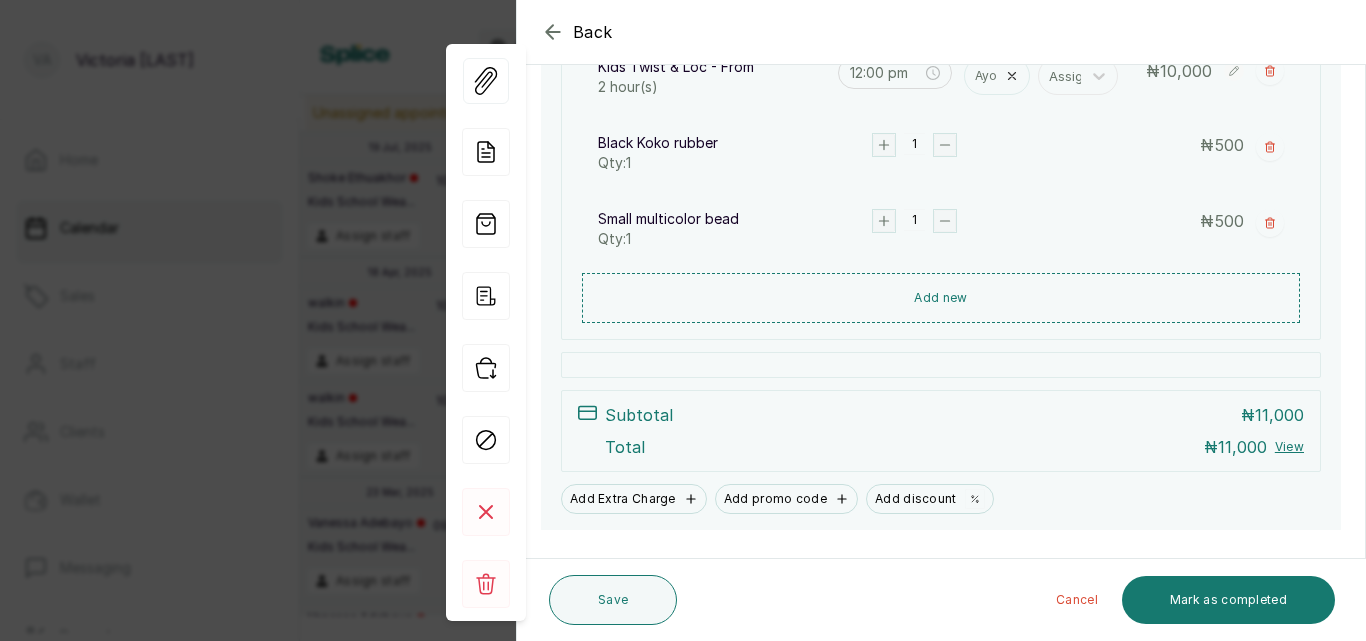click at bounding box center (1166, 82) 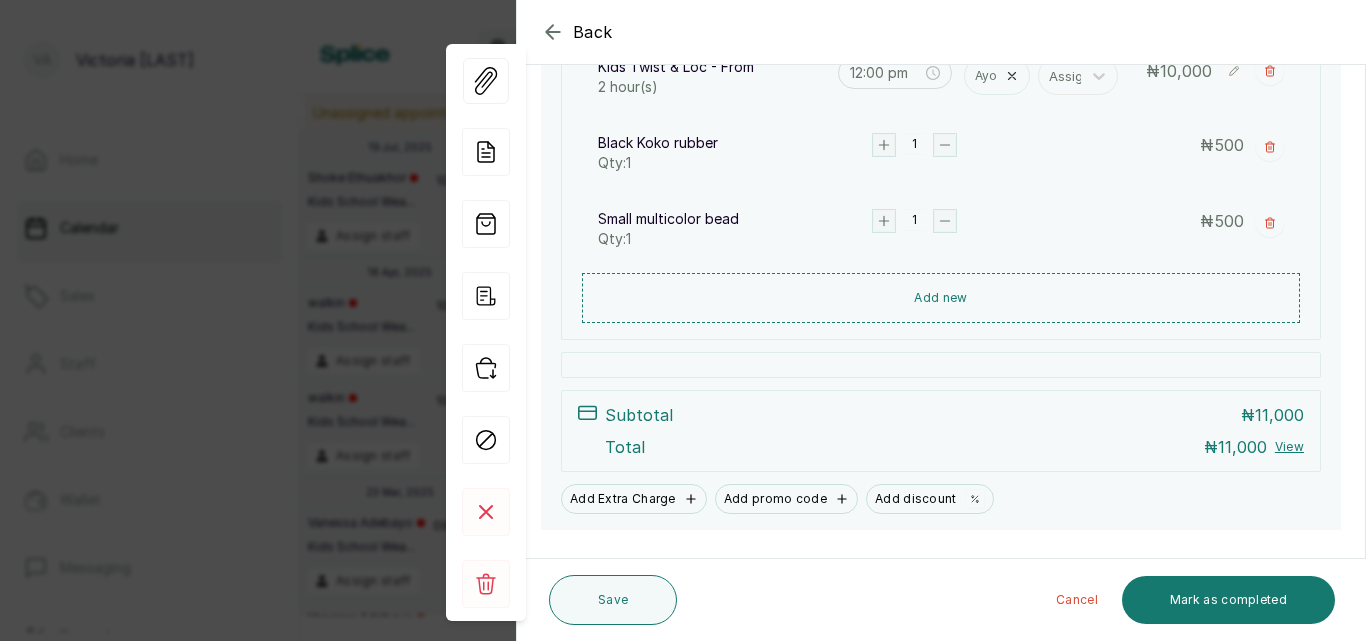 click at bounding box center [1166, 82] 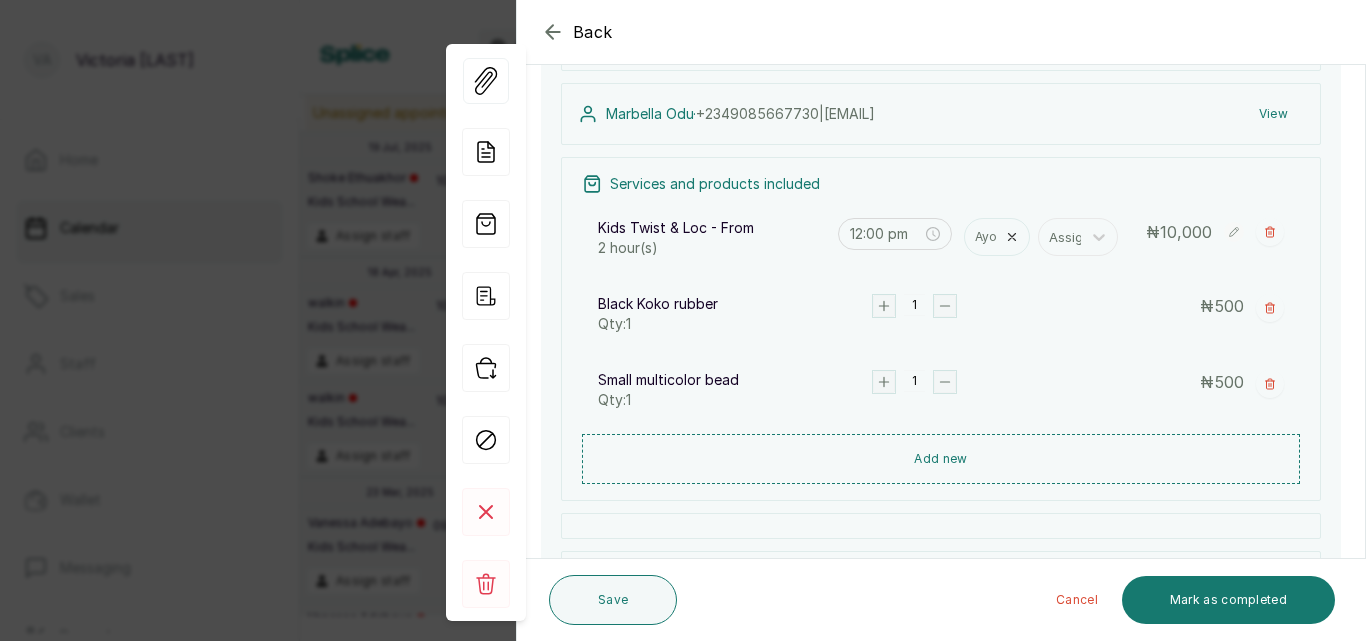 scroll, scrollTop: 280, scrollLeft: 0, axis: vertical 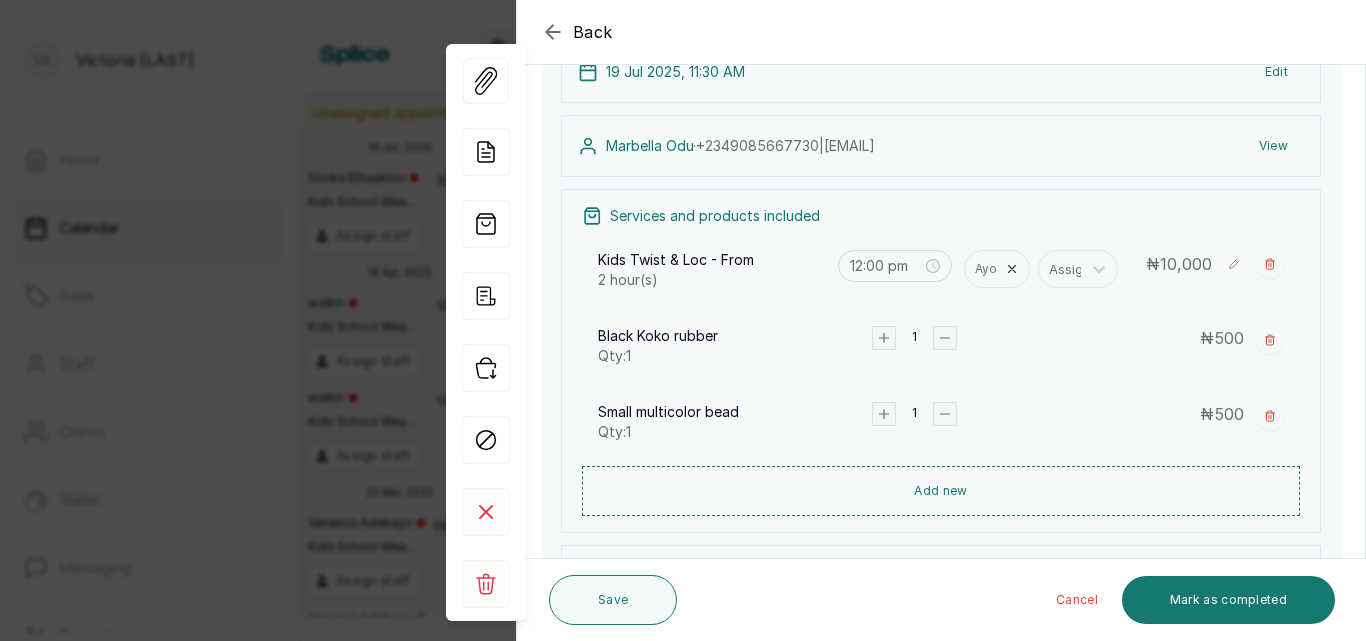 click 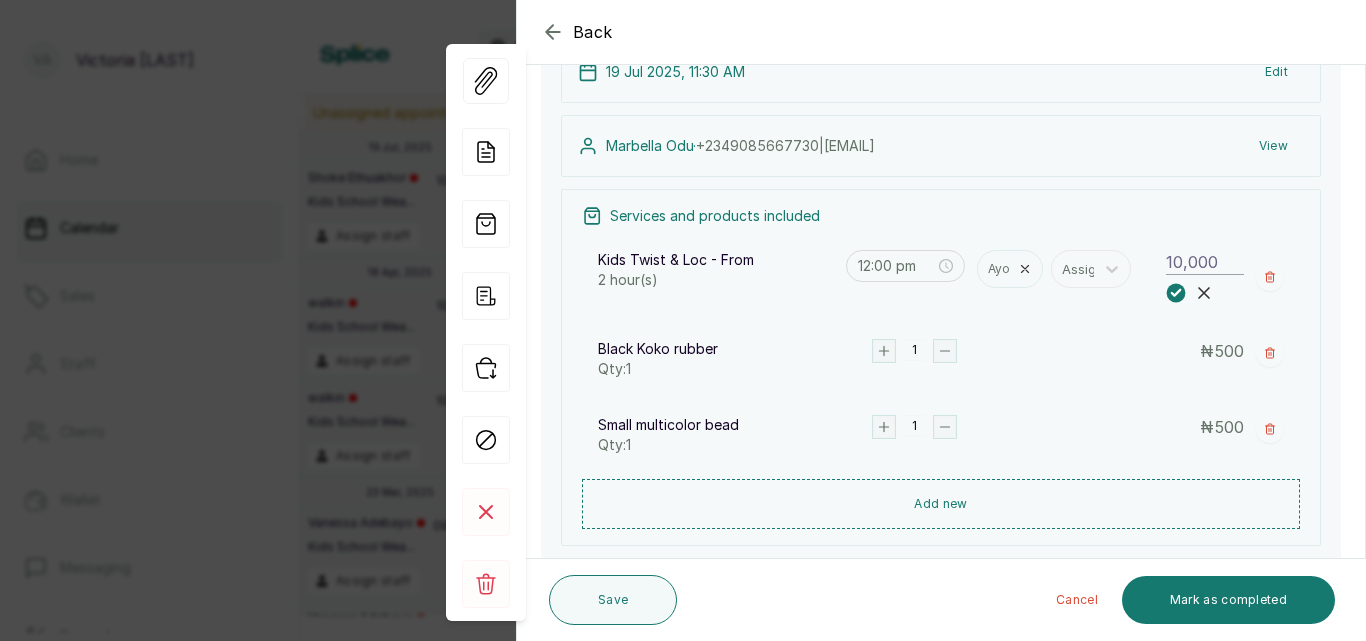 click on "10,000" at bounding box center [1205, 262] 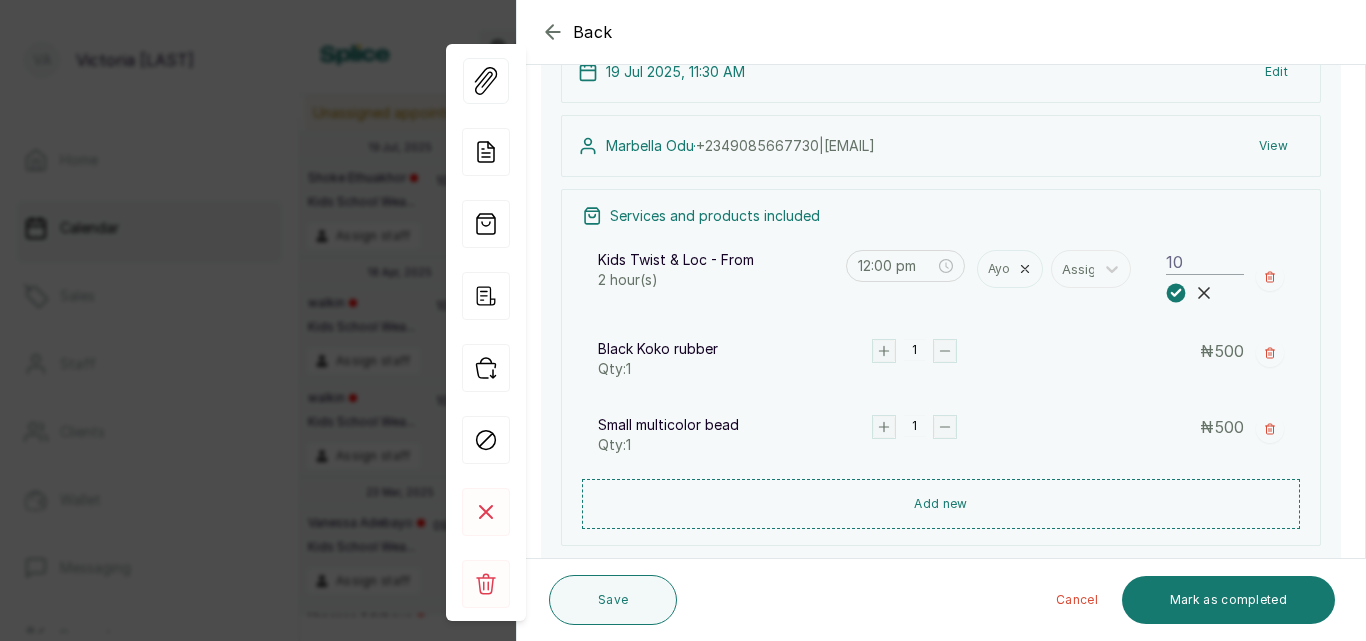 type on "1" 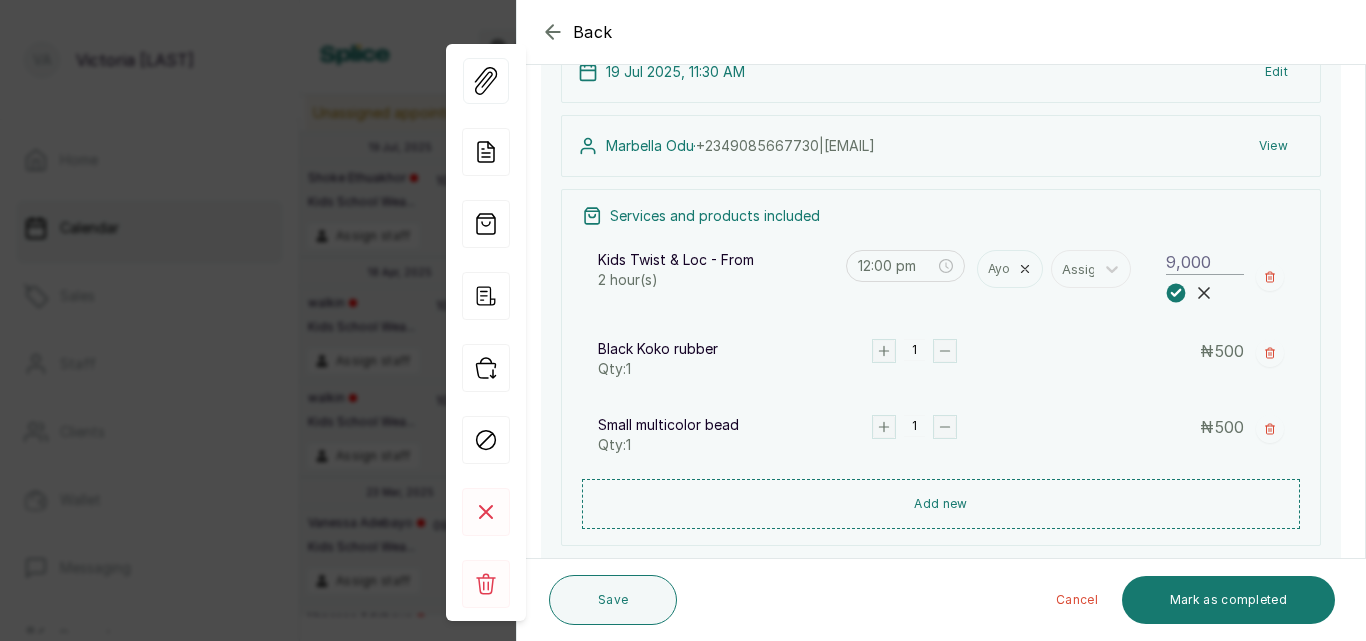 type on "9,000" 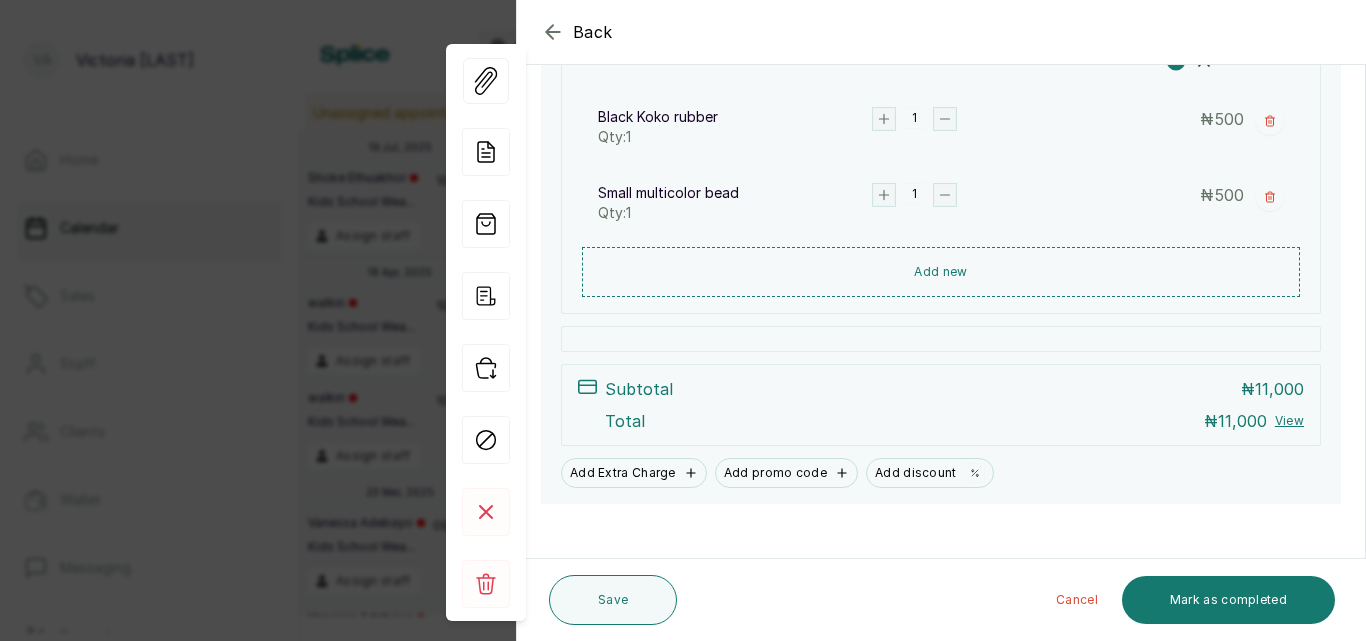 scroll, scrollTop: 528, scrollLeft: 0, axis: vertical 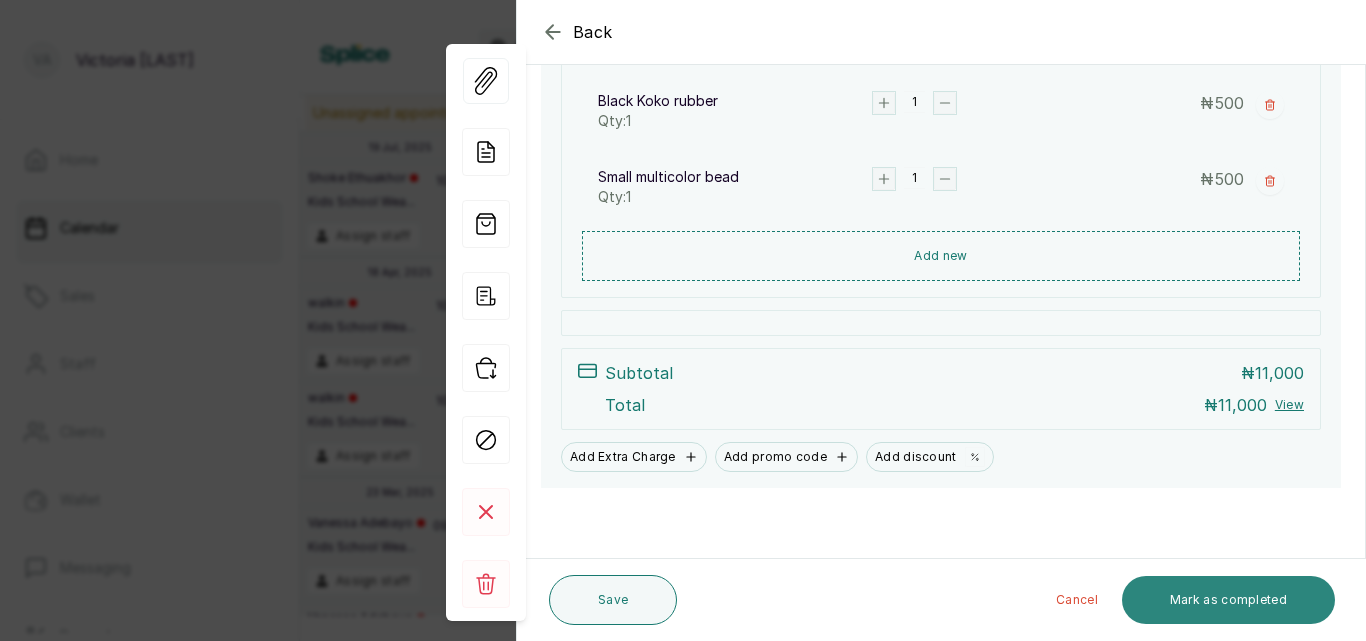 click on "Mark as completed" at bounding box center (1228, 600) 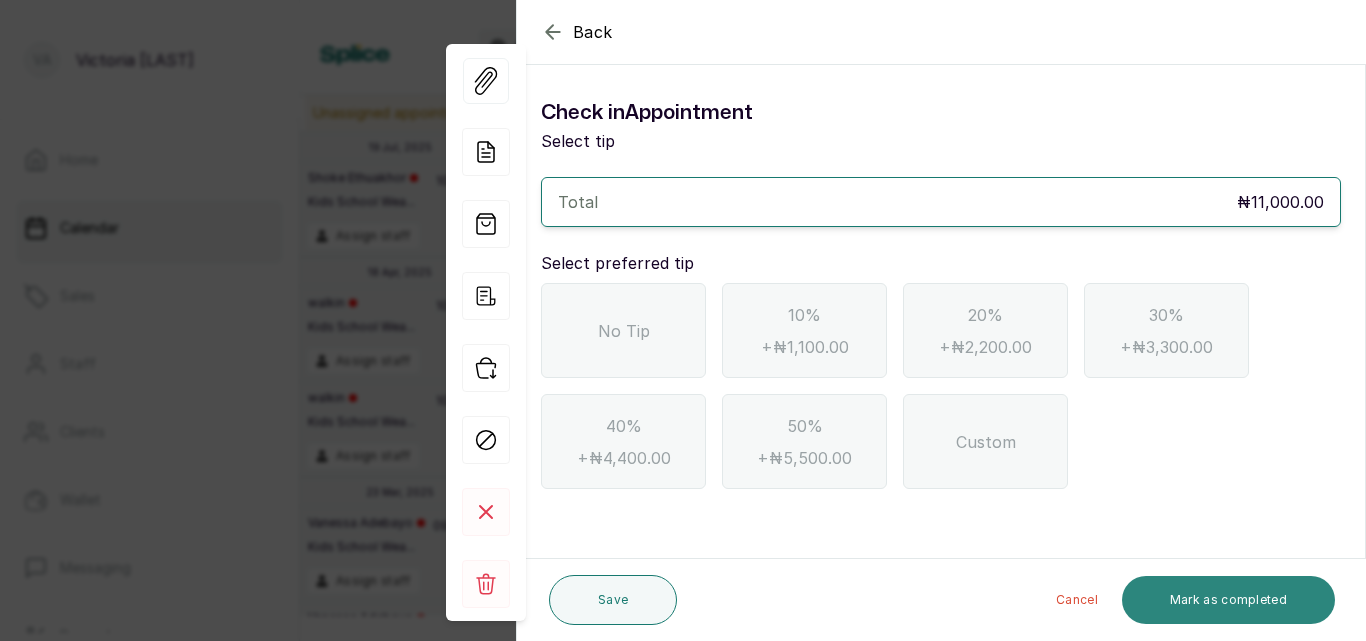 scroll, scrollTop: 0, scrollLeft: 0, axis: both 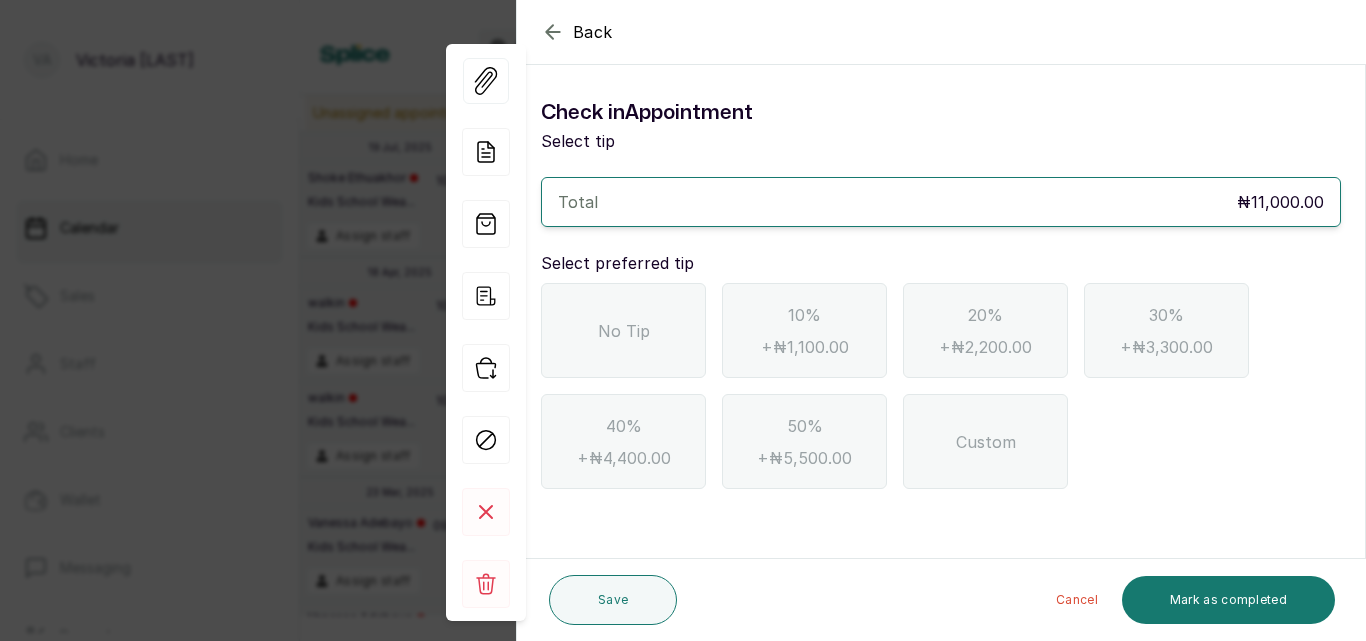 click on "No Tip" at bounding box center (623, 330) 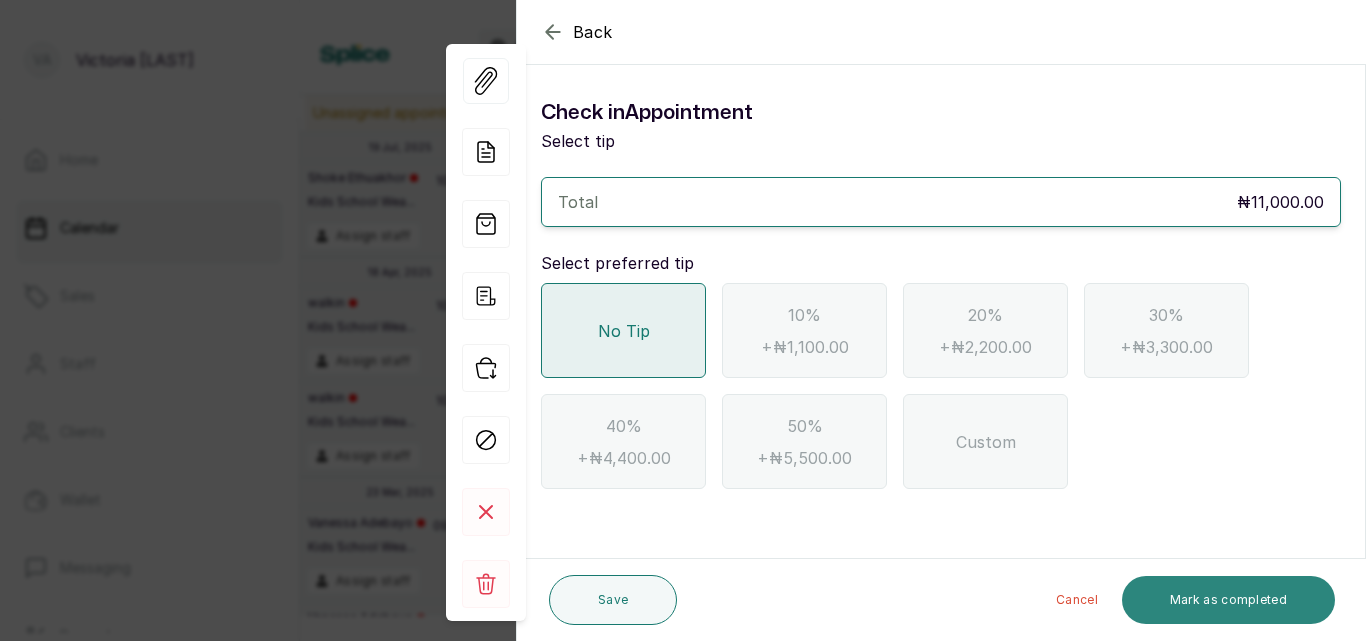 click on "Mark as completed" at bounding box center [1228, 600] 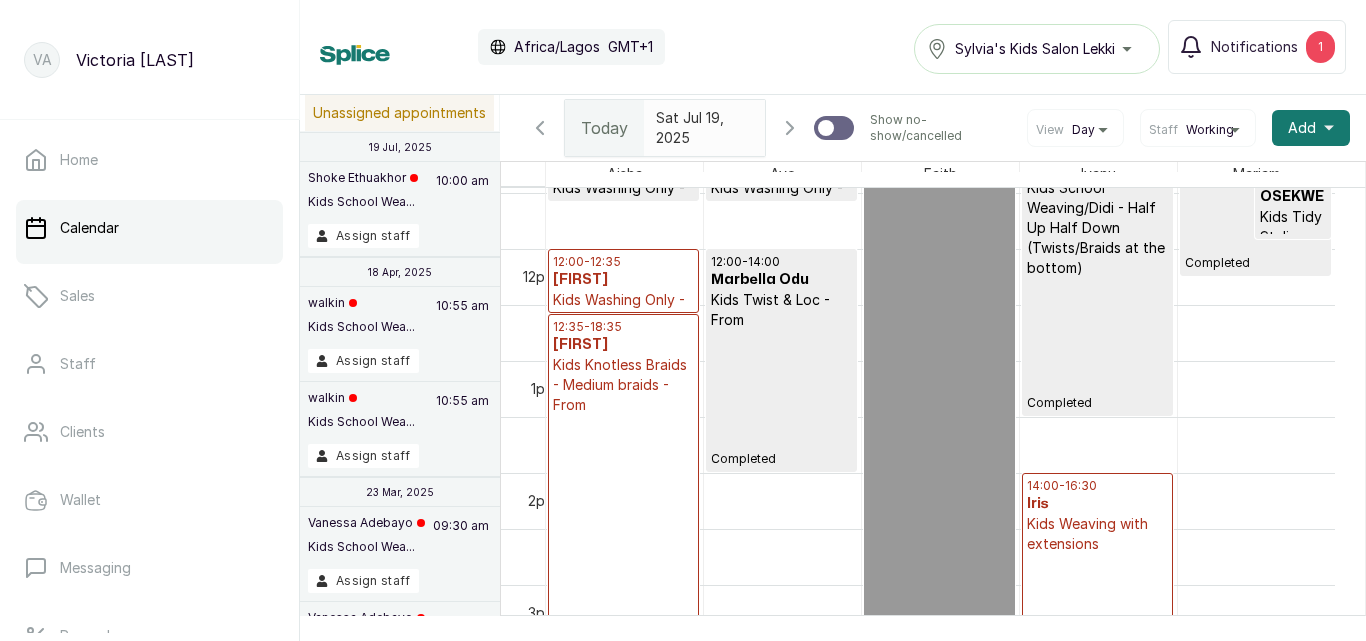 scroll, scrollTop: 1289, scrollLeft: 0, axis: vertical 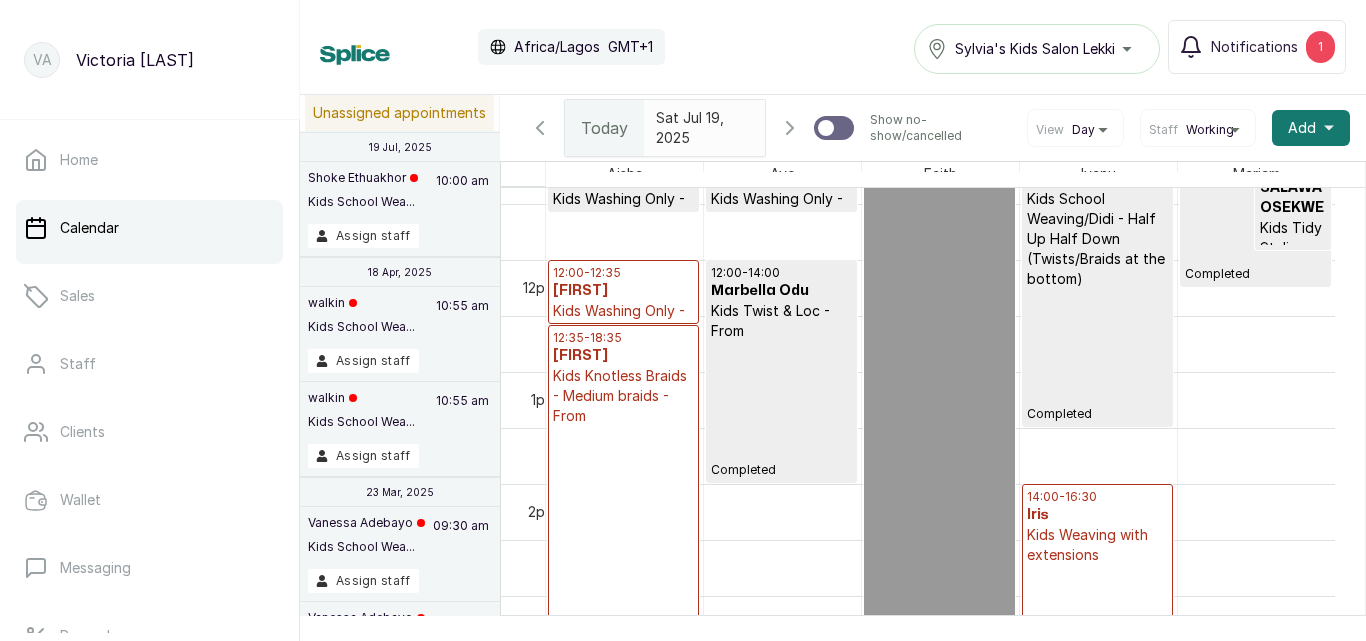 click on "Kids Twist & Loc - From" at bounding box center [781, 321] 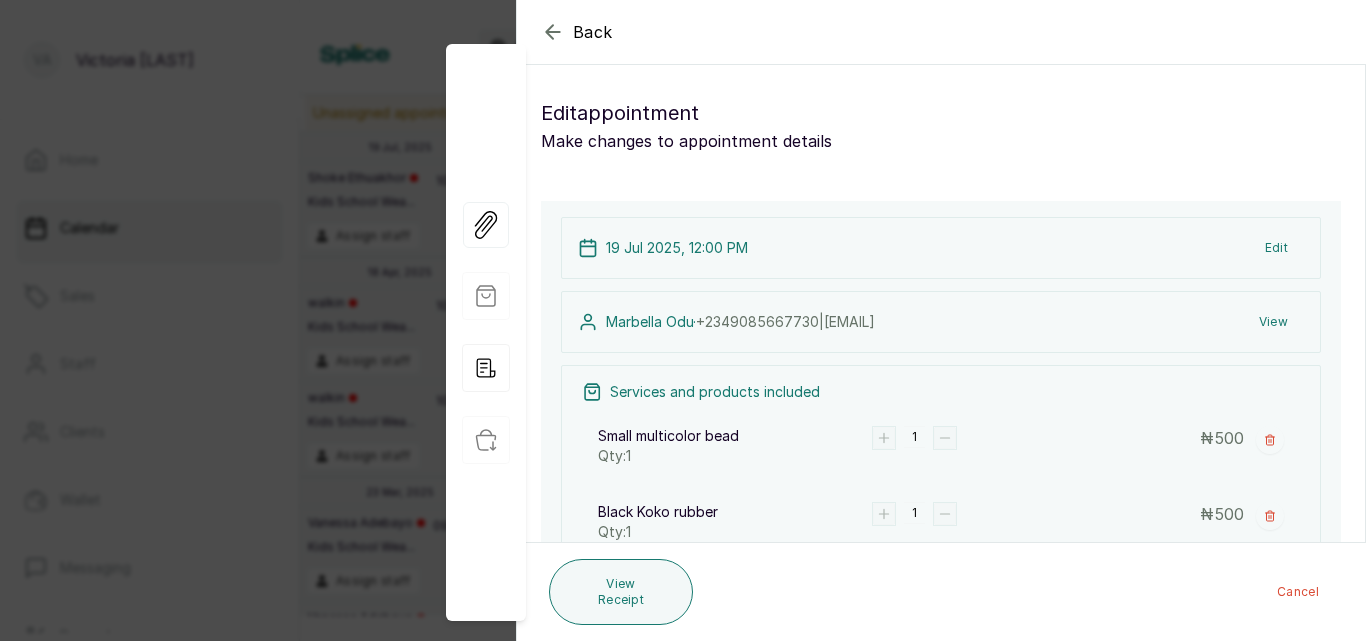 click 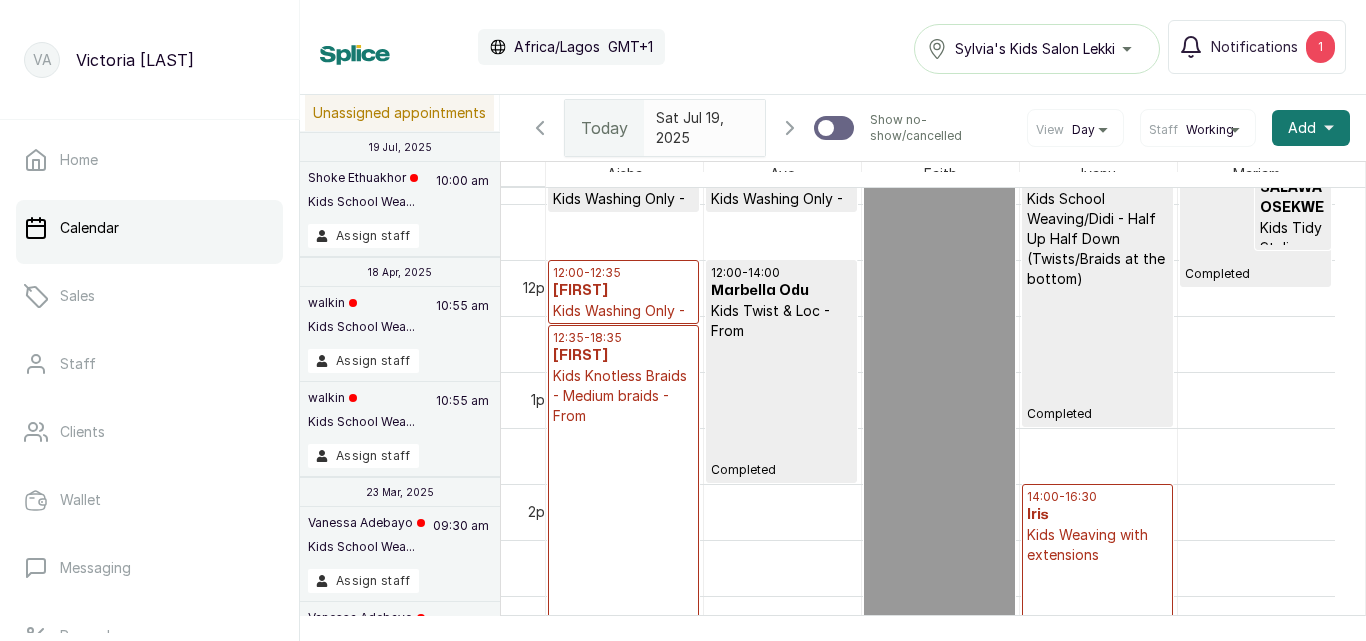 click on "11:00  -  13:30 Shoke Ethuakhor Kids School Weaving/Didi - Half Up Half Down (Twists/Braids at the bottom) Completed" at bounding box center [1097, 287] 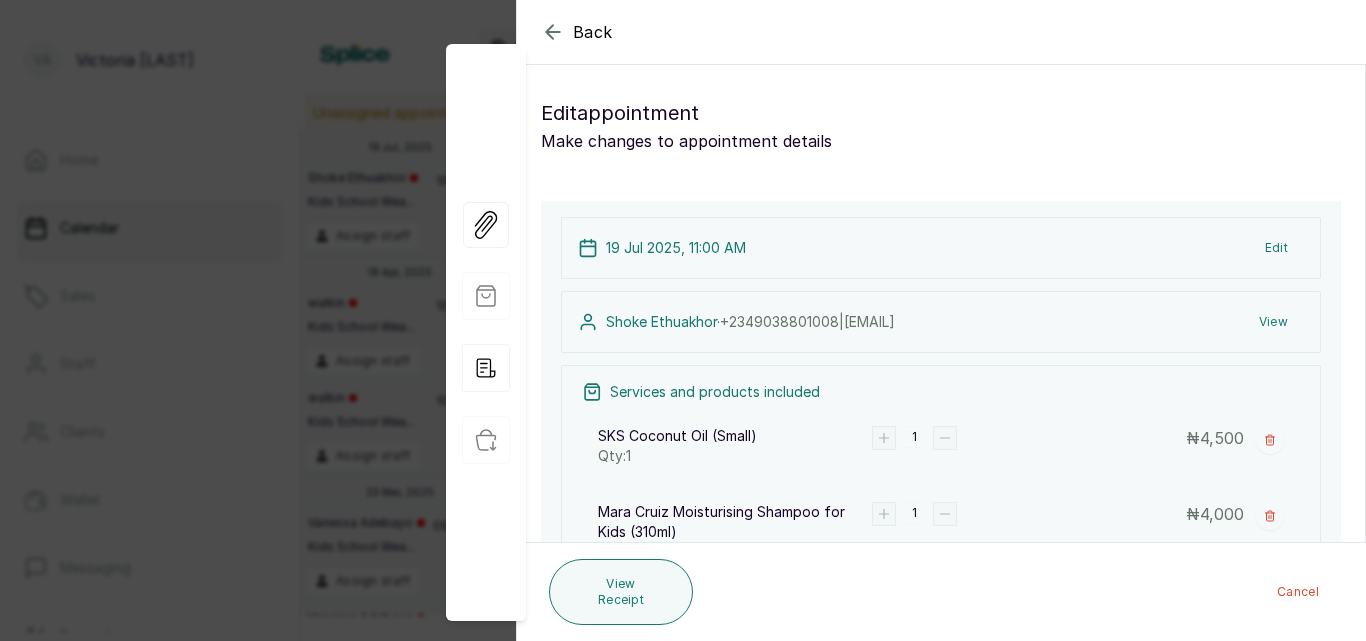 click on "Back" at bounding box center [1200, 32] 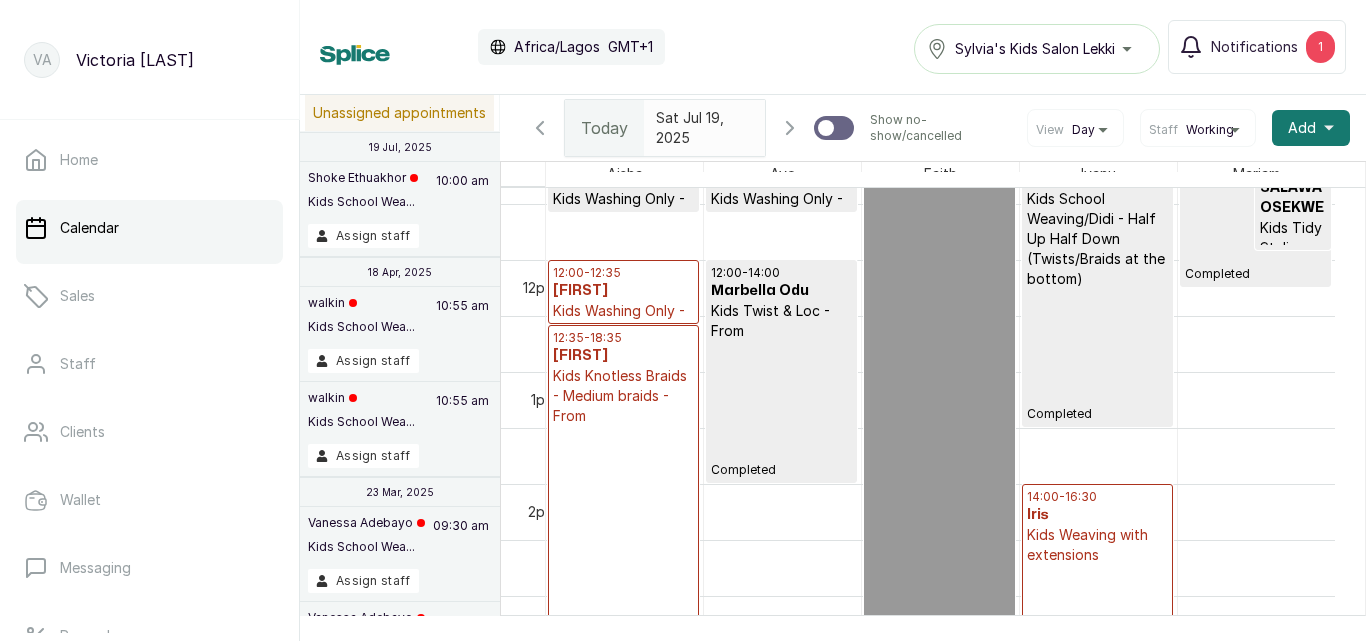 click on "12:00  -  14:00" at bounding box center (781, 273) 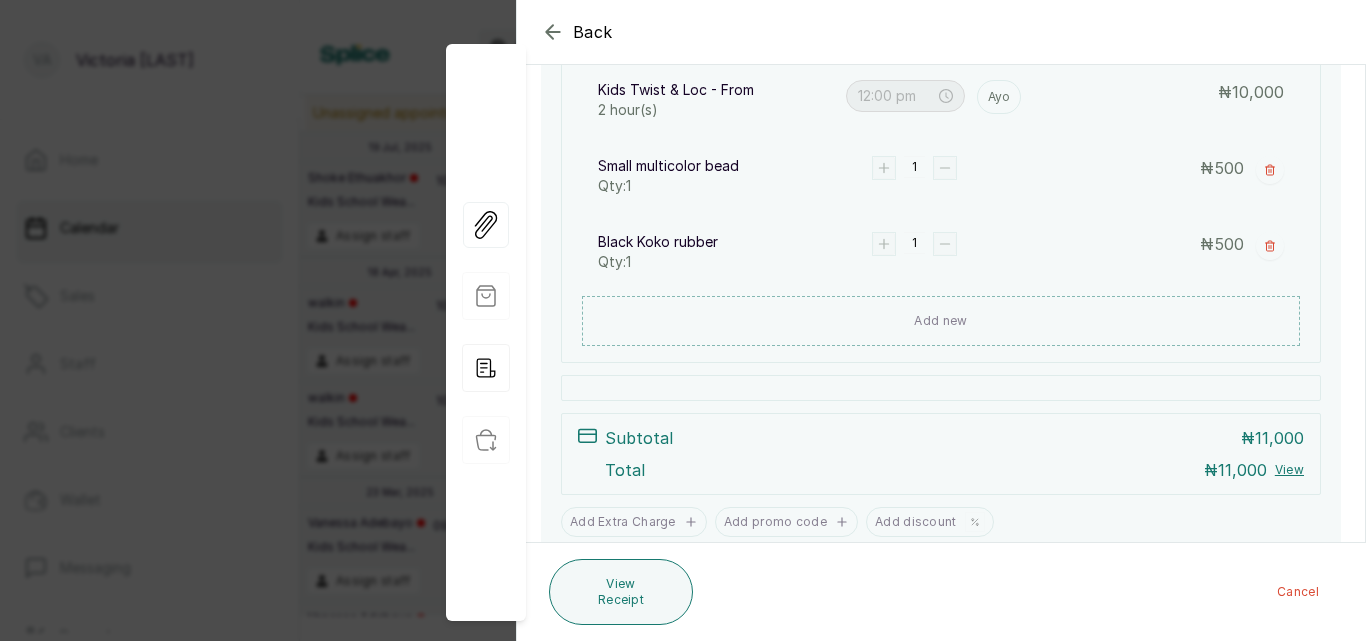 scroll, scrollTop: 509, scrollLeft: 0, axis: vertical 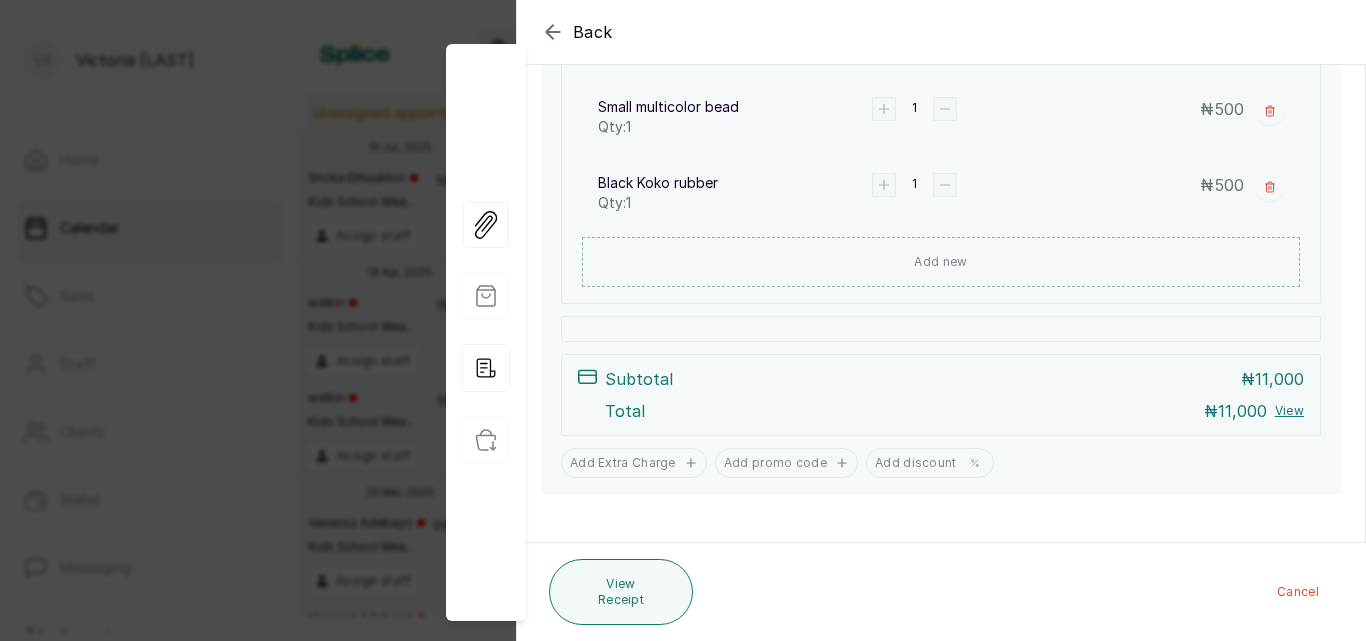 click on "View" at bounding box center (1289, 411) 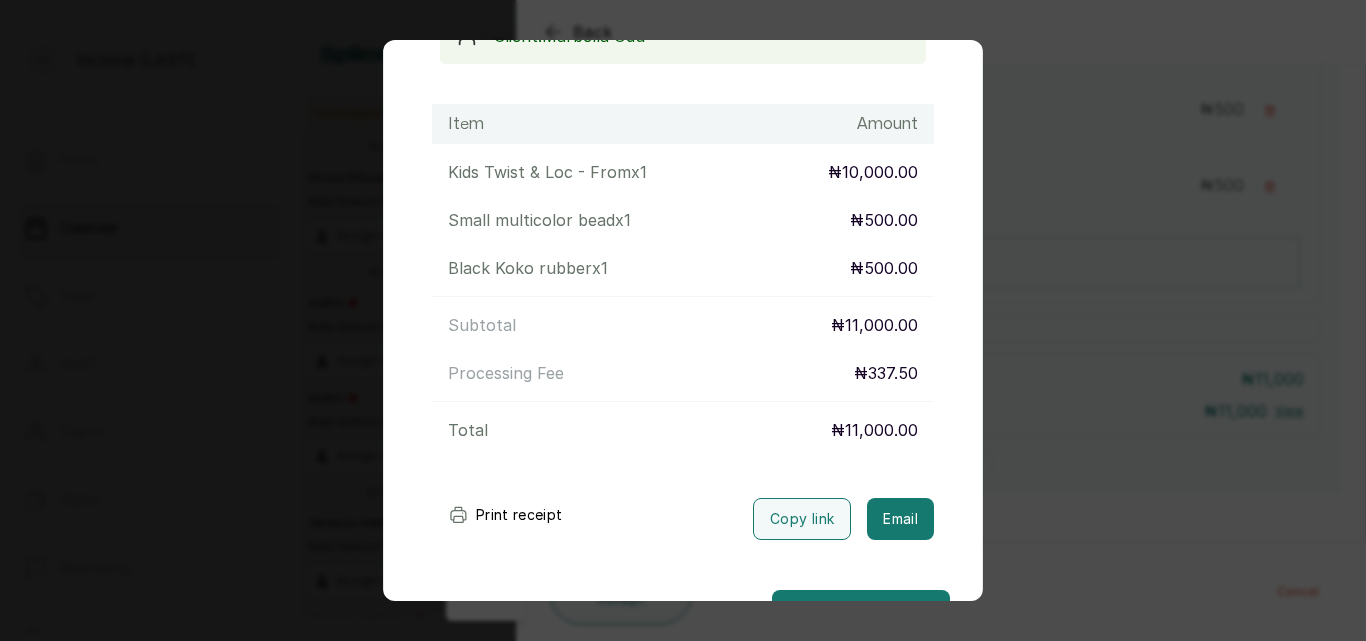 scroll, scrollTop: 297, scrollLeft: 0, axis: vertical 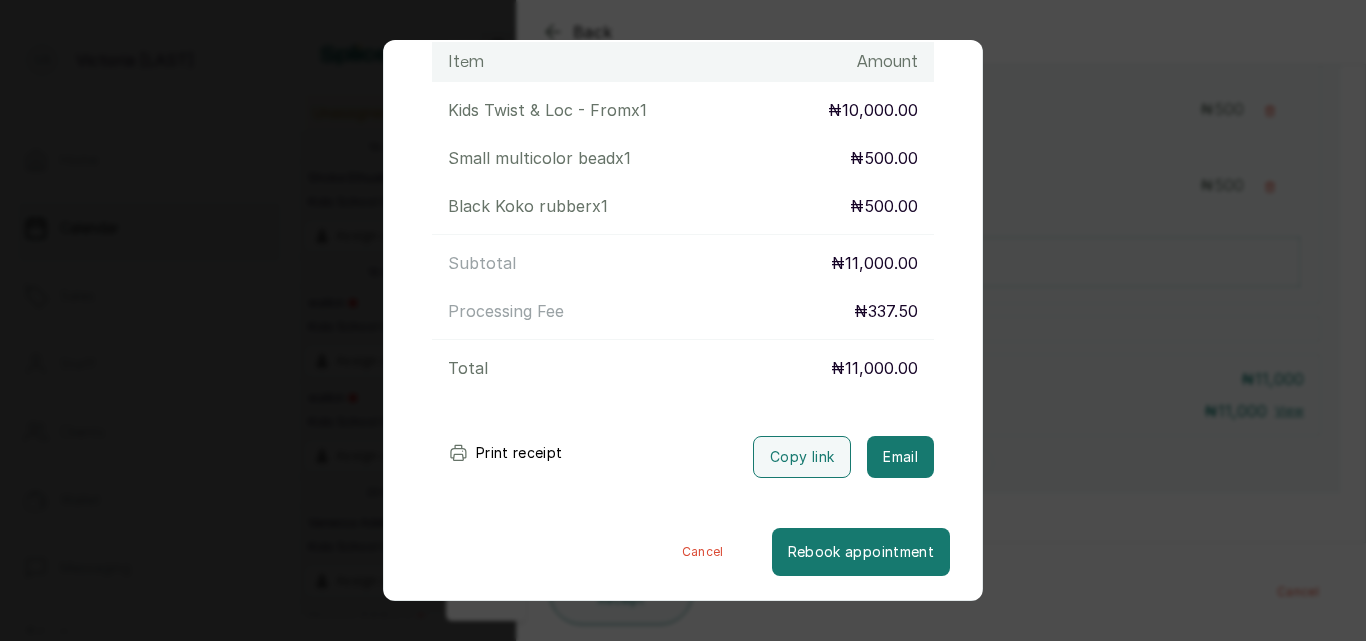click on "Cancel" at bounding box center (703, 552) 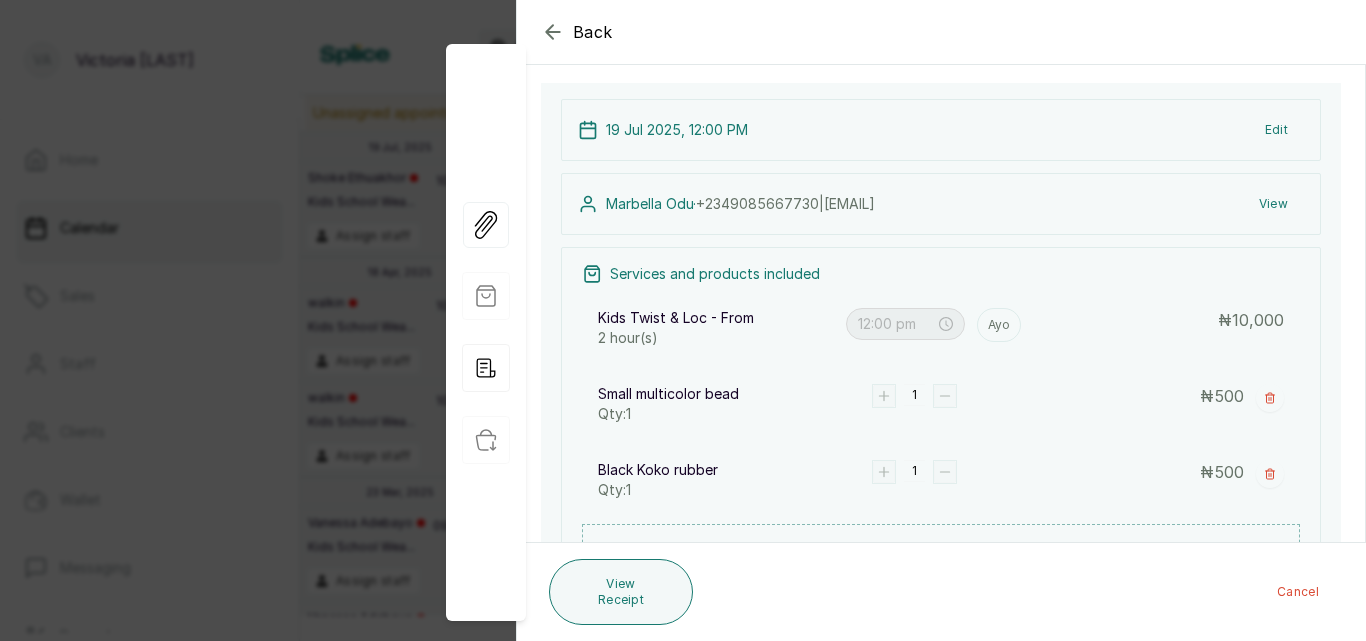 scroll, scrollTop: 228, scrollLeft: 0, axis: vertical 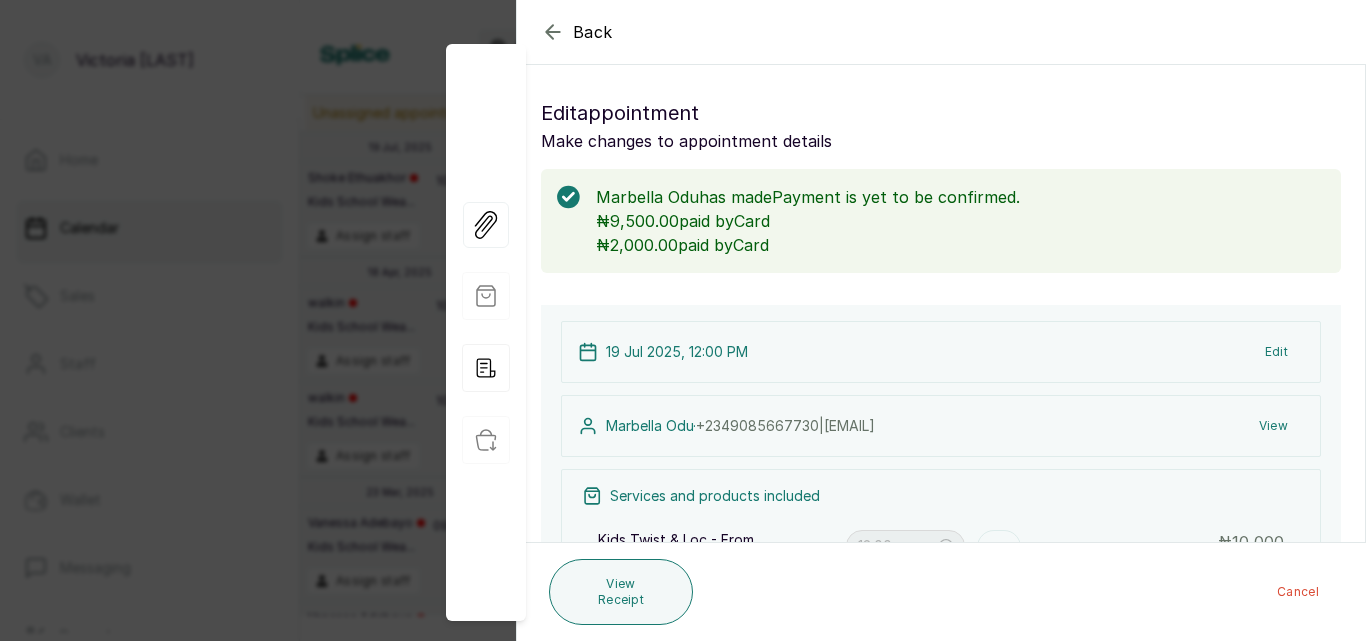 click 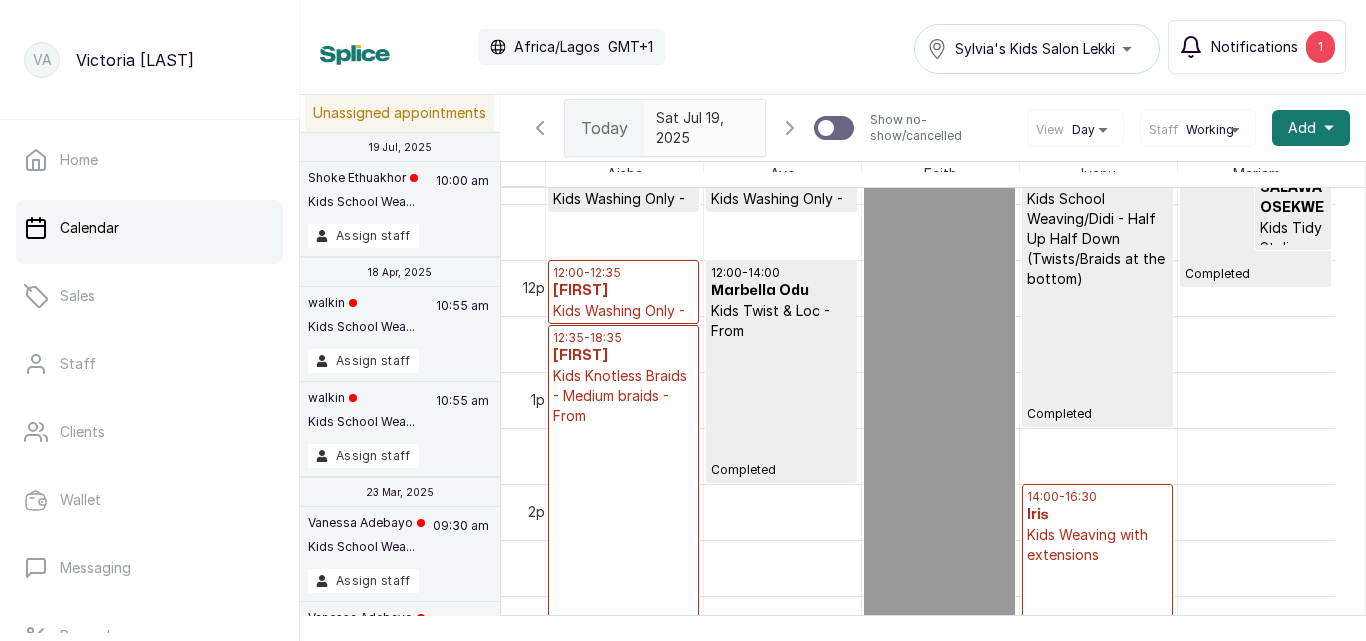 click on "Notifications" at bounding box center [1254, 47] 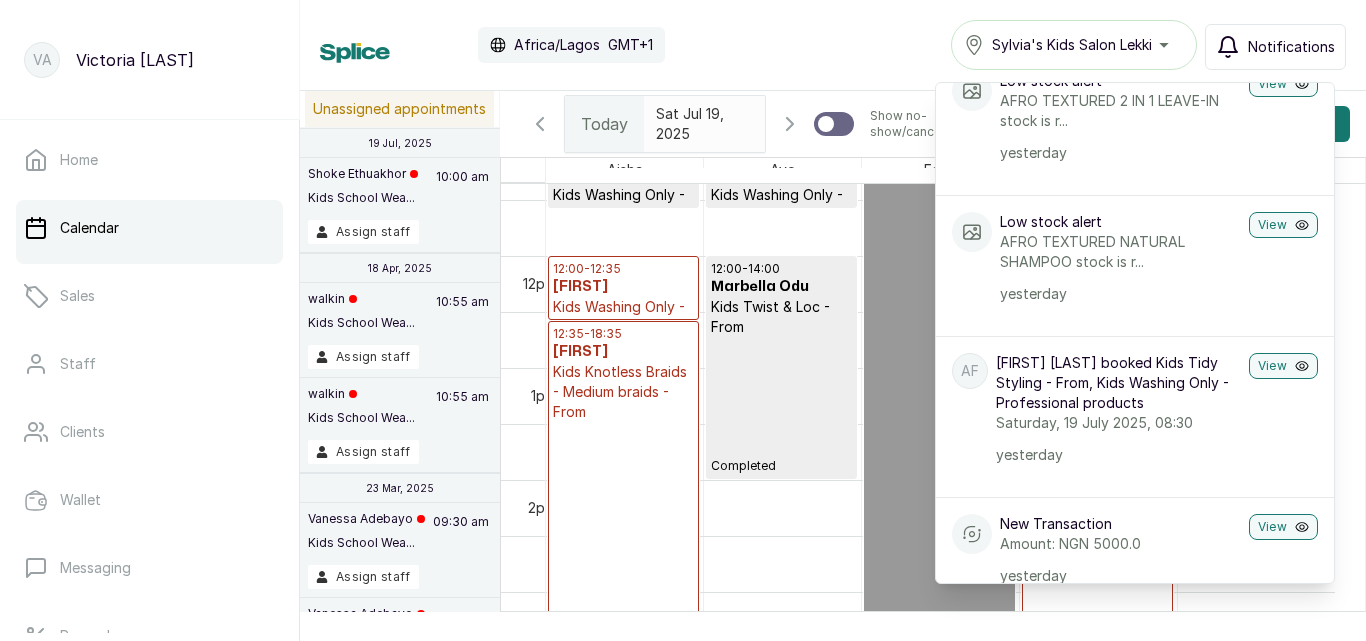 scroll, scrollTop: 2400, scrollLeft: 0, axis: vertical 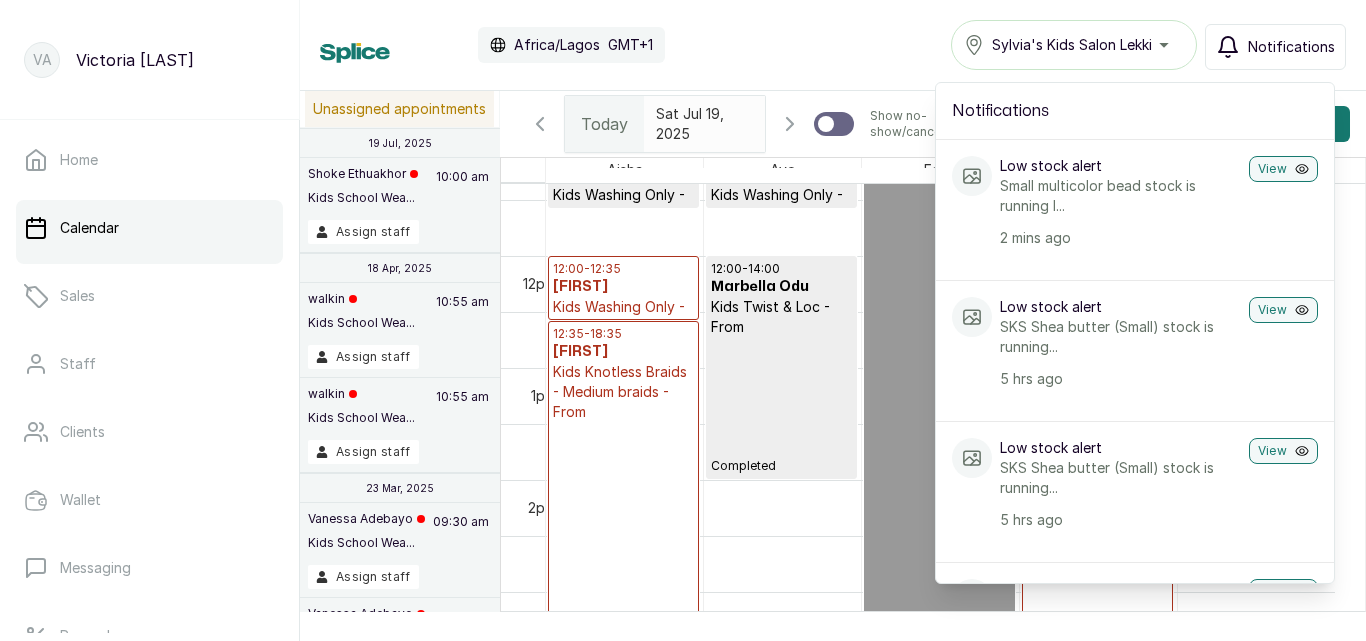 click on "Calendar Africa/Lagos GMT+1 Sylvia's Kids Salon Lekki Notifications Notifications Low stock alert Small multicolor bead stock is running l... 2 mins ago View   Low stock alert SKS Shea butter (Small) stock is running... 5 hrs ago View   Low stock alert SKS Shea butter (Small) stock is running... 5 hrs ago View   Low stock alert SKS Shea butter (Small) stock is running... 5 hrs ago View   Low stock alert SKS Shea butter (Small) stock is running... 5 hrs ago View   Low stock alert SKS Shea butter (Small) stock is running... 5 hrs ago View   Low stock alert SKS Shea butter (Small) stock is running... 5 hrs ago View   SO SALAWA OSEKWE booked Kids Tidy Styling - From, Kids Washing Only  - Professional products Saturday, 19 July 2025, 09:30 22 hrs ago View   New Transaction Amount: NGN 8200.0 22 hrs ago View   Low stock alert Unicorn Thread stock is running low in S... 22 hrs ago View   Low stock alert Unicorn Thread stock is running low in S... 22 hrs ago View   SE Saturday, 19 July 2025, 10:00 yesterday View" at bounding box center [833, 45] 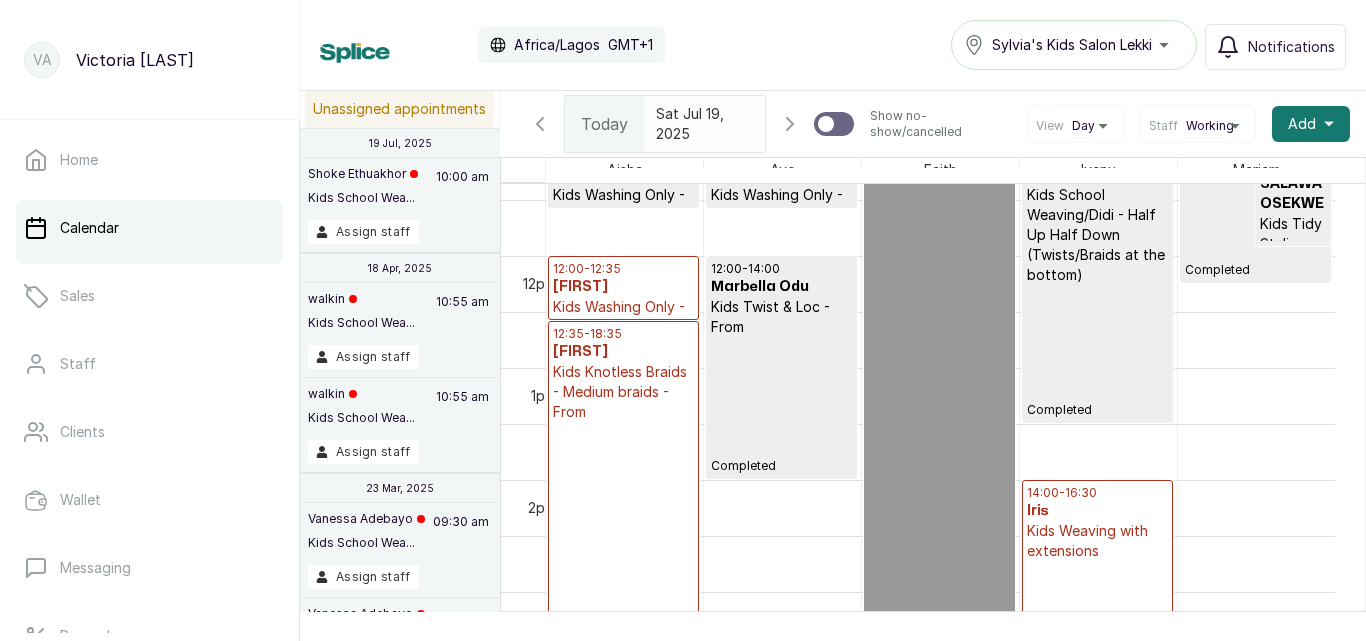 scroll, scrollTop: 1031, scrollLeft: 0, axis: vertical 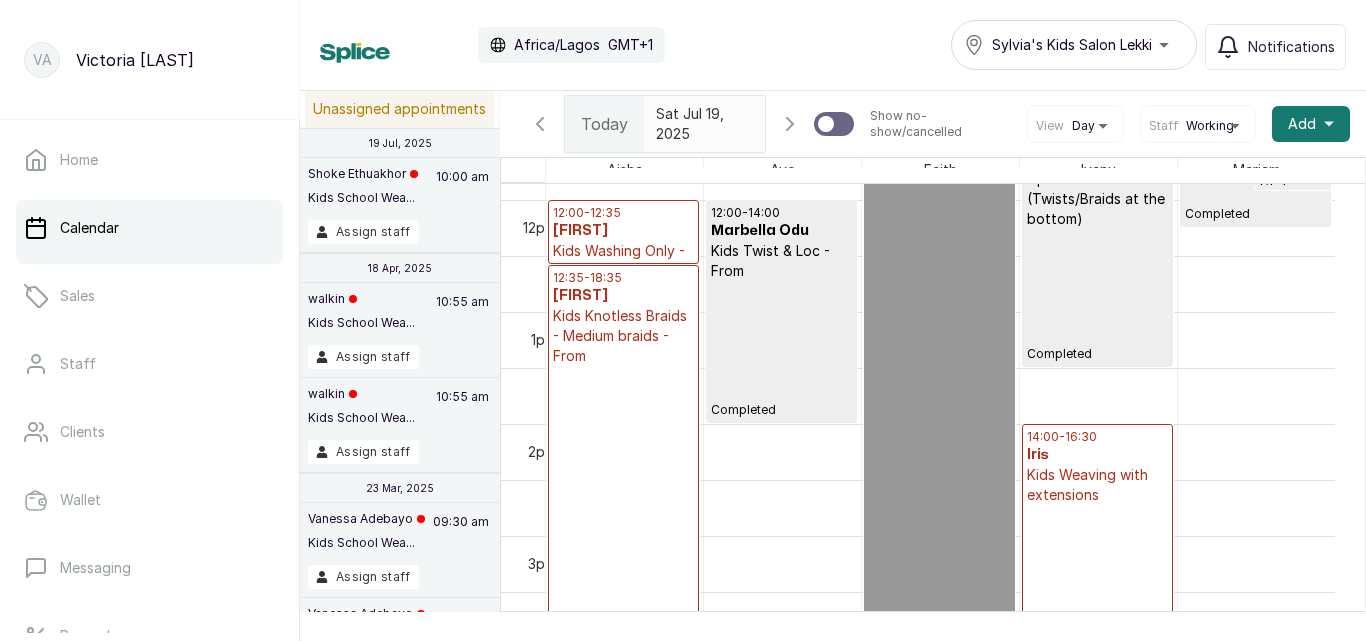 click on "12:35  -  18:35 Valerie  Kids Knotless Braids - Medium braids - From Deposit Pending" at bounding box center (623, 600) 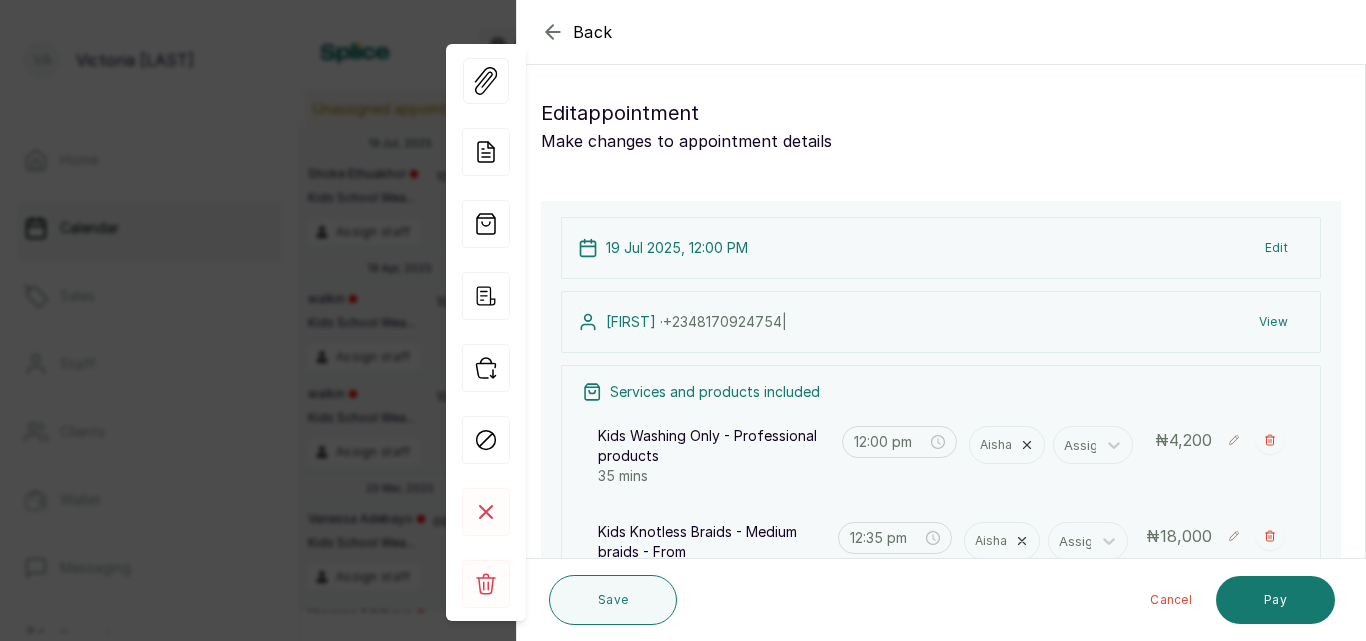 click on "Edit" at bounding box center [1276, 248] 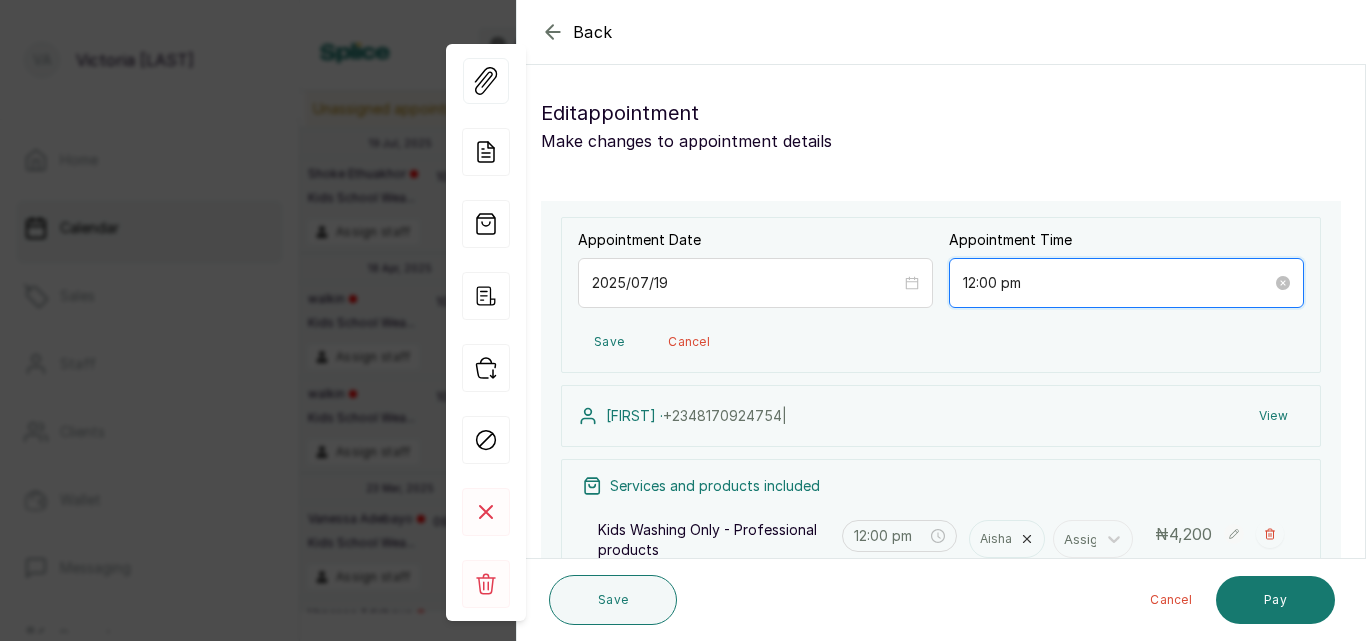click on "12:00 pm" at bounding box center (1117, 283) 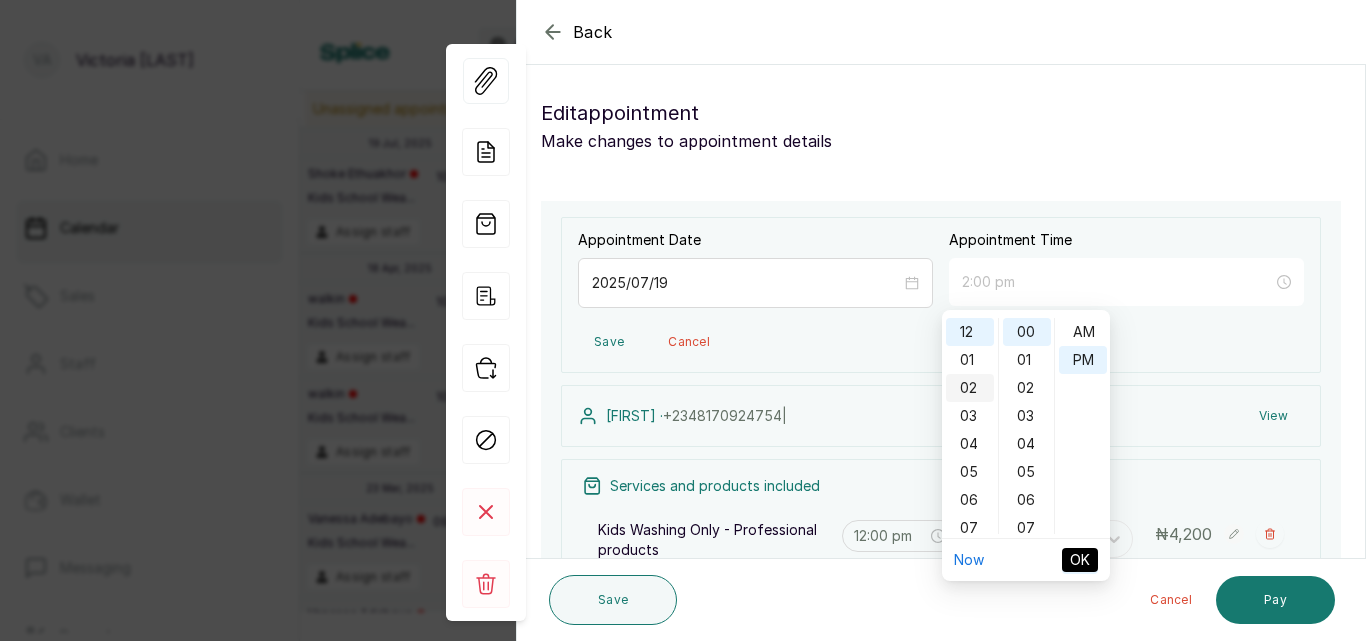 click on "02" at bounding box center (970, 388) 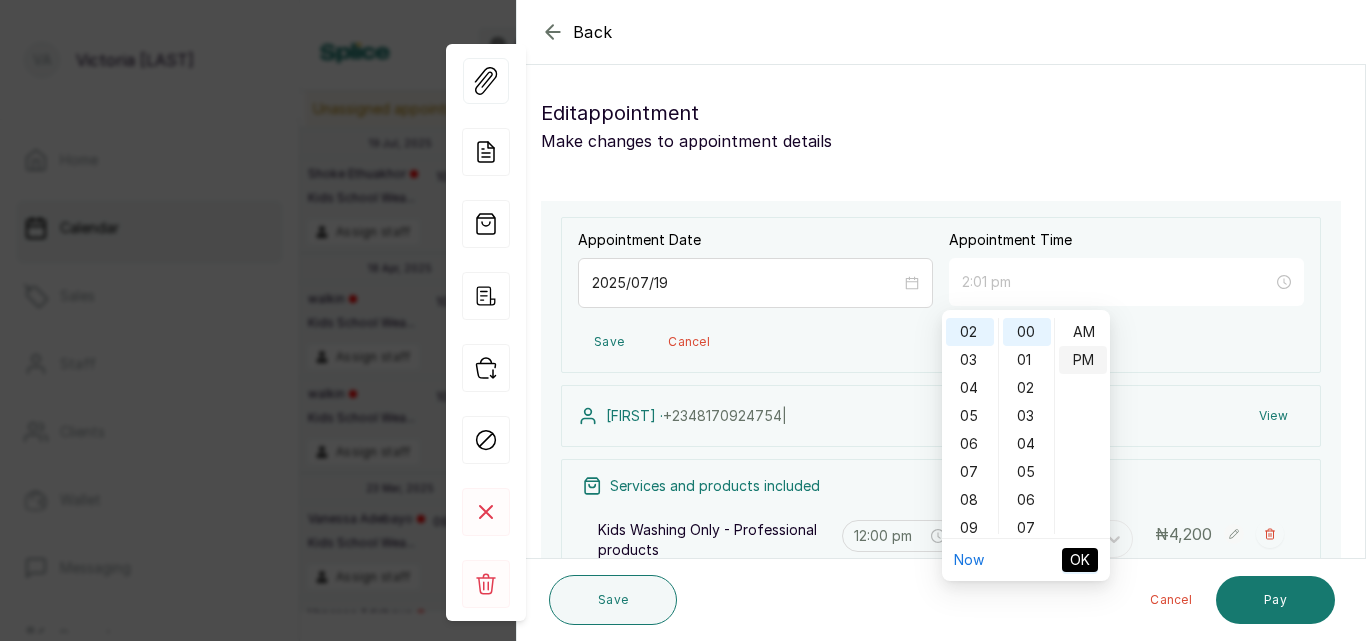 type on "2:00 pm" 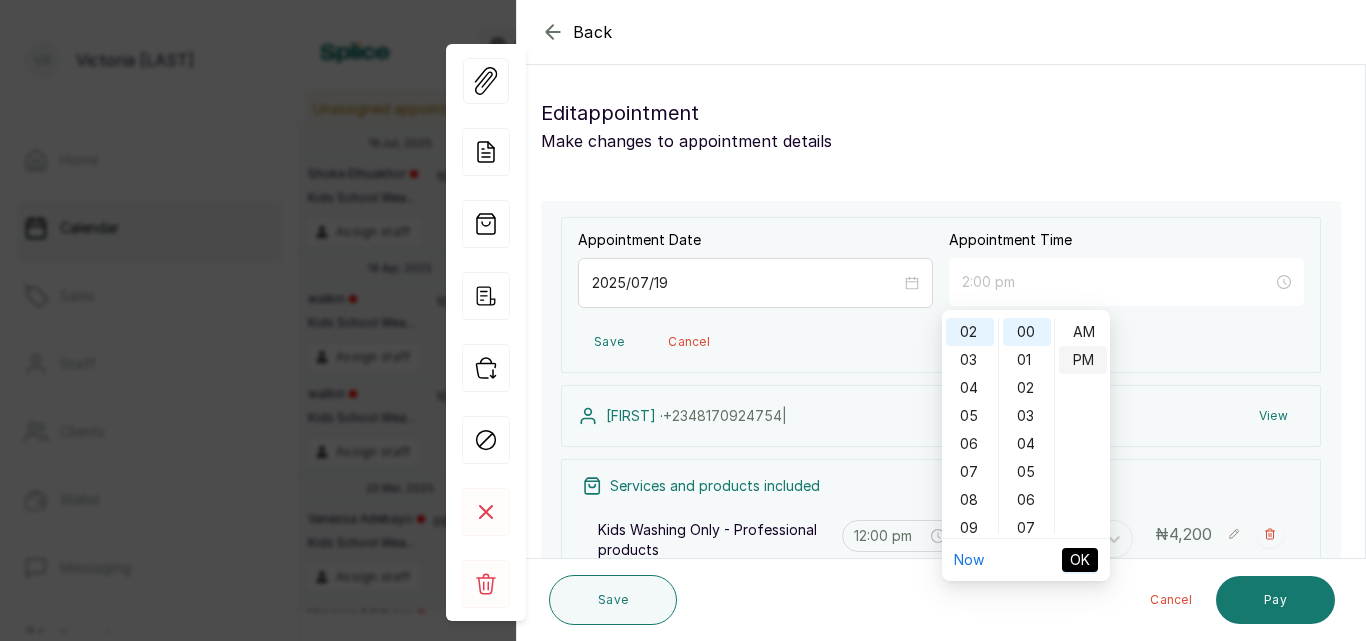 click on "PM" at bounding box center (1083, 360) 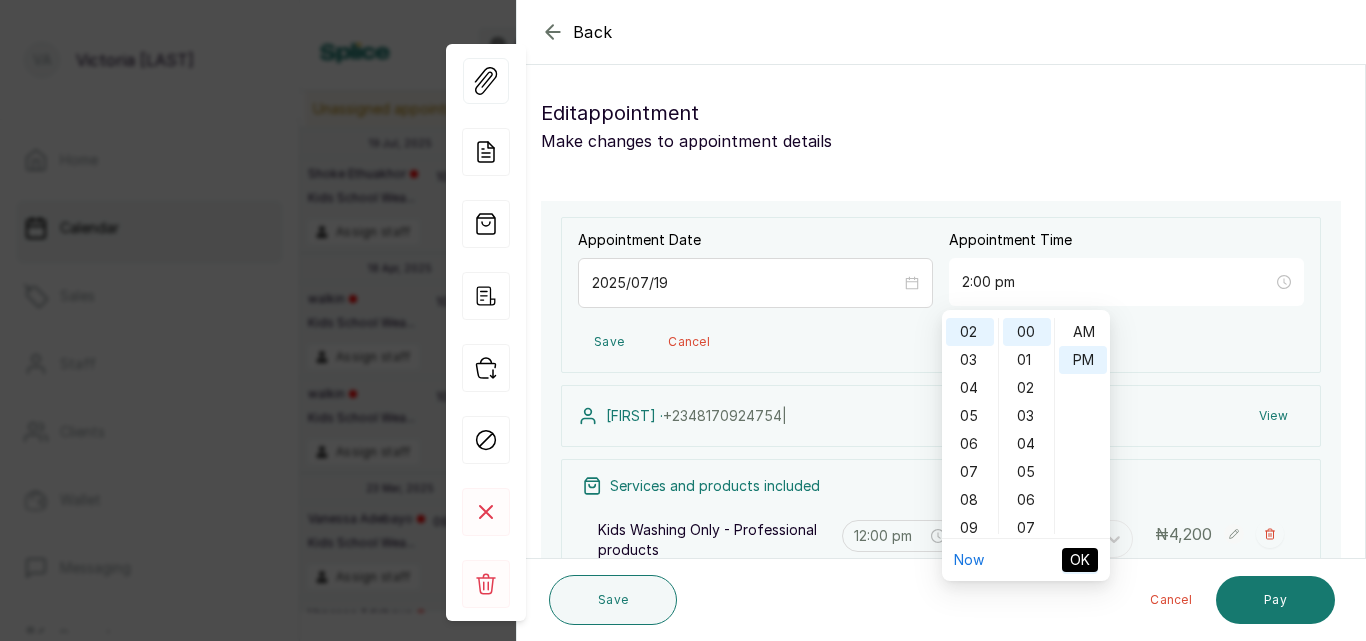 click on "OK" at bounding box center [1080, 560] 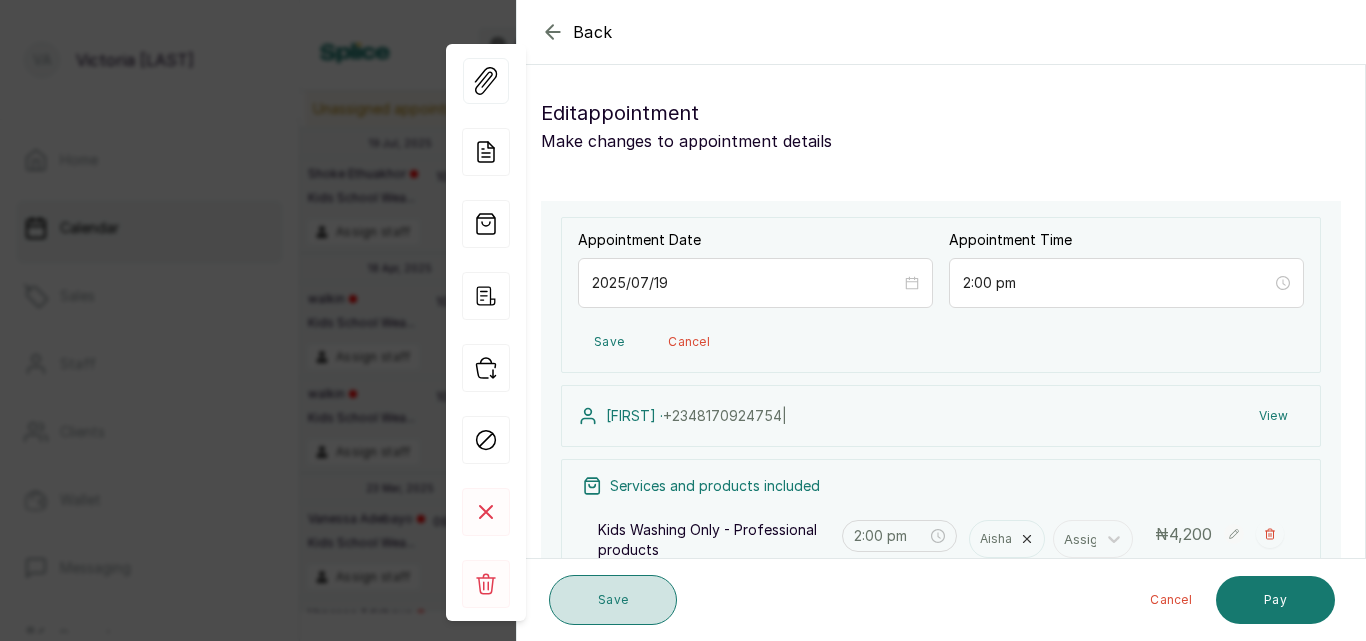 click on "Save" at bounding box center [613, 600] 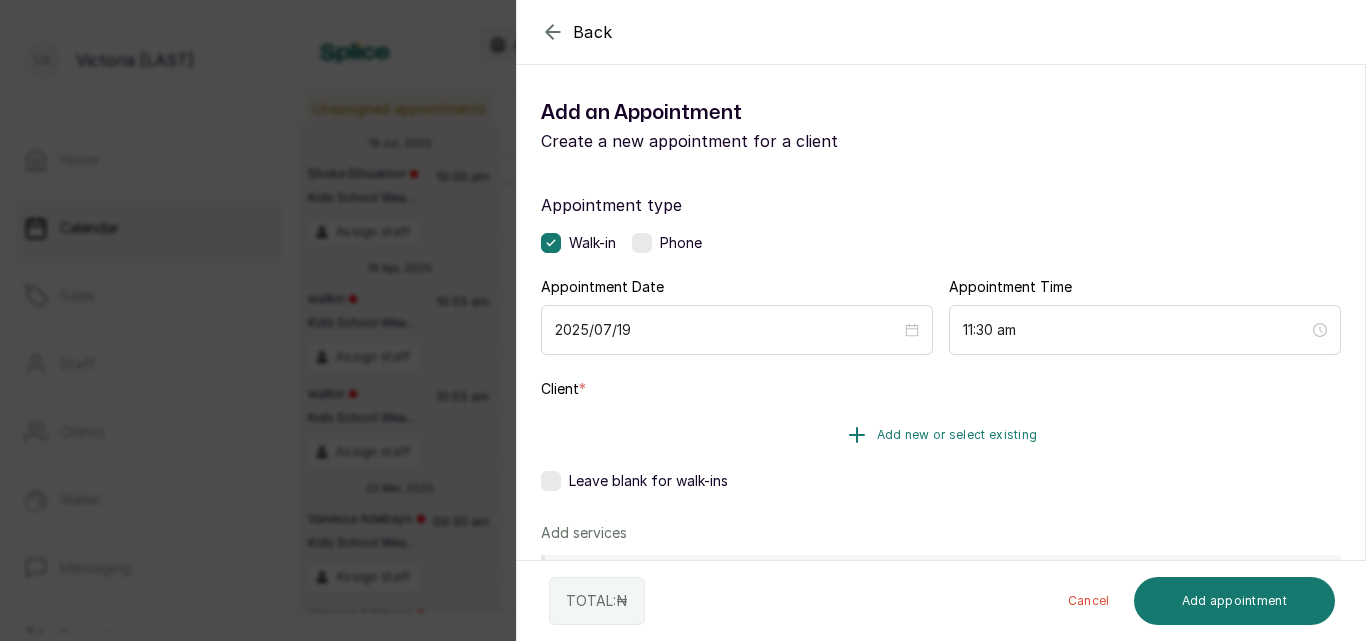 click on "Add new or select existing" at bounding box center [957, 435] 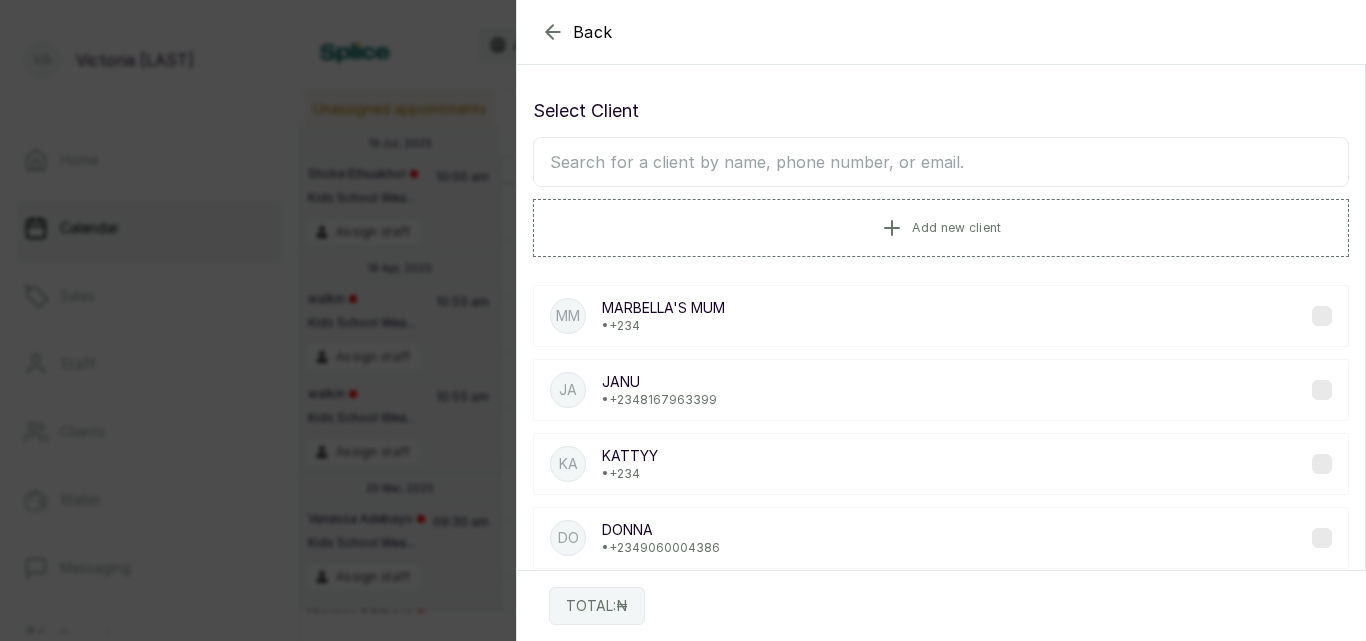 click on "MM MARBELLA'S   MUM  •  +234" at bounding box center (941, 316) 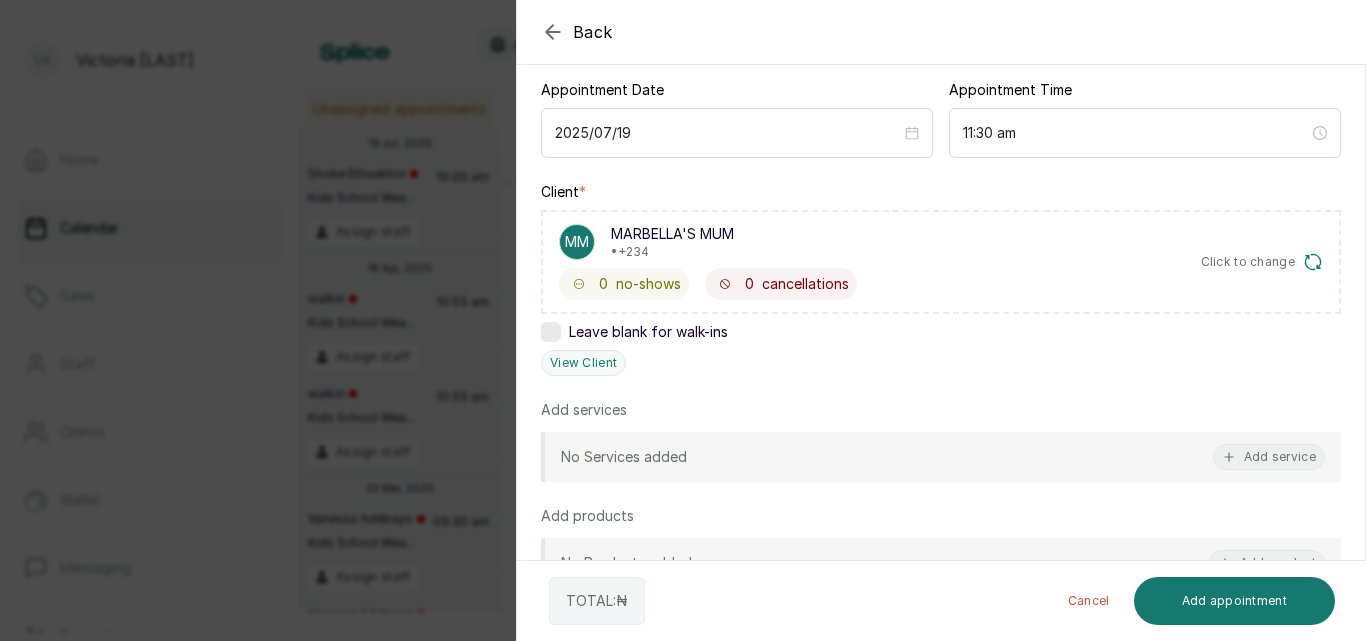 scroll, scrollTop: 193, scrollLeft: 0, axis: vertical 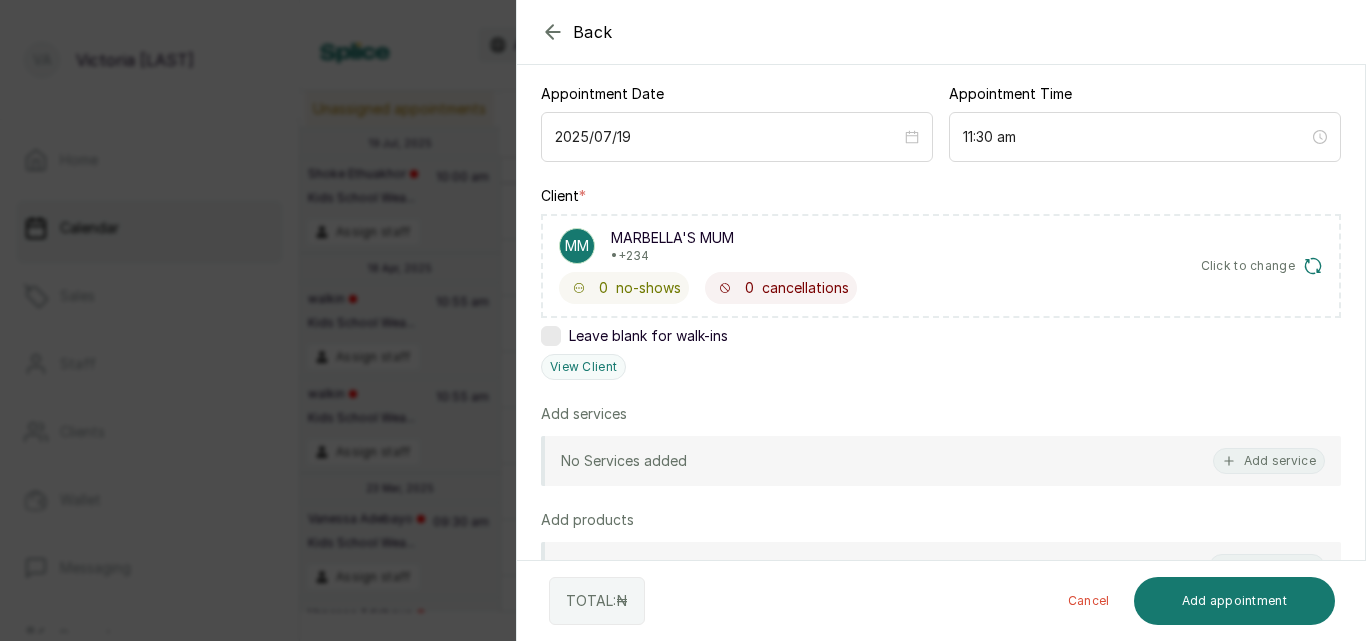 click on "No Services added Add service" at bounding box center (941, 461) 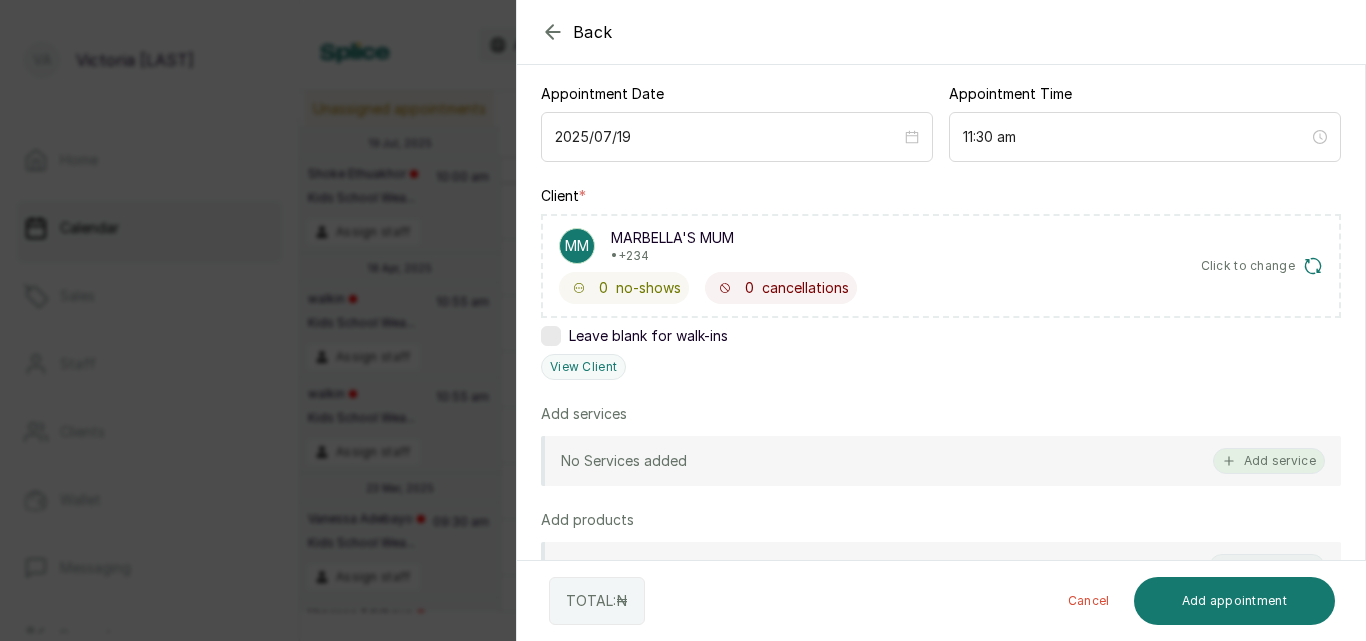 click on "Add service" at bounding box center [1269, 461] 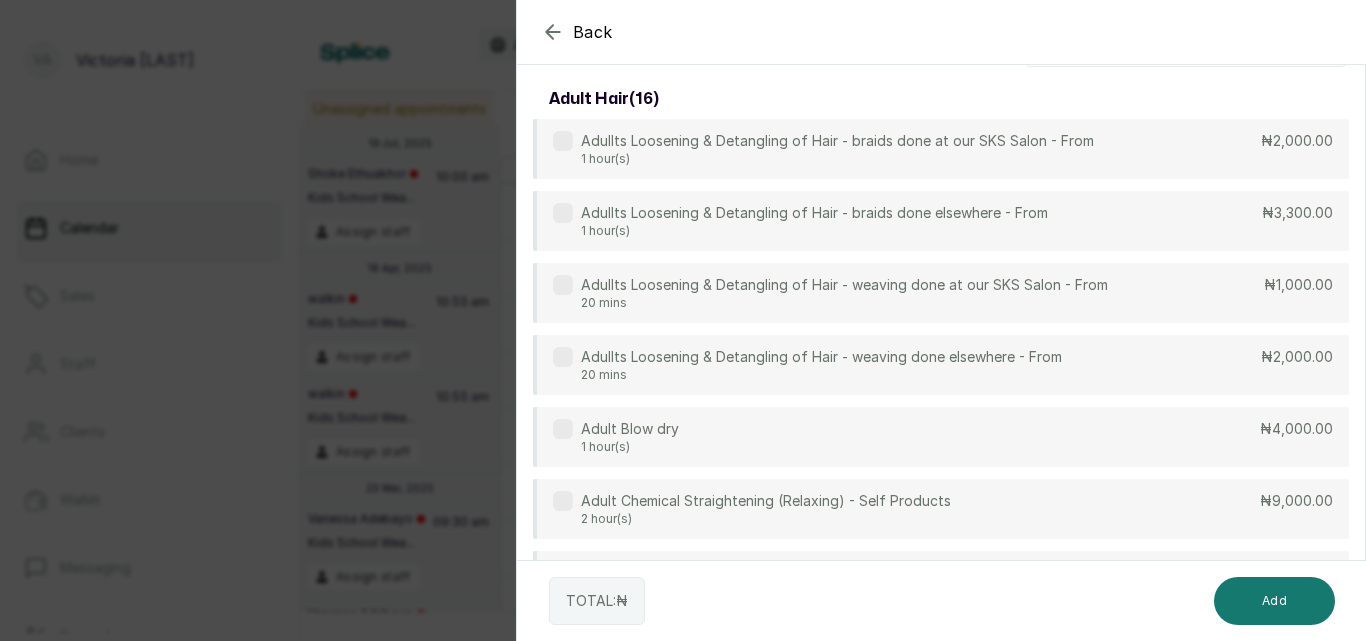 click at bounding box center [563, 285] 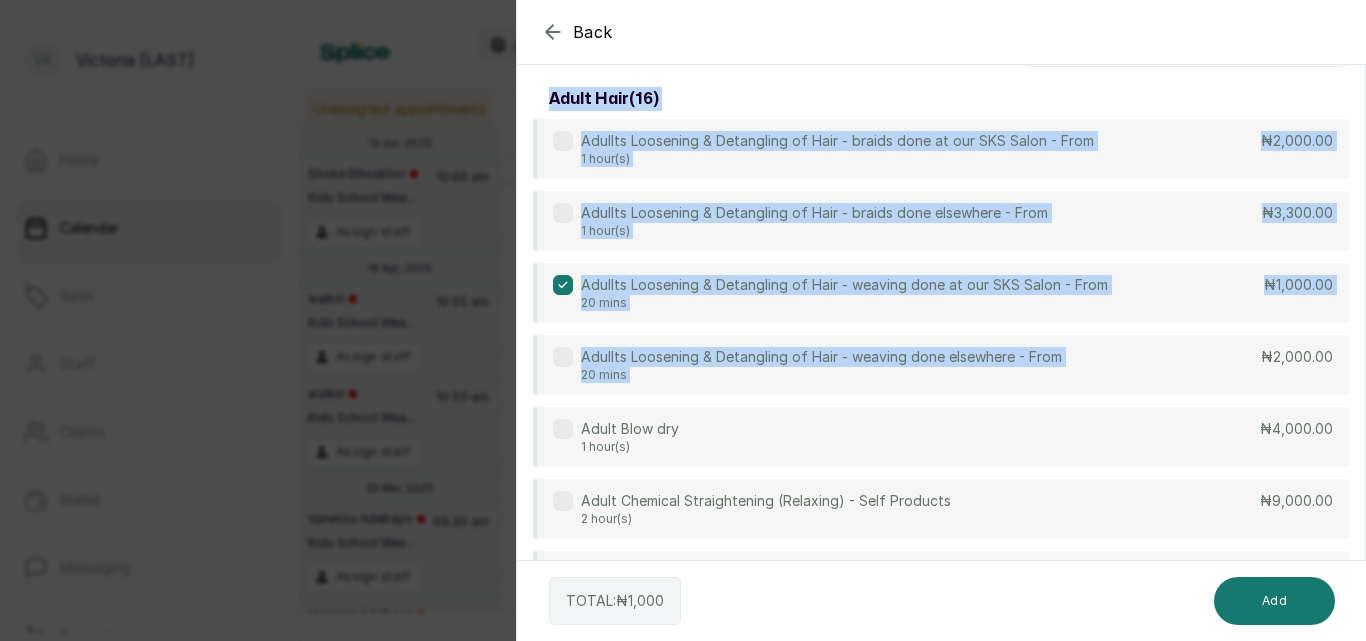 scroll, scrollTop: 0, scrollLeft: 0, axis: both 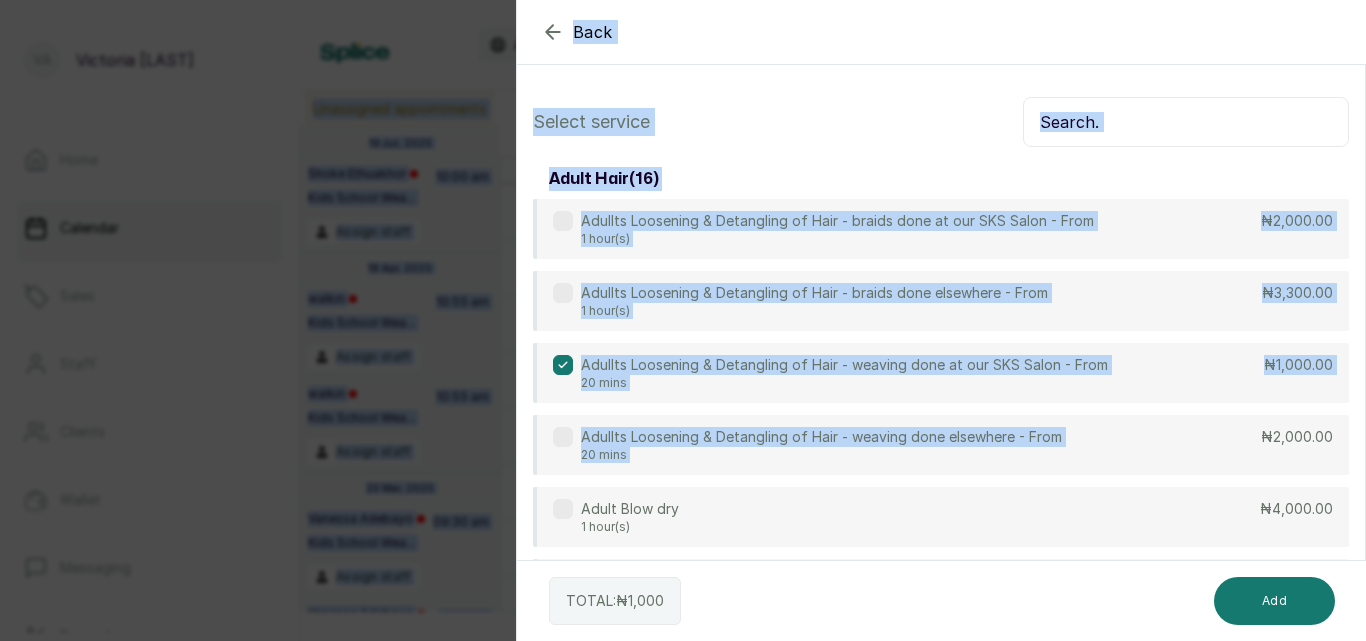 drag, startPoint x: 1187, startPoint y: 353, endPoint x: 1208, endPoint y: -58, distance: 411.53613 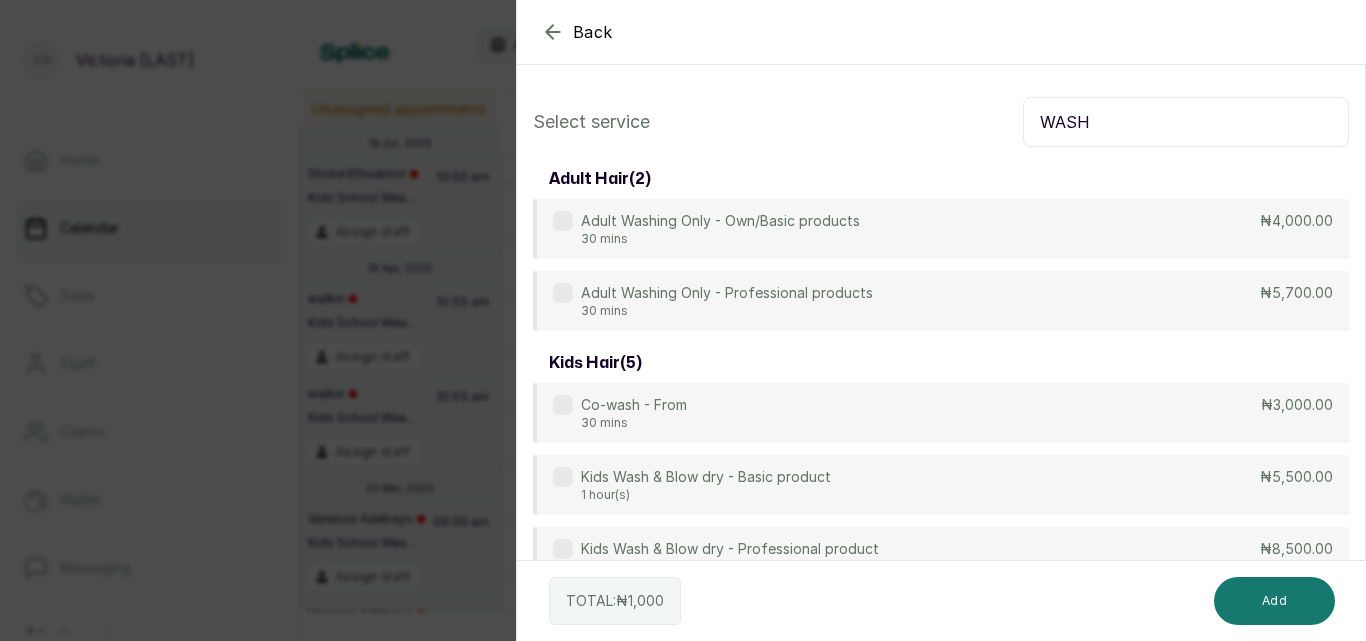 type on "WASH" 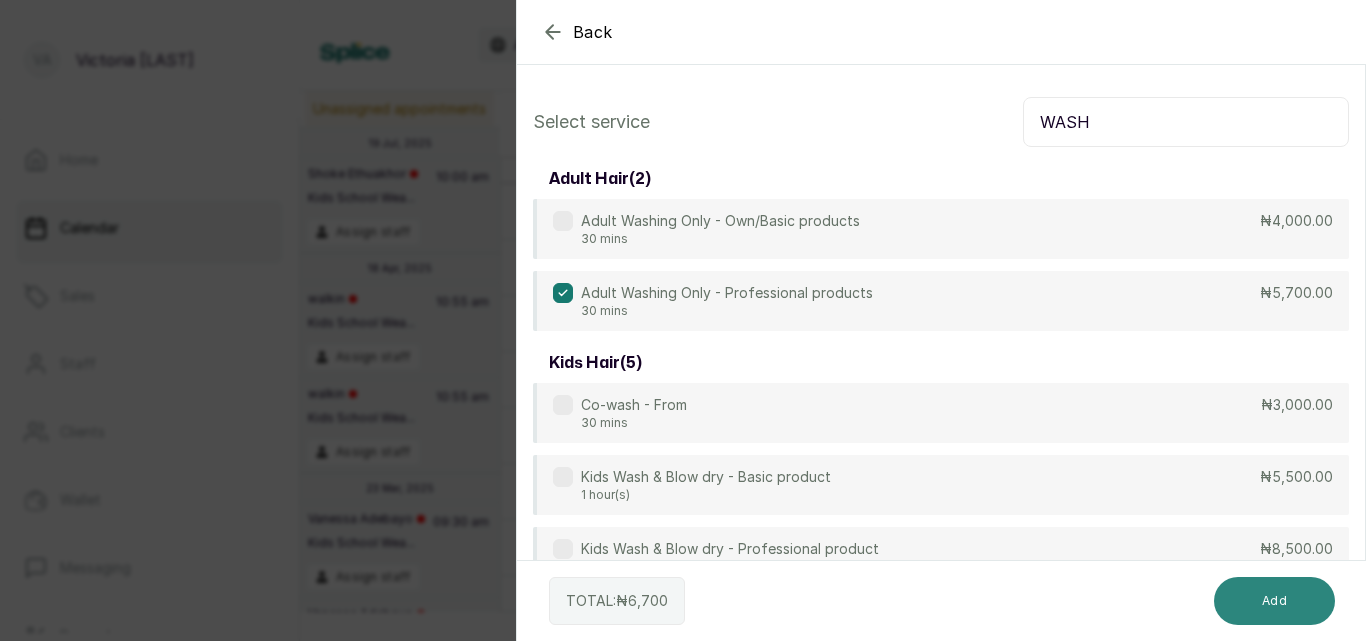 click on "Add" at bounding box center [1274, 601] 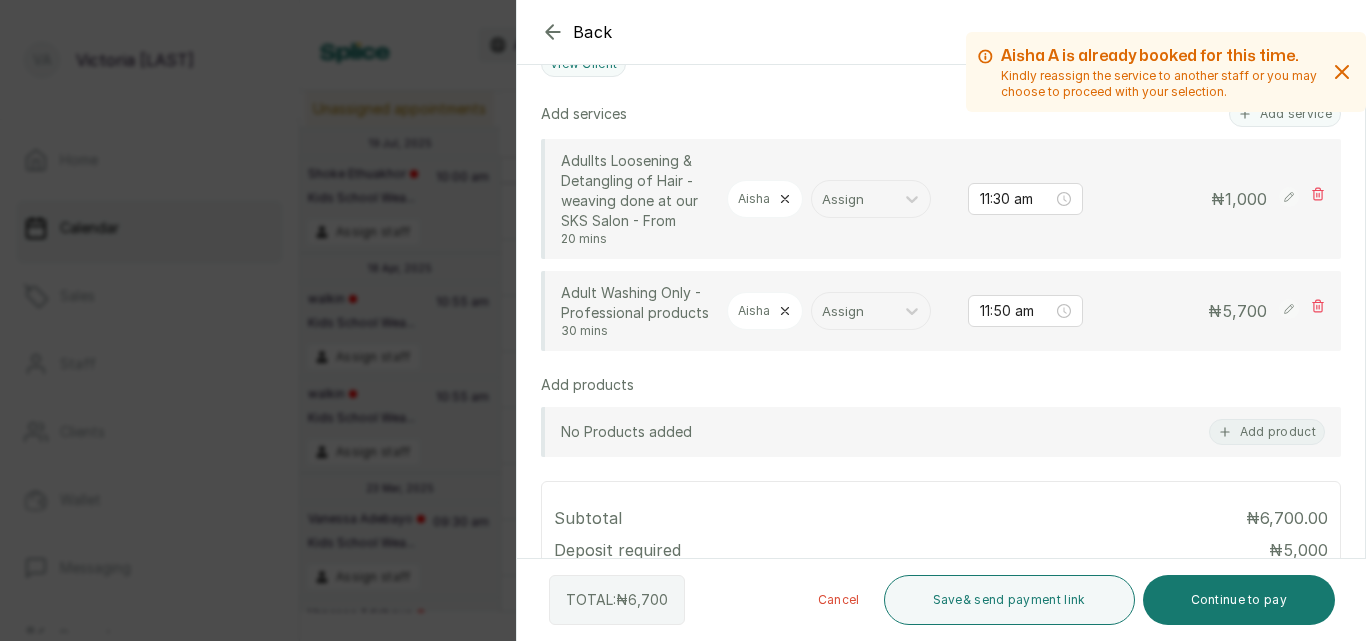 scroll, scrollTop: 499, scrollLeft: 0, axis: vertical 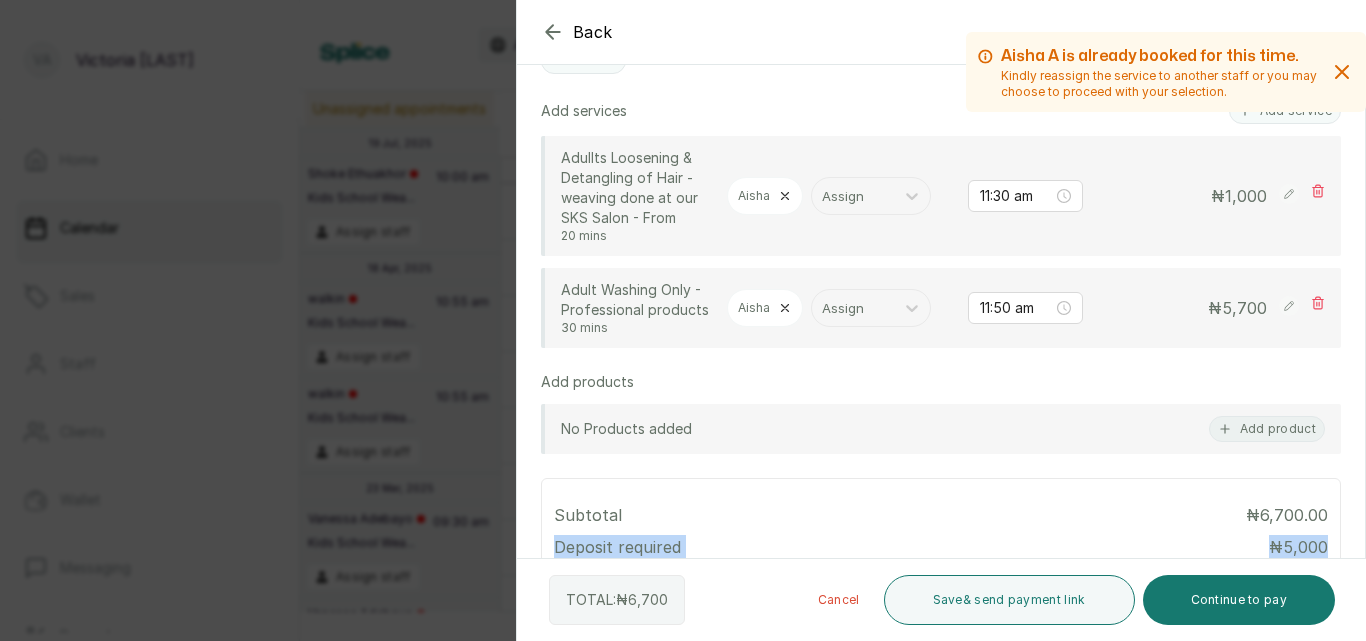 drag, startPoint x: 1365, startPoint y: 472, endPoint x: 1365, endPoint y: 532, distance: 60 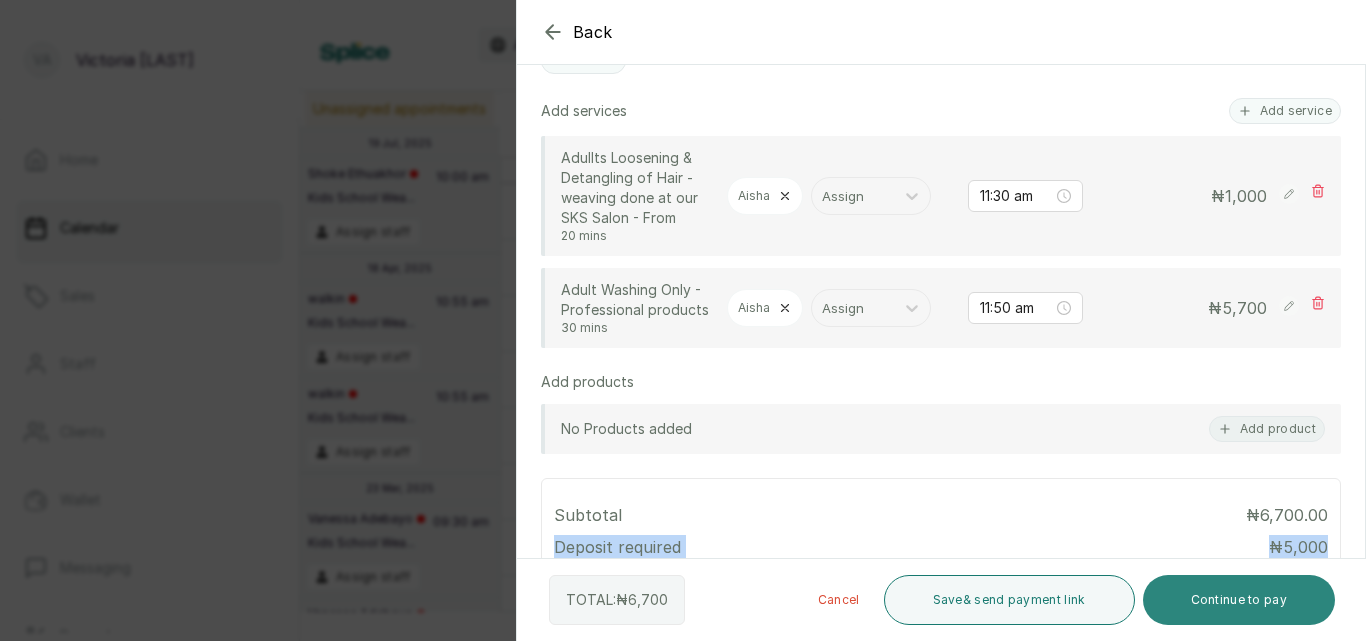 click on "Continue to pay" at bounding box center [1239, 600] 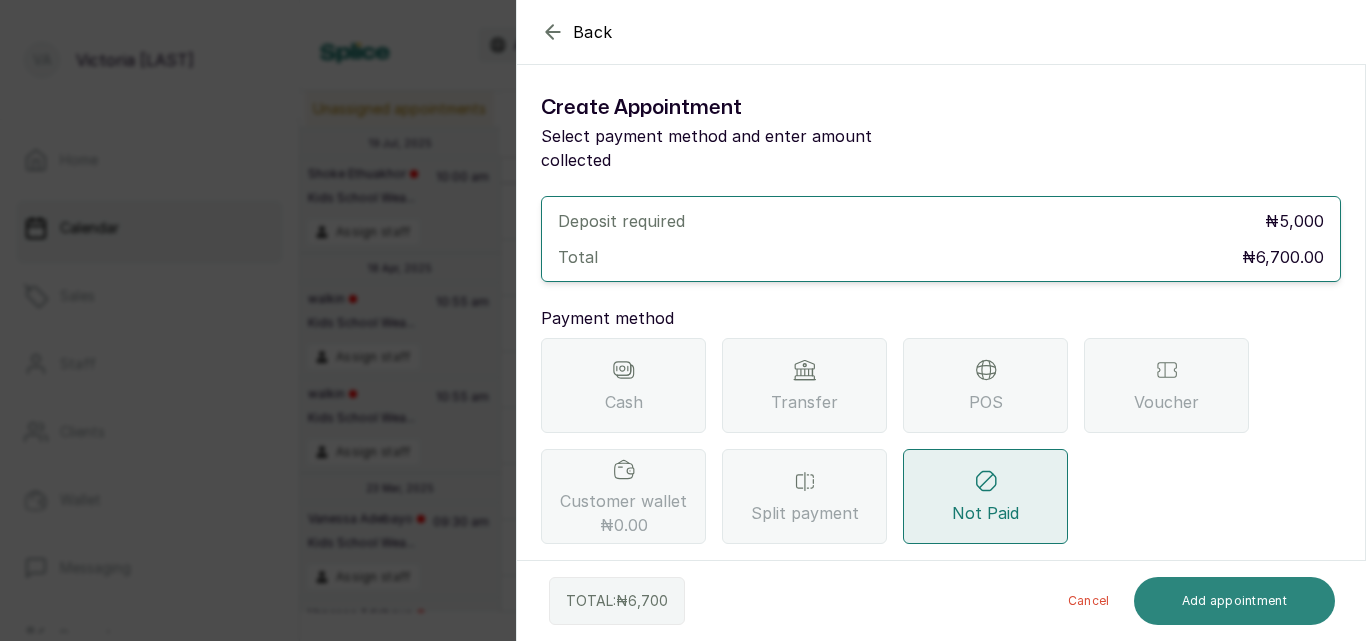 scroll, scrollTop: 0, scrollLeft: 0, axis: both 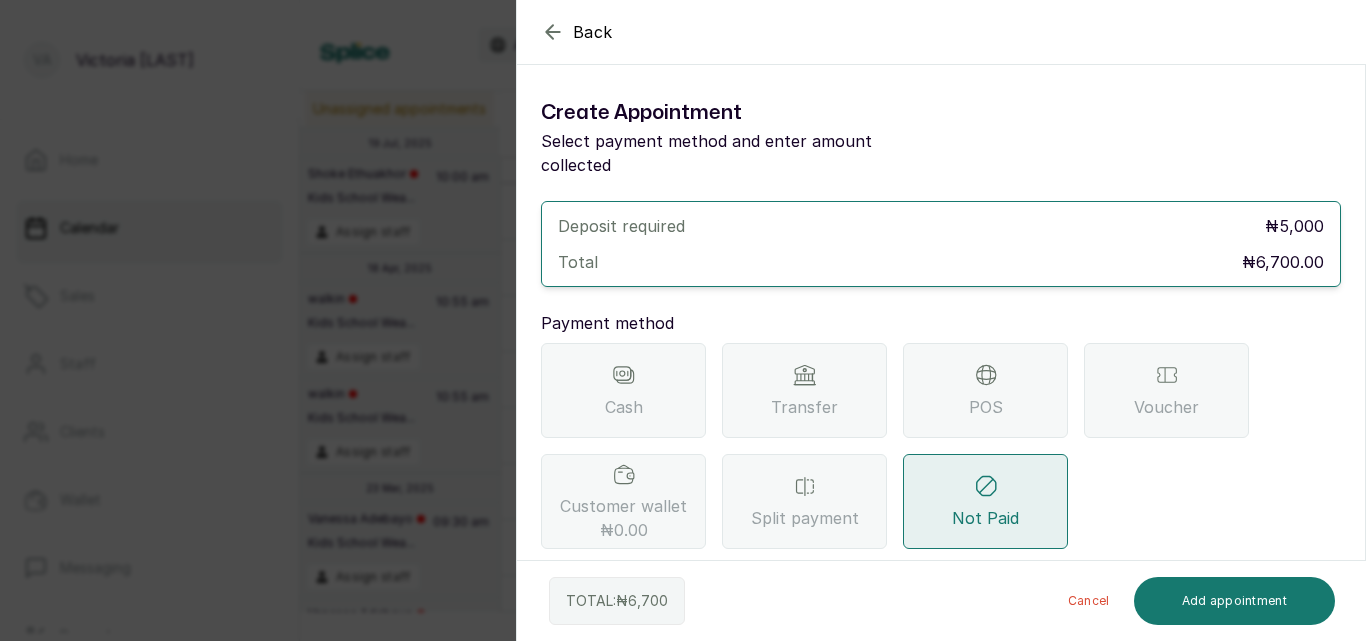 click 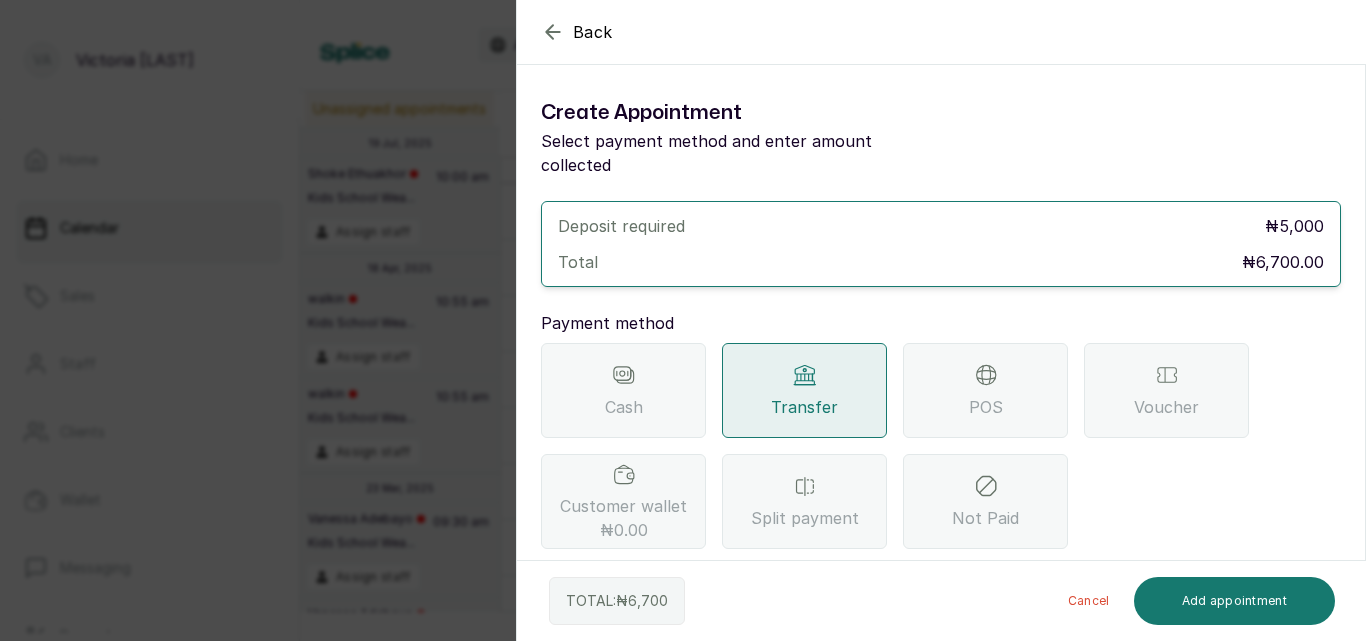 scroll, scrollTop: 189, scrollLeft: 0, axis: vertical 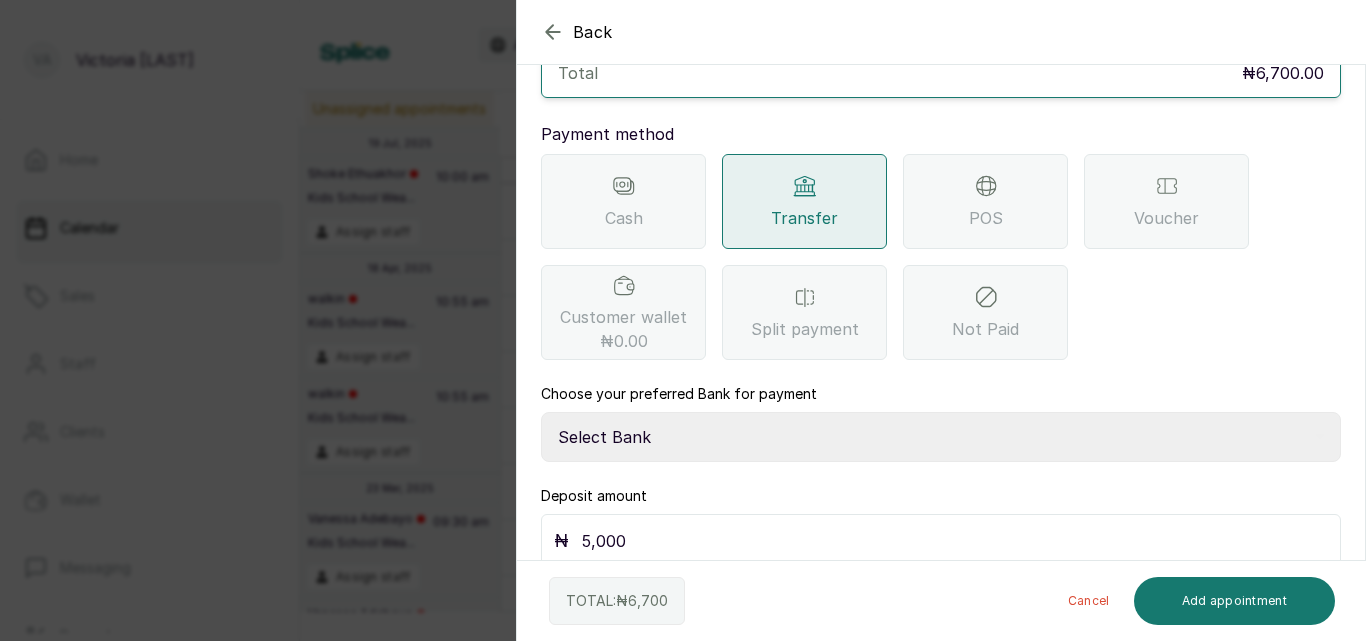 click on "Select Bank CANARY YELLOW Moniepoint MFB CANARY YELLOW Sparkle Microfinance Bank" at bounding box center (941, 437) 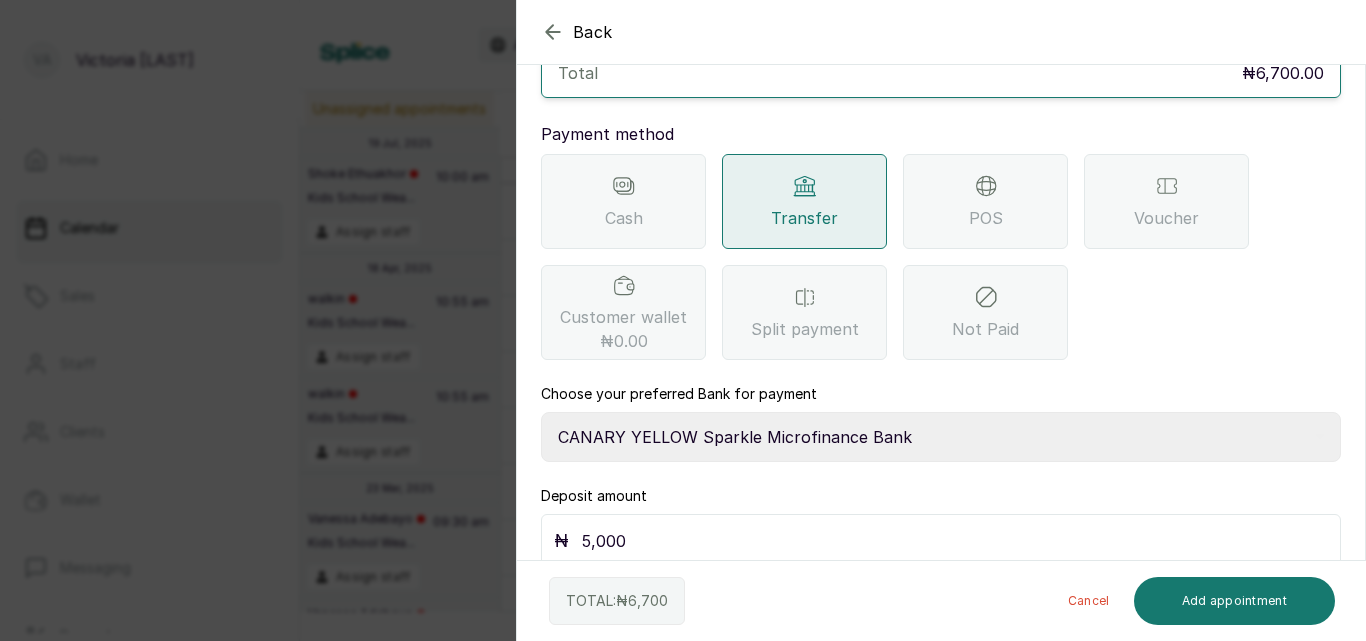 click on "Select Bank CANARY YELLOW Moniepoint MFB CANARY YELLOW Sparkle Microfinance Bank" at bounding box center (941, 437) 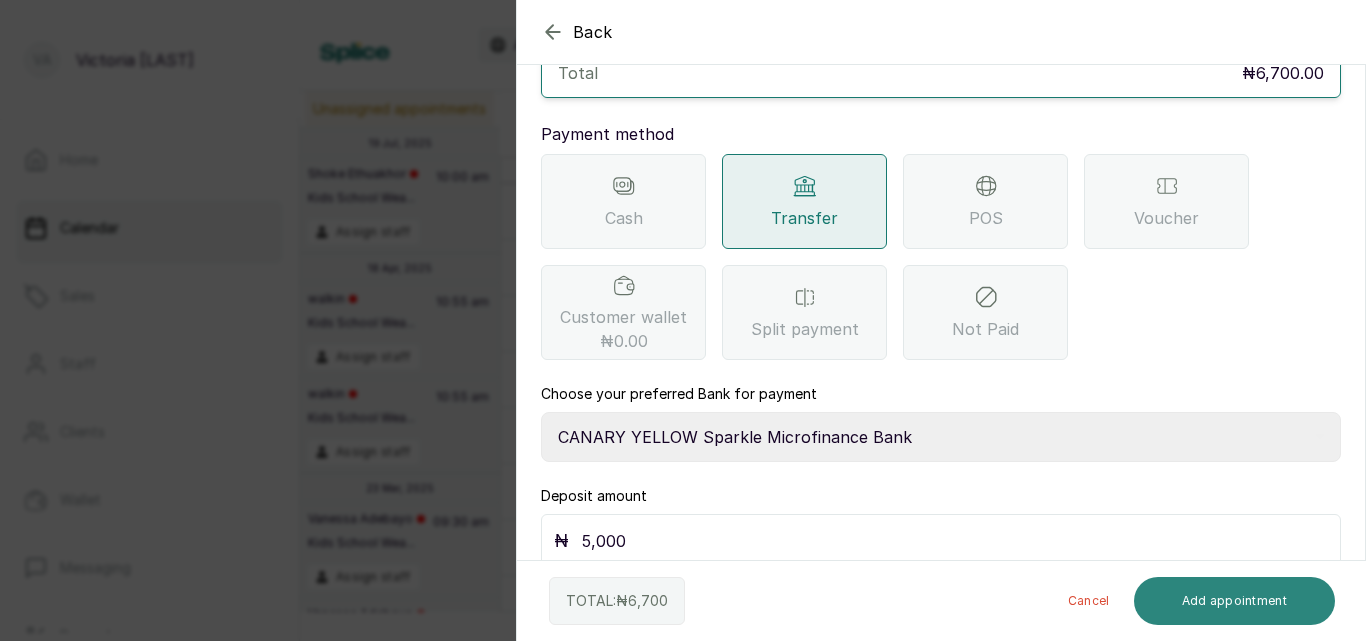 click on "Add appointment" at bounding box center [1235, 601] 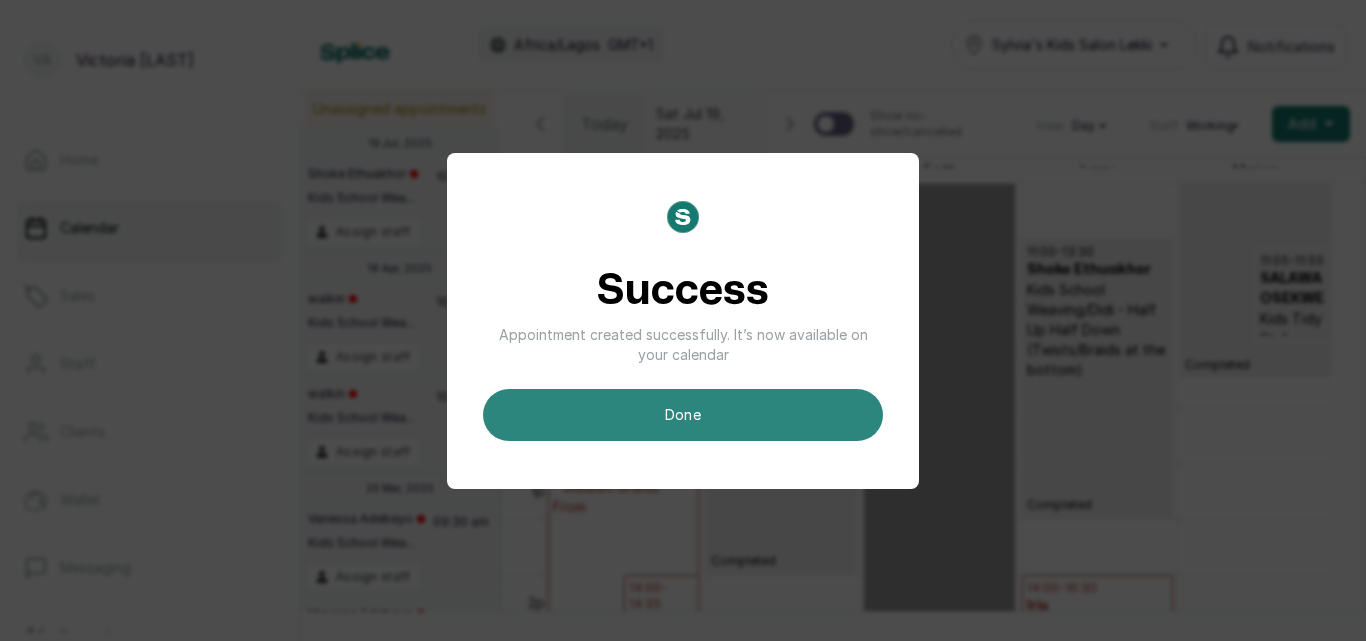 click on "done" at bounding box center [683, 415] 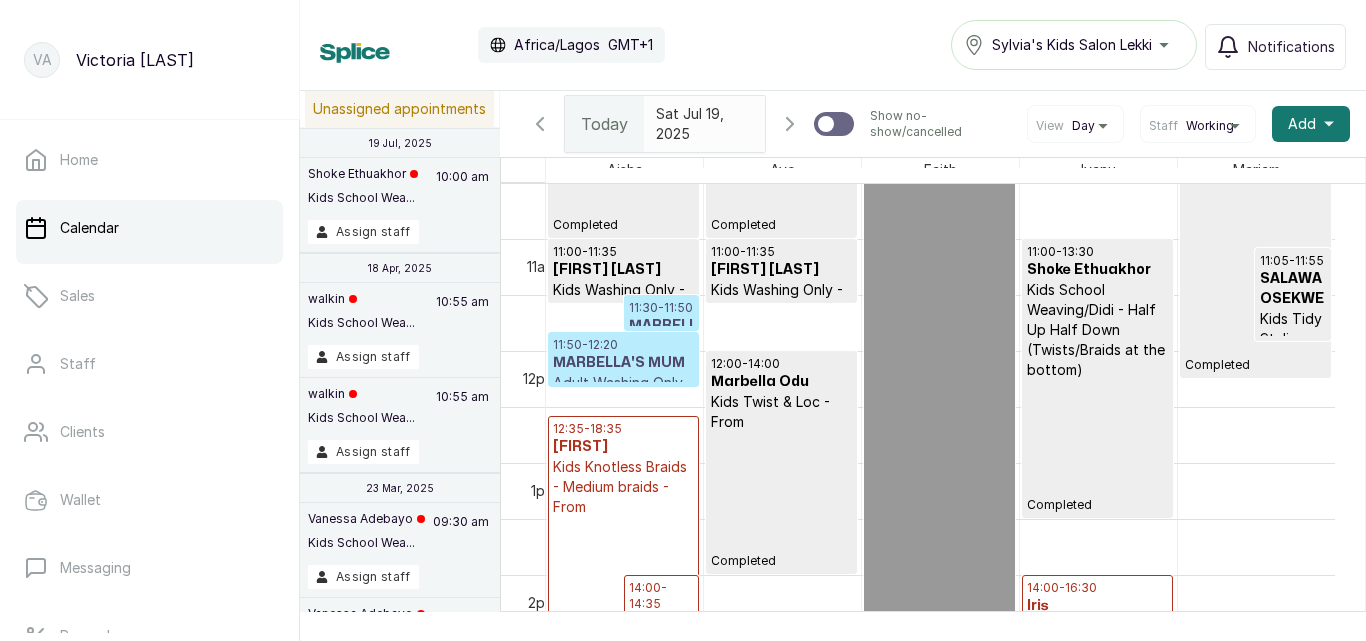 scroll, scrollTop: 673, scrollLeft: 0, axis: vertical 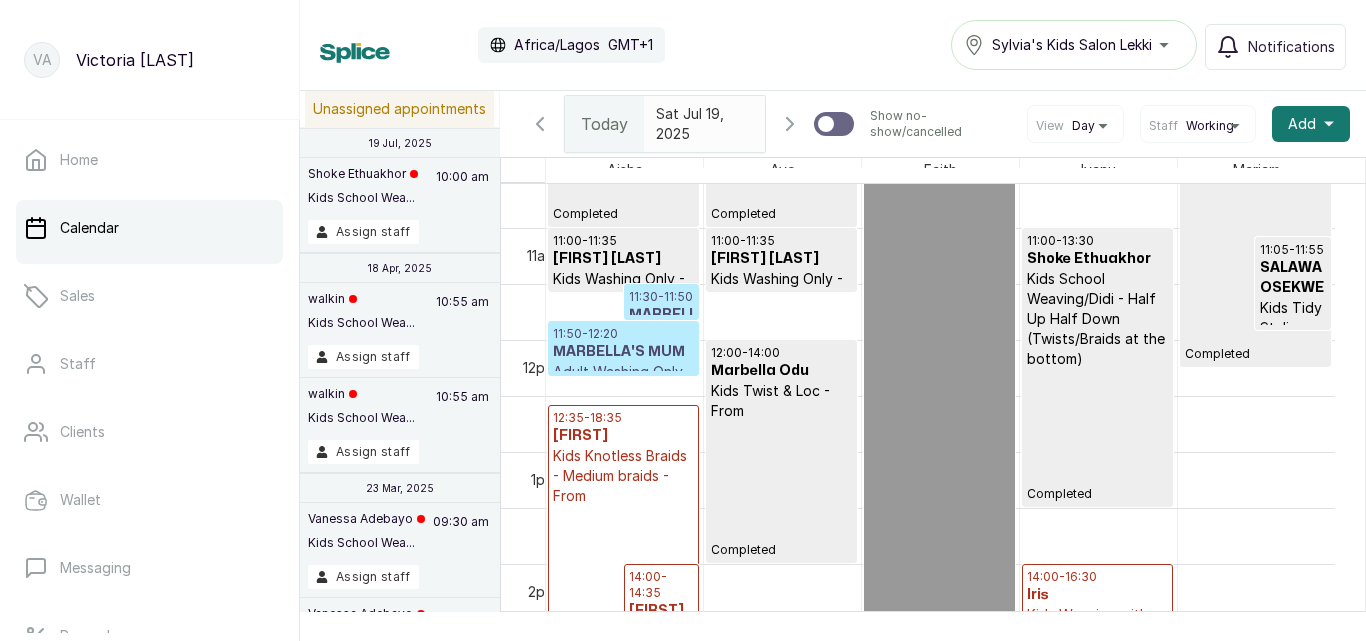 click on "11:50  -  12:20" at bounding box center [623, 334] 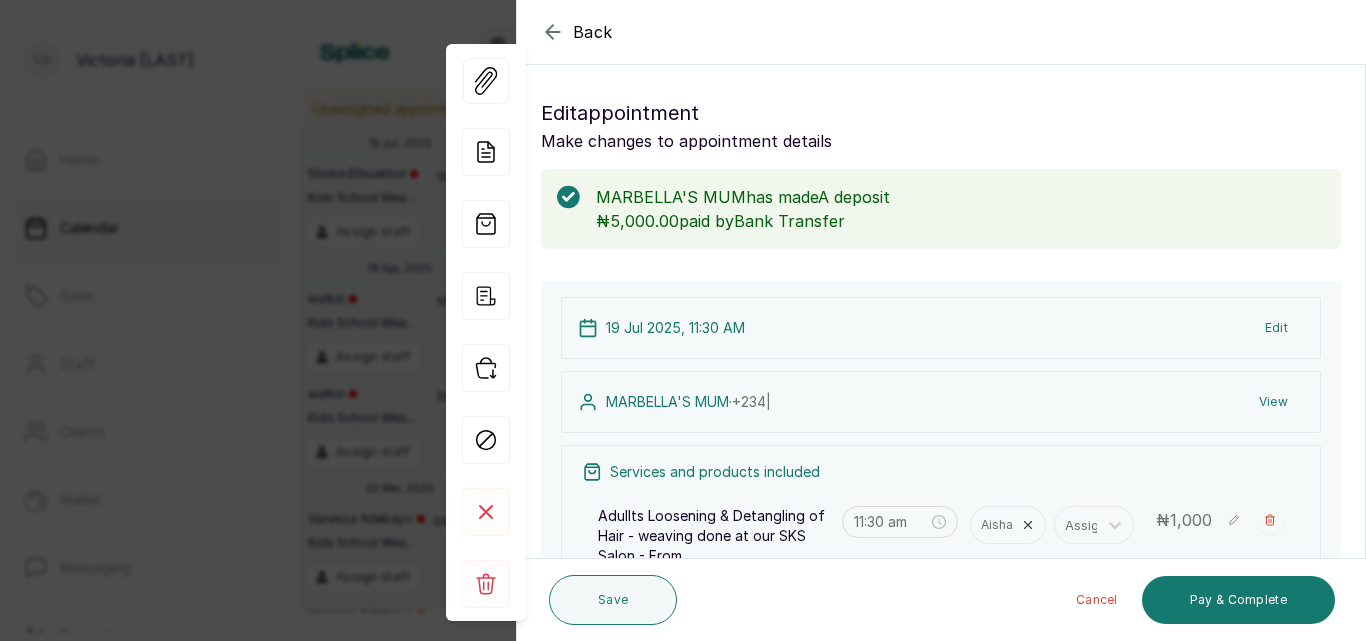 scroll, scrollTop: 507, scrollLeft: 0, axis: vertical 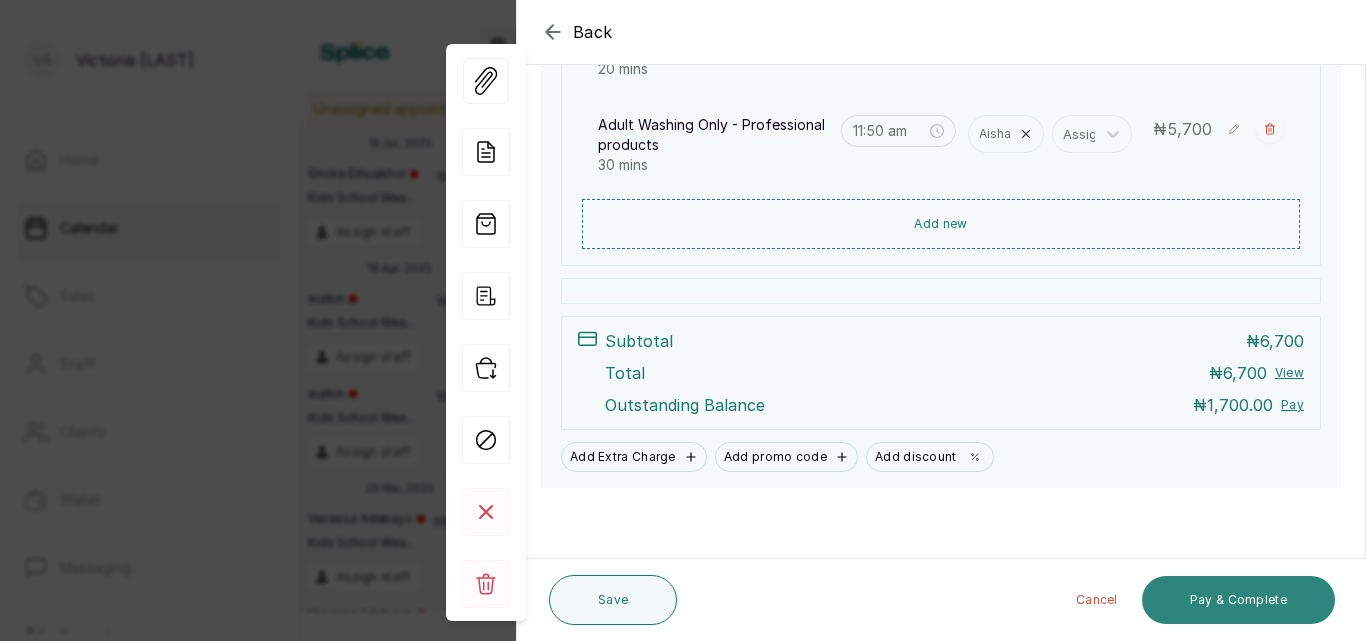 click on "Pay & Complete" at bounding box center [1238, 600] 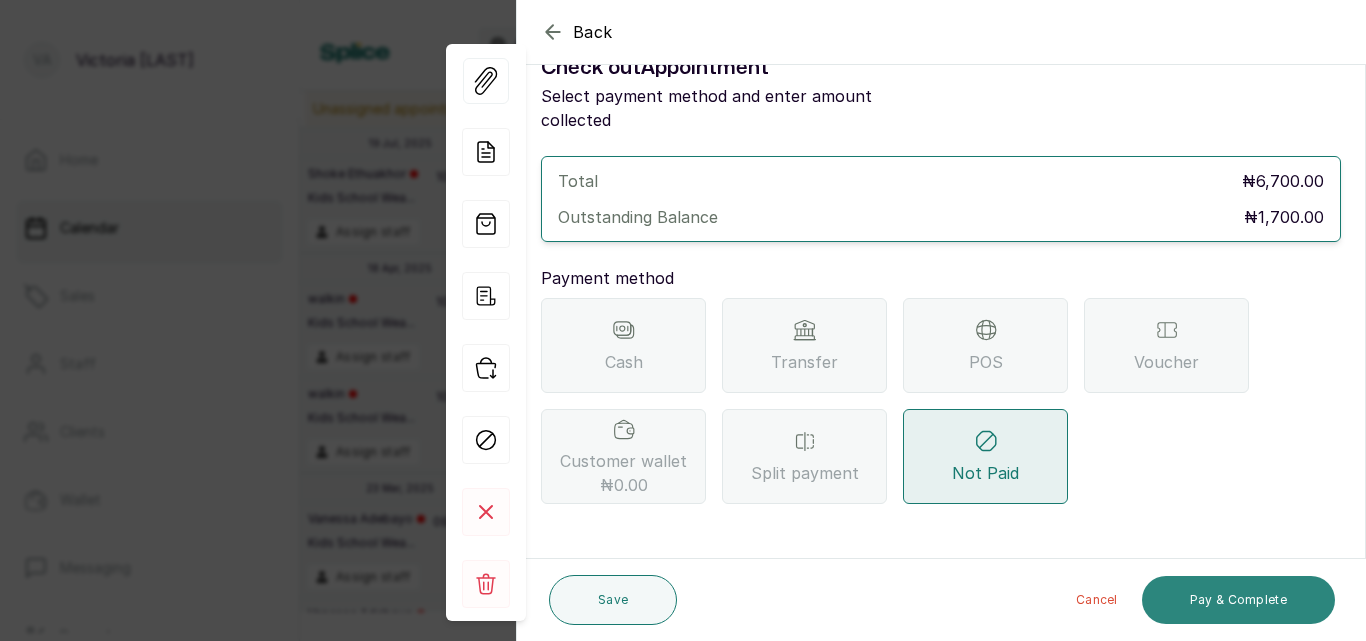 scroll, scrollTop: 21, scrollLeft: 0, axis: vertical 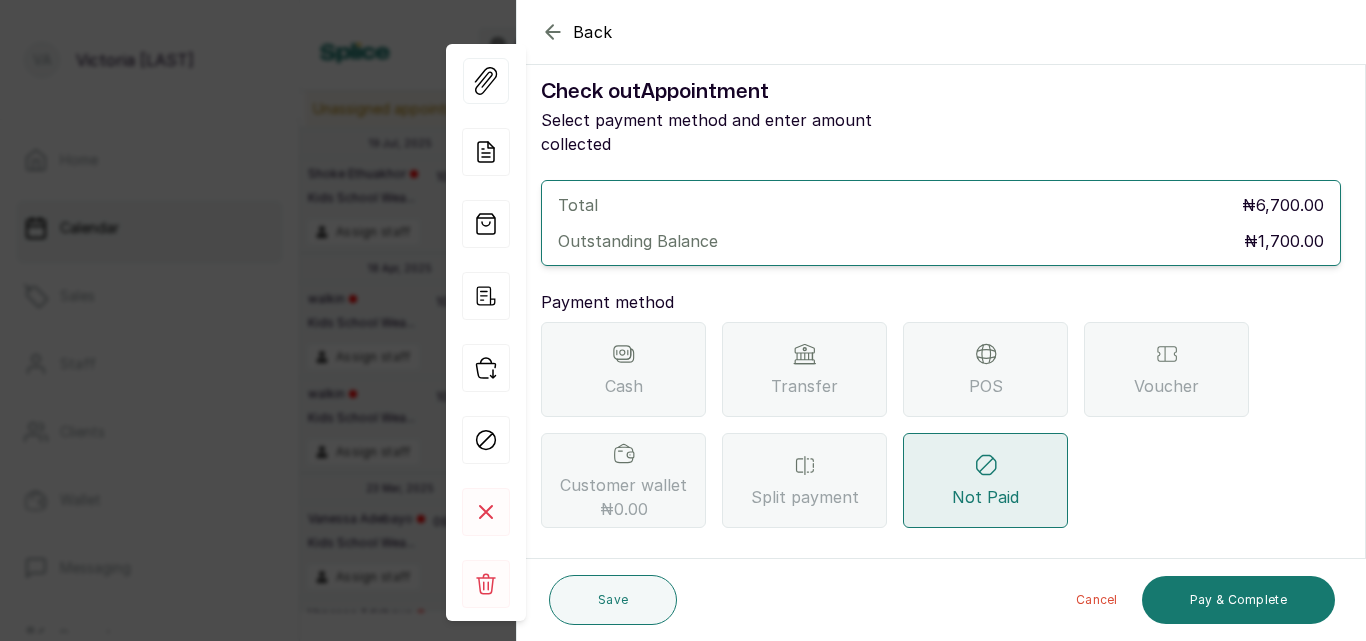 click on "Transfer" at bounding box center (804, 386) 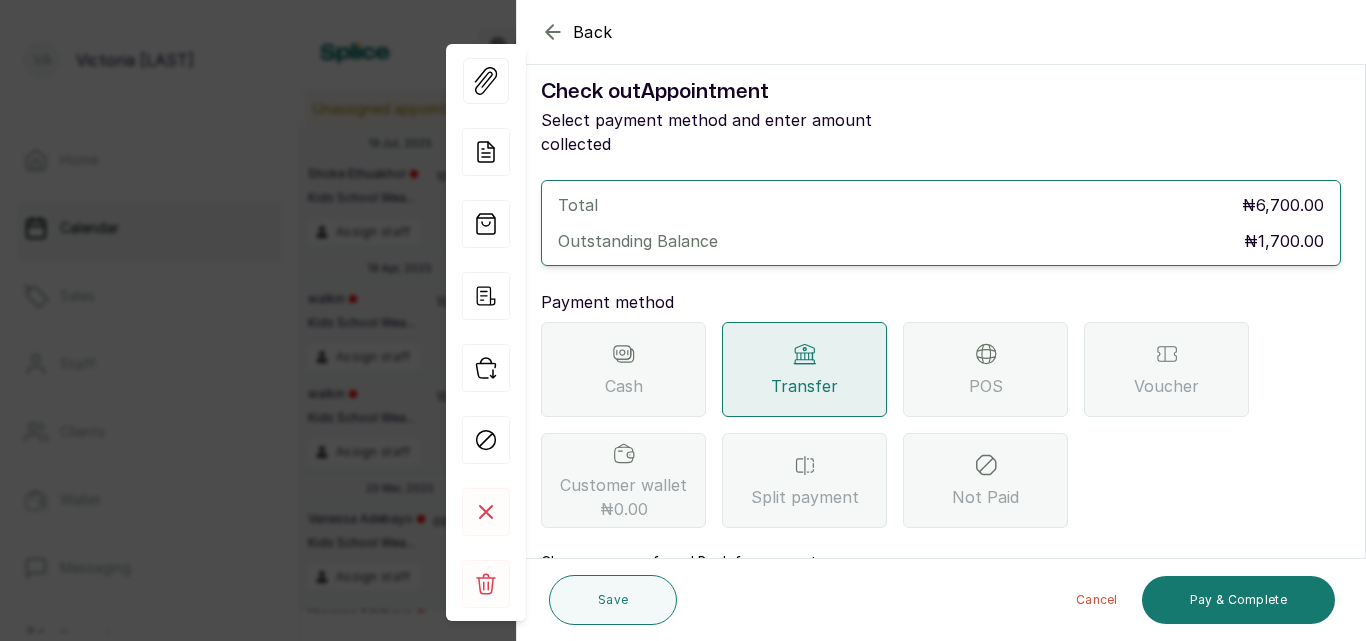 scroll, scrollTop: 261, scrollLeft: 0, axis: vertical 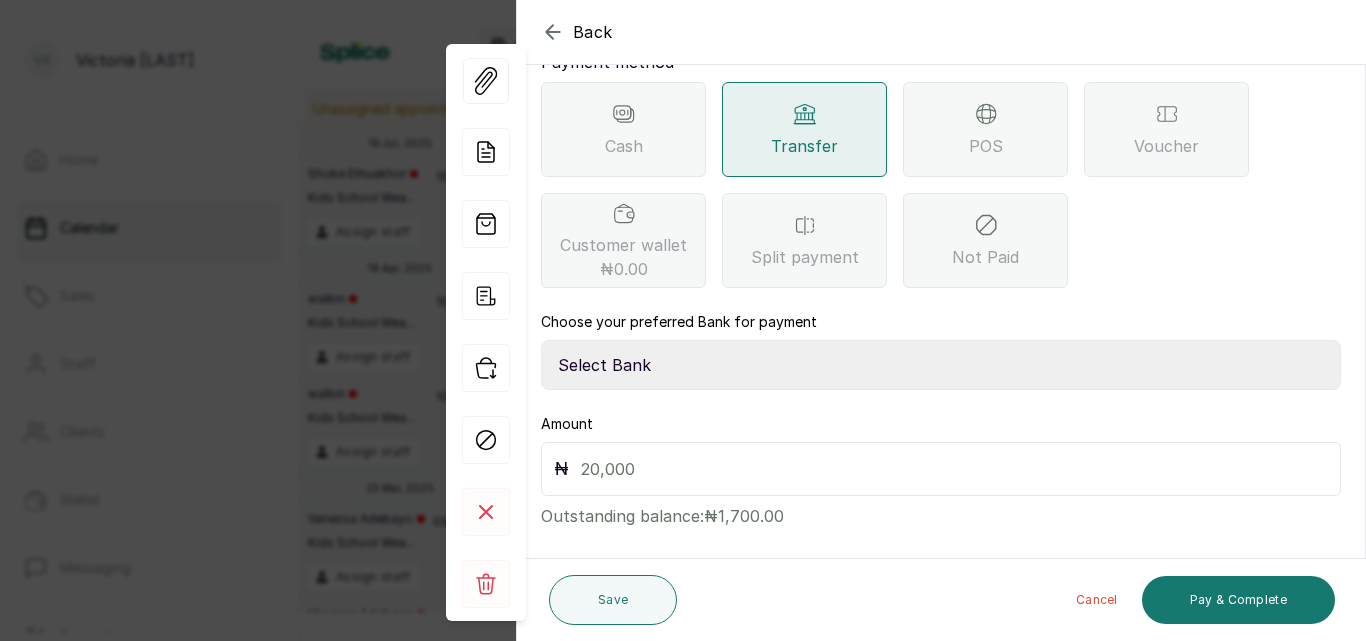 click on "Select Bank CANARY YELLOW Moniepoint MFB CANARY YELLOW Sparkle Microfinance Bank" at bounding box center (941, 365) 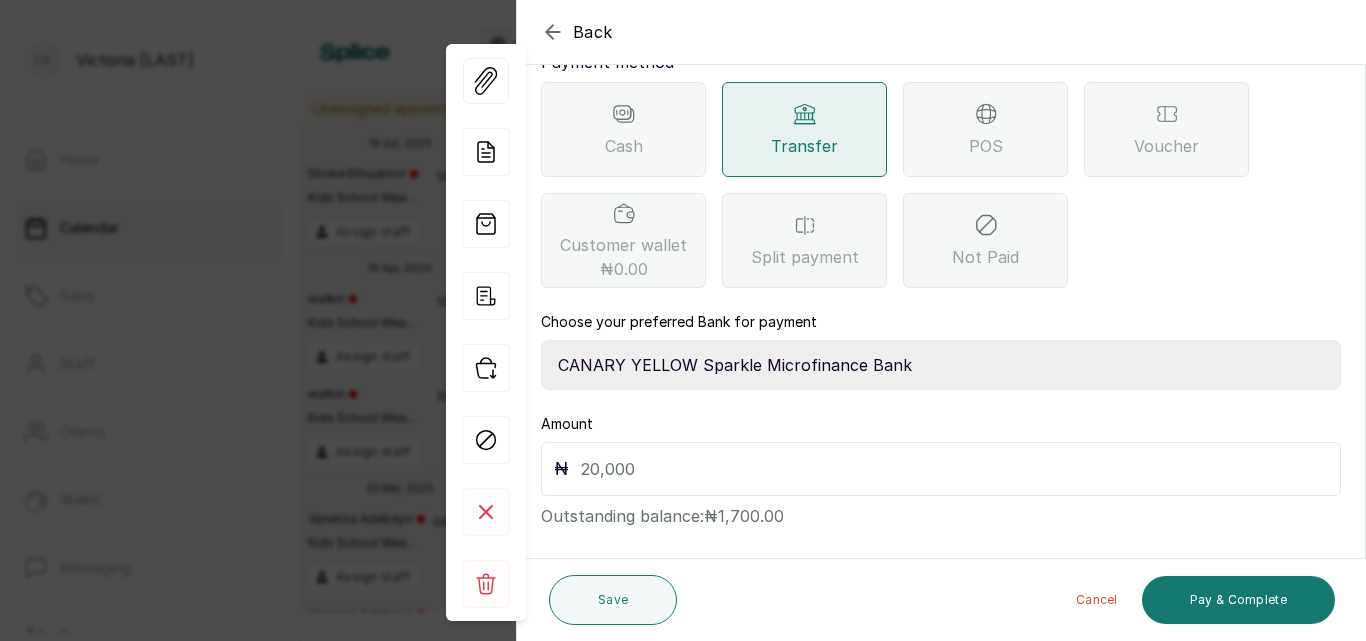 click on "Select Bank CANARY YELLOW Moniepoint MFB CANARY YELLOW Sparkle Microfinance Bank" at bounding box center [941, 365] 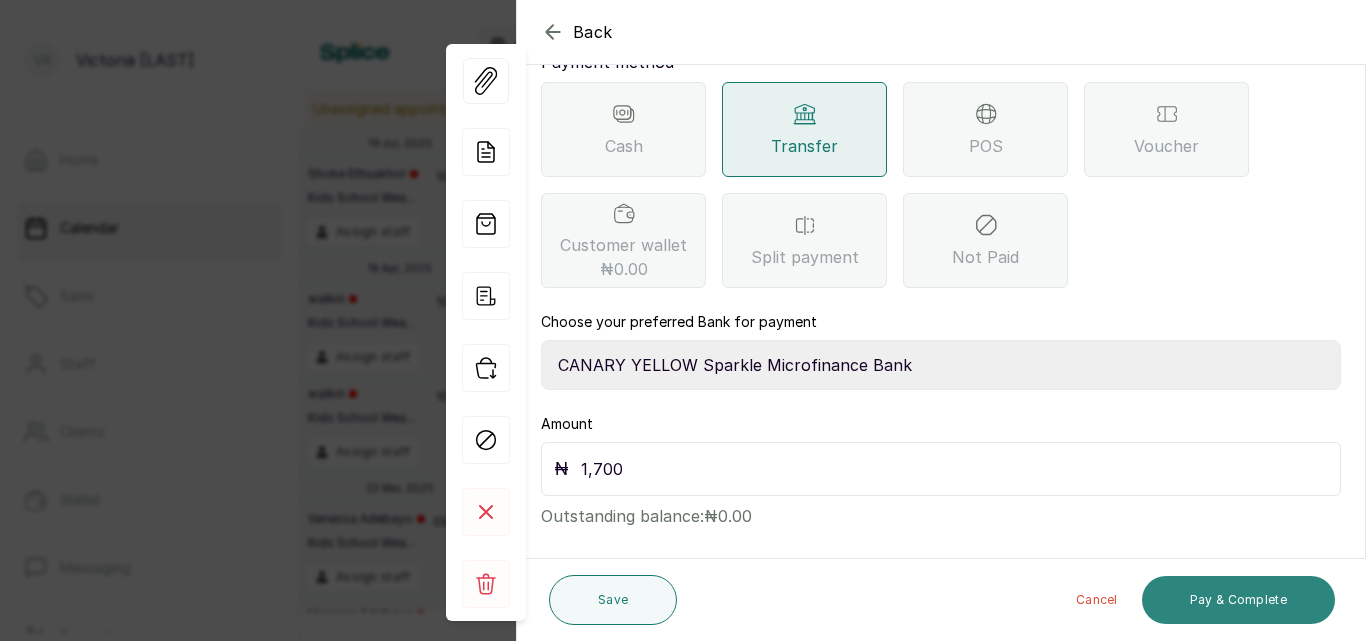 type on "1,700" 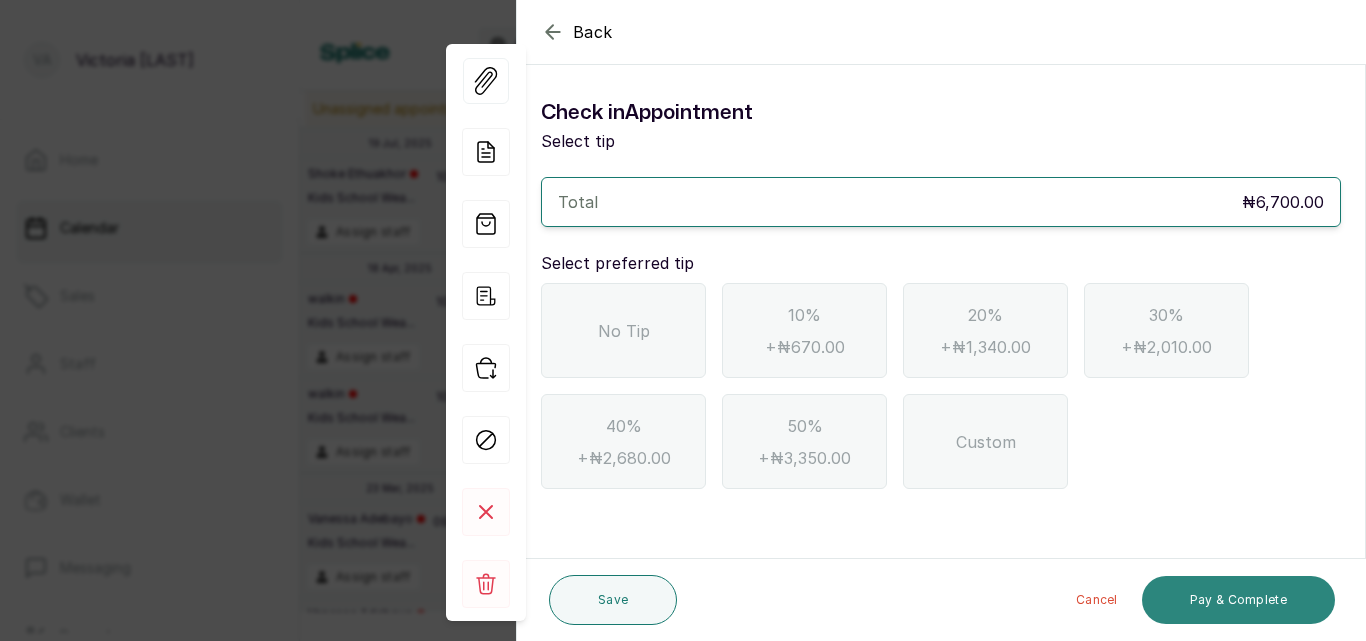 scroll, scrollTop: 0, scrollLeft: 0, axis: both 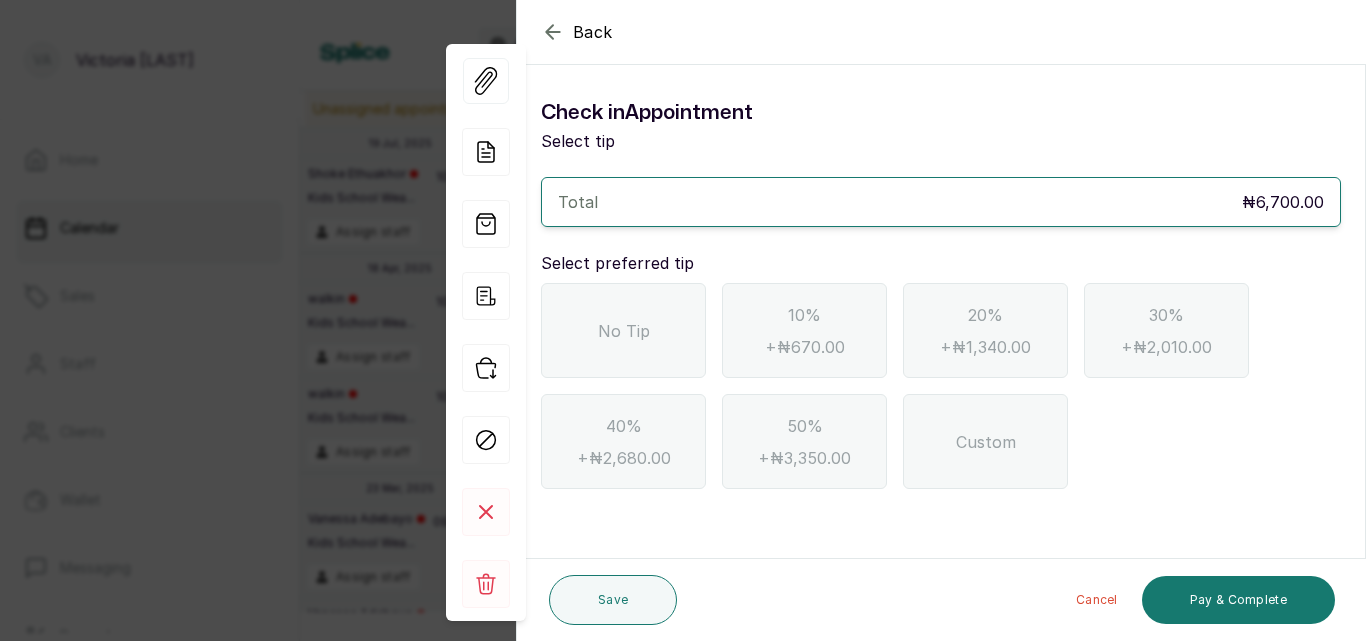 click on "No Tip" at bounding box center (623, 330) 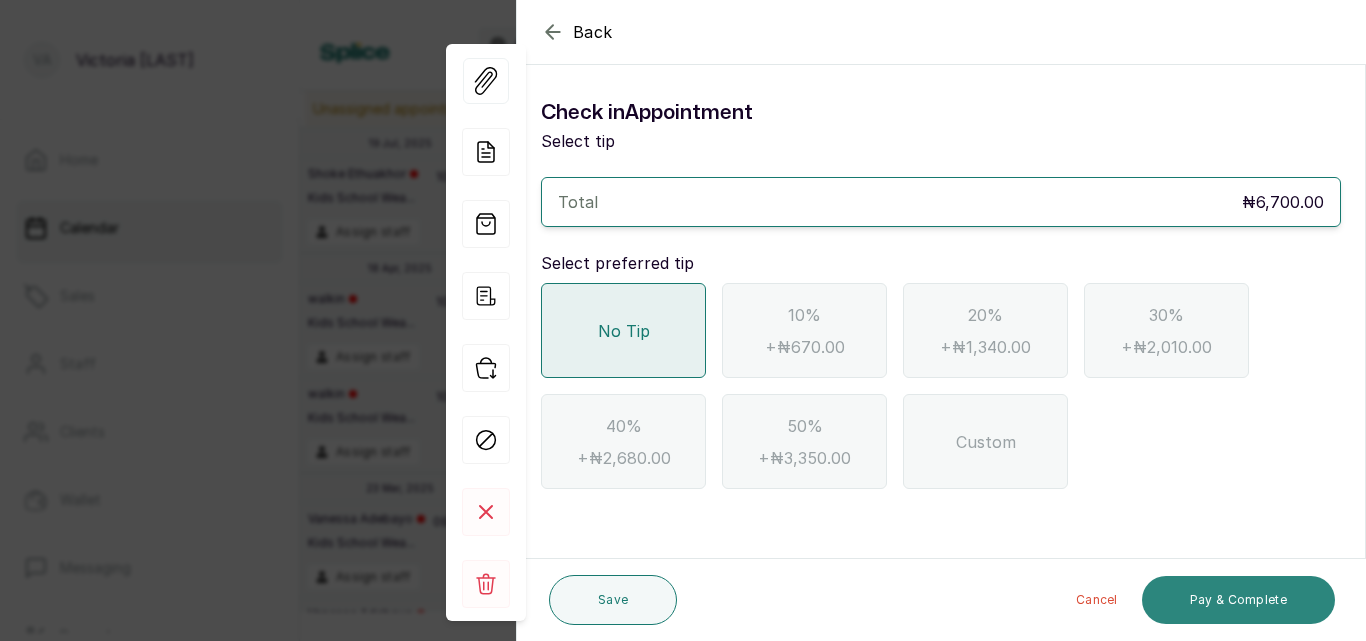 click on "Pay & Complete" at bounding box center (1238, 600) 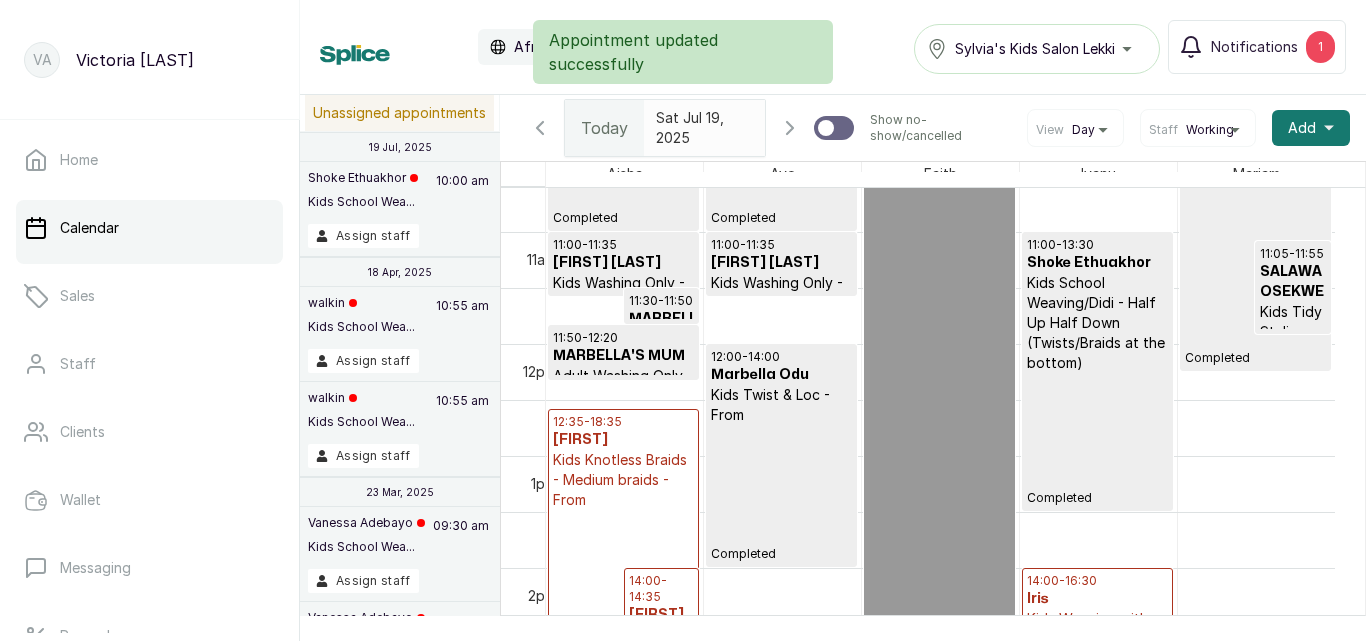 scroll, scrollTop: 1283, scrollLeft: 0, axis: vertical 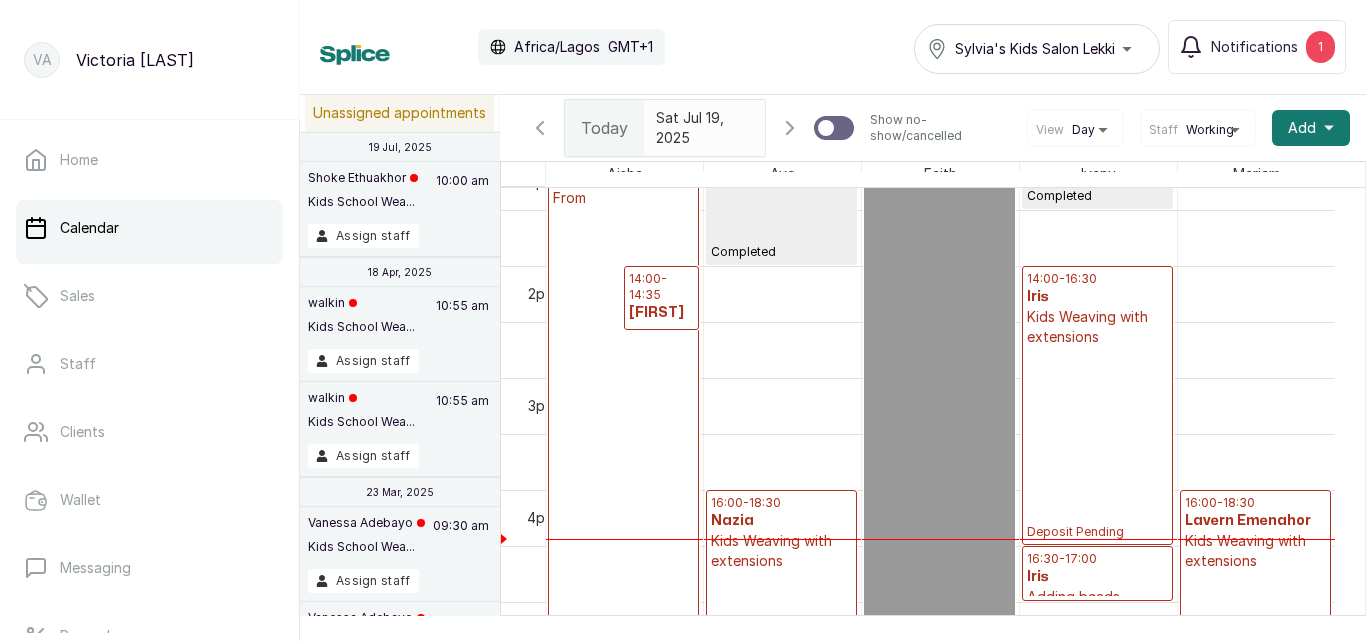 click on "14:00  -  16:30 Iris  Kids Weaving with extensions Deposit Pending" at bounding box center [1097, 405] 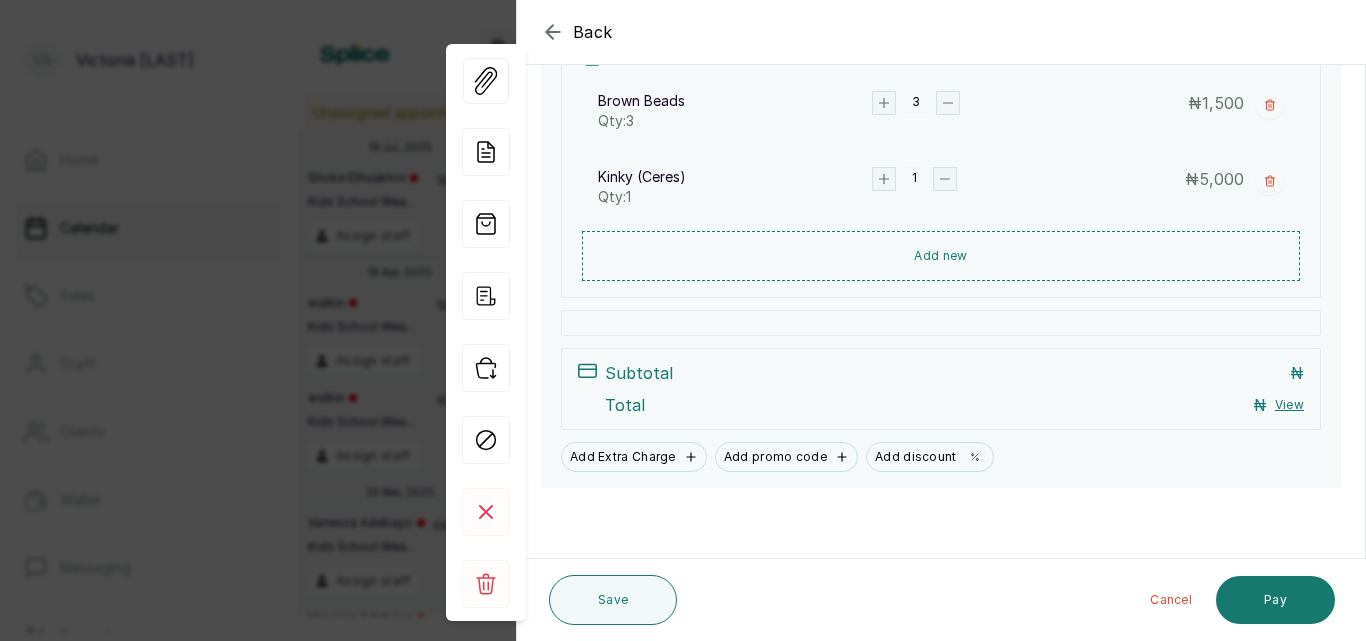 click 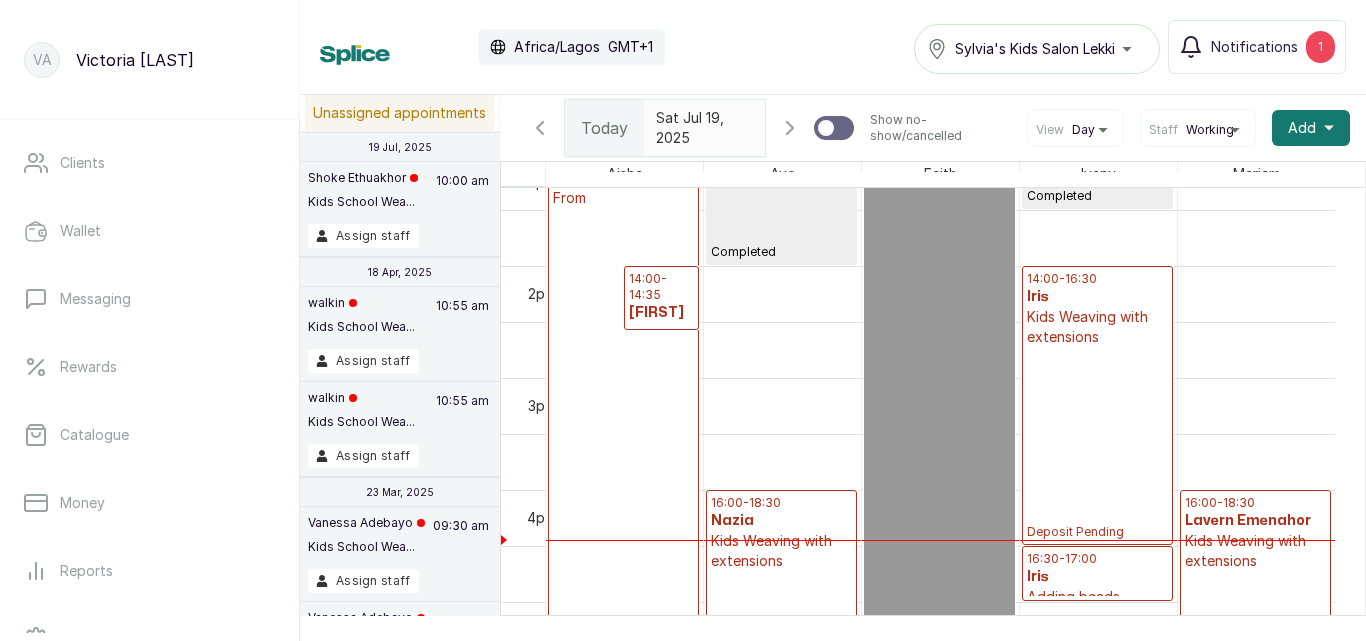scroll, scrollTop: 434, scrollLeft: 0, axis: vertical 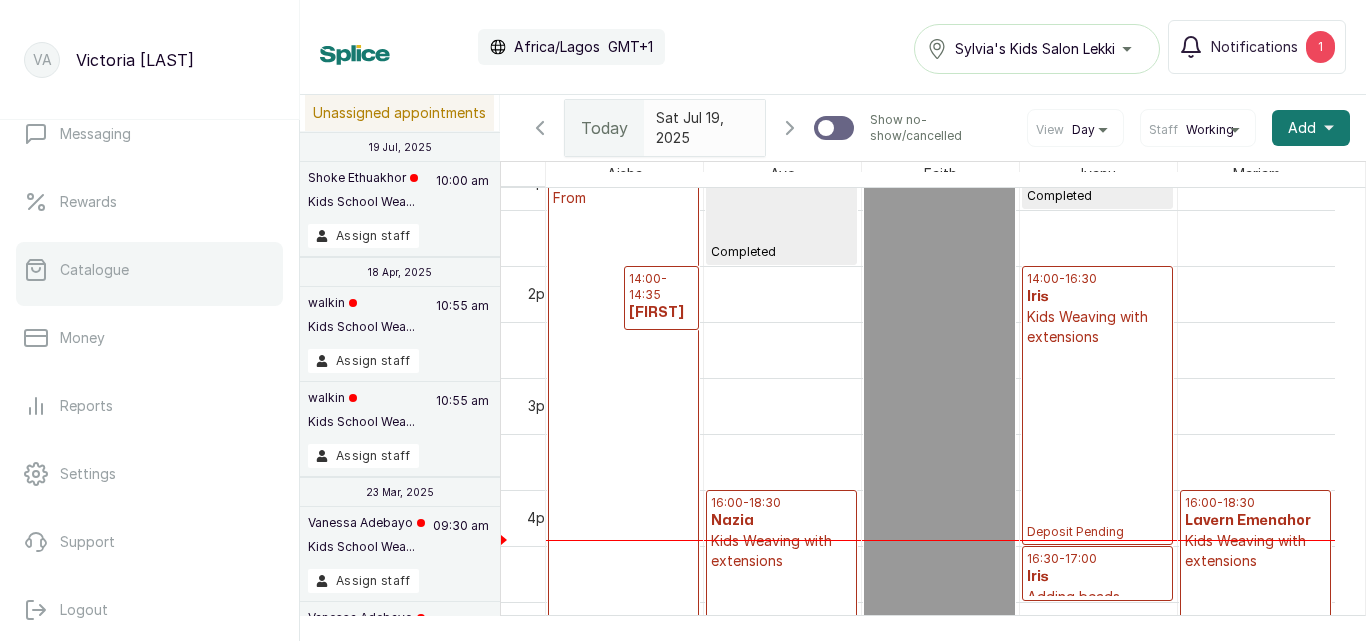 click on "Catalogue" at bounding box center [149, 270] 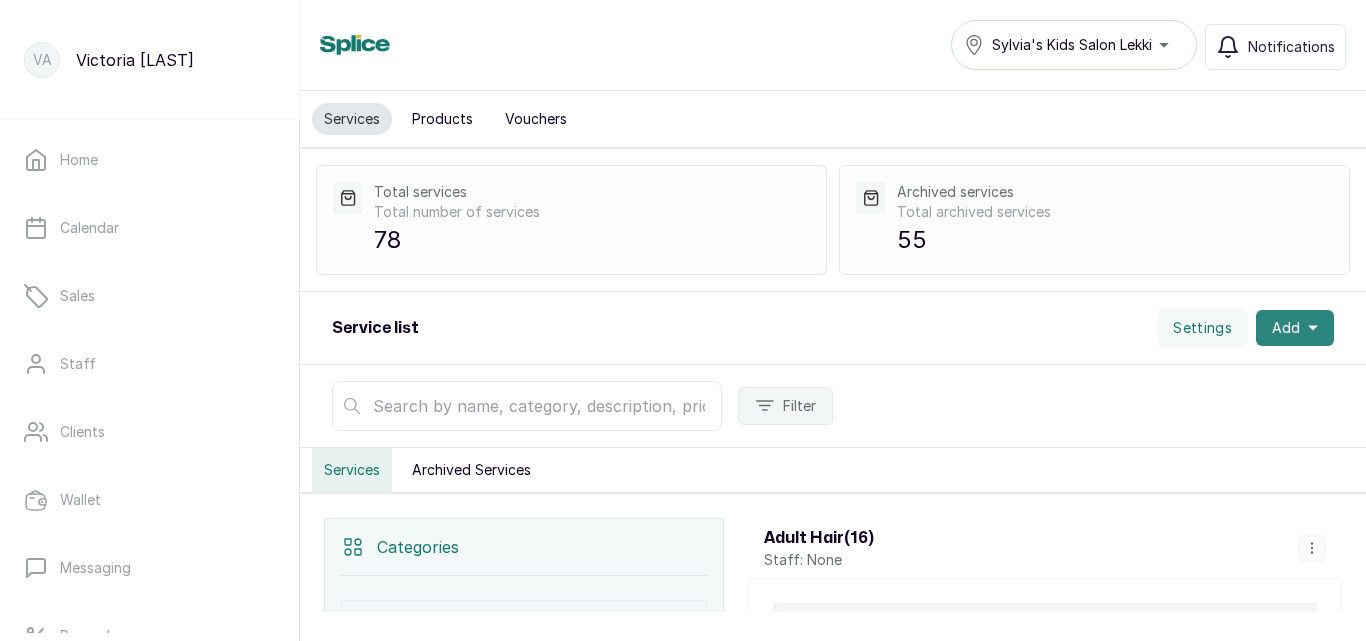 click on "Add" at bounding box center (1295, 328) 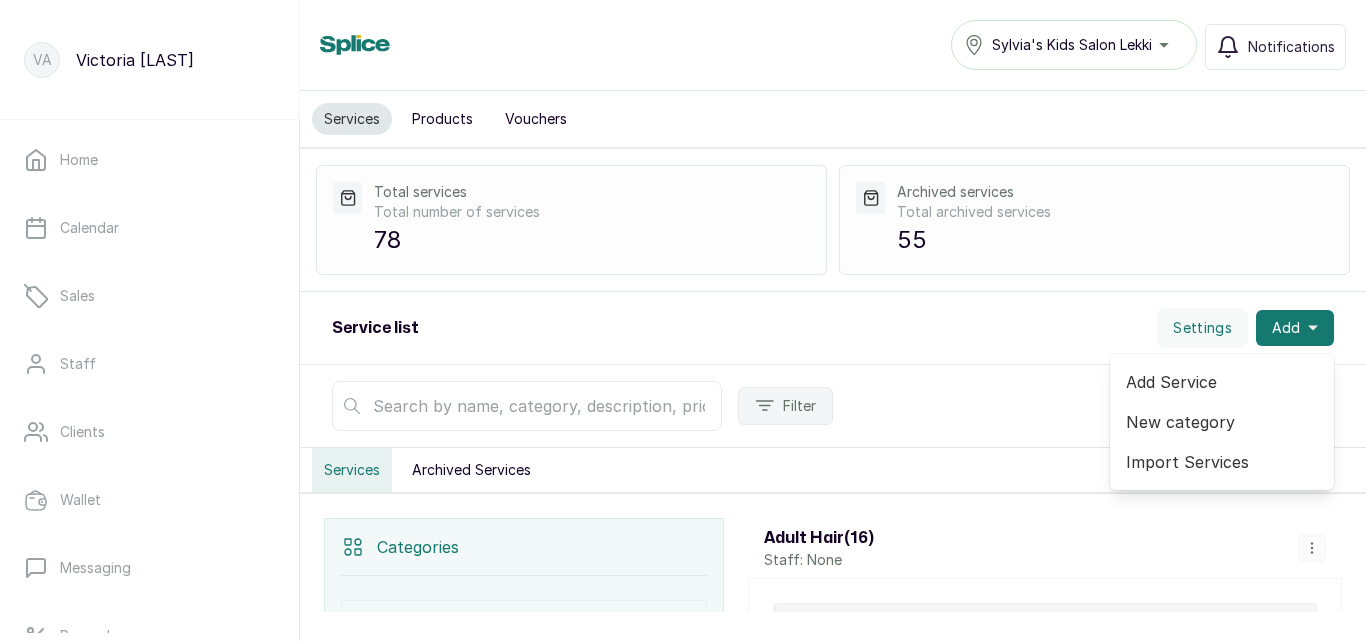 click on "Products" at bounding box center (442, 119) 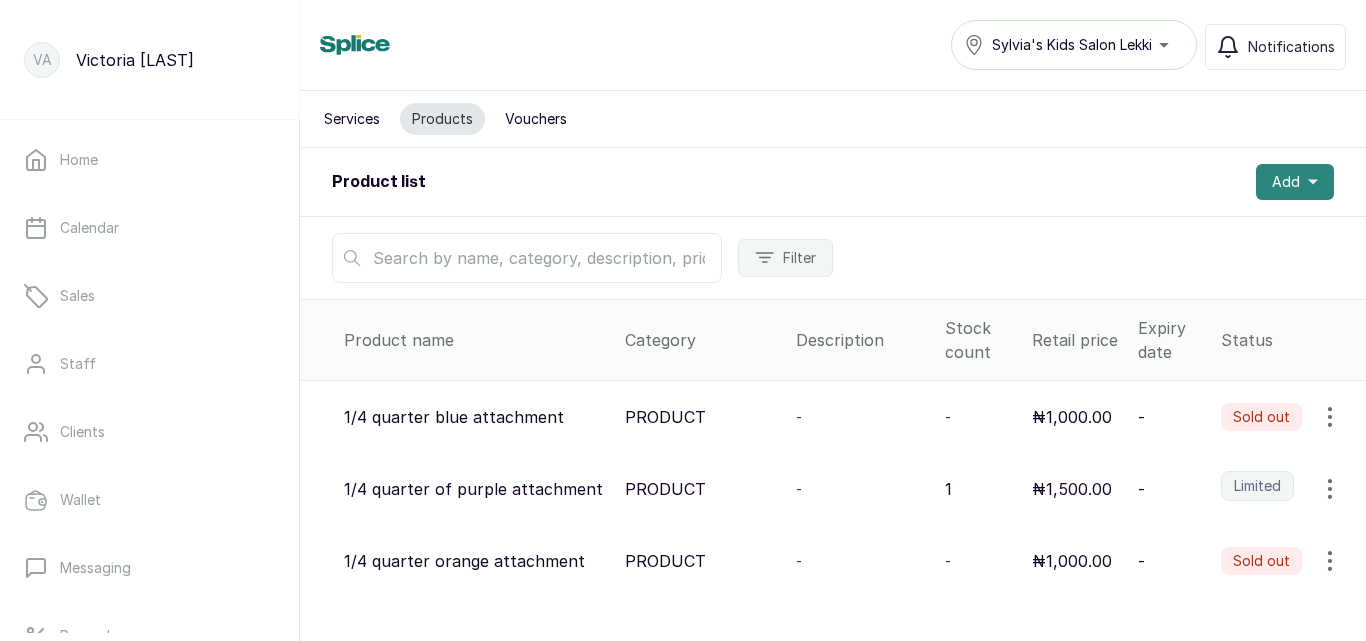 click on "Add" at bounding box center [1286, 182] 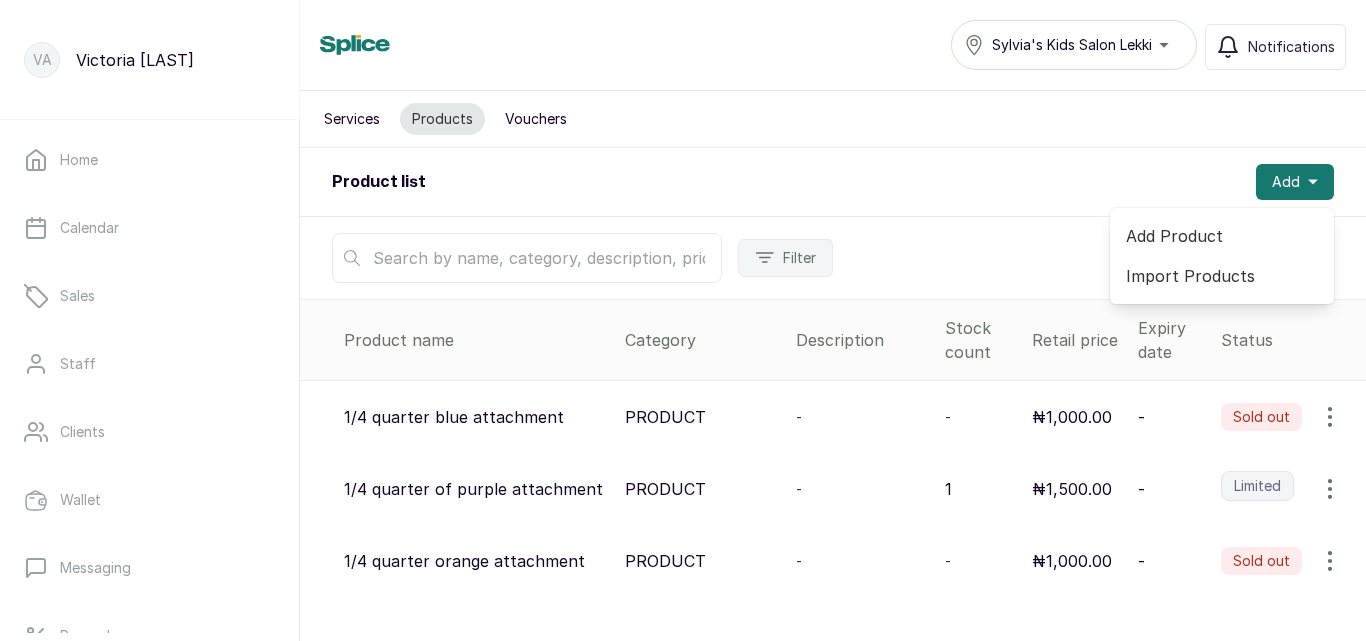 click on "Add Product" at bounding box center (1222, 236) 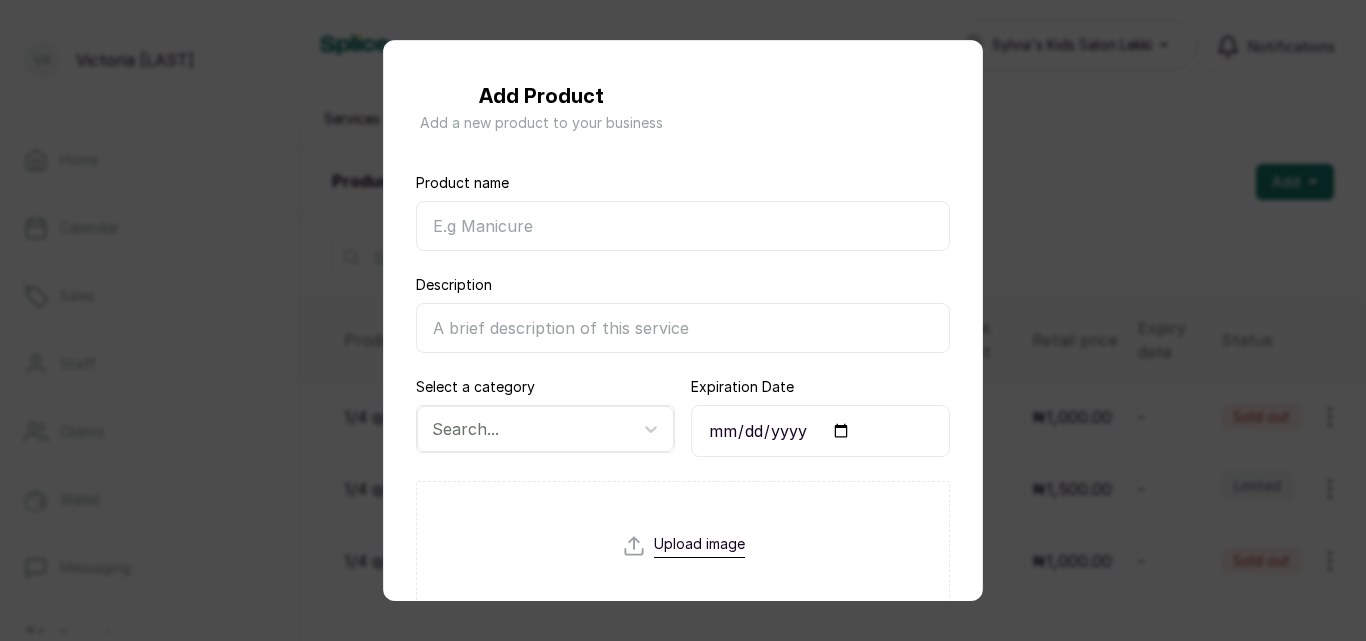 click on "Product name" at bounding box center [683, 226] 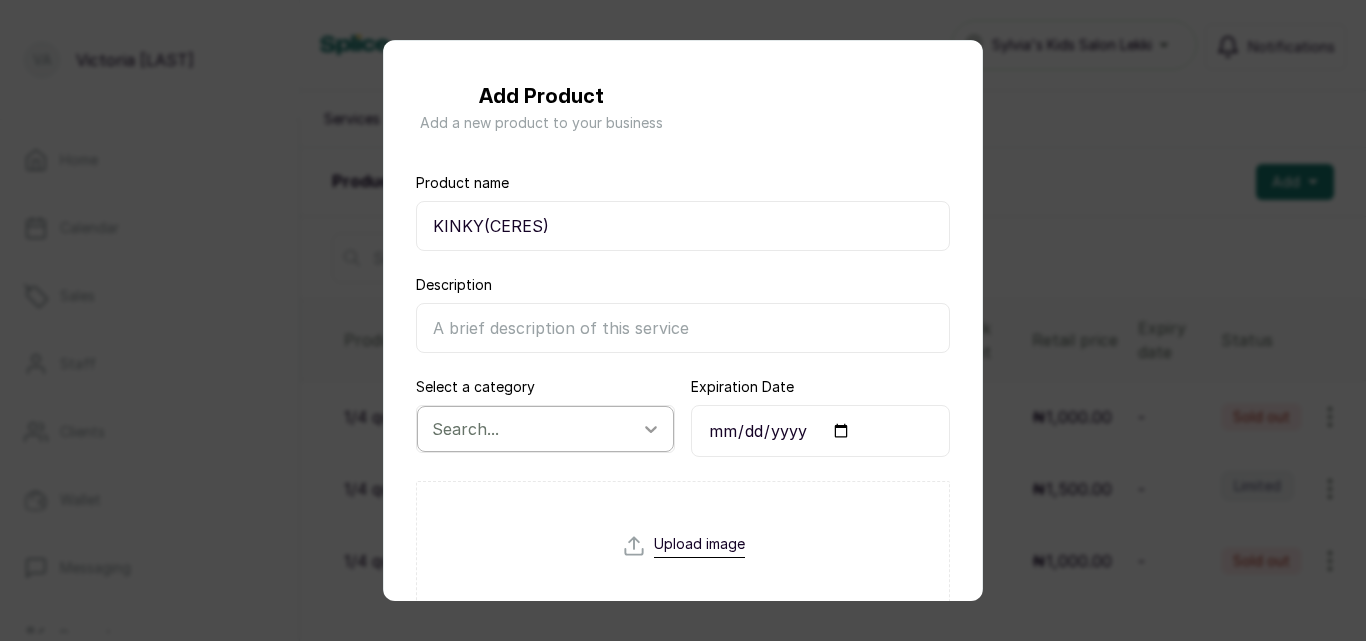 type on "KINKY(CERES)" 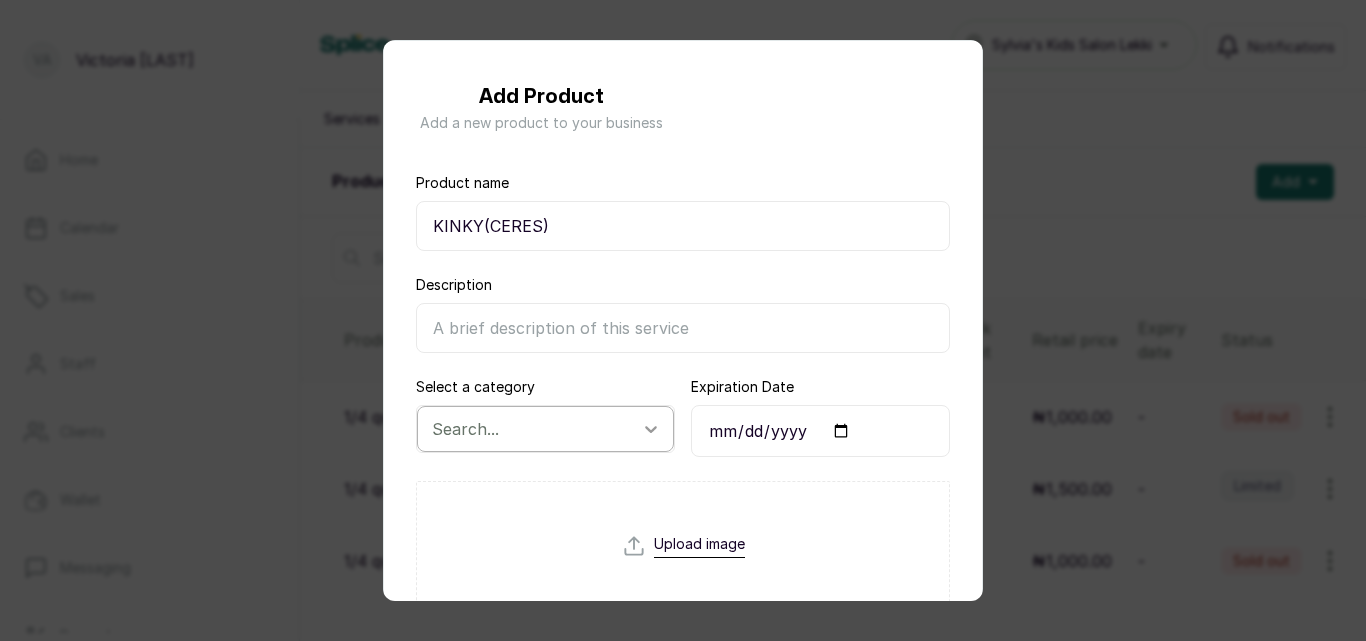 scroll, scrollTop: 207, scrollLeft: 0, axis: vertical 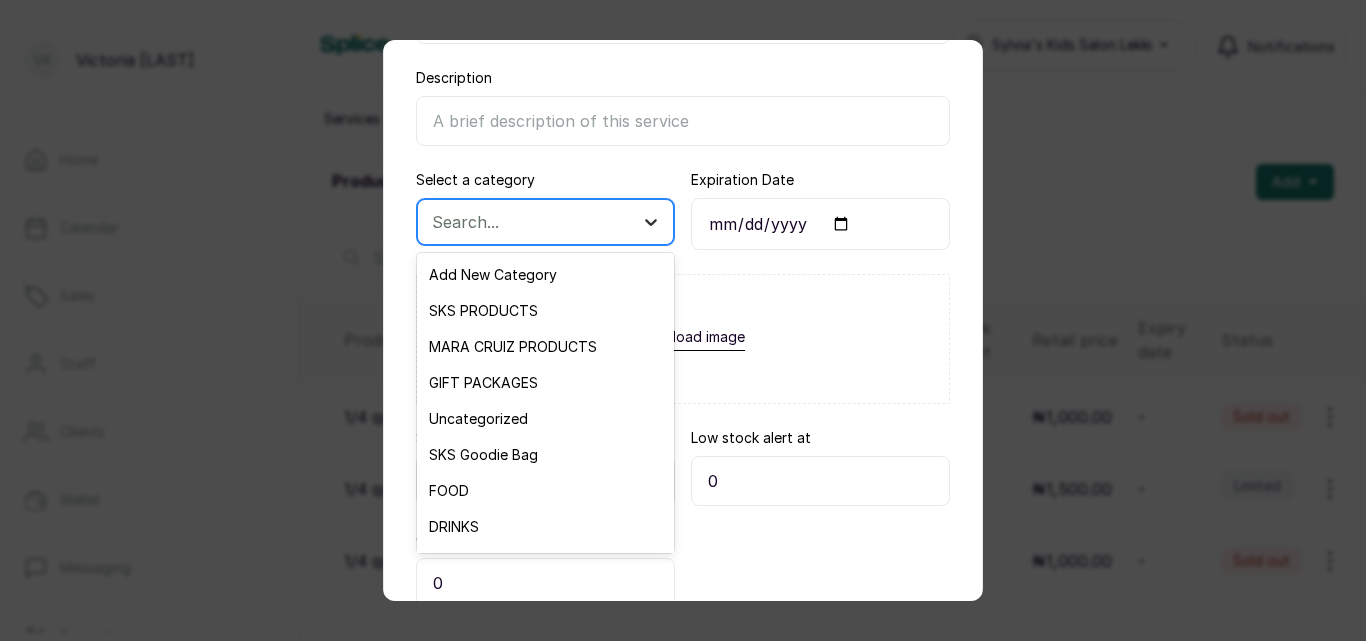 click on "18 results available. Use Up and Down to choose options, press Enter to select the currently focused option, press Escape to exit the menu, press Tab to select the option and exit the menu. Search... Add New Category SKS PRODUCTS MARA CRUIZ PRODUCTS GIFT PACKAGES Uncategorized SKS Goodie Bag FOOD DRINKS TREATS PRODUCT BEADS RUBBER BANDS HAIR ACCESSORY Extras Adult Hair Kids Hair Nail Services BRAIDS" at bounding box center [545, 222] 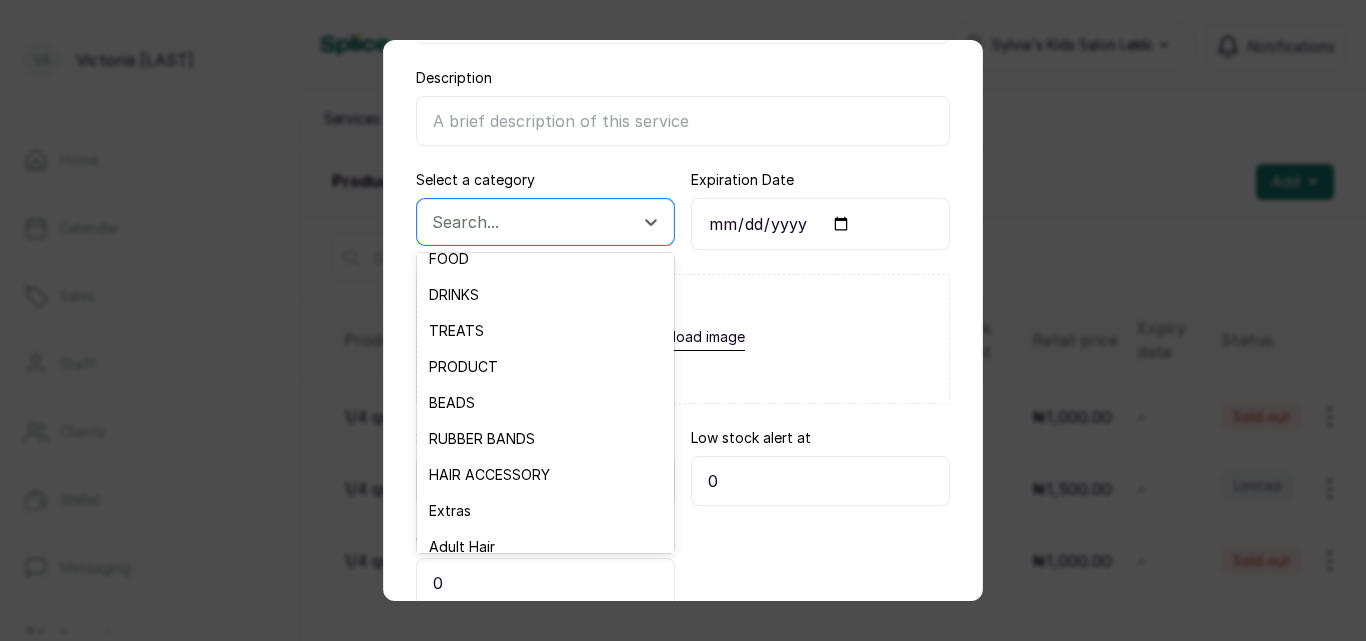 scroll, scrollTop: 251, scrollLeft: 0, axis: vertical 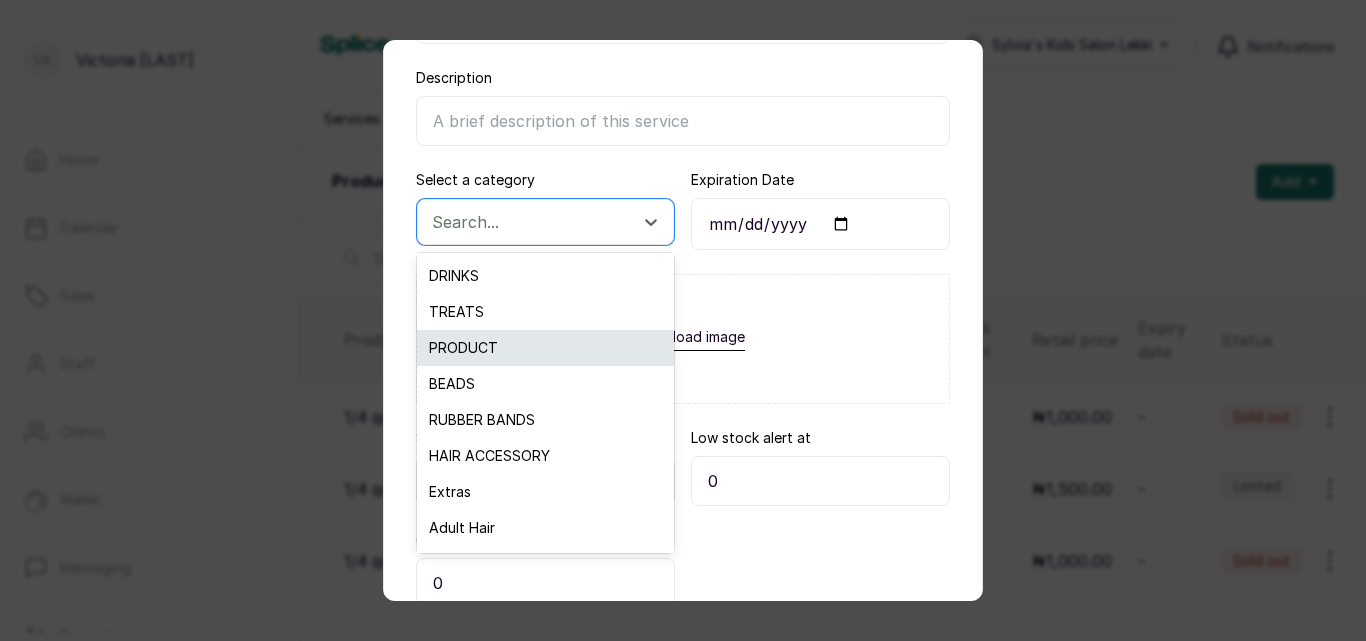 click on "PRODUCT" at bounding box center [545, 348] 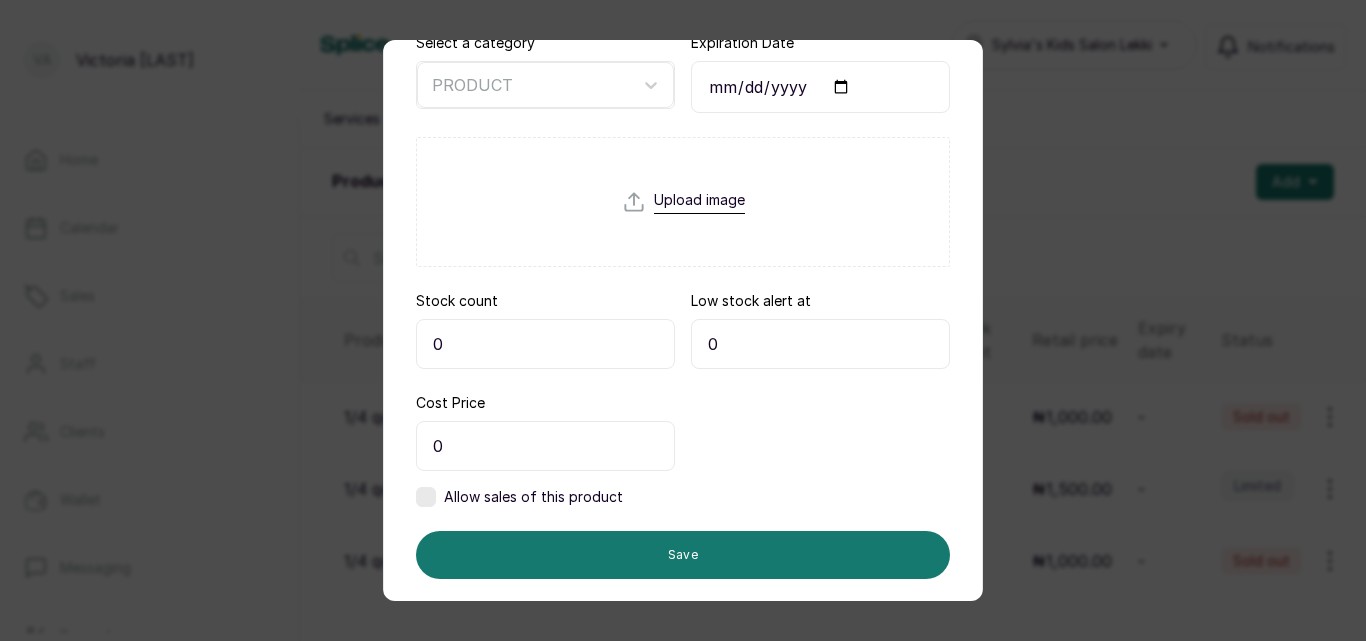 scroll, scrollTop: 377, scrollLeft: 0, axis: vertical 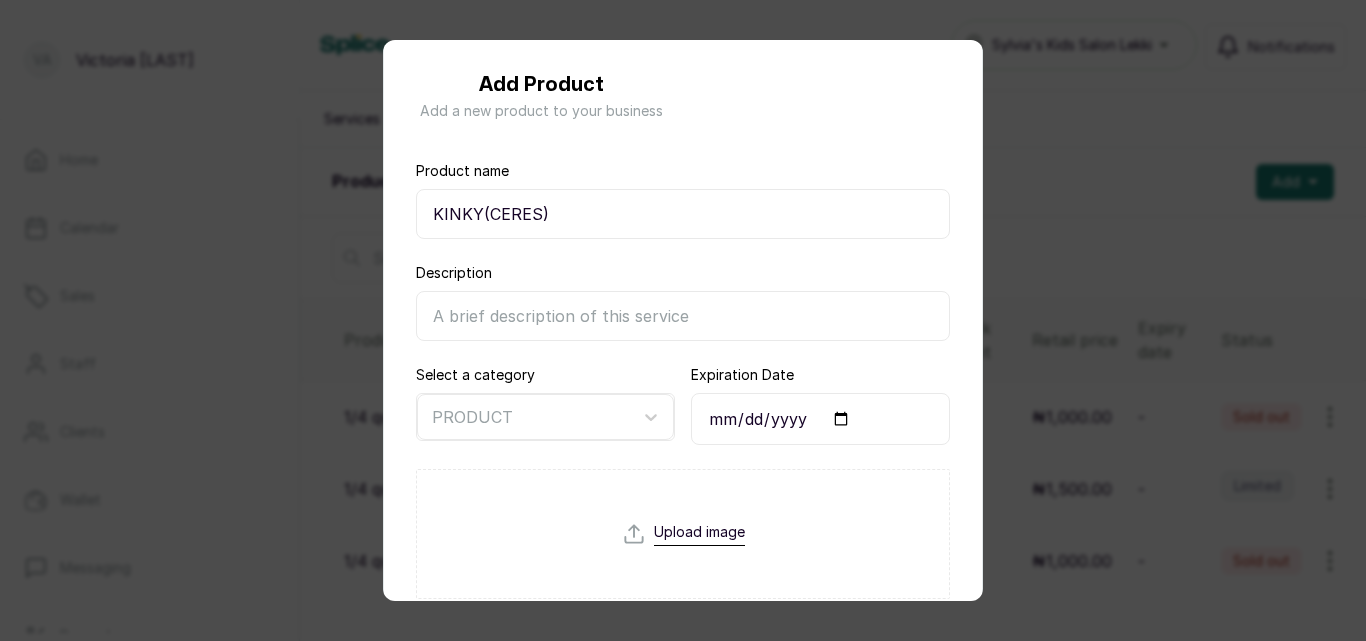 click on "Description" at bounding box center (683, 316) 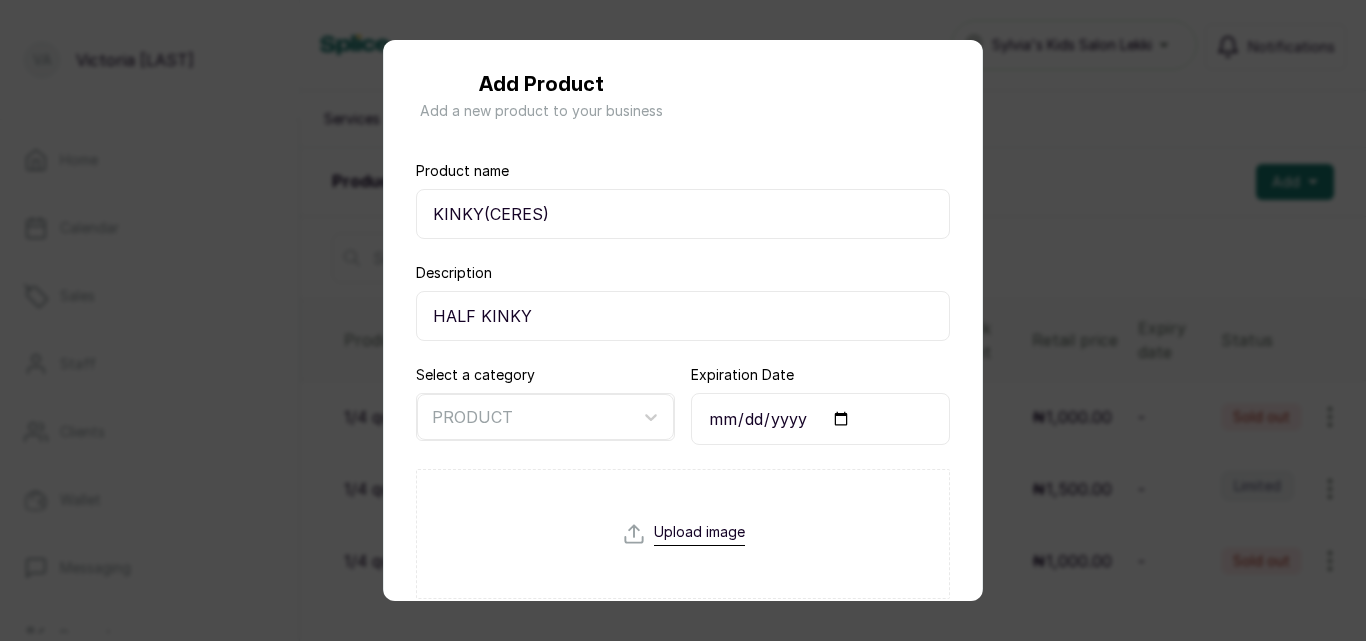 type on "HALF KINKY" 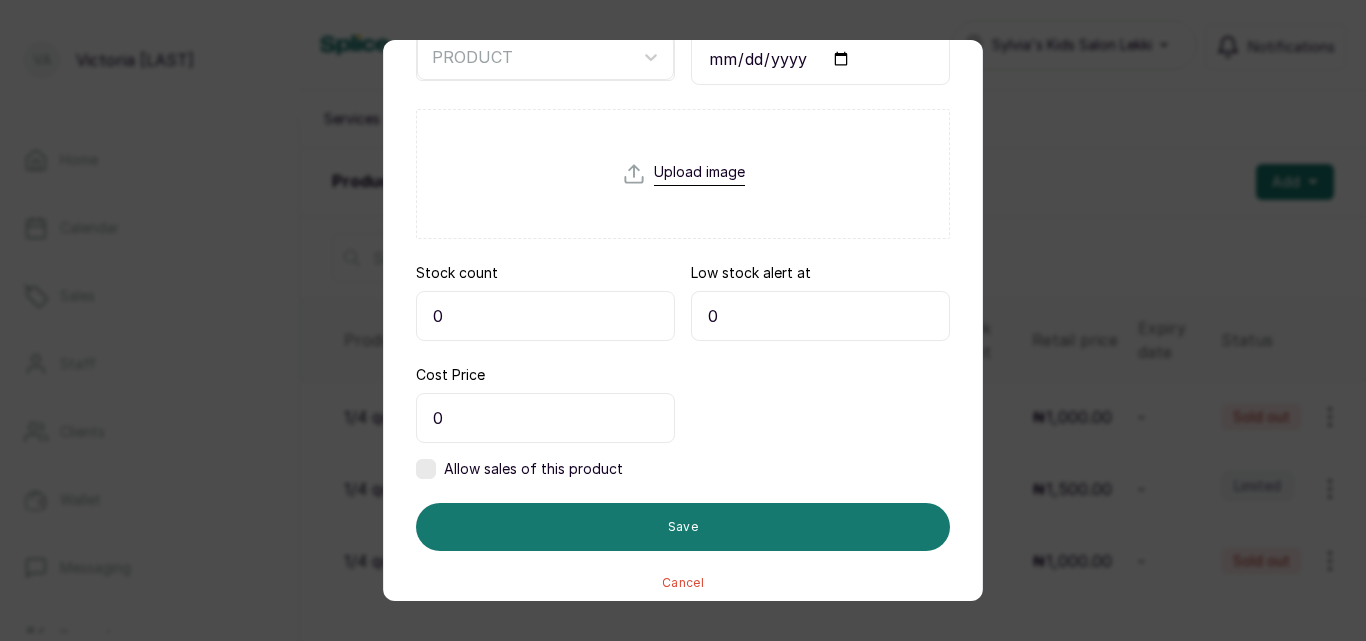 scroll, scrollTop: 375, scrollLeft: 0, axis: vertical 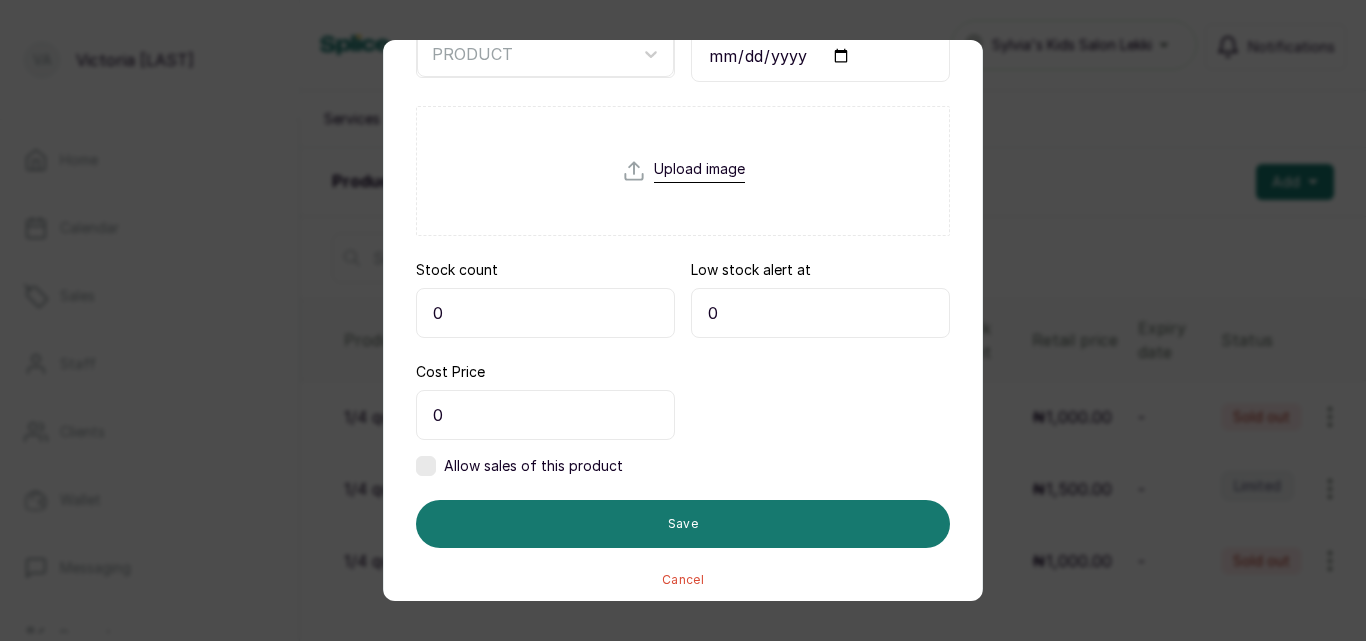 click on "0" at bounding box center (545, 415) 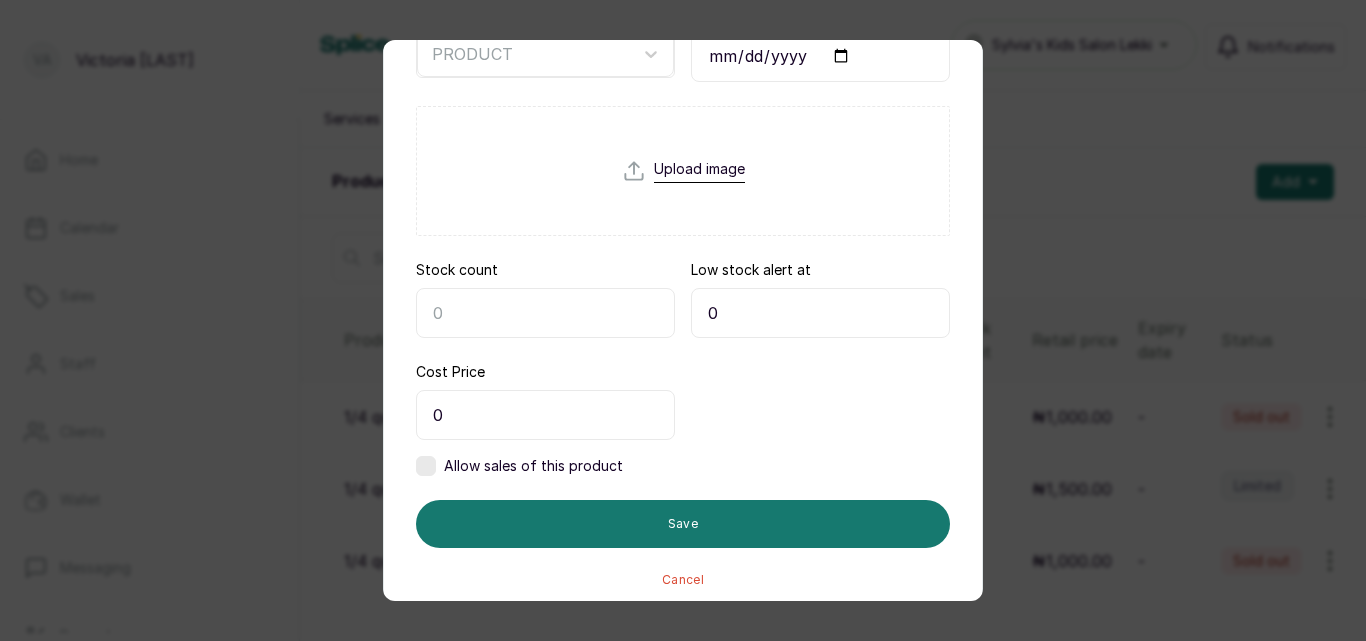 type on "1" 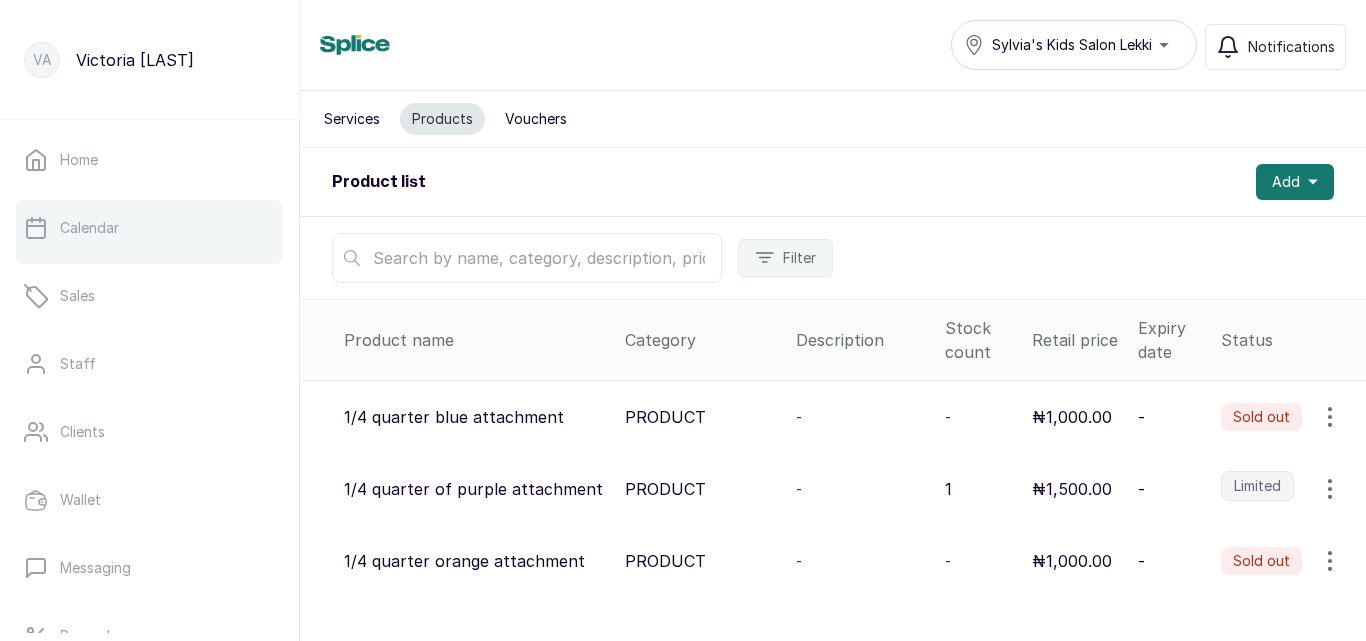 click on "Calendar" at bounding box center [149, 228] 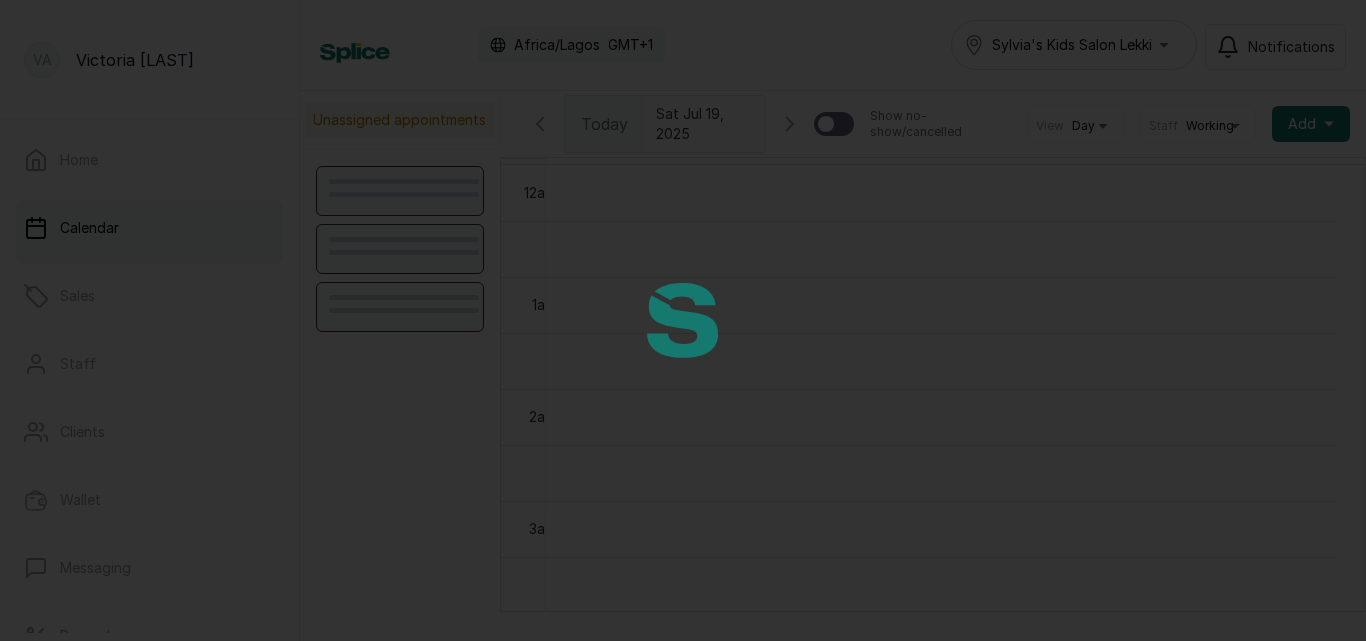 scroll, scrollTop: 673, scrollLeft: 0, axis: vertical 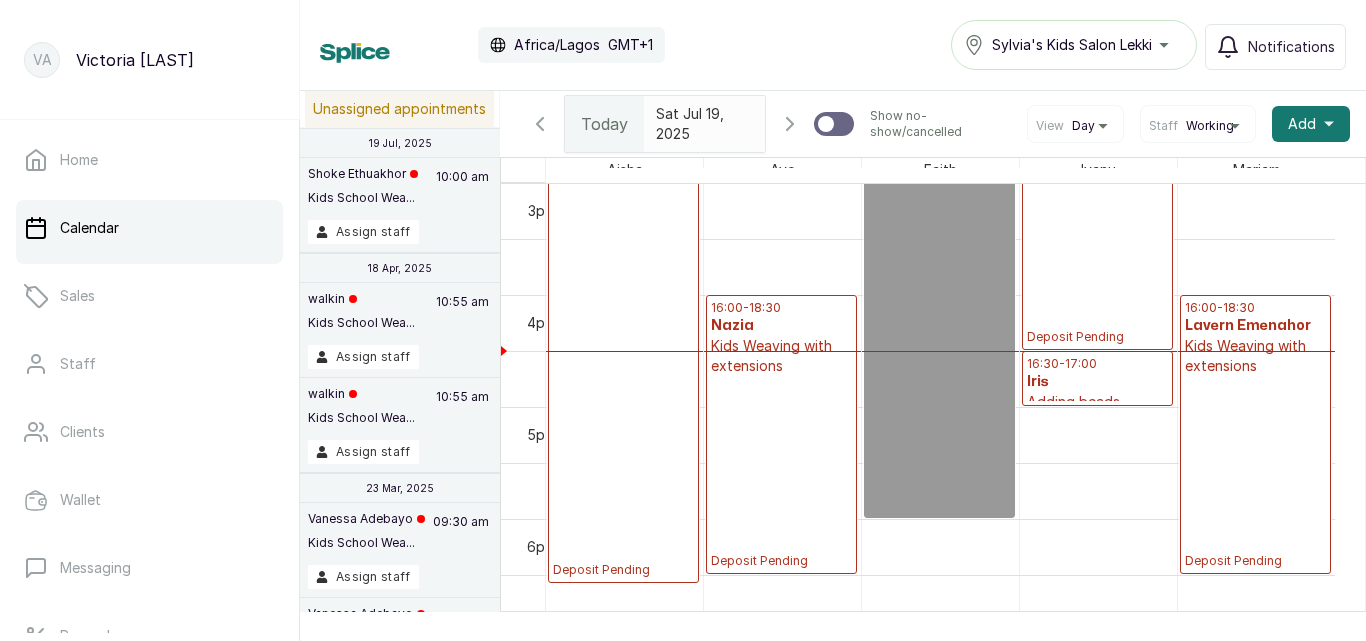 click on "Iris" at bounding box center [1097, 382] 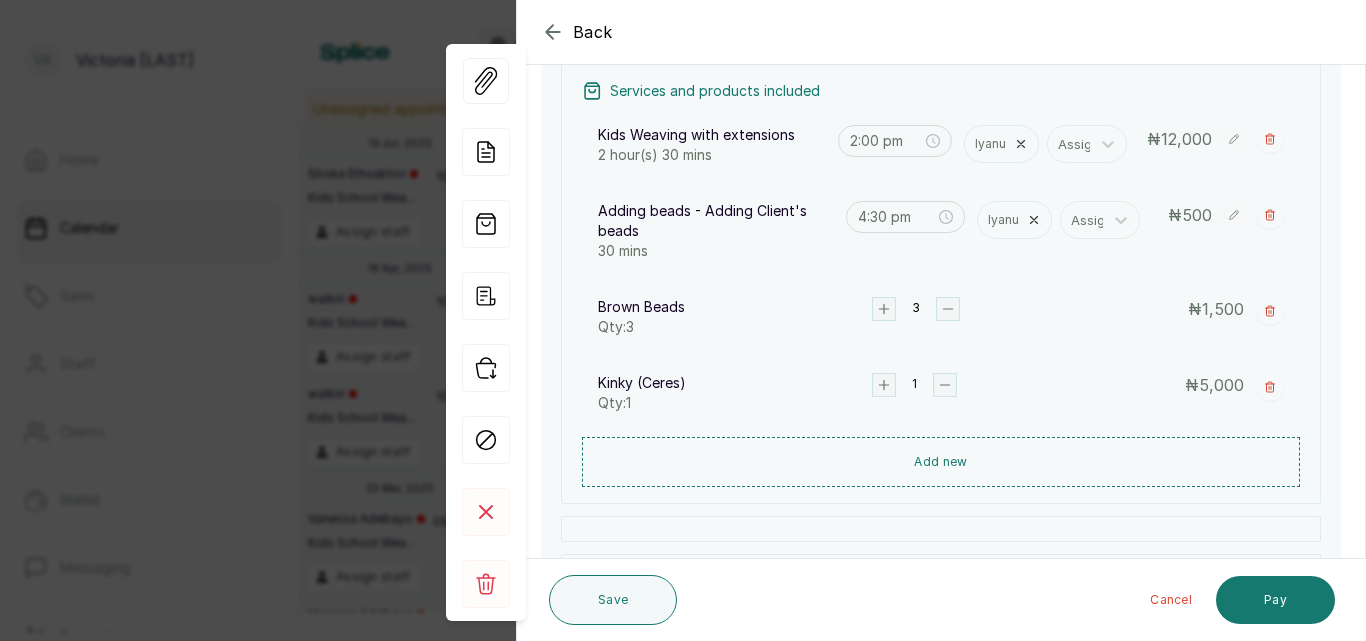 scroll, scrollTop: 303, scrollLeft: 0, axis: vertical 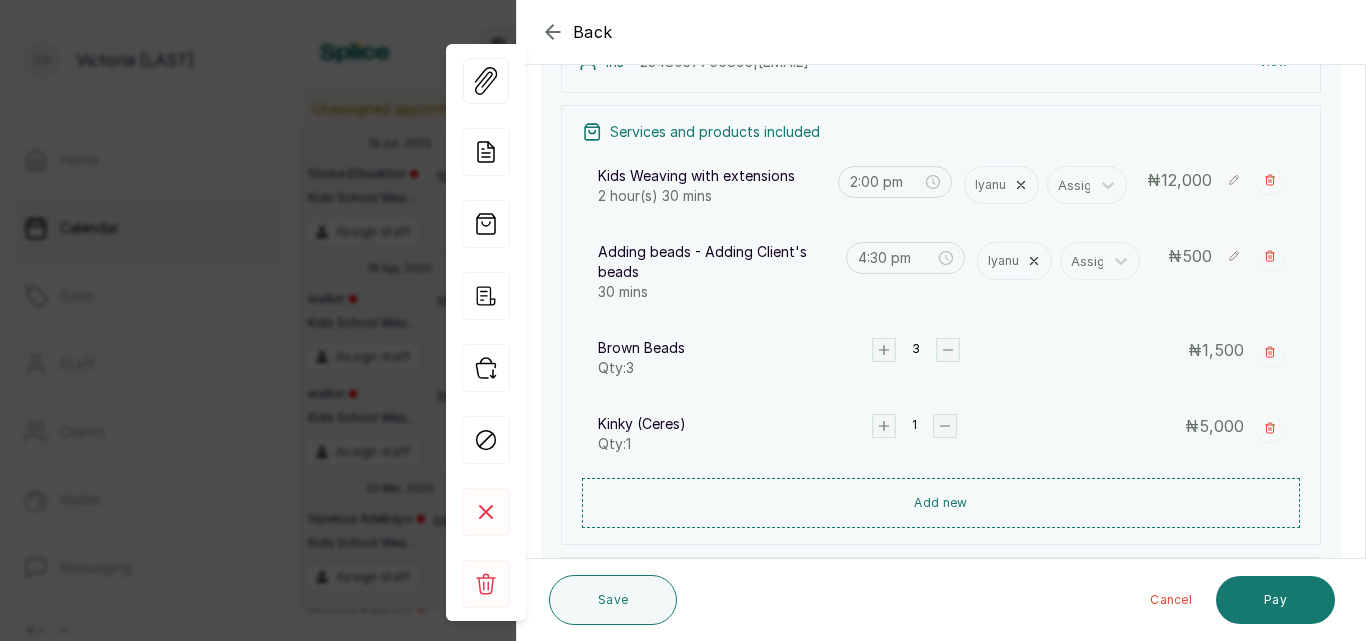 click on "5,000" at bounding box center (1221, 426) 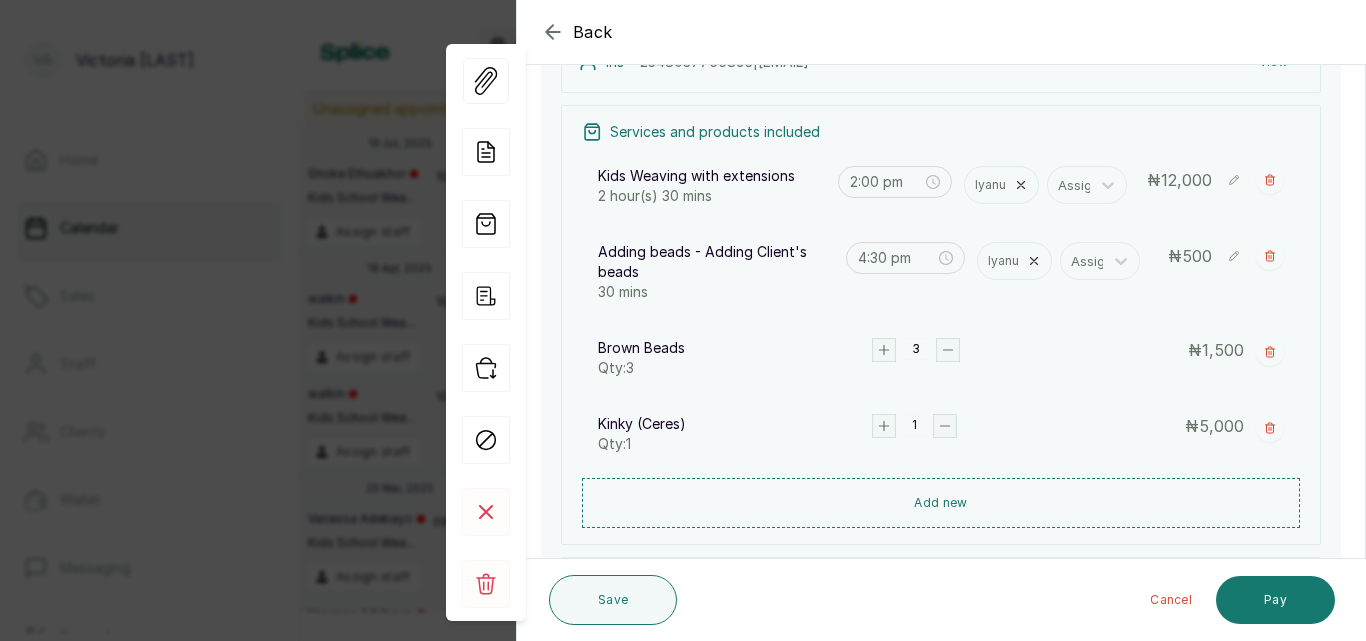 click 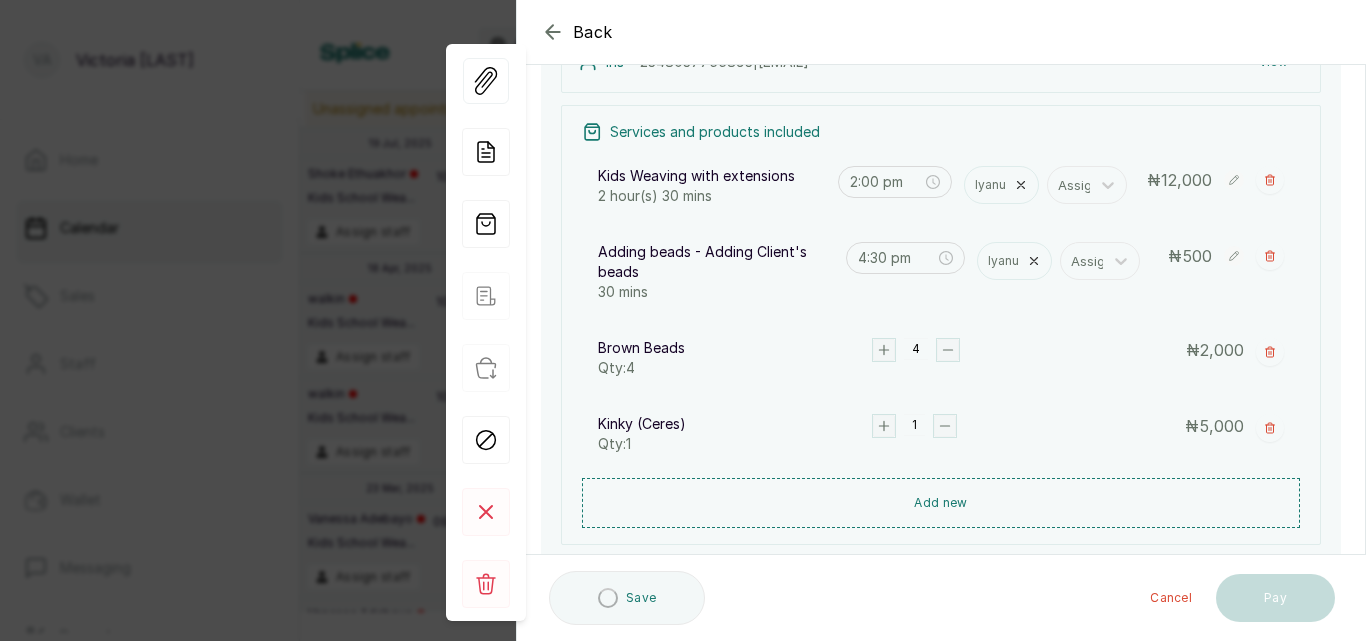 click 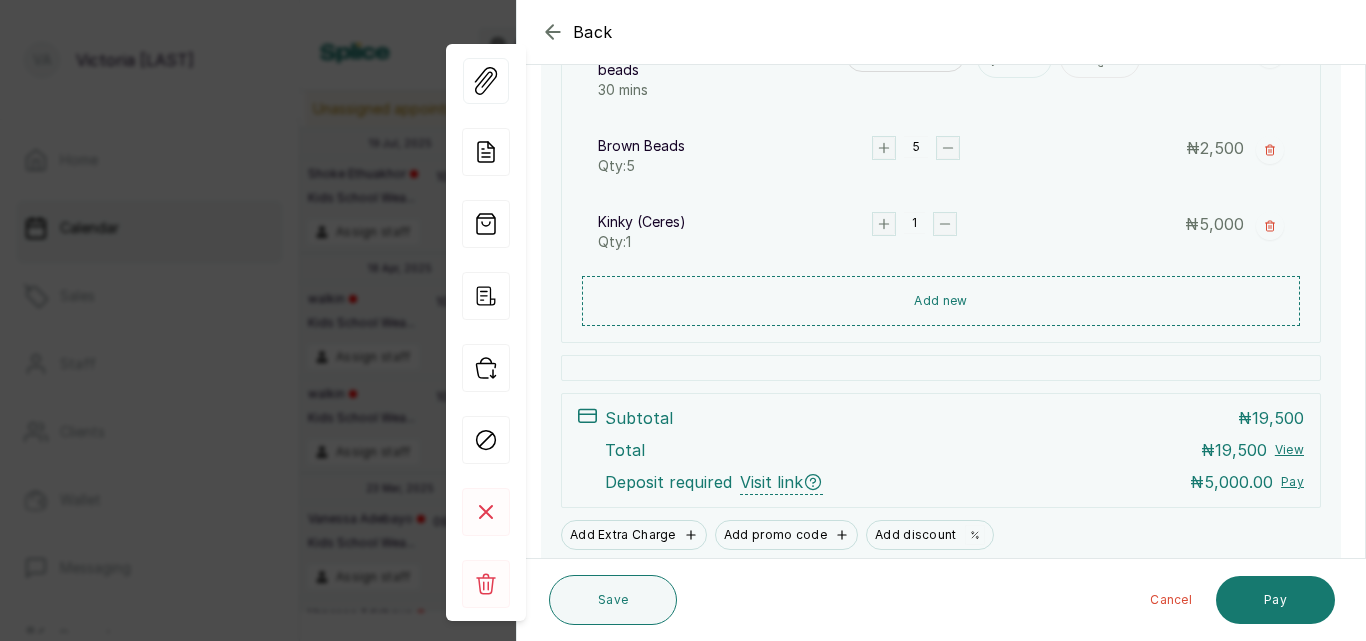 scroll, scrollTop: 442, scrollLeft: 0, axis: vertical 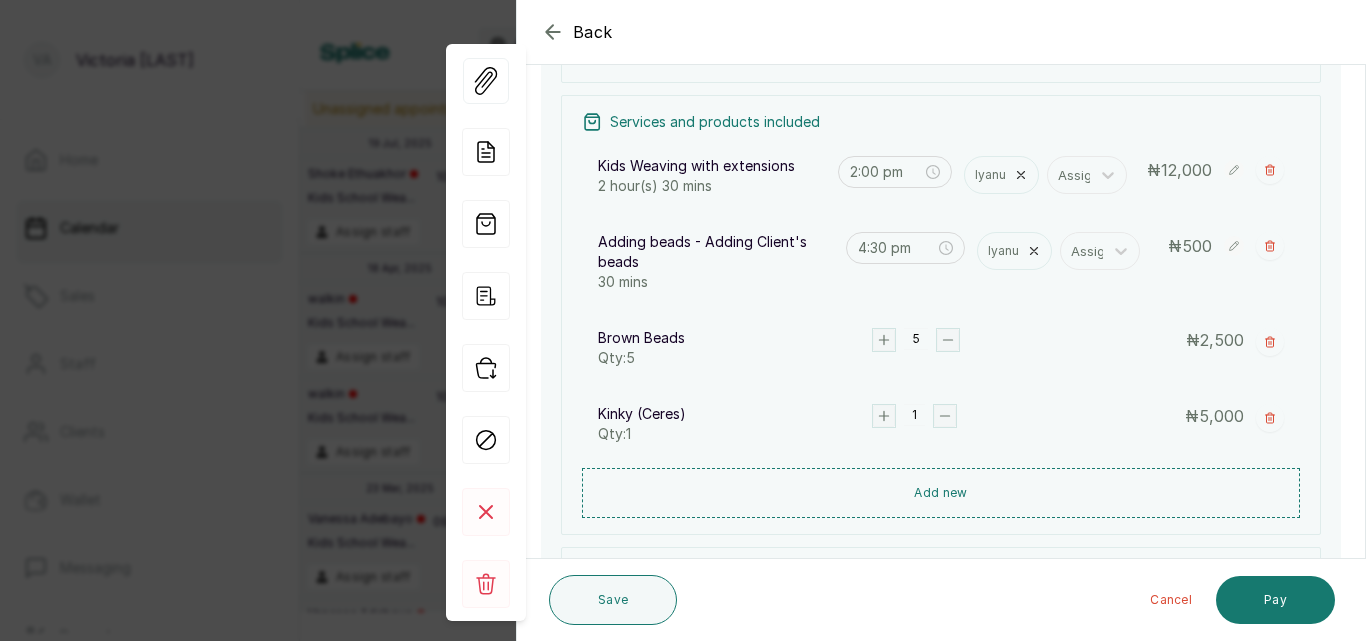 click on "5,000" at bounding box center (1221, 416) 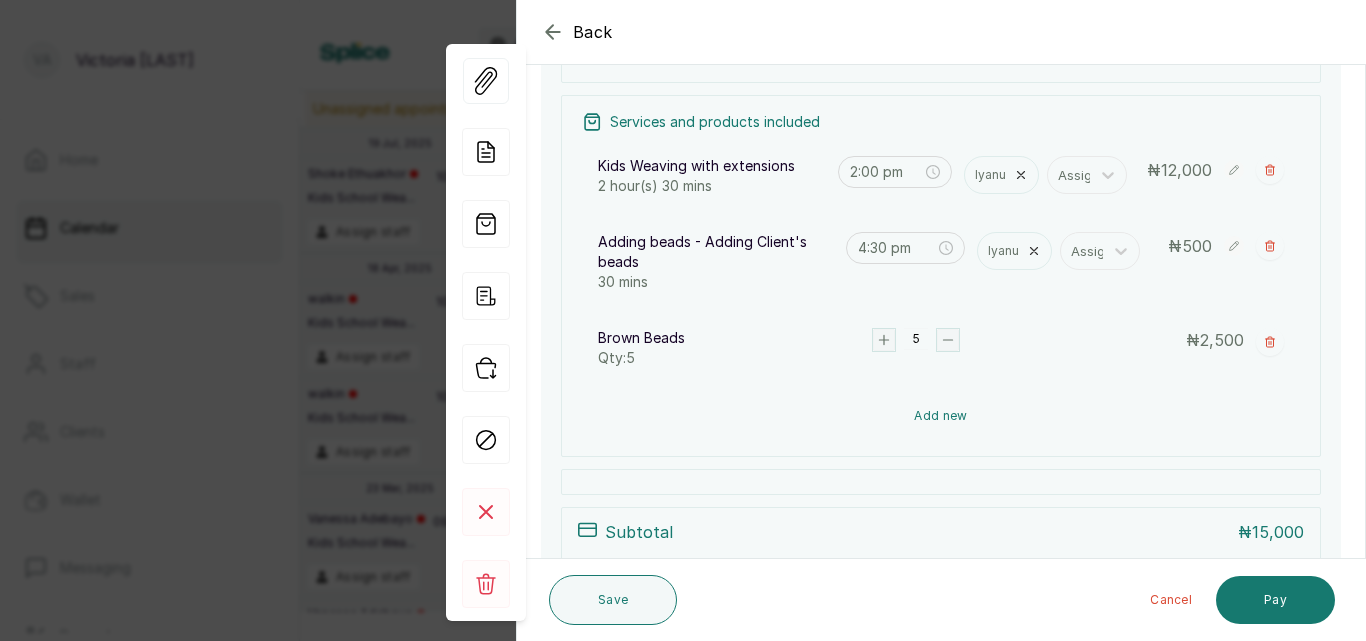 click on "Add new" at bounding box center [941, 416] 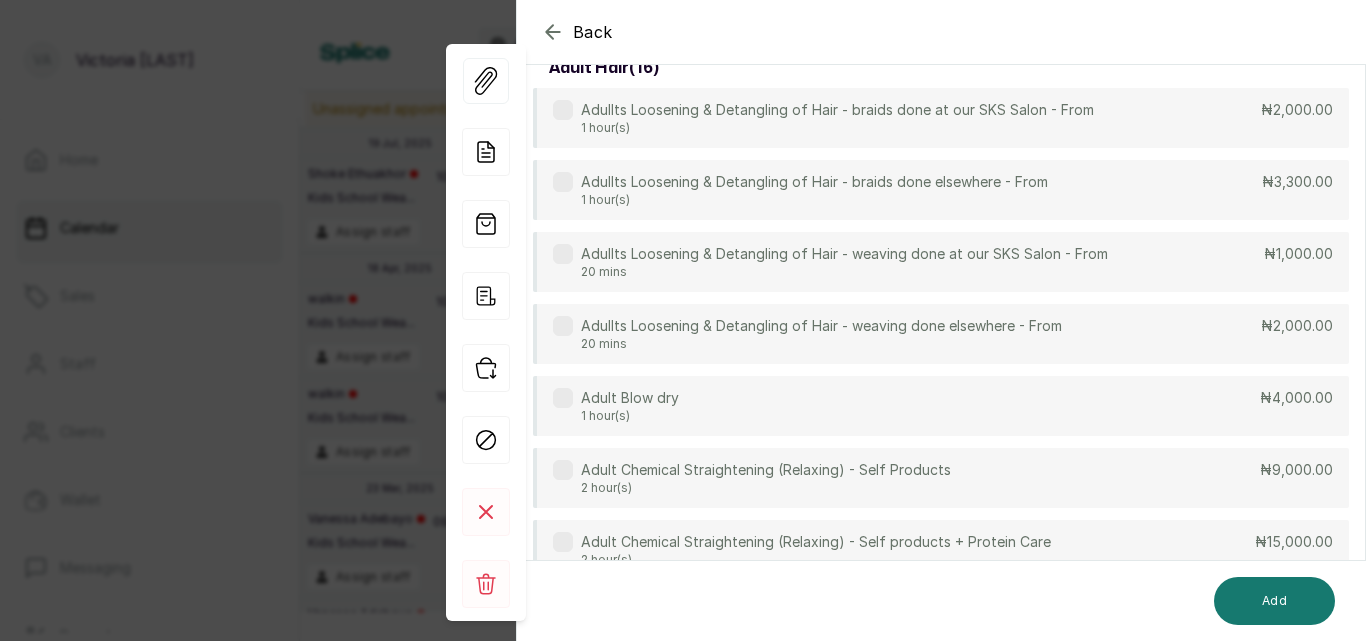 scroll, scrollTop: 149, scrollLeft: 0, axis: vertical 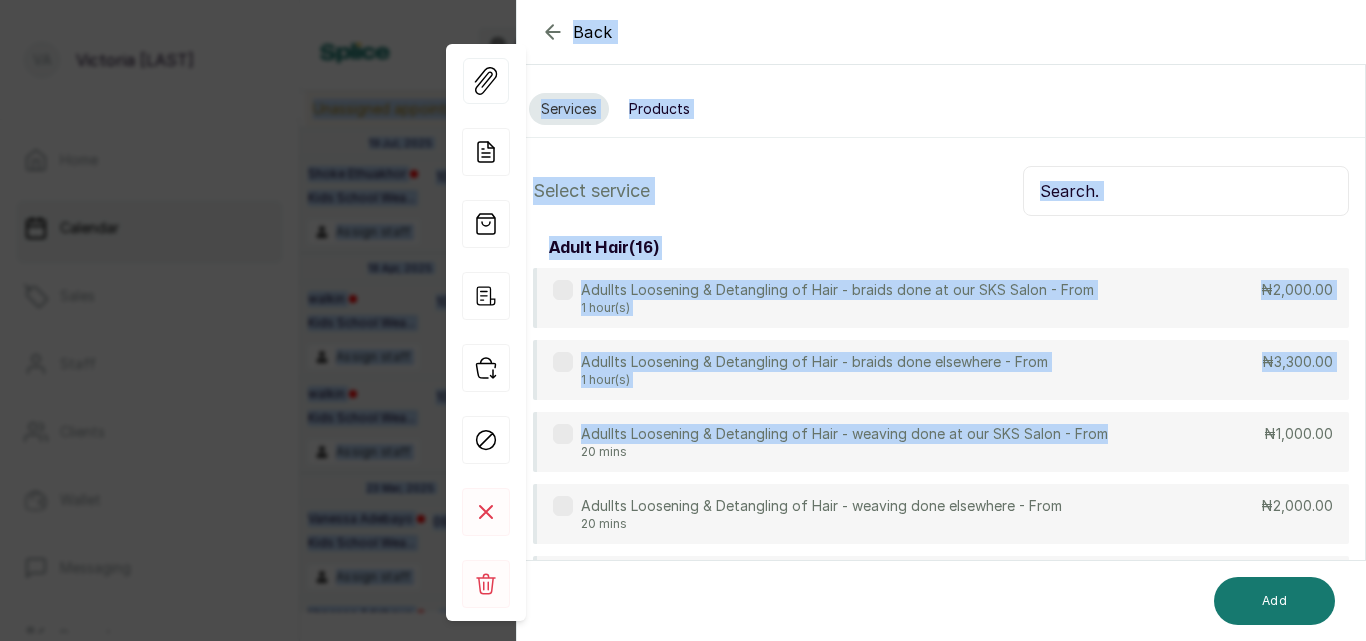 drag, startPoint x: 1108, startPoint y: 265, endPoint x: 1165, endPoint y: -87, distance: 356.5852 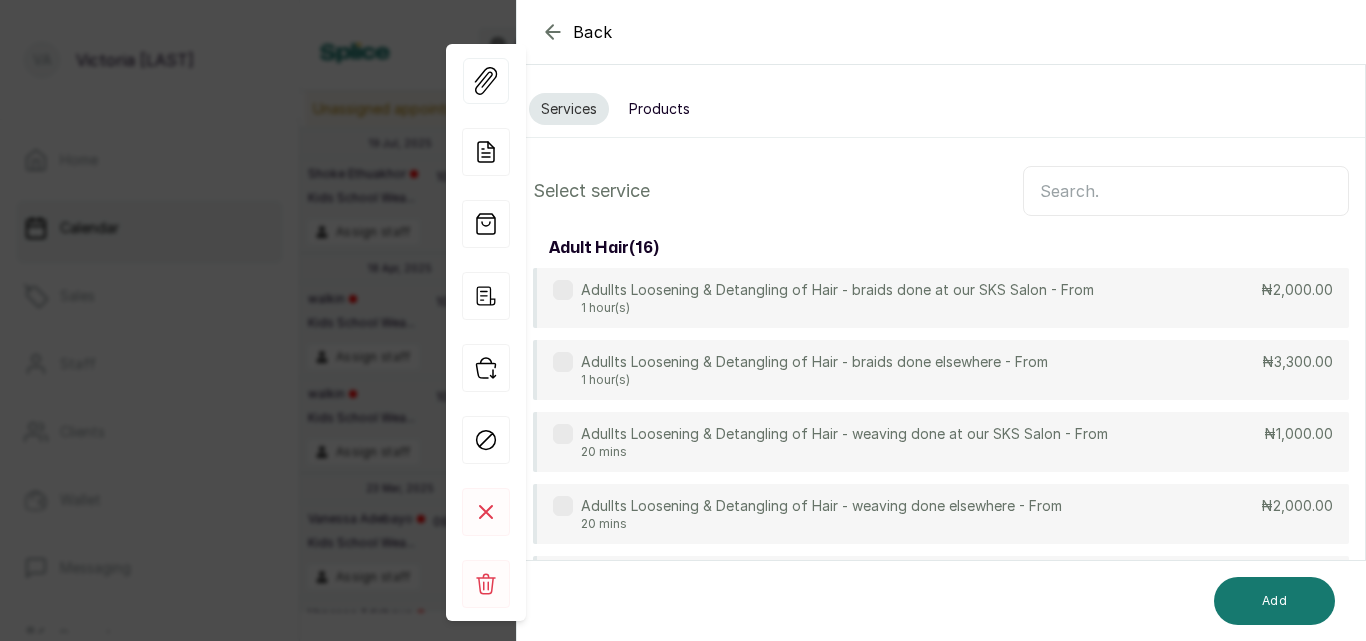 click on "Products" at bounding box center [659, 109] 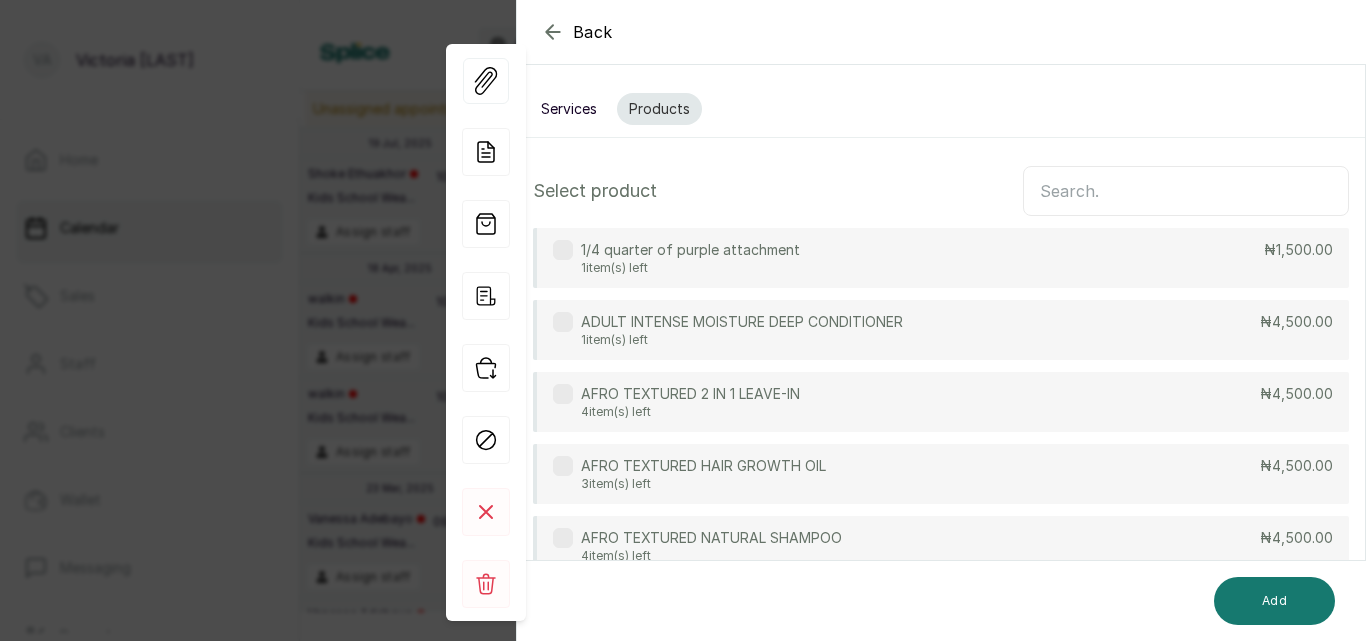 click at bounding box center [1186, 191] 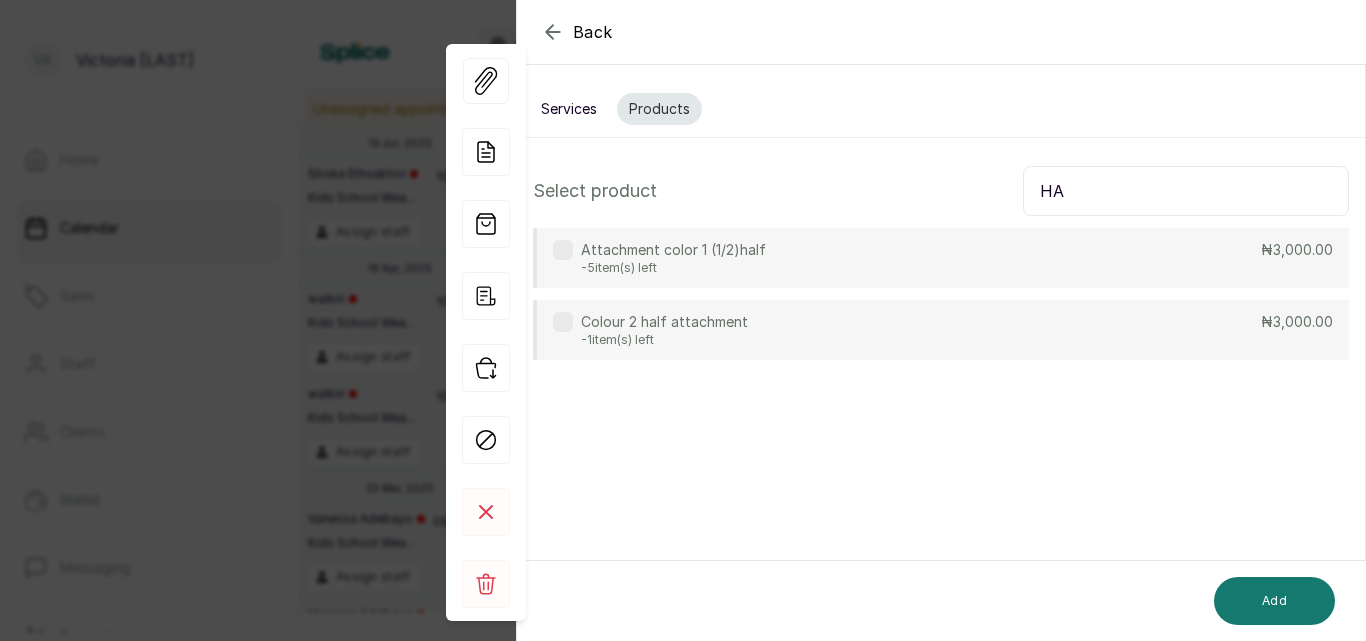 type on "H" 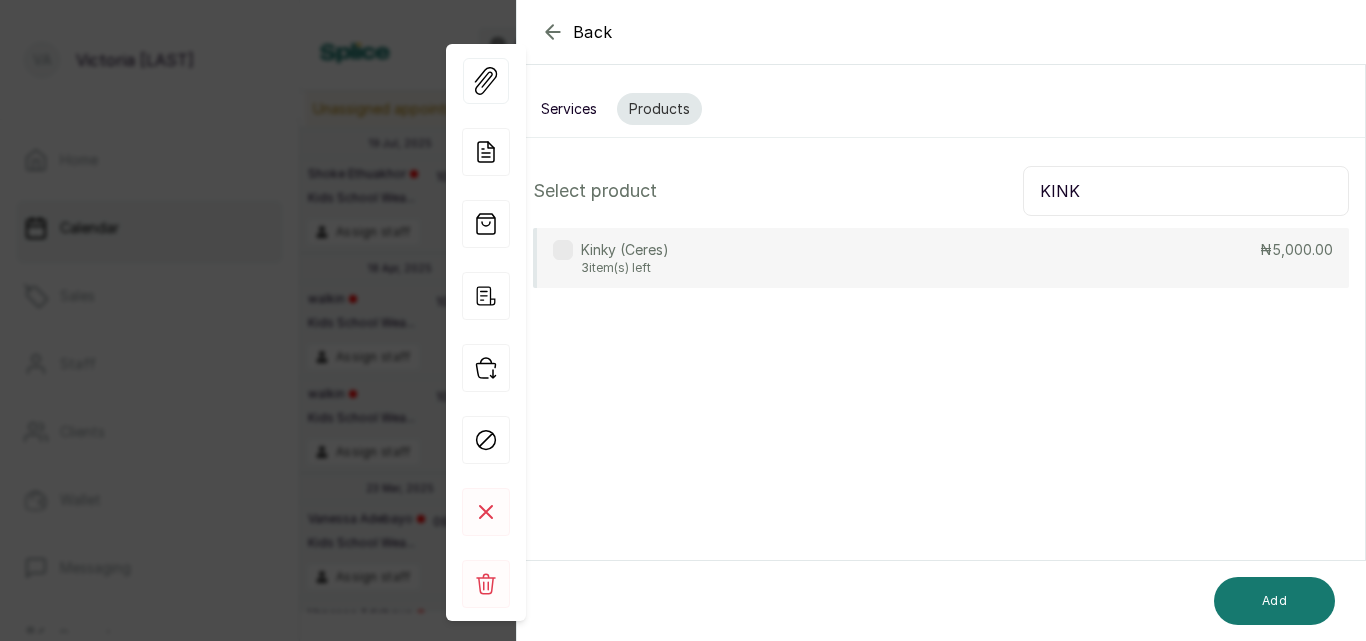 type on "KINK" 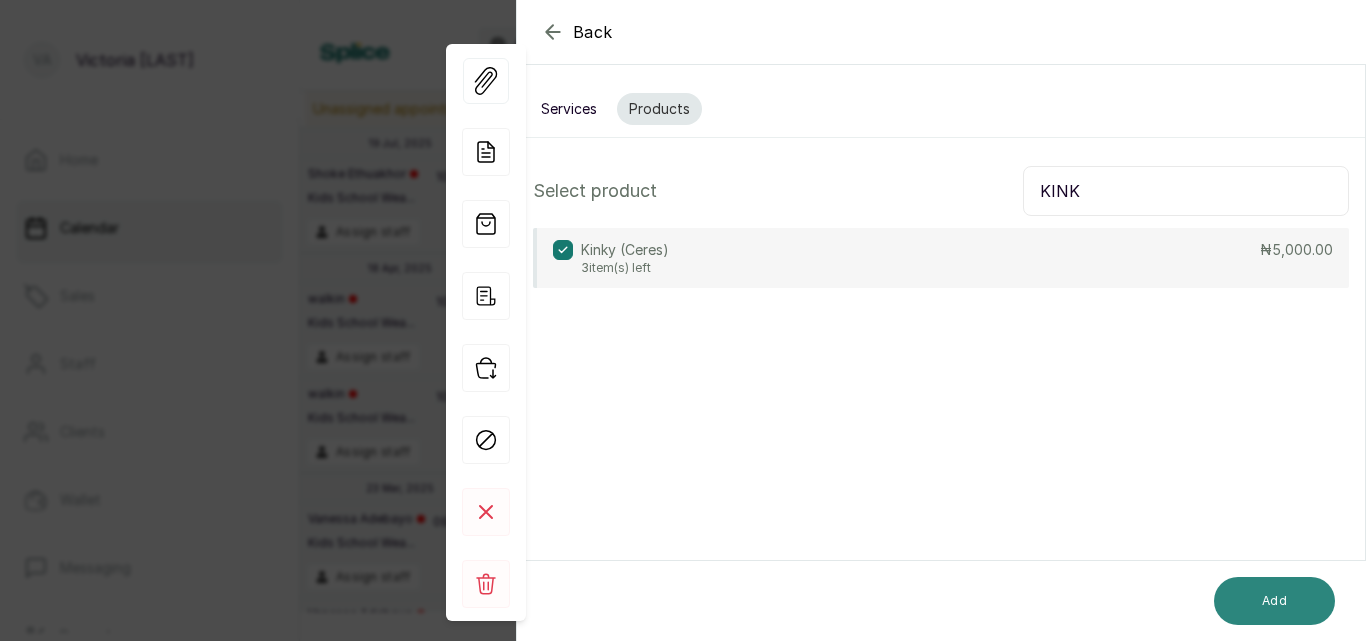click on "Add" at bounding box center [1274, 601] 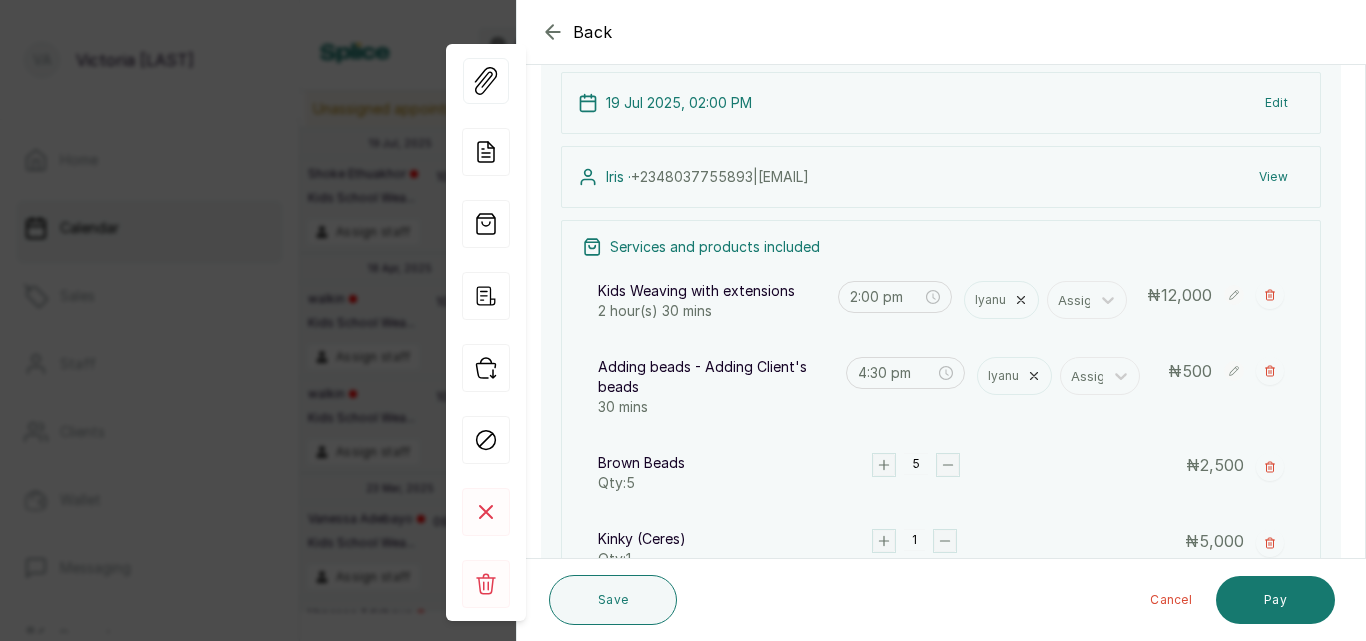 scroll, scrollTop: 121, scrollLeft: 0, axis: vertical 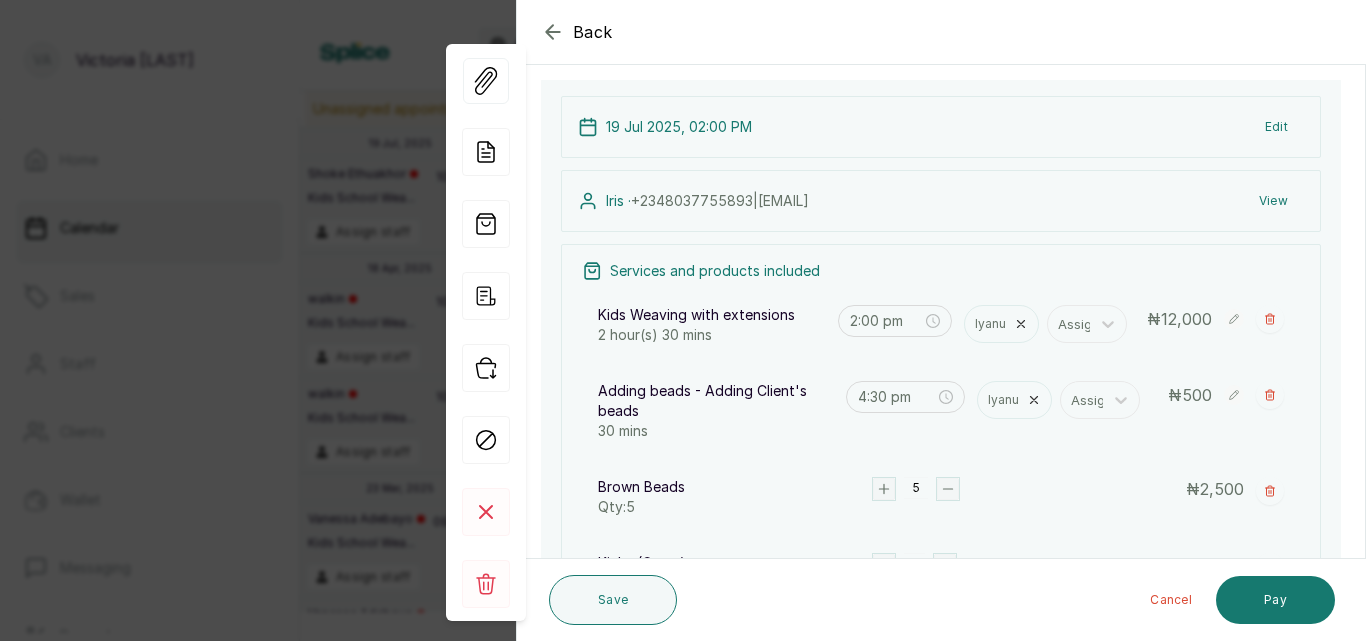 click 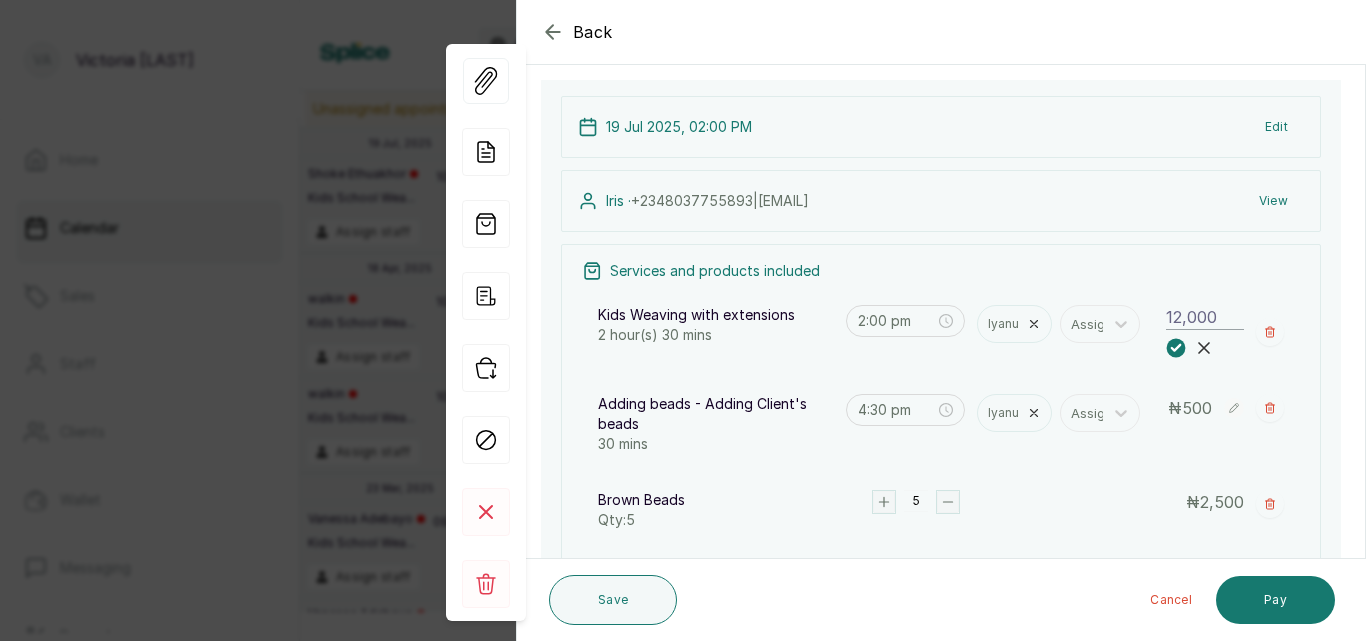 click on "12,000" at bounding box center [1205, 317] 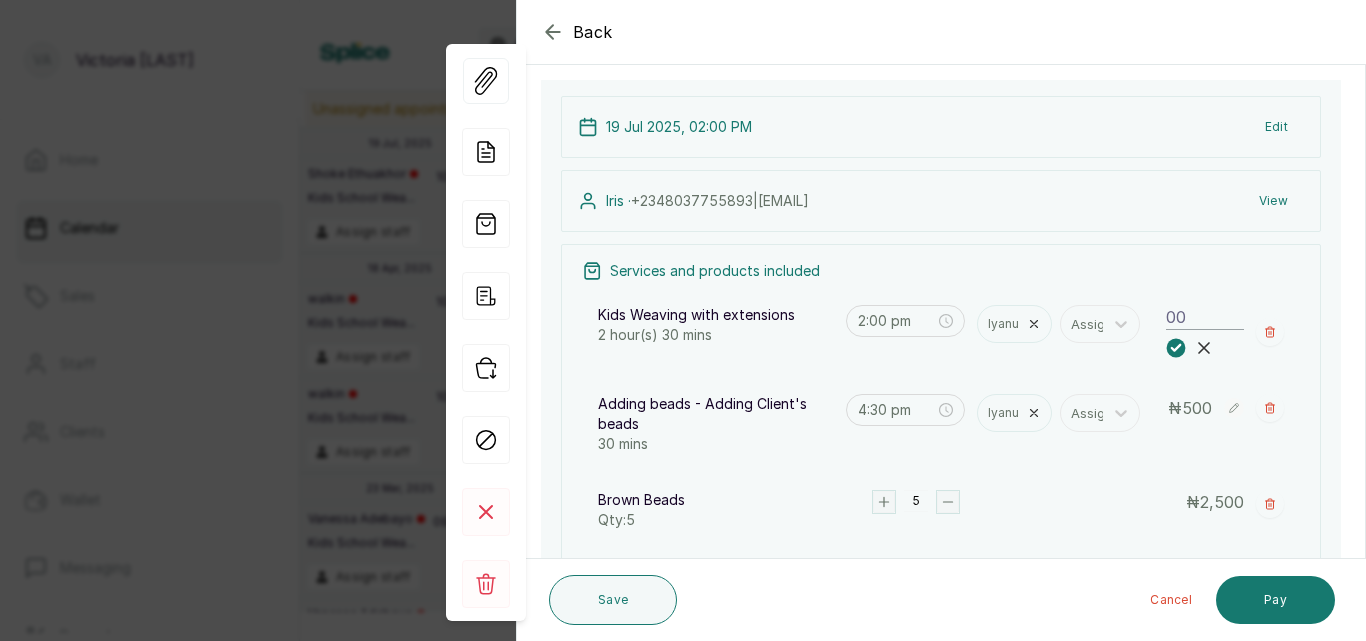 type on "0" 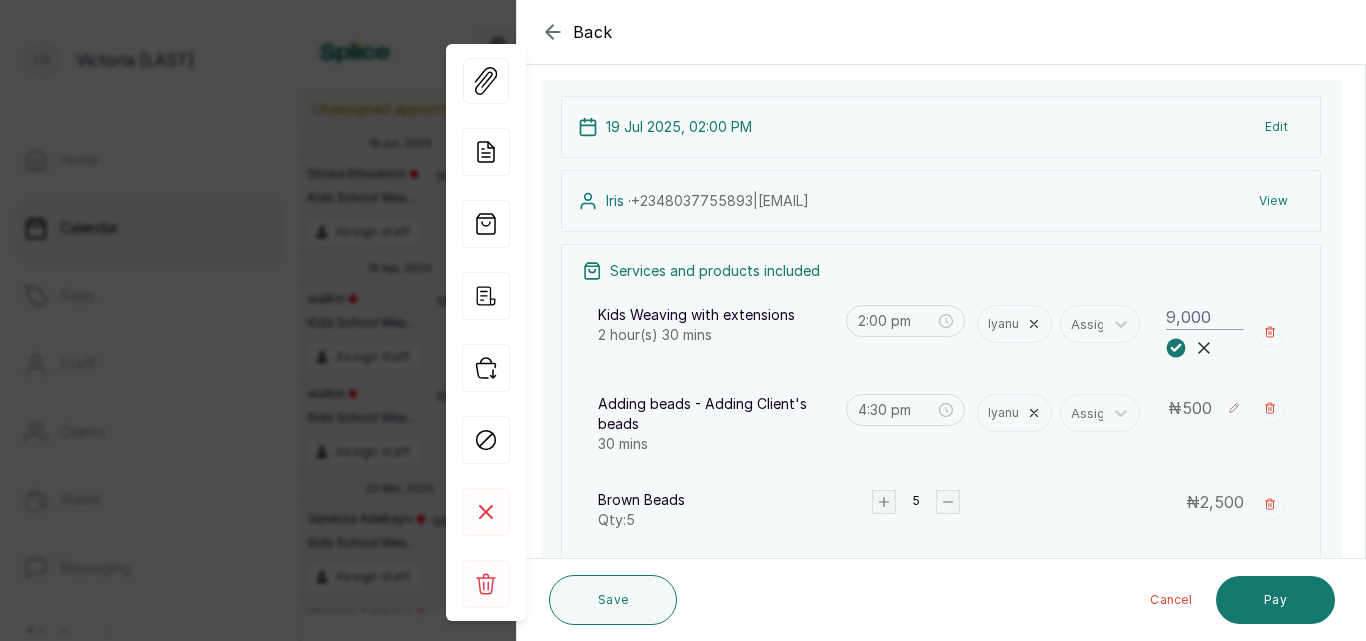 type on "9,000" 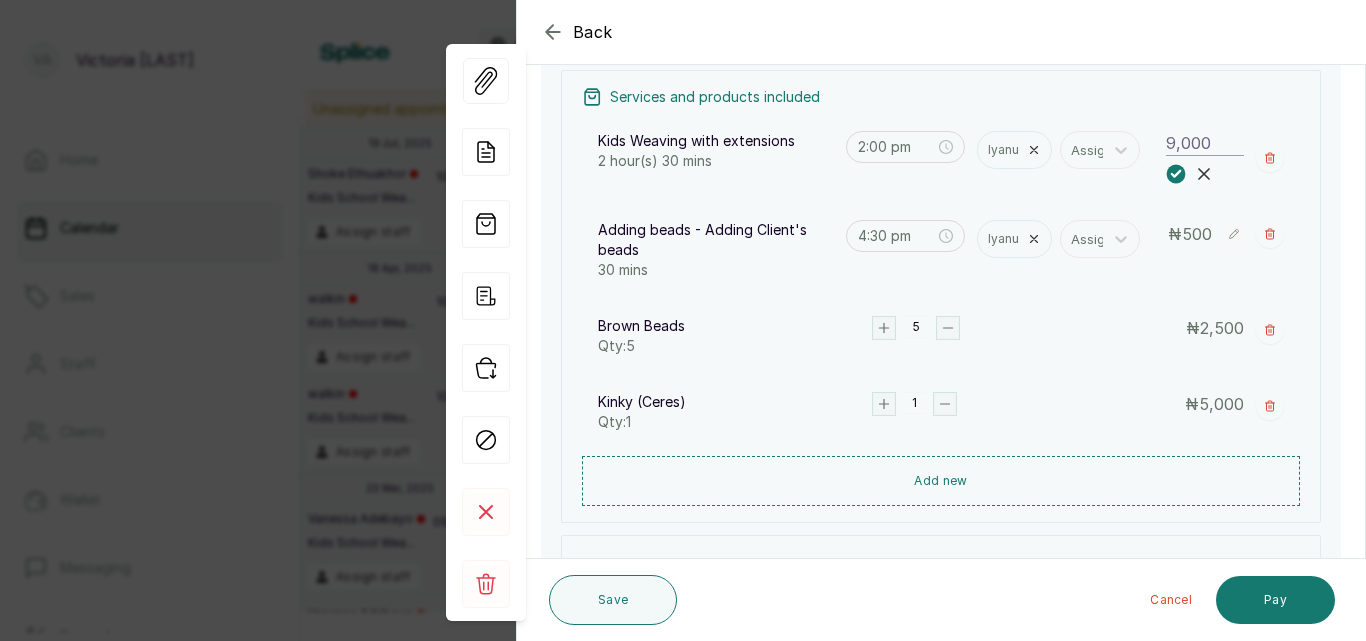 scroll, scrollTop: 293, scrollLeft: 0, axis: vertical 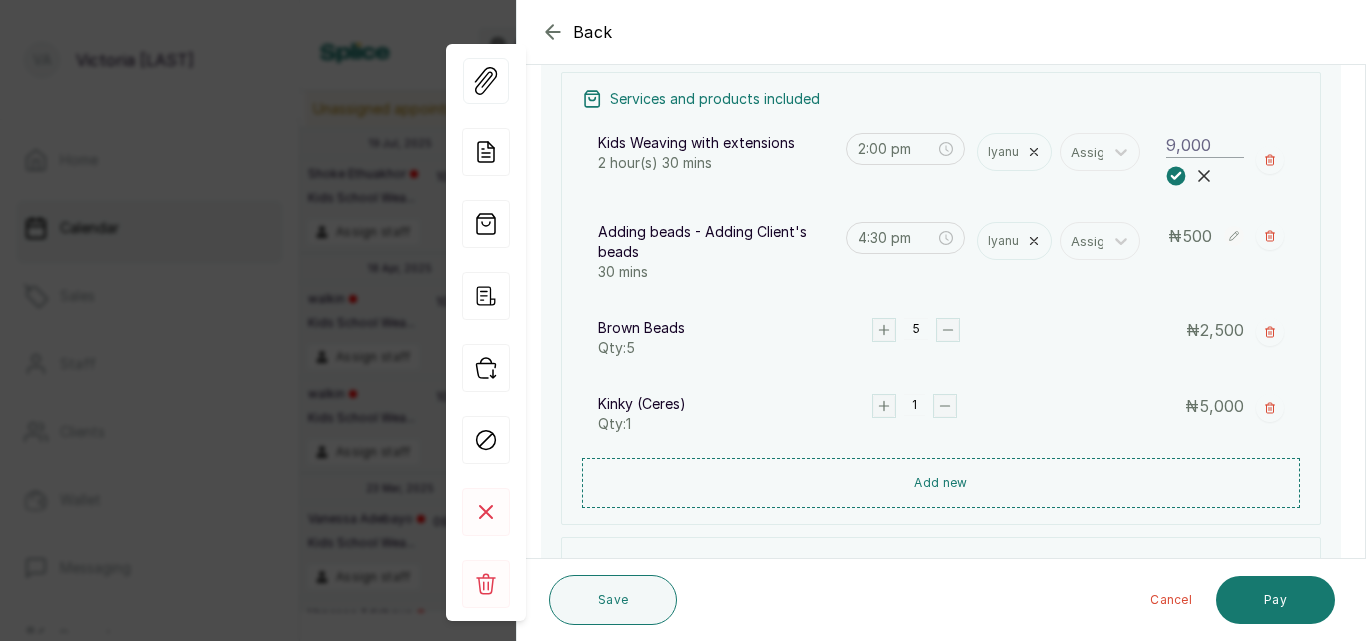 click 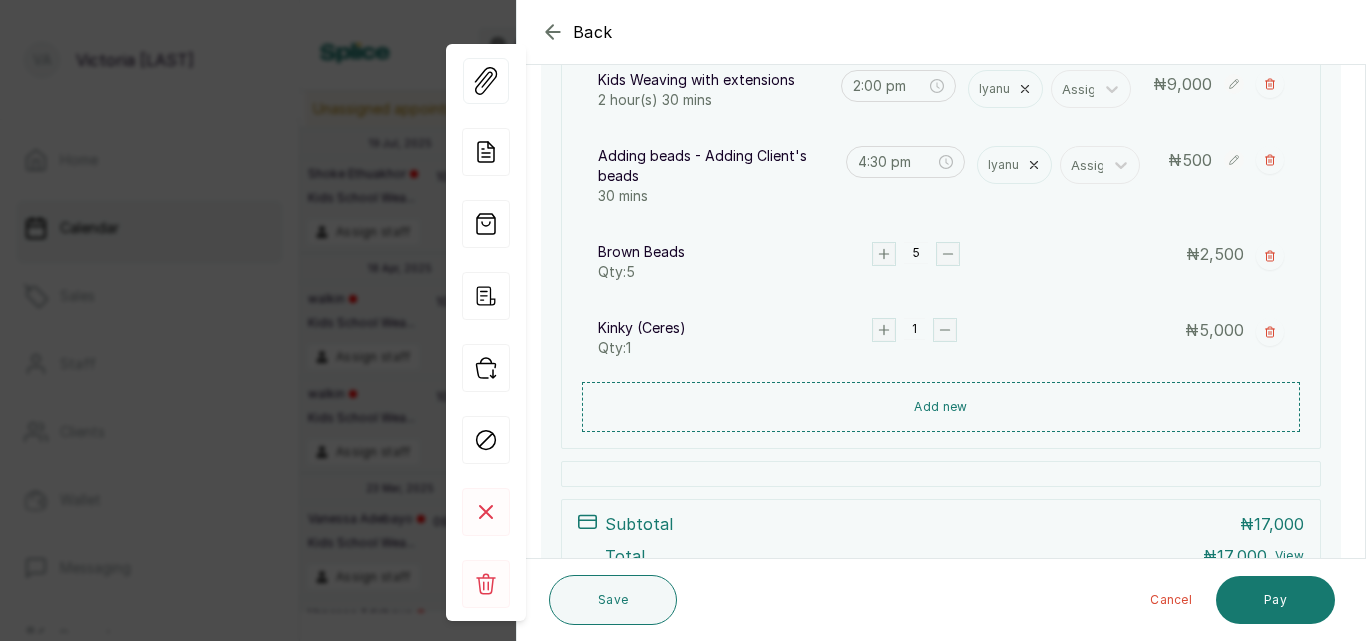 scroll, scrollTop: 328, scrollLeft: 0, axis: vertical 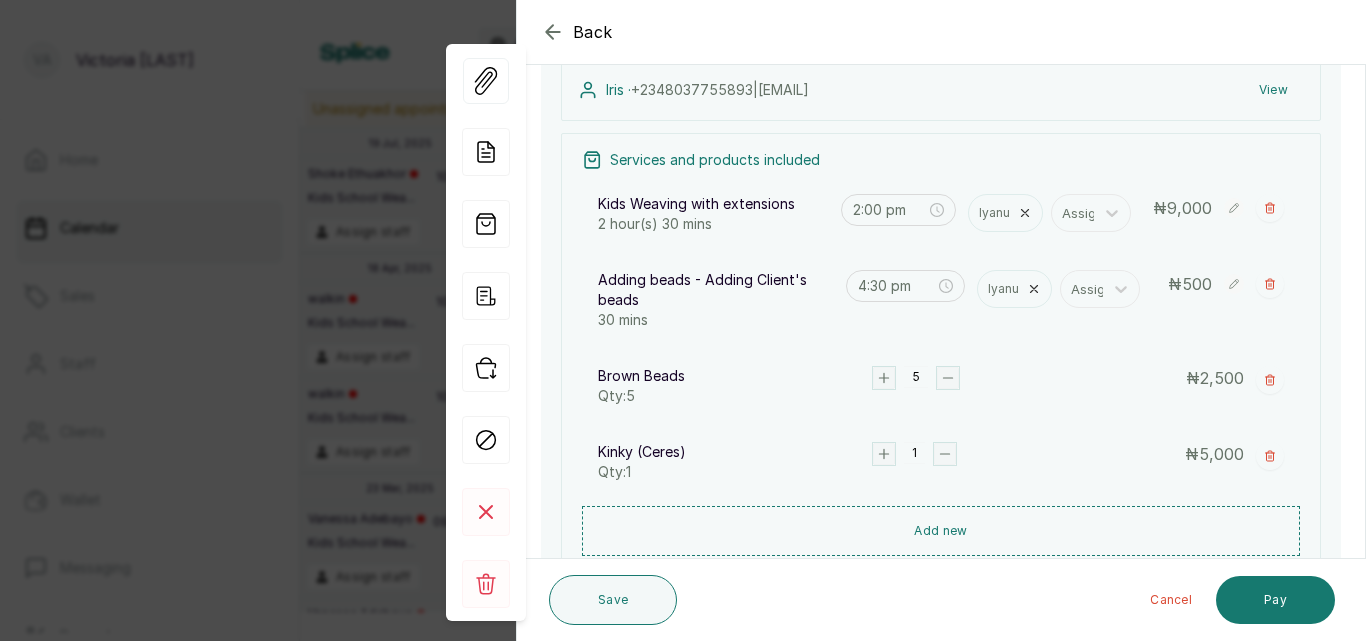 click 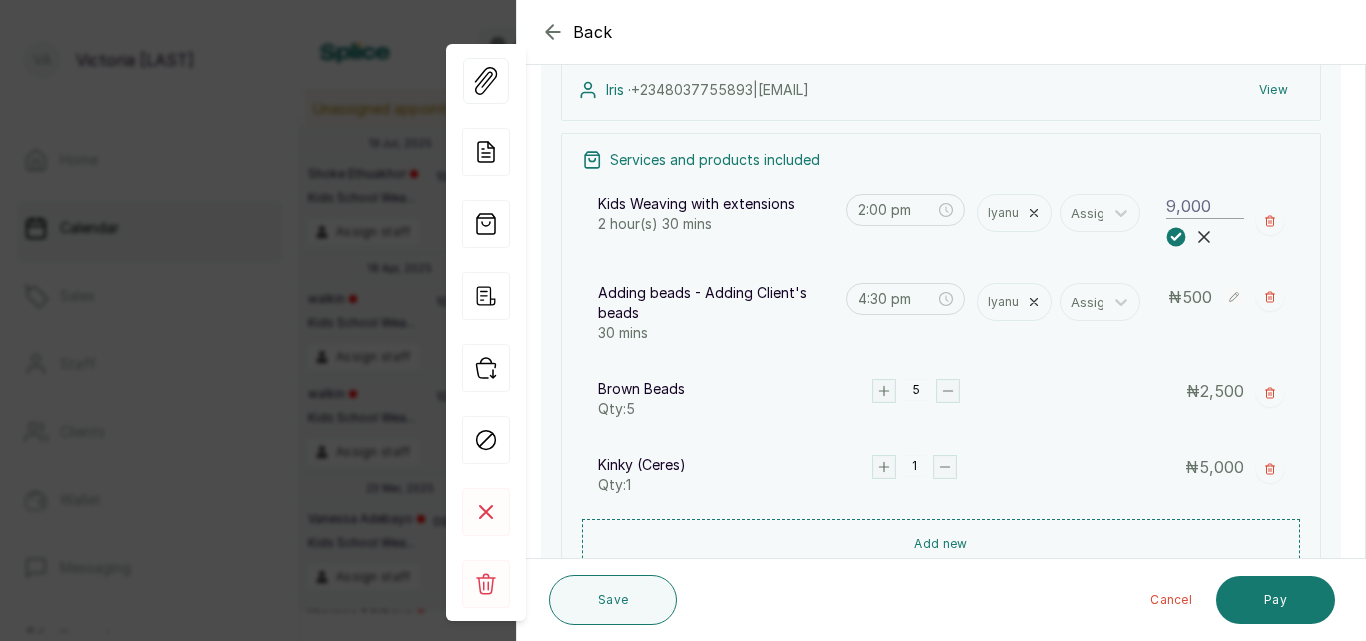 click on "9,000" at bounding box center (1205, 206) 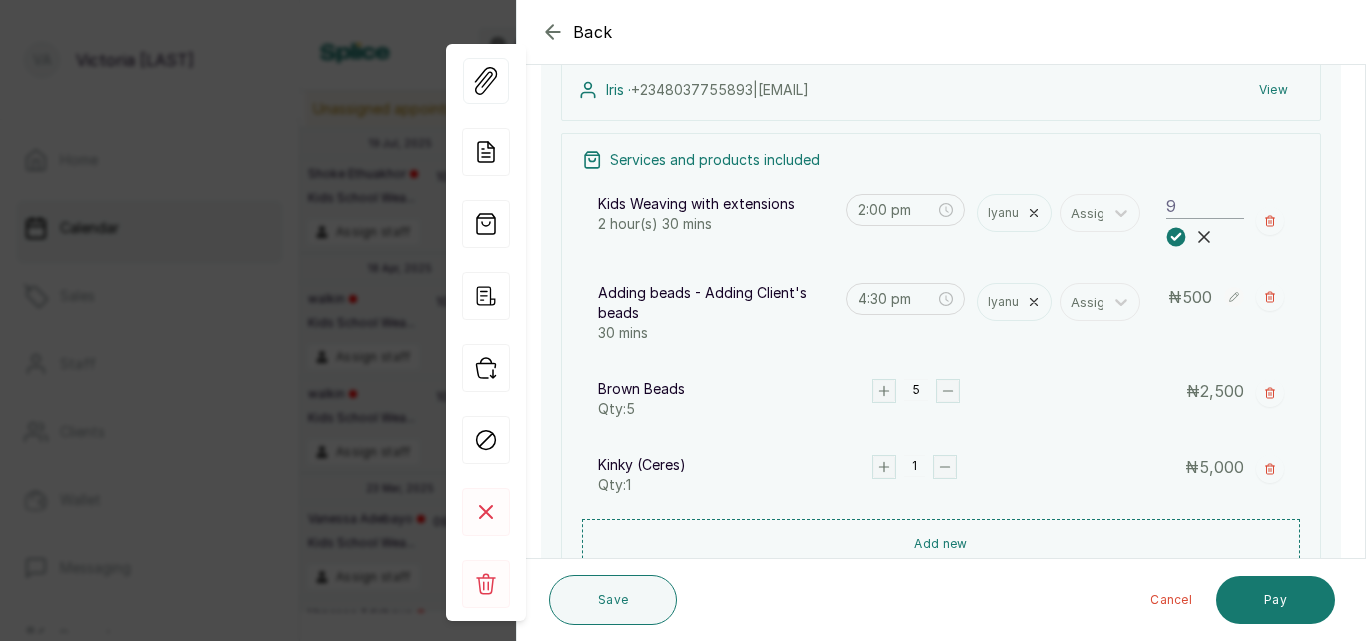 type on "9" 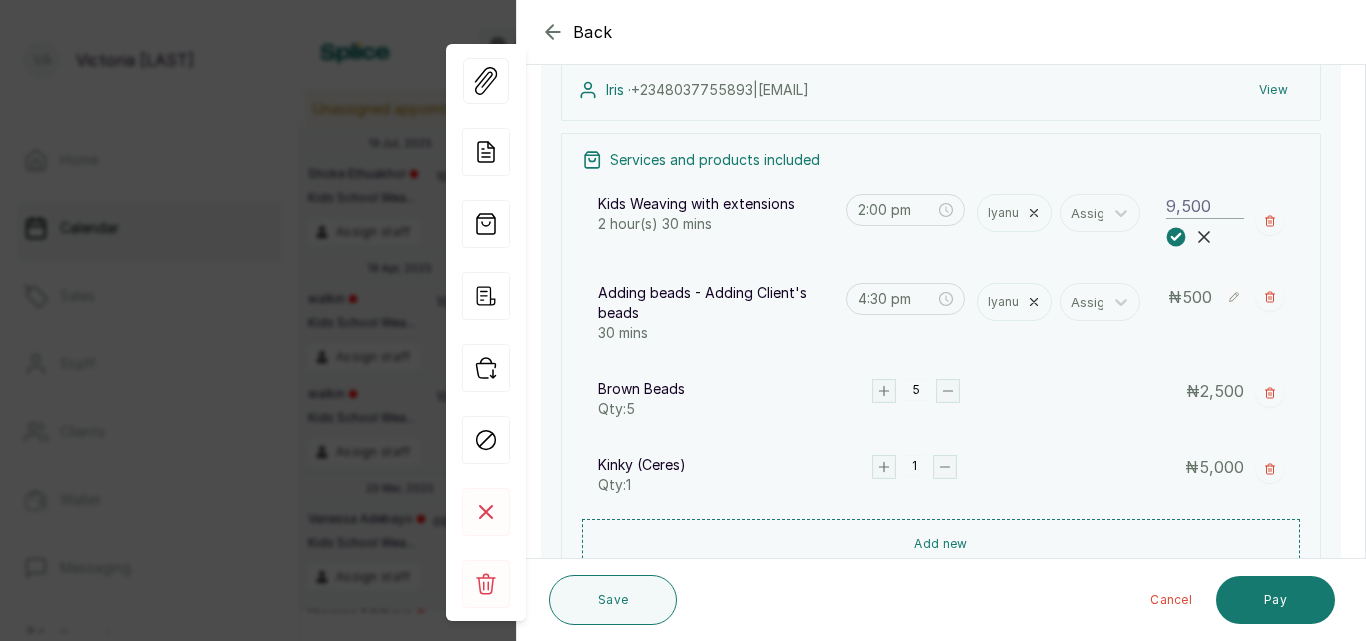 type on "9,500" 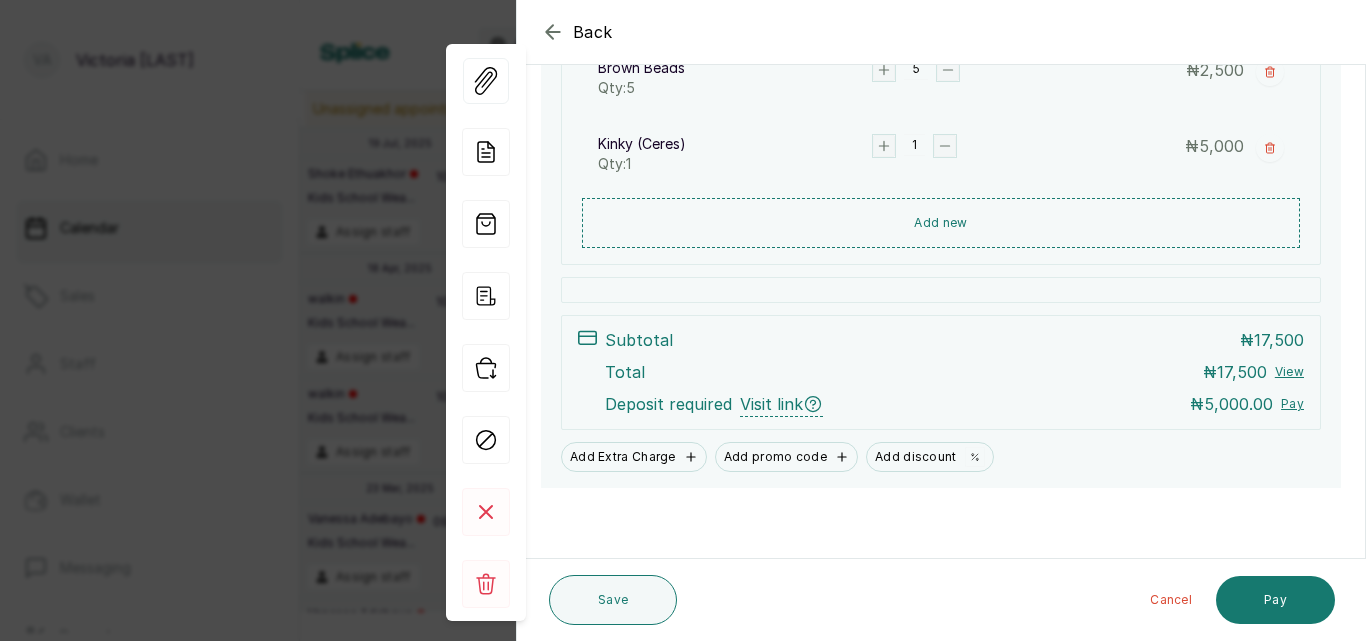 scroll, scrollTop: 483, scrollLeft: 0, axis: vertical 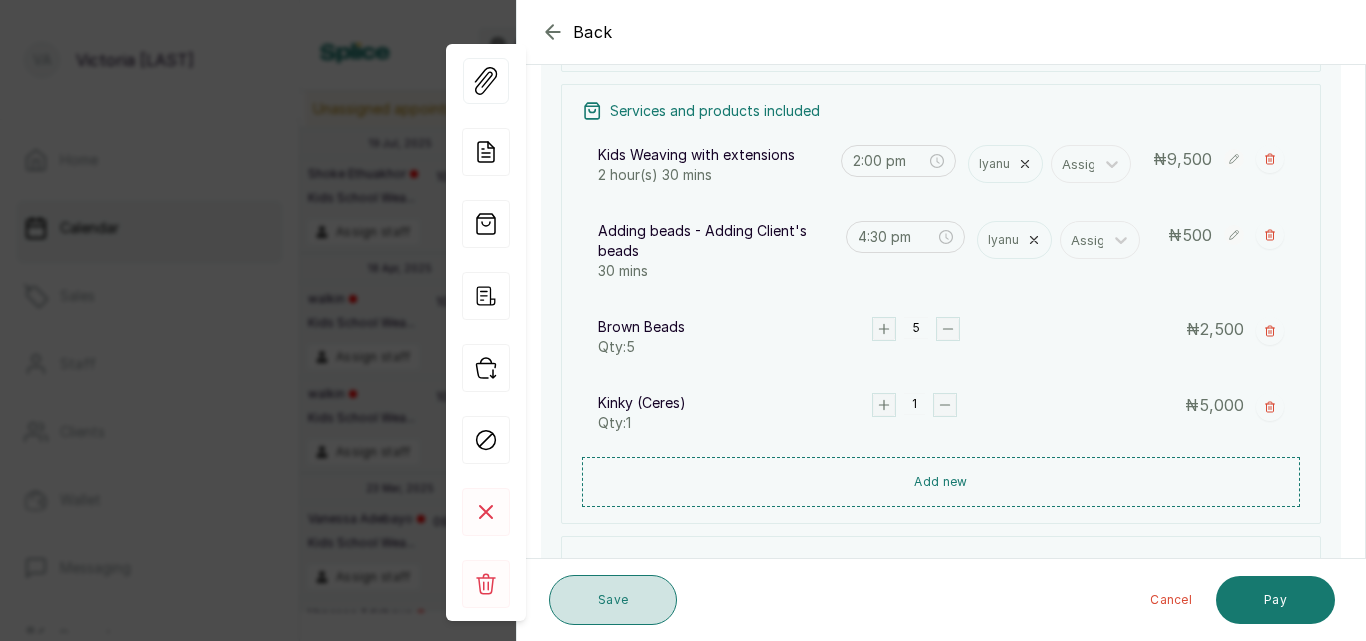 click on "Save" at bounding box center [613, 600] 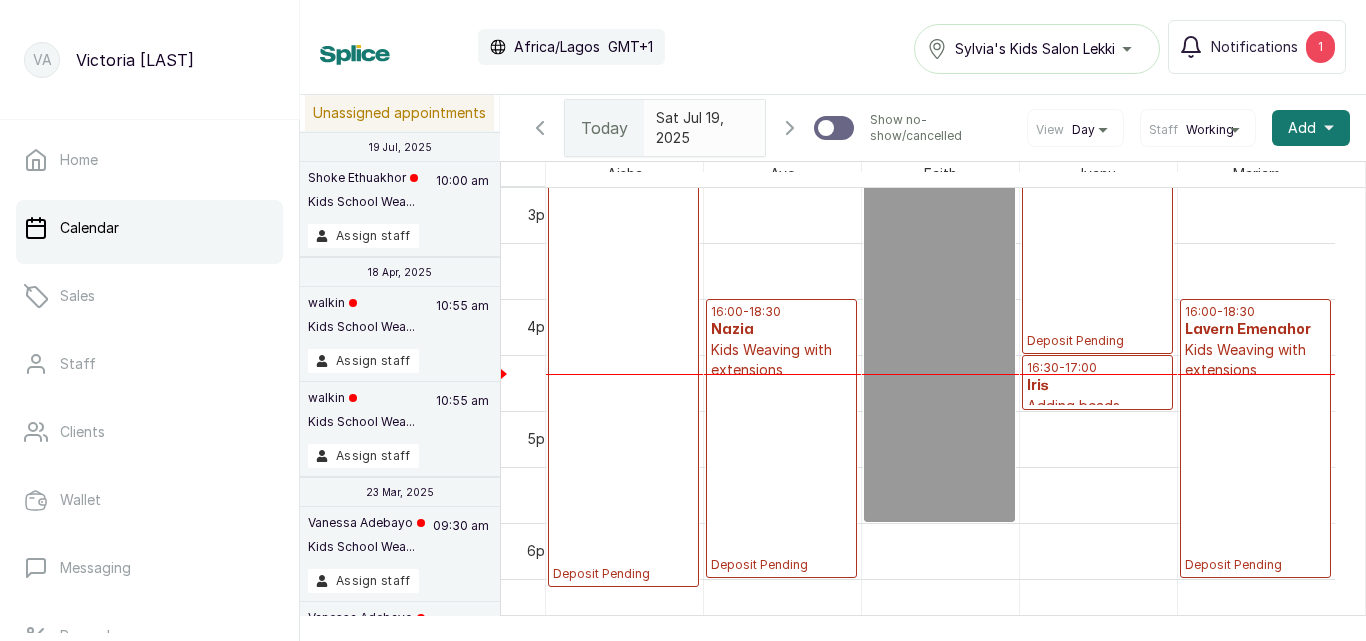 scroll, scrollTop: 1507, scrollLeft: 0, axis: vertical 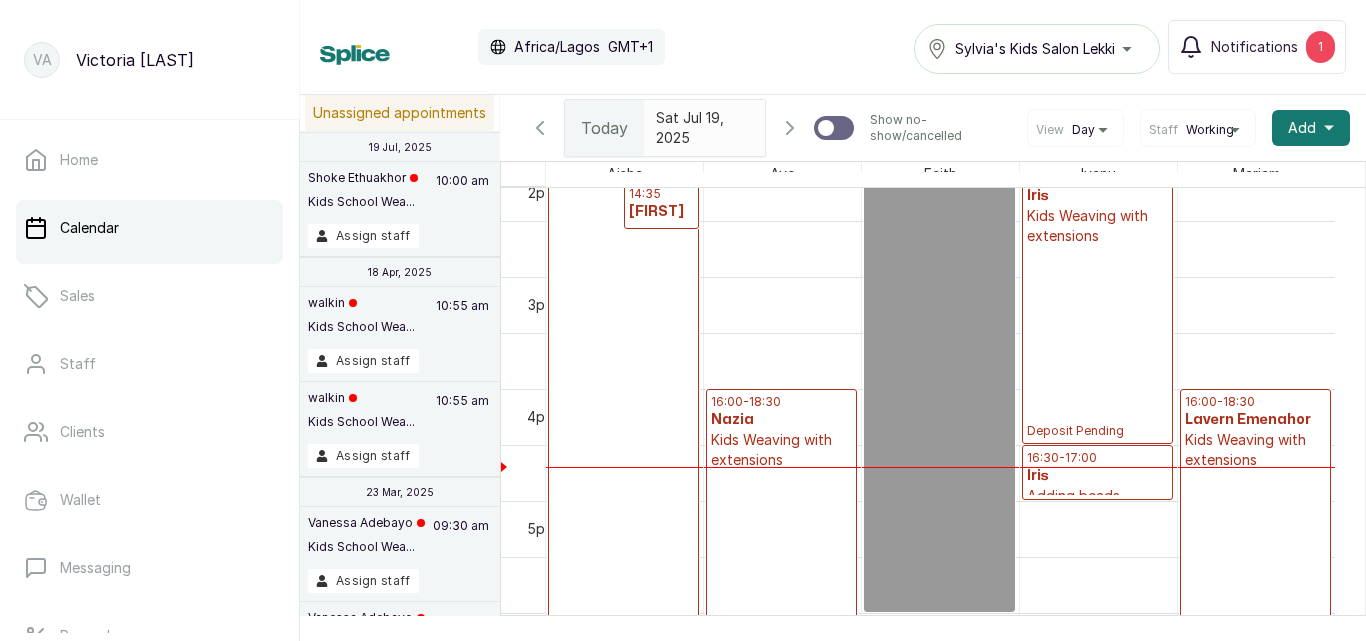 type on "yyyy-MM-dd" 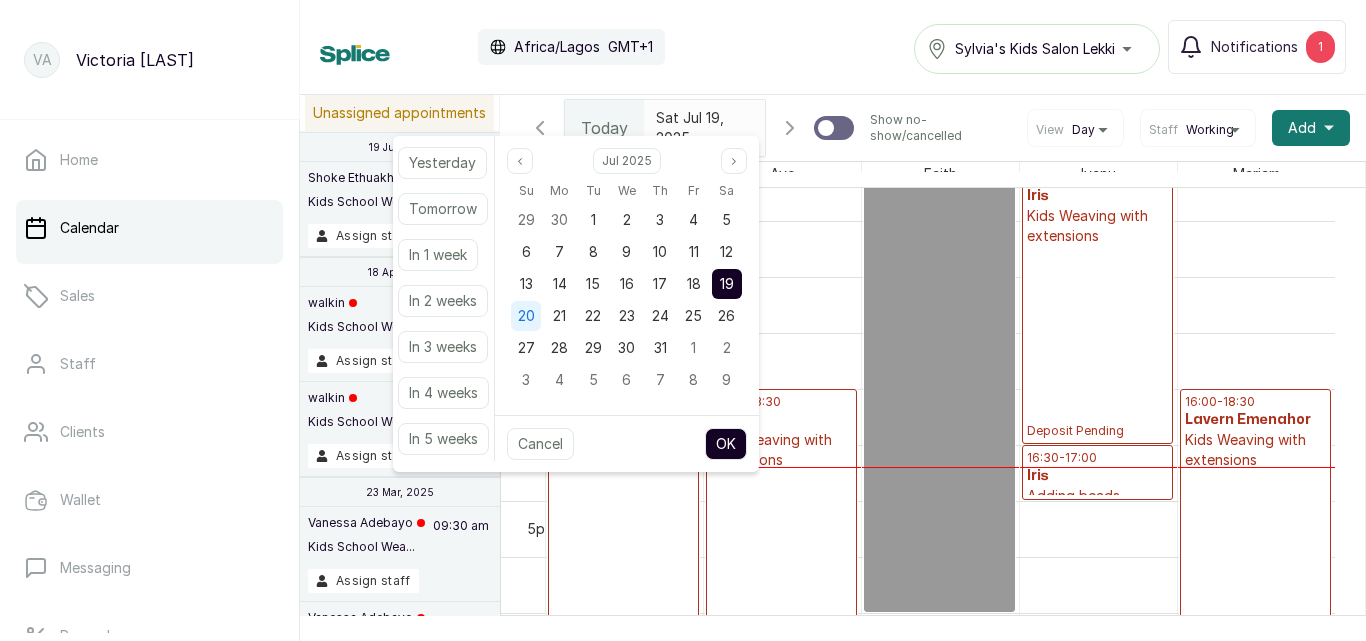 click on "20" at bounding box center (526, 315) 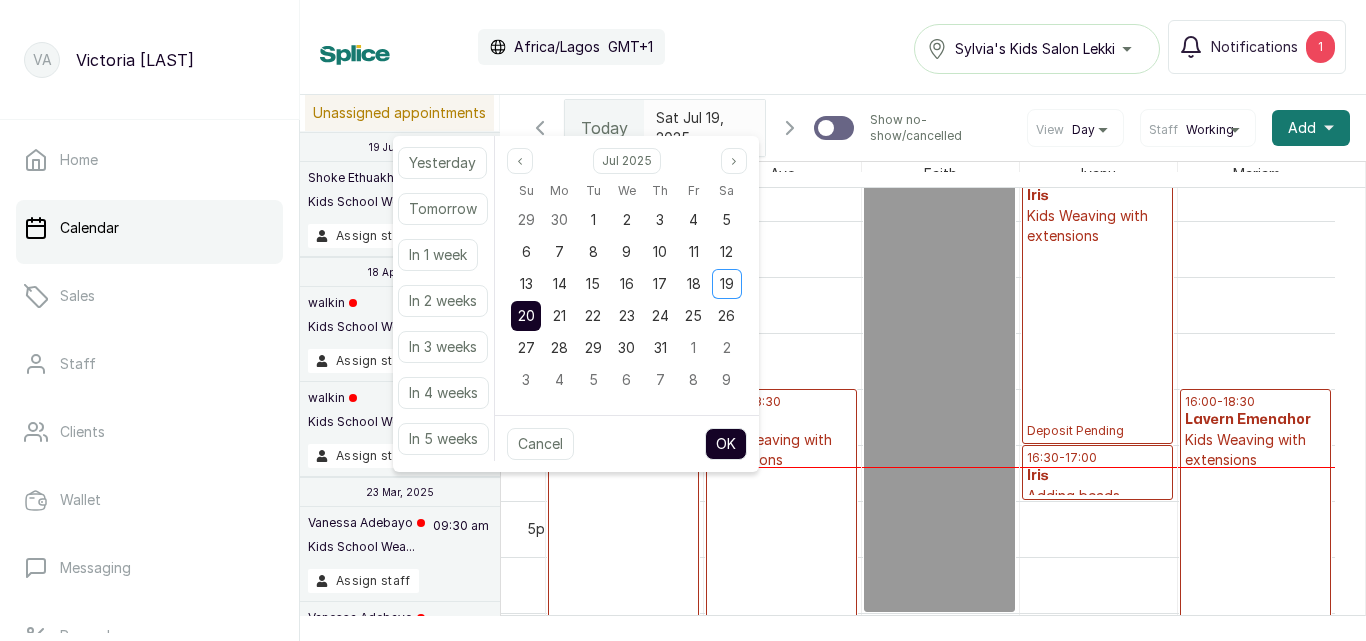 click on "OK" at bounding box center [726, 444] 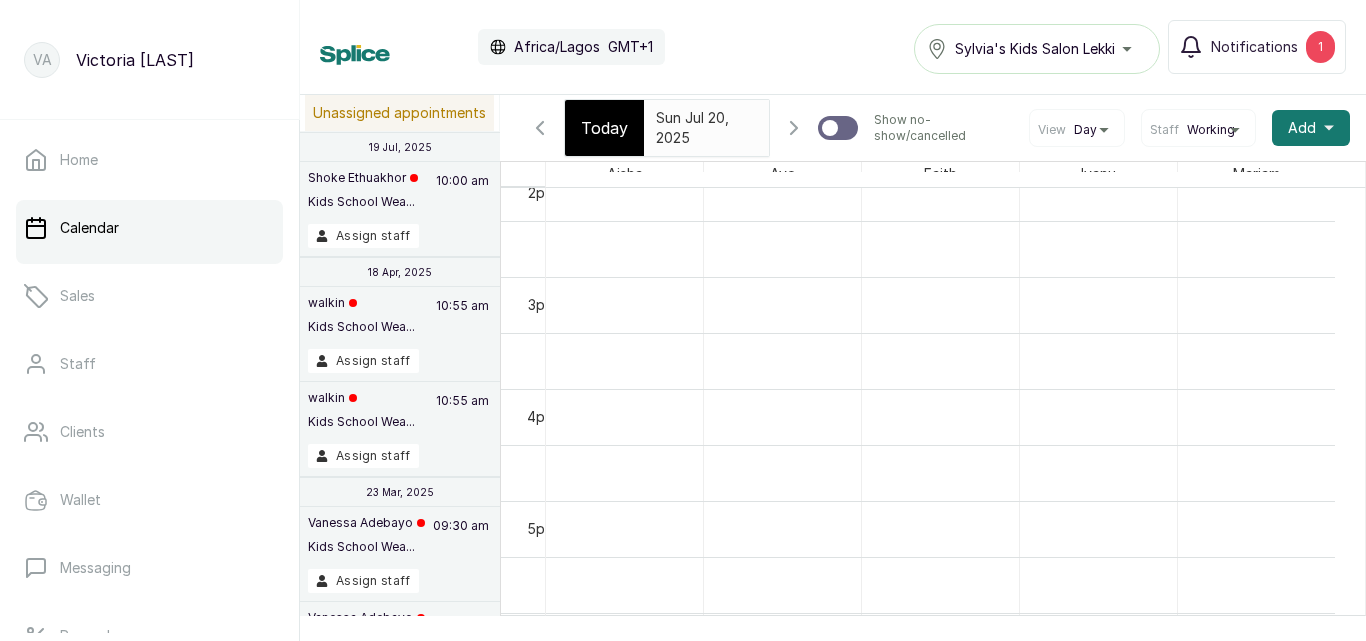 type on "2025-07-20" 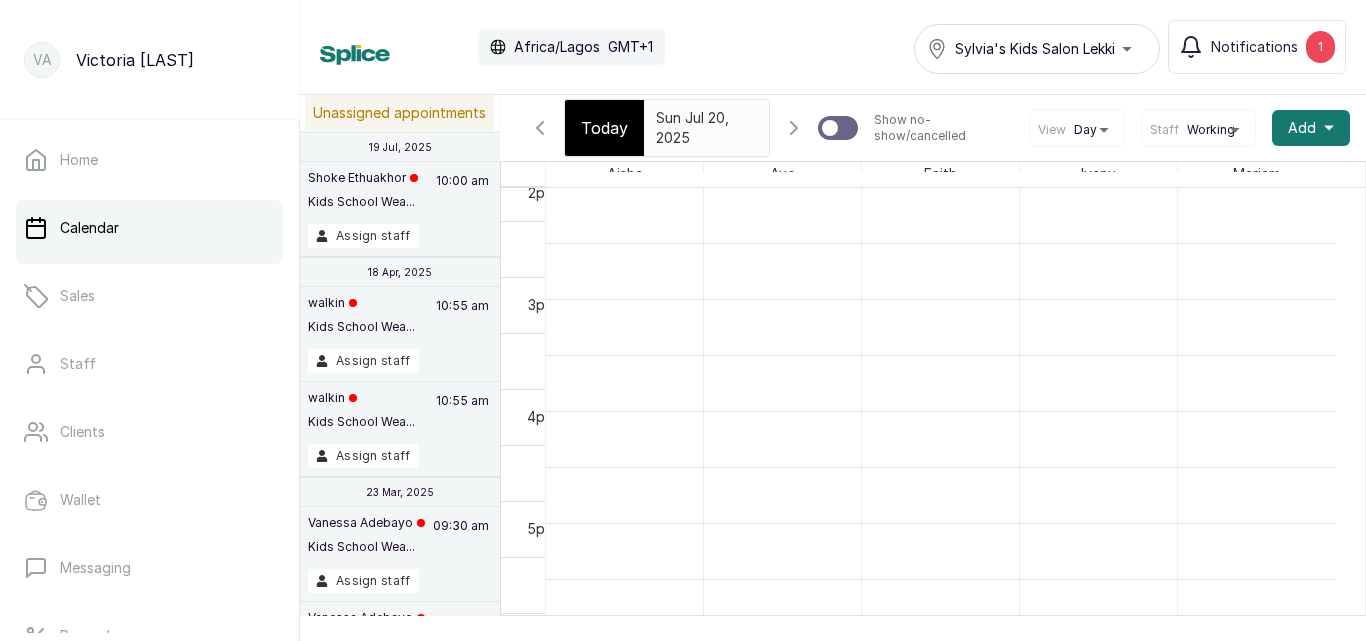 scroll, scrollTop: 673, scrollLeft: 0, axis: vertical 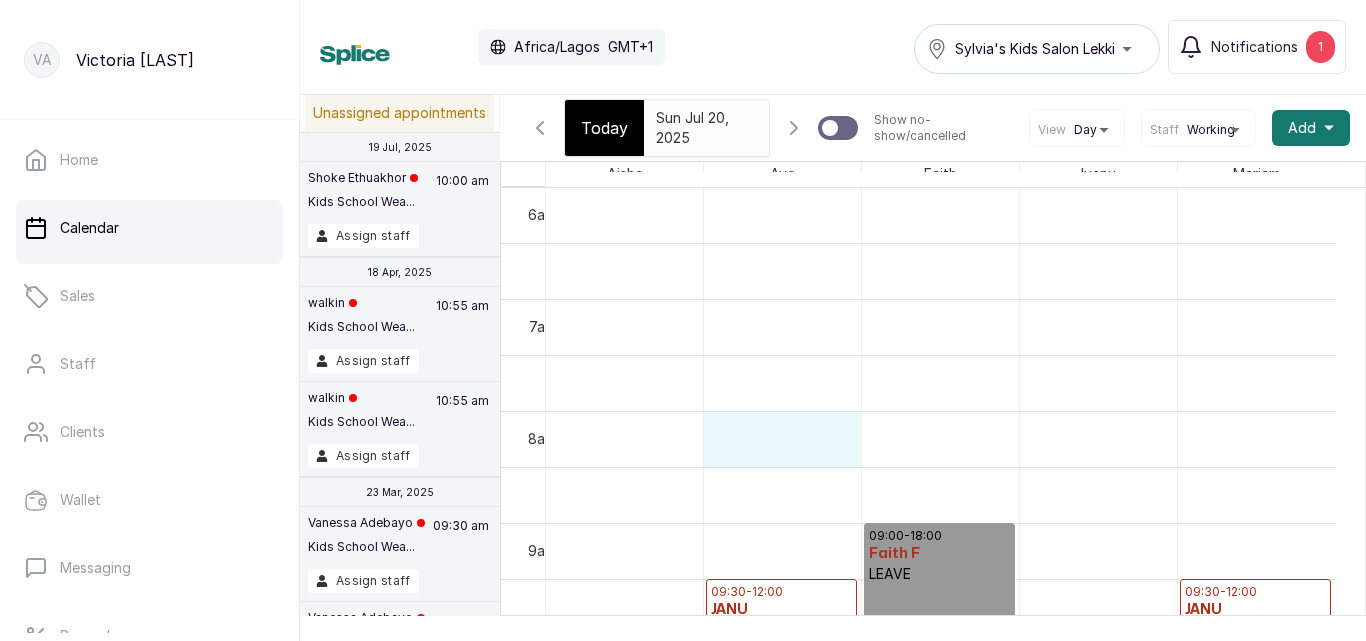 drag, startPoint x: 731, startPoint y: 436, endPoint x: 1191, endPoint y: 446, distance: 460.10867 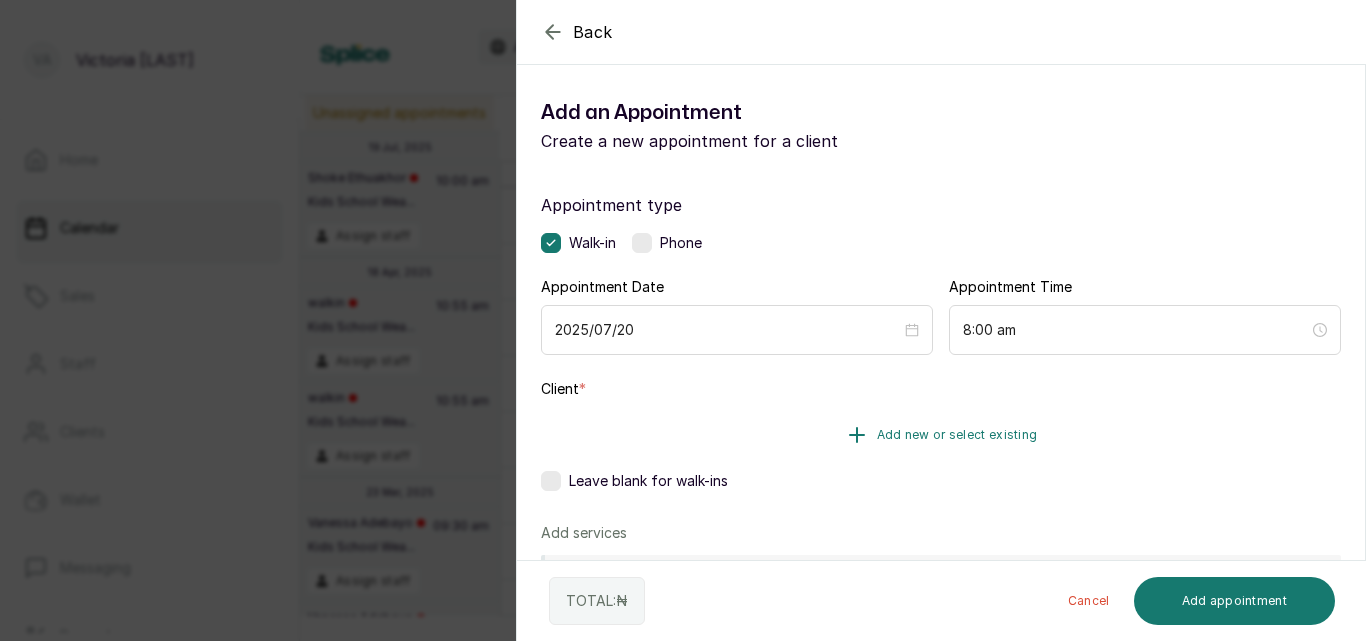 scroll, scrollTop: 0, scrollLeft: 0, axis: both 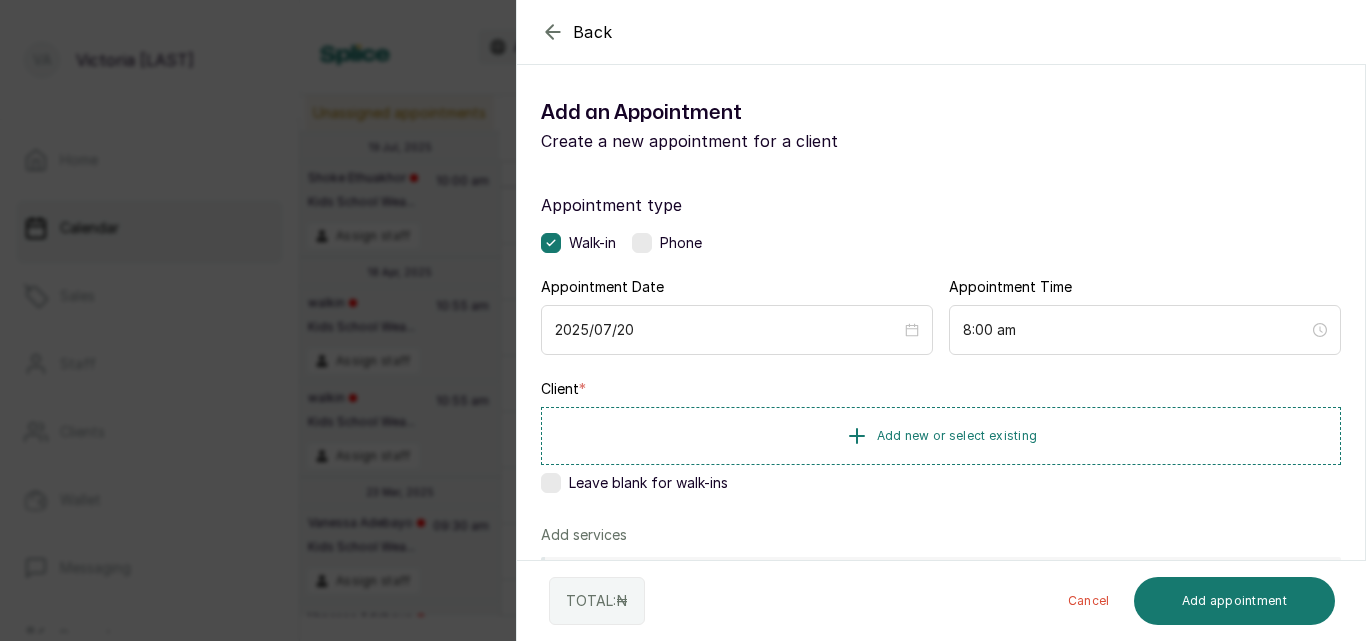 click 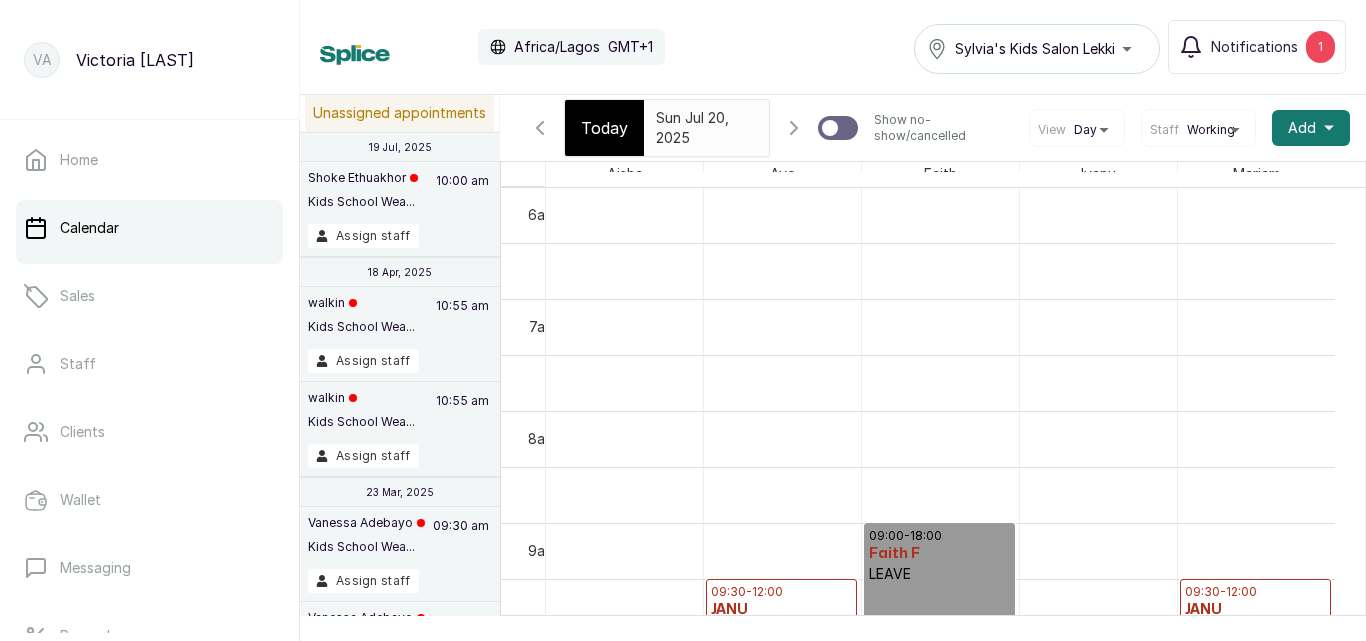 scroll, scrollTop: 0, scrollLeft: 10, axis: horizontal 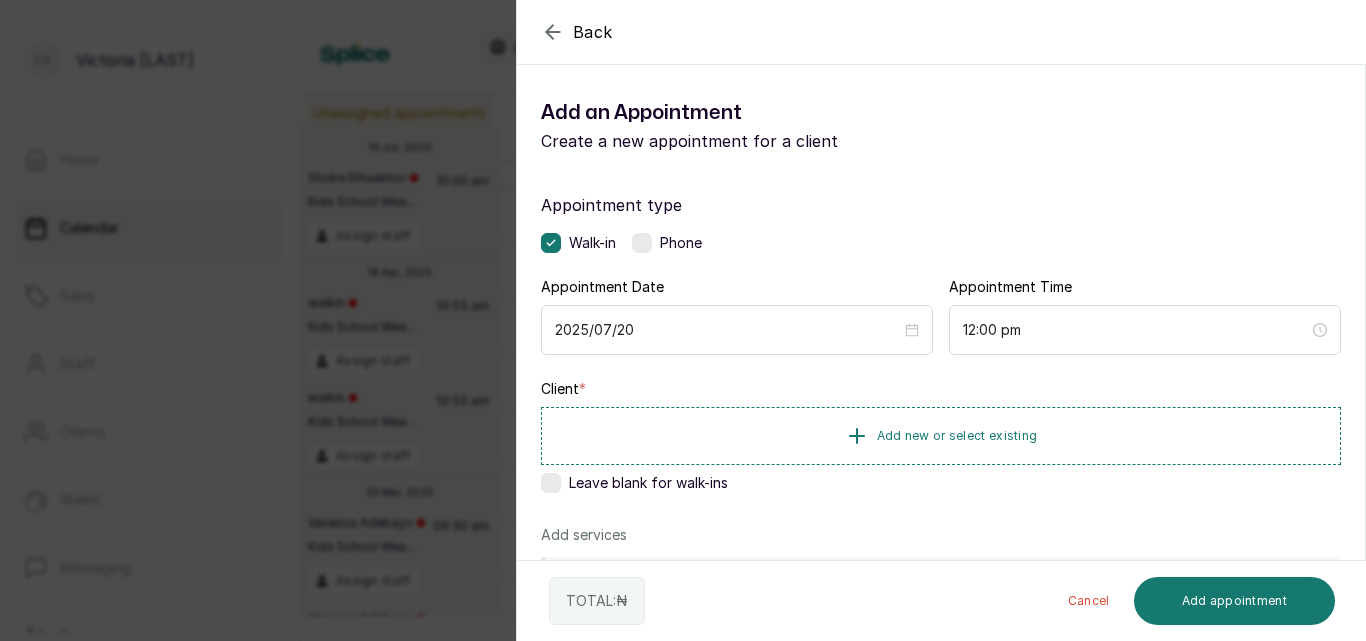 click 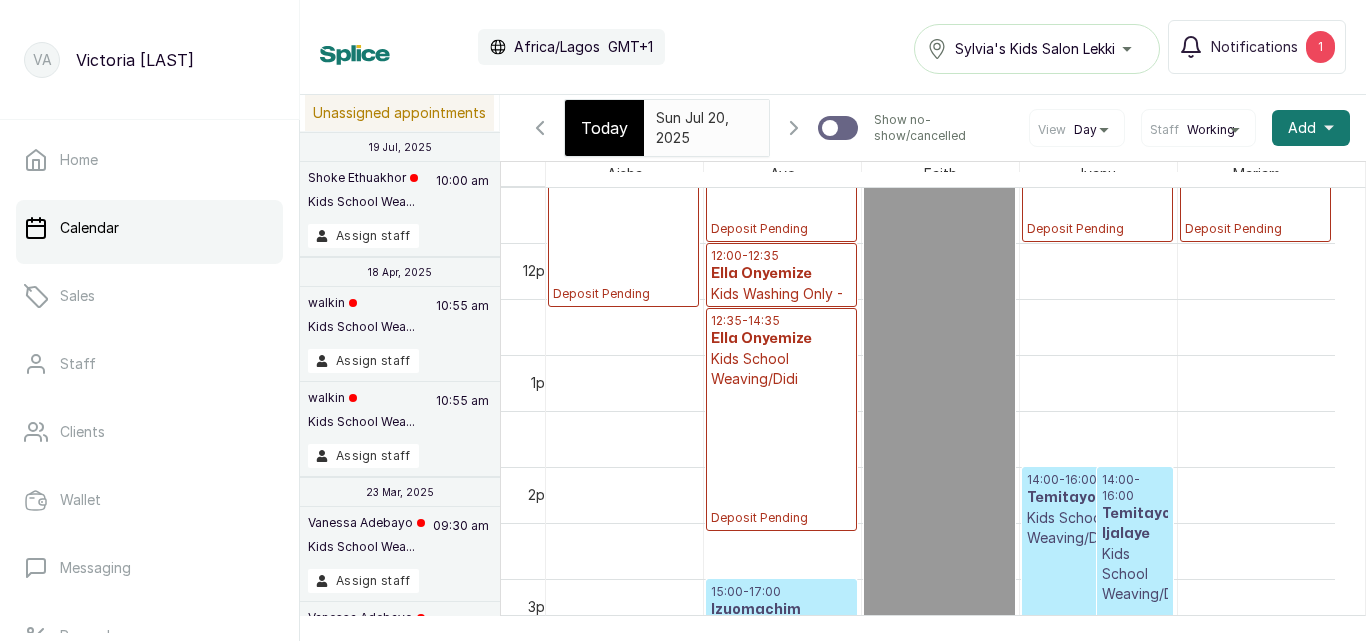 scroll, scrollTop: 0, scrollLeft: 10, axis: horizontal 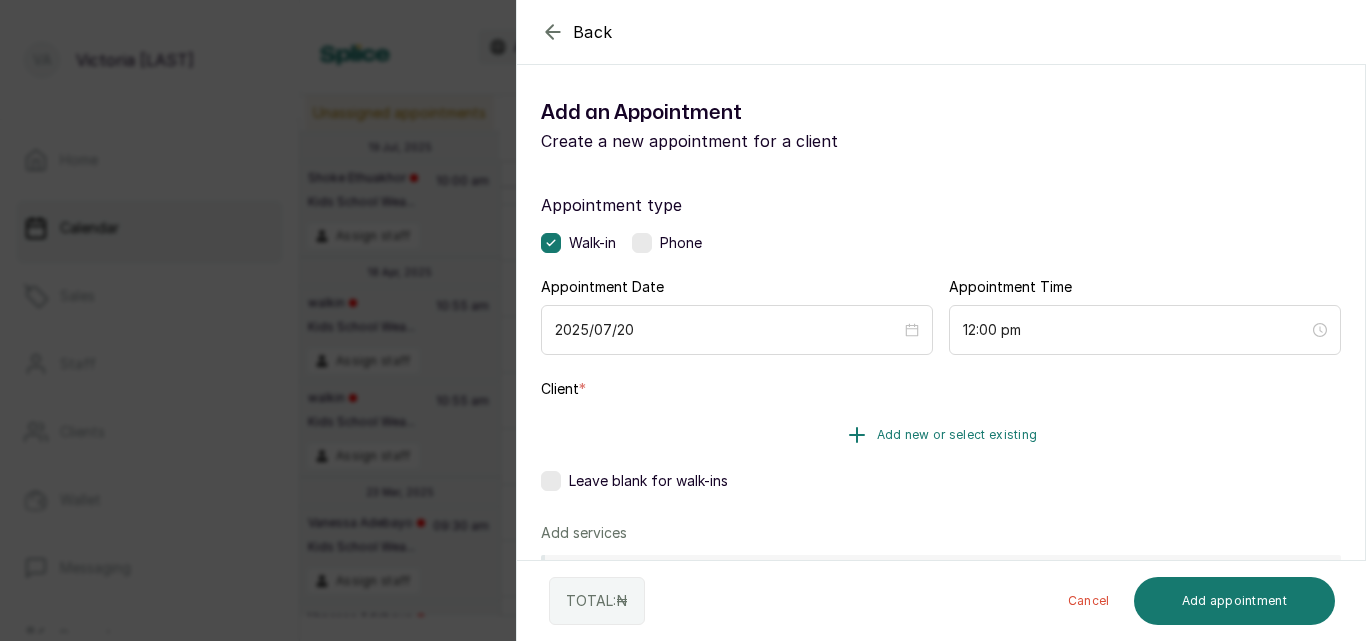 click on "Add new or select existing" at bounding box center (957, 435) 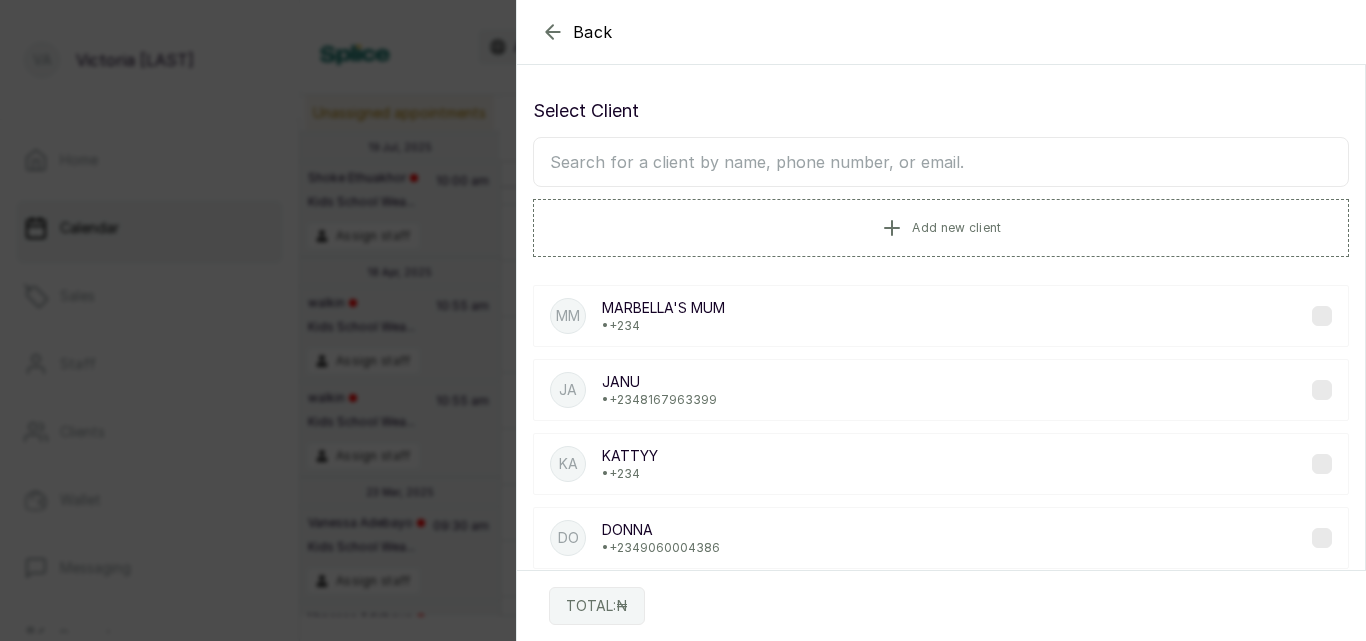 click at bounding box center [941, 162] 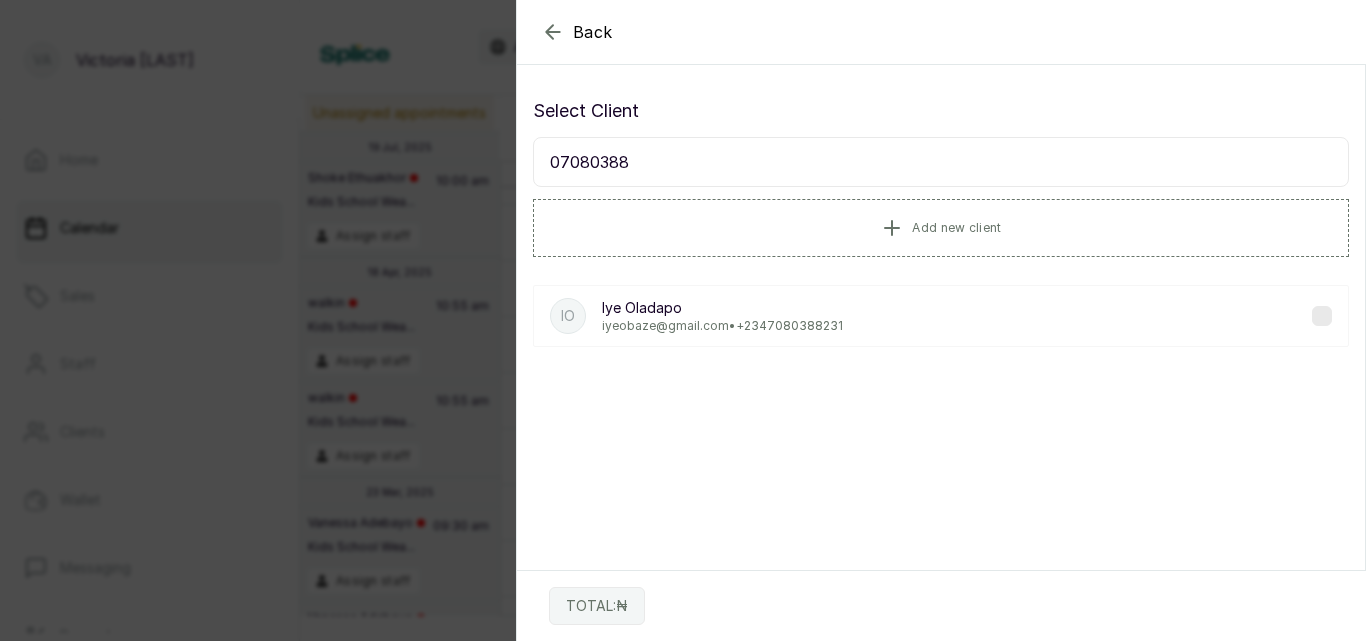 type on "07080388" 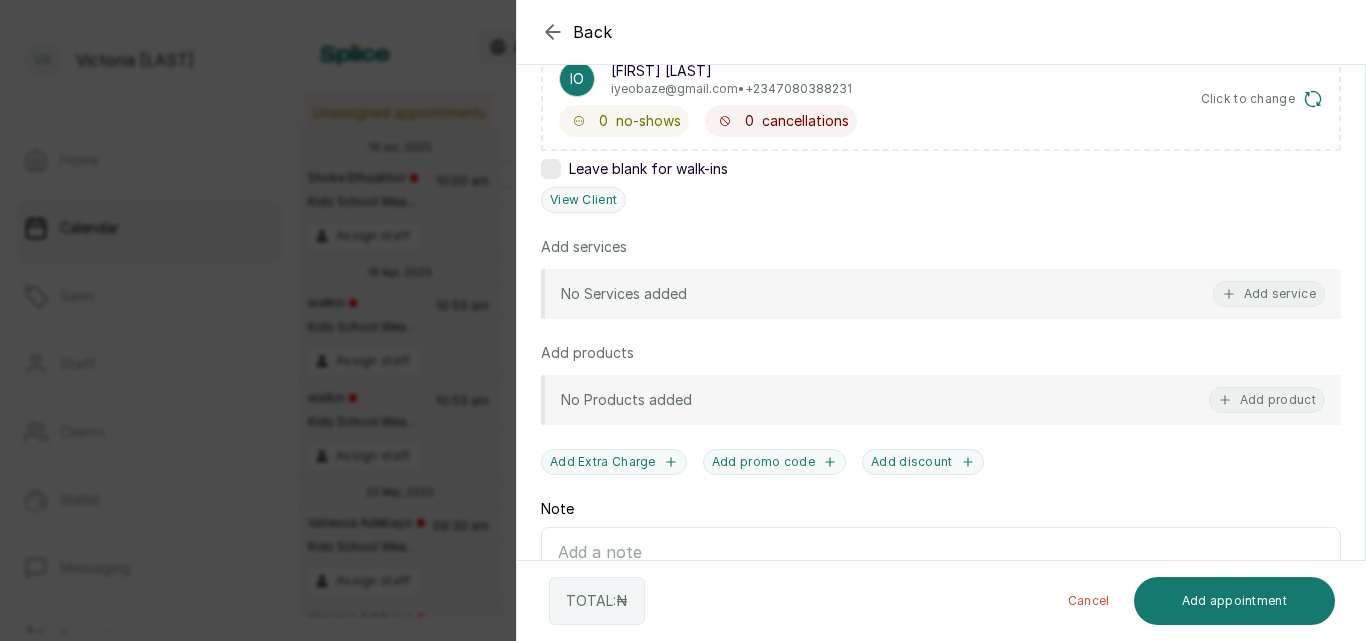 scroll, scrollTop: 365, scrollLeft: 0, axis: vertical 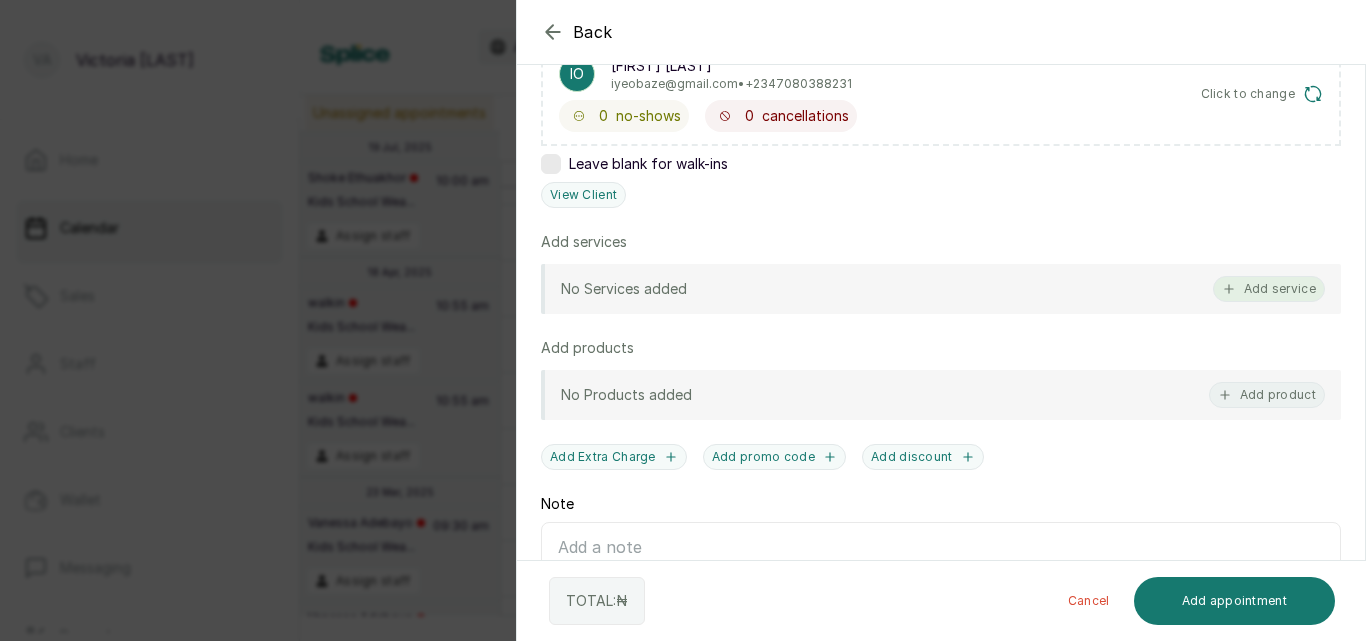 click on "Add service" at bounding box center (1269, 289) 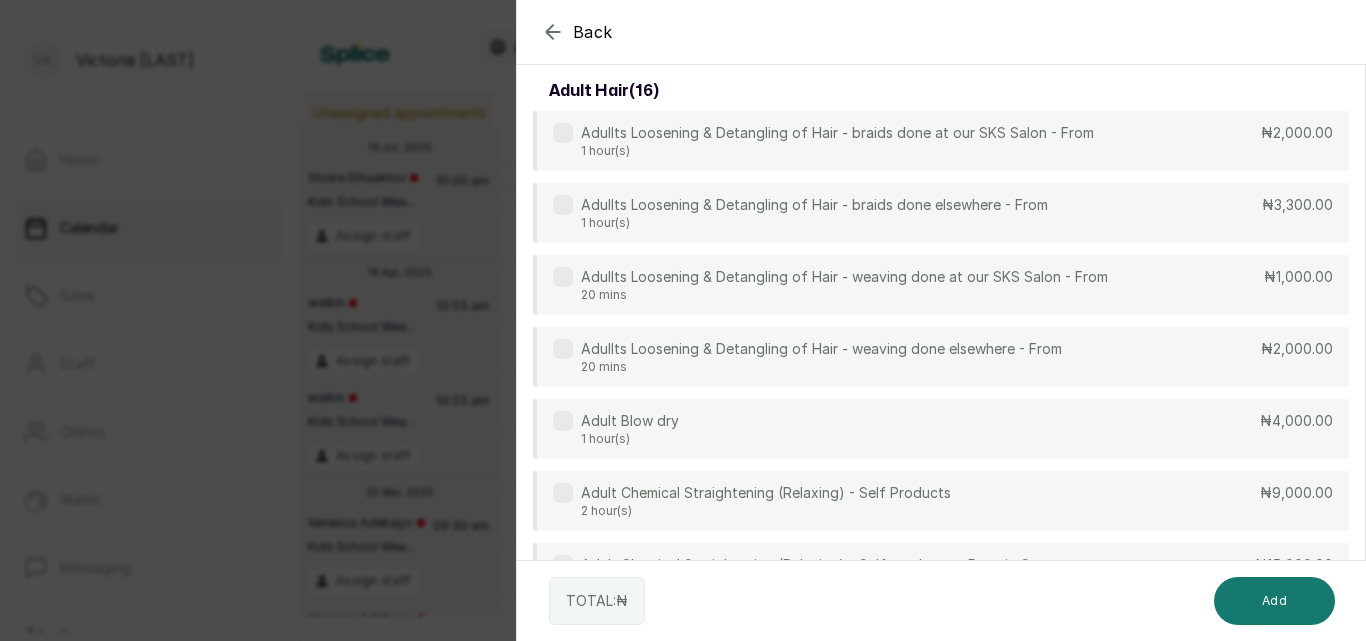 scroll, scrollTop: 80, scrollLeft: 0, axis: vertical 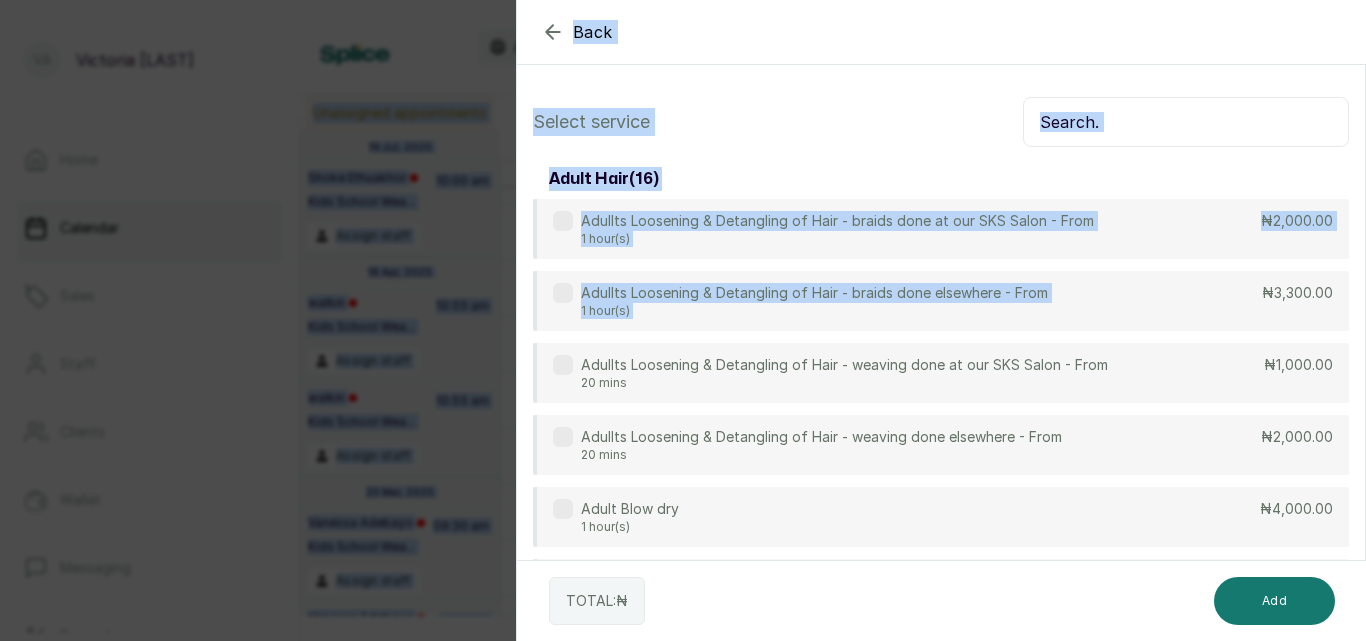 drag, startPoint x: 1237, startPoint y: 201, endPoint x: 1228, endPoint y: -19, distance: 220.18402 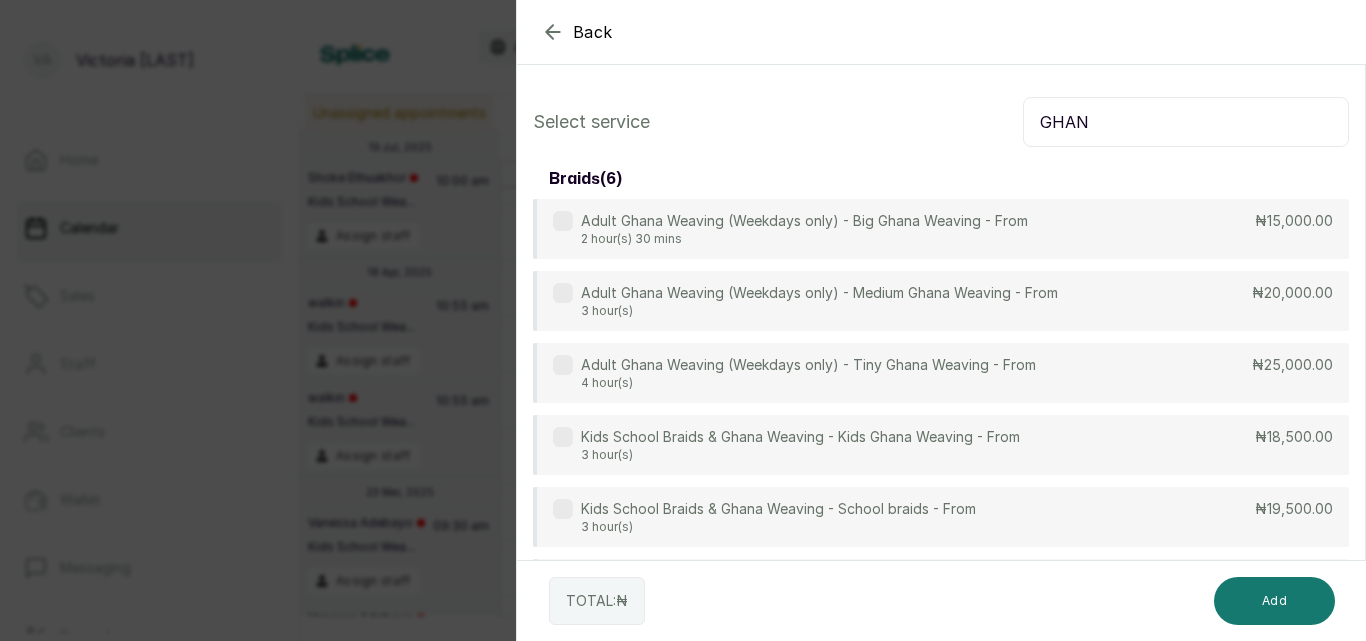 type on "GHAN" 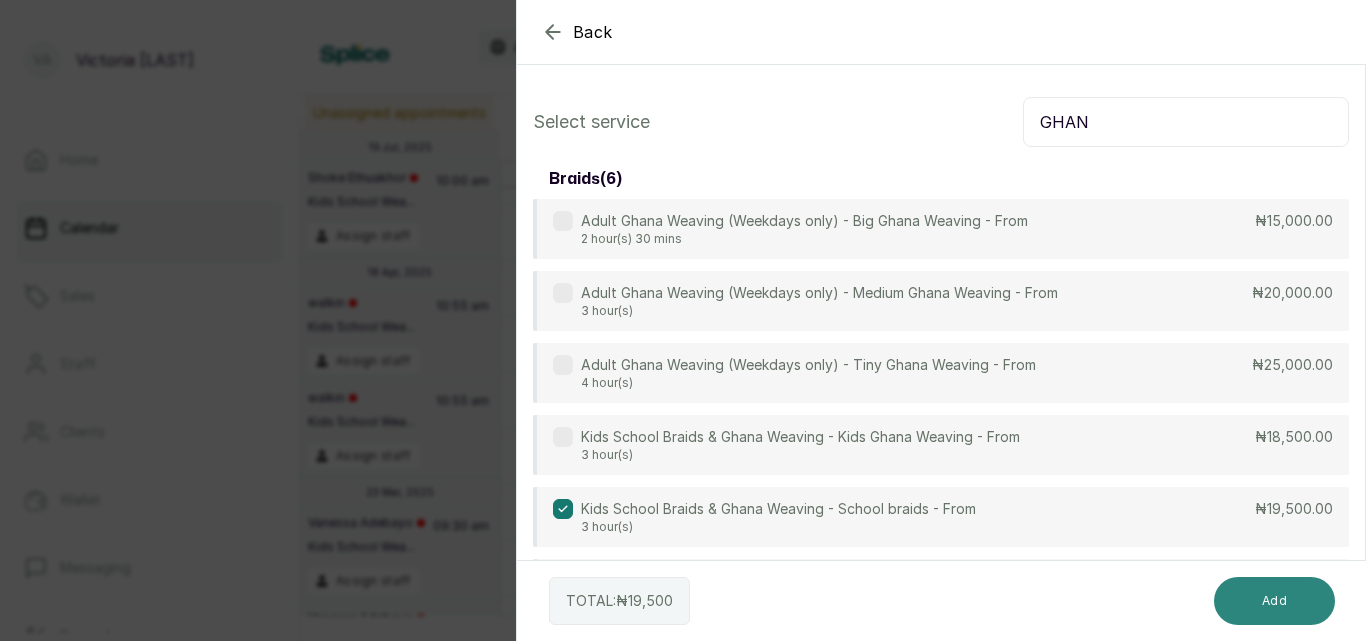 click on "Add" at bounding box center [1274, 601] 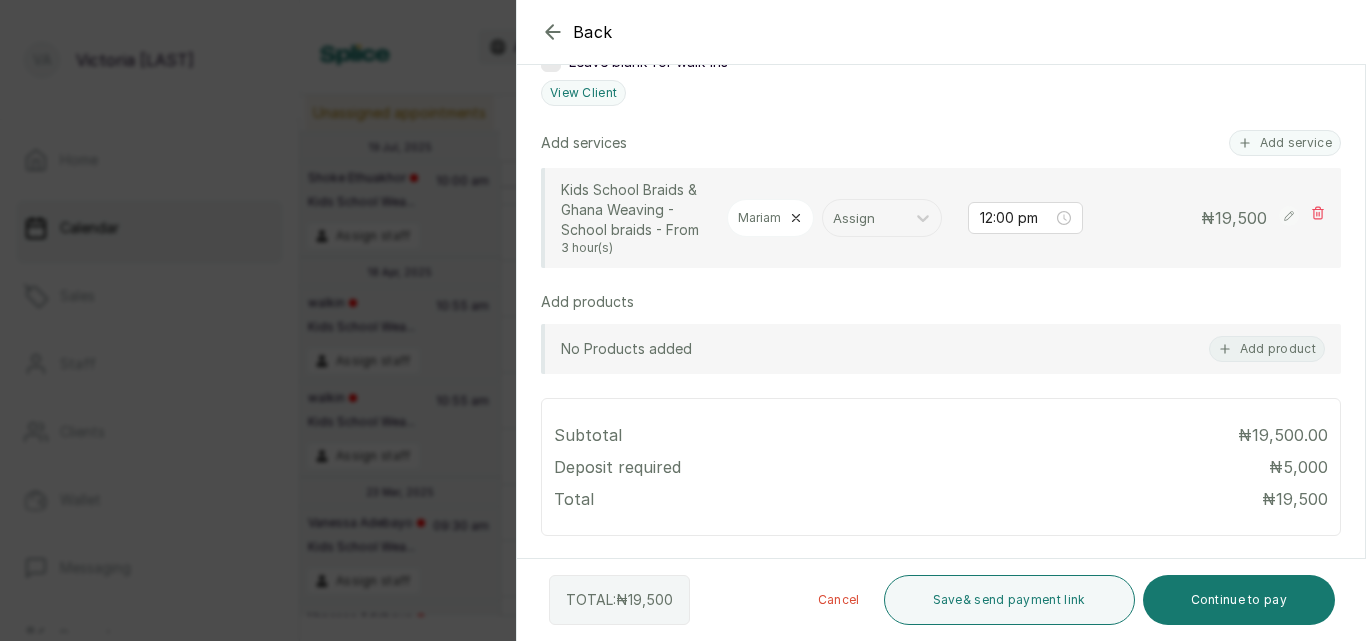 scroll, scrollTop: 499, scrollLeft: 0, axis: vertical 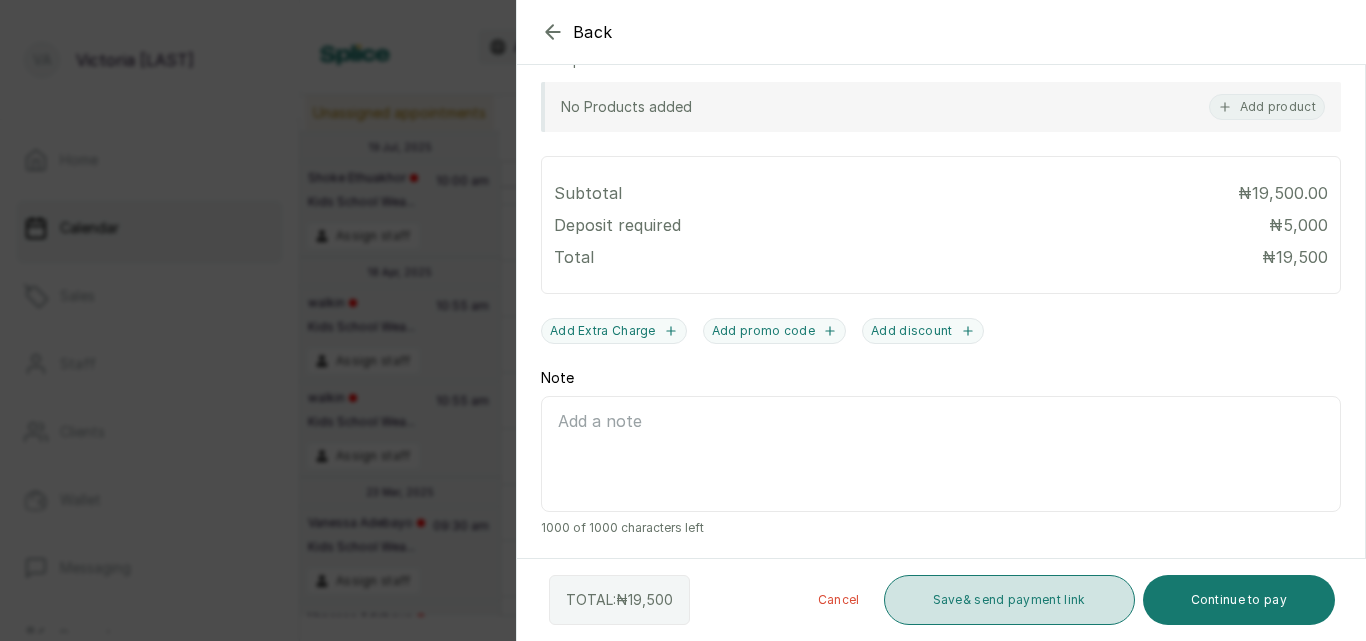 click on "Save  & send payment link" at bounding box center (1009, 600) 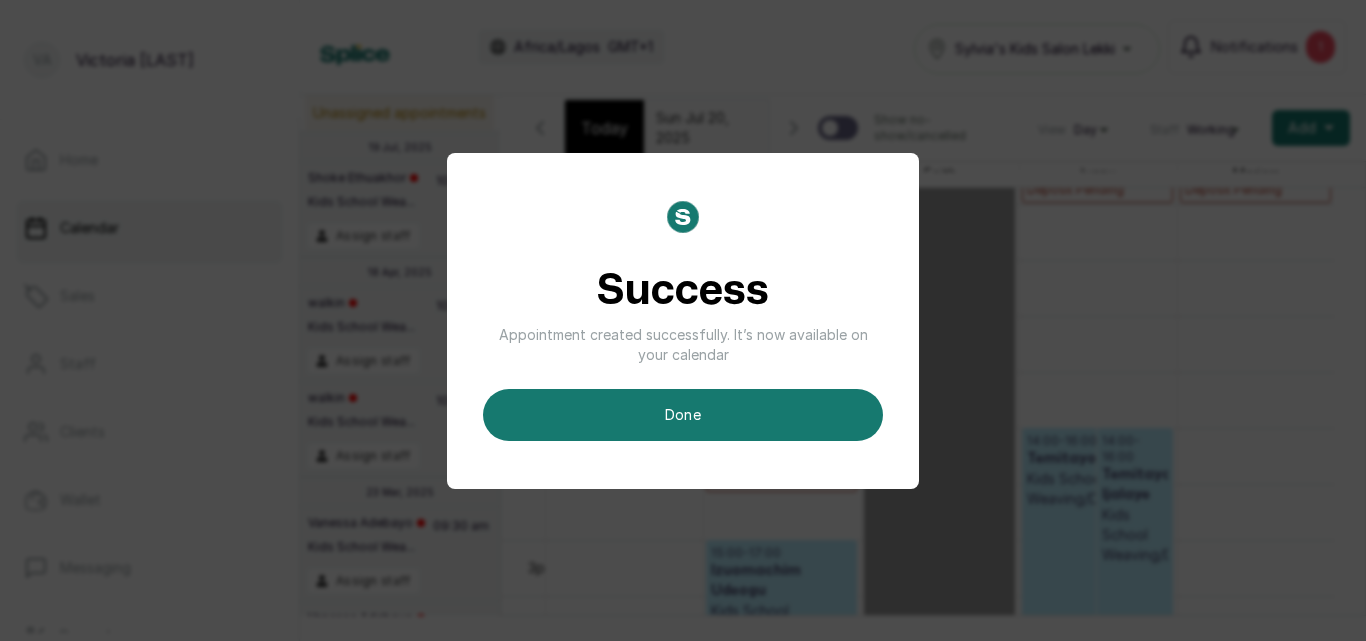 scroll, scrollTop: 0, scrollLeft: 10, axis: horizontal 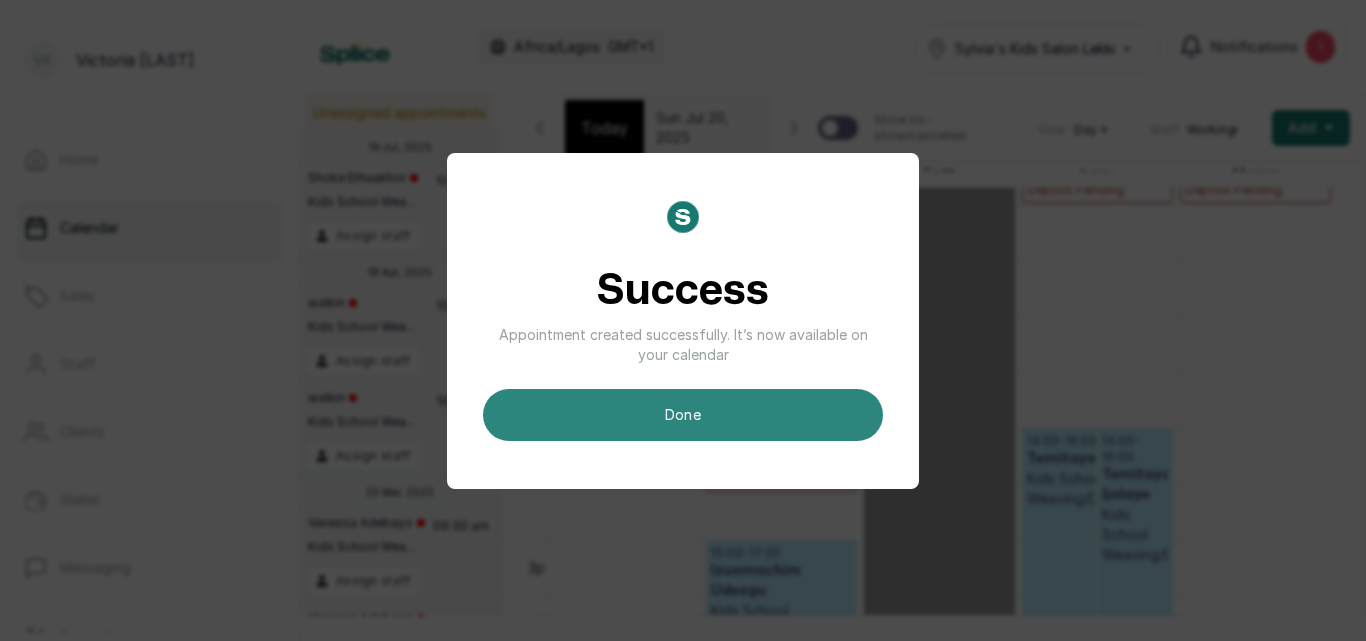 click on "done" at bounding box center (683, 415) 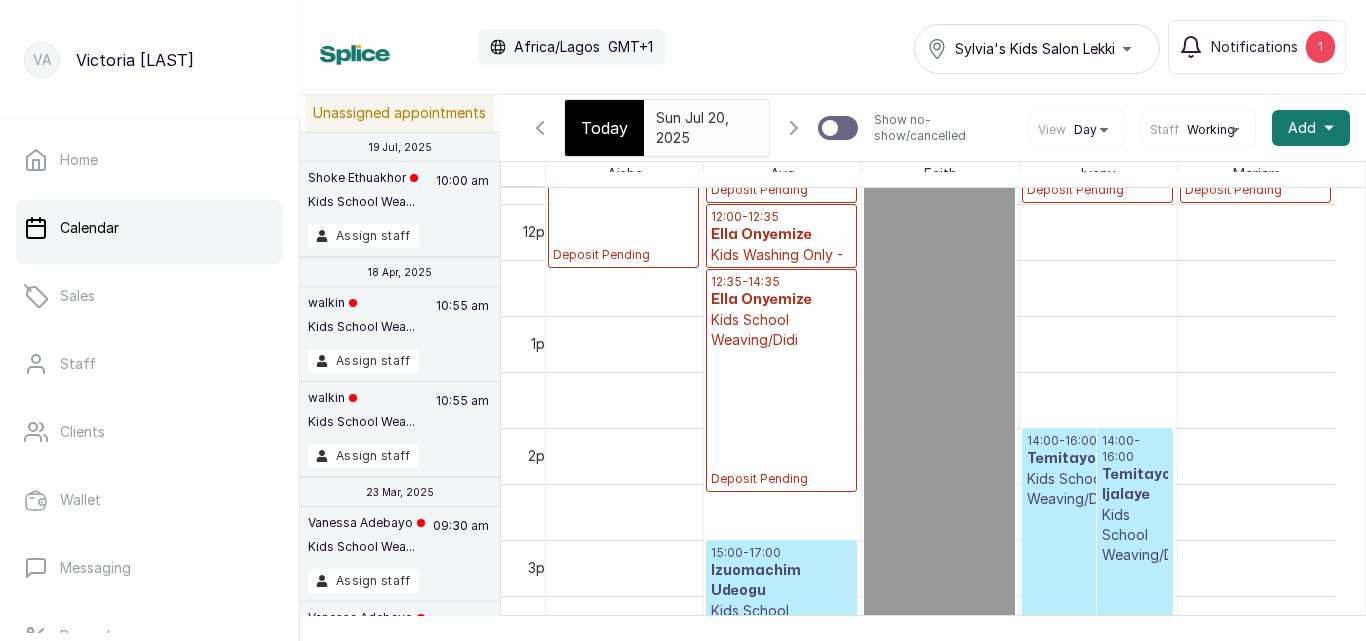 scroll, scrollTop: 1154, scrollLeft: 0, axis: vertical 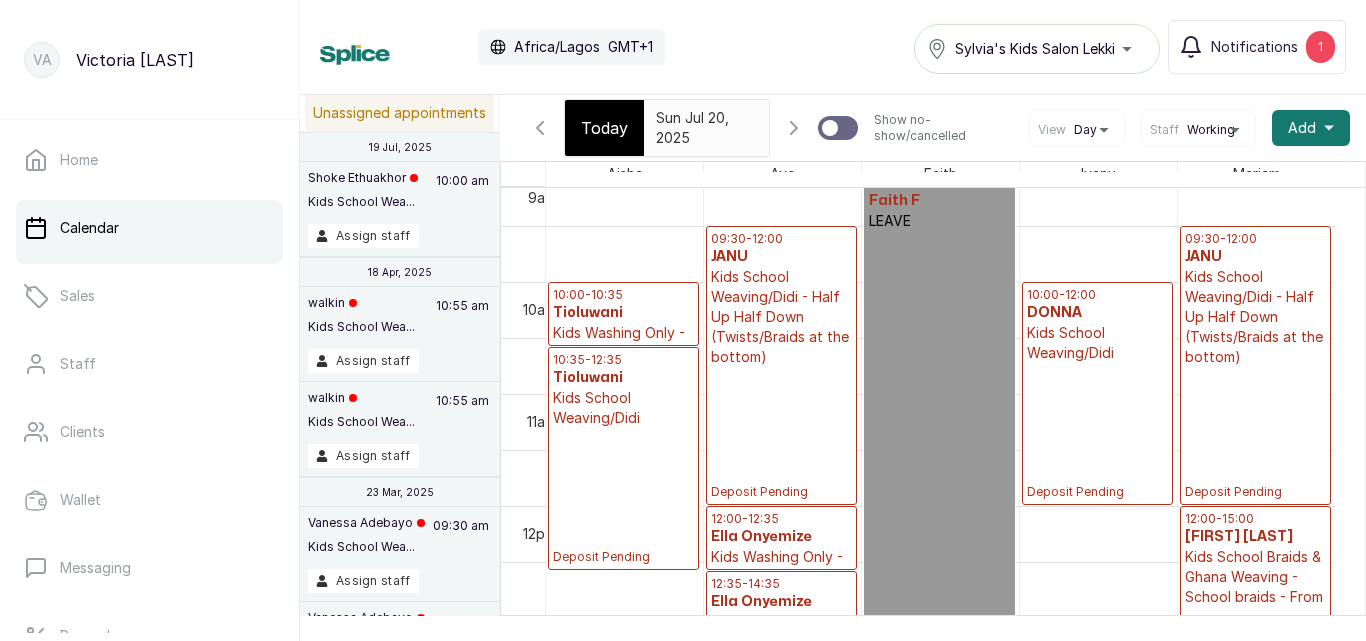 click on "Today" at bounding box center (604, 128) 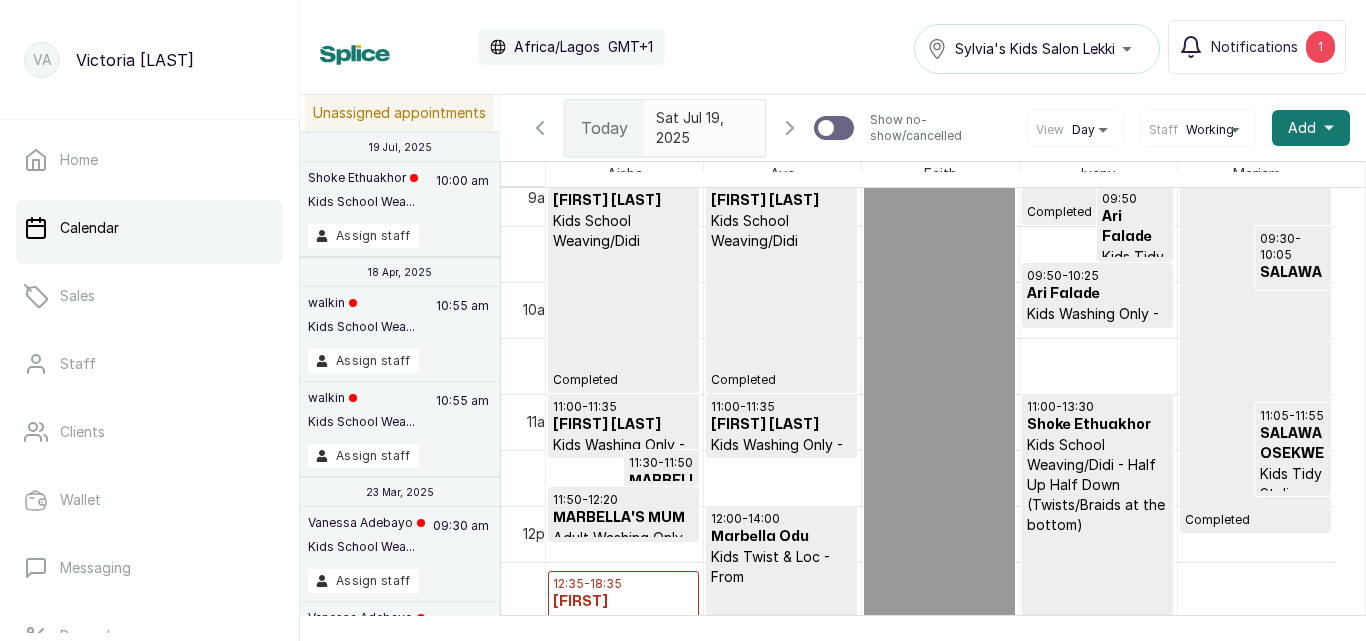 scroll, scrollTop: 673, scrollLeft: 0, axis: vertical 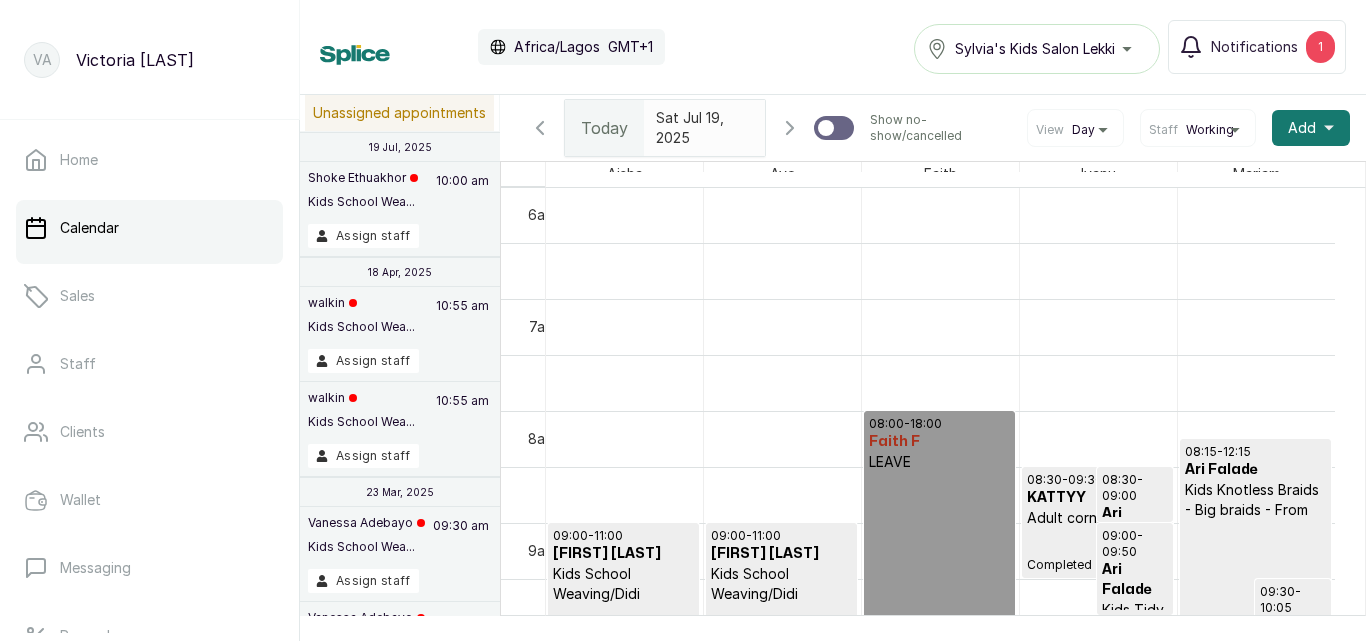 click on "Today" at bounding box center [604, 128] 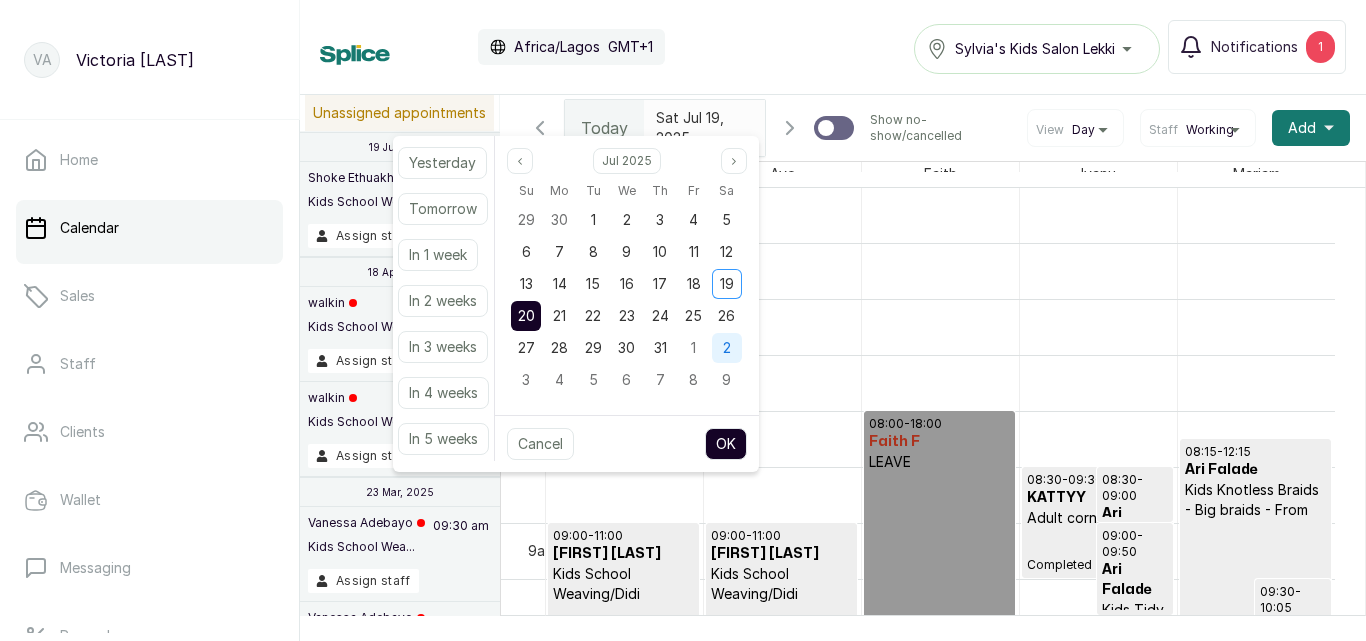 click on "2" at bounding box center (727, 348) 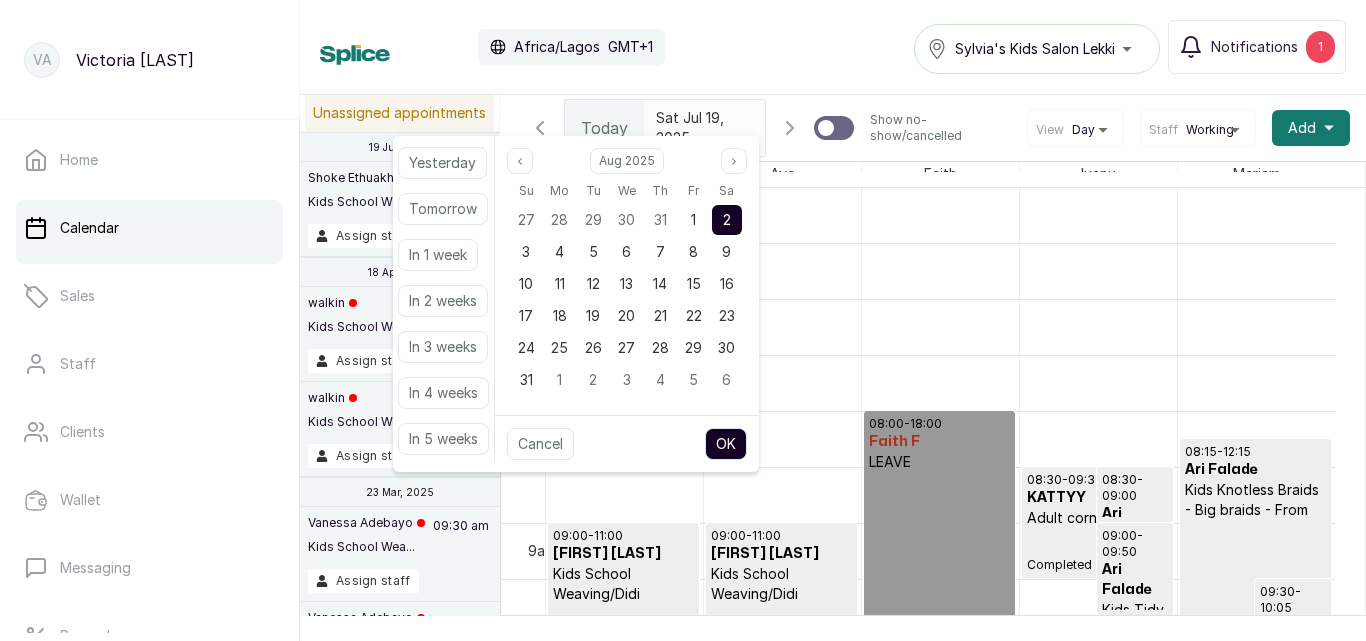 click on "OK" at bounding box center (726, 444) 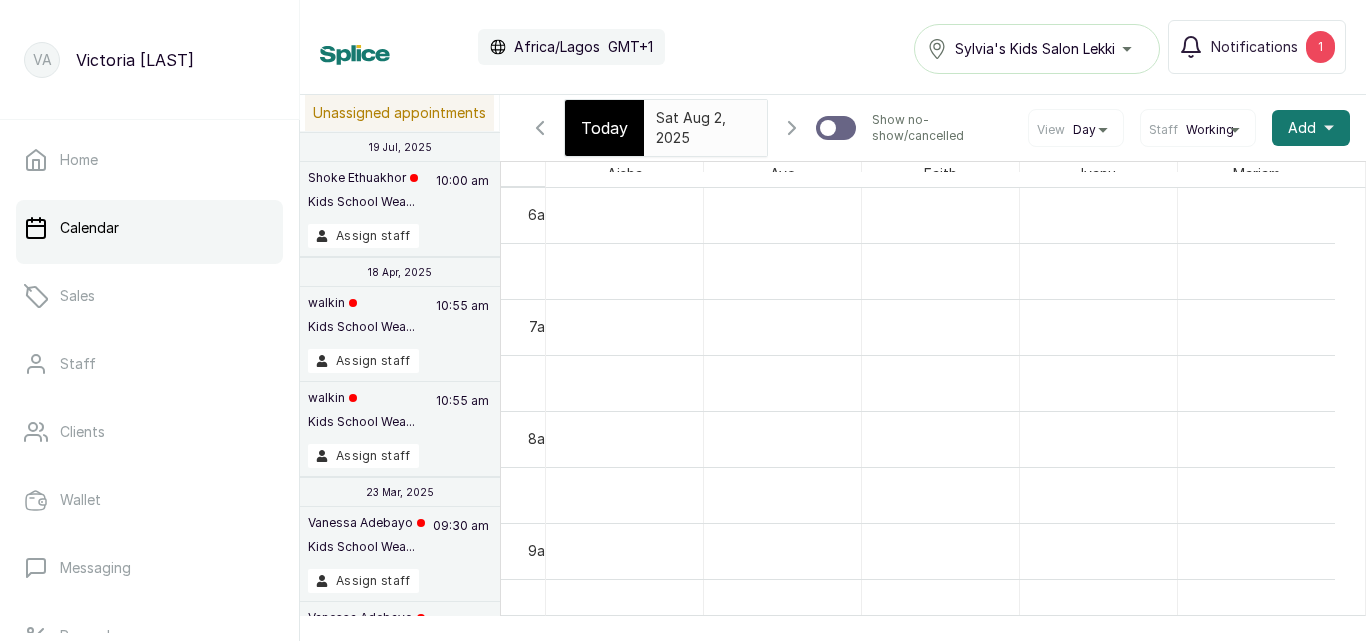 scroll, scrollTop: 0, scrollLeft: 14, axis: horizontal 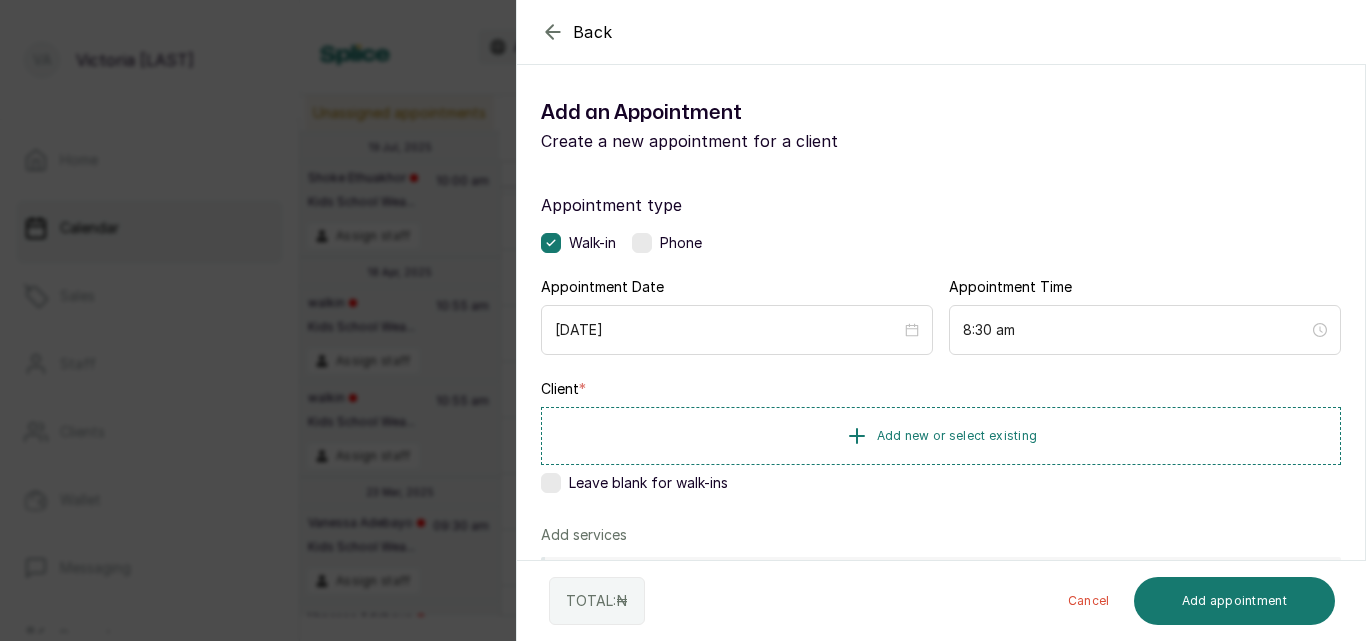 click 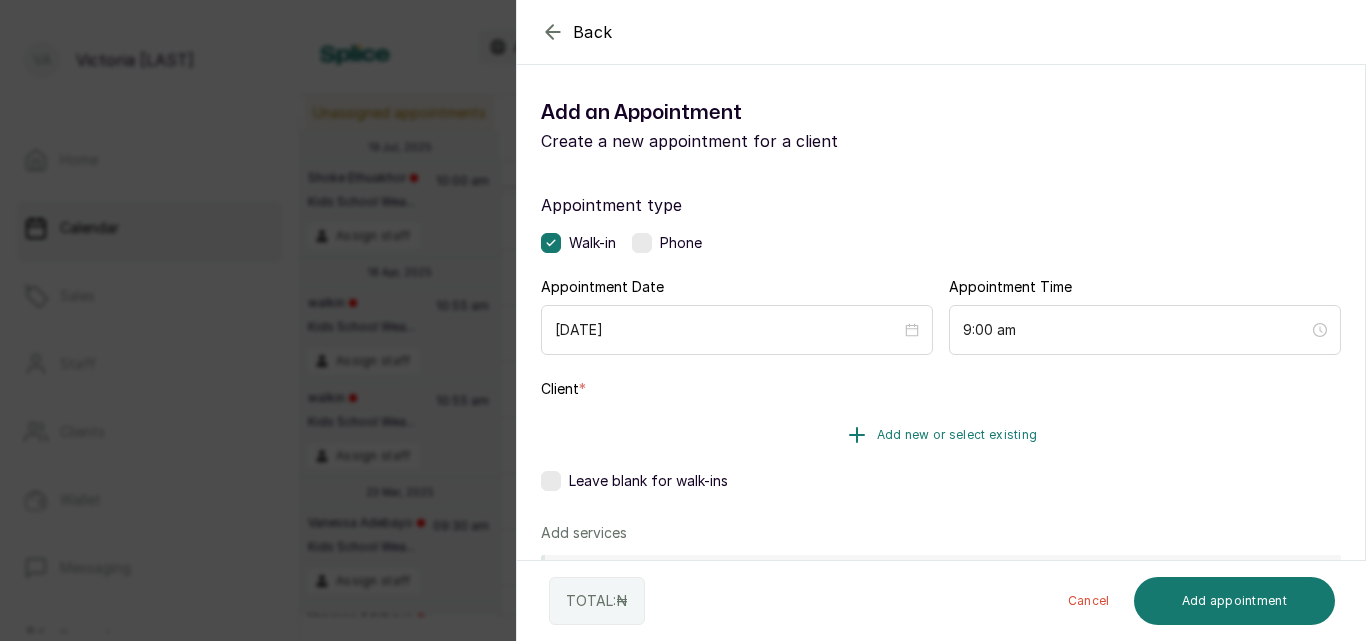 click on "Add new or select existing" at bounding box center [941, 435] 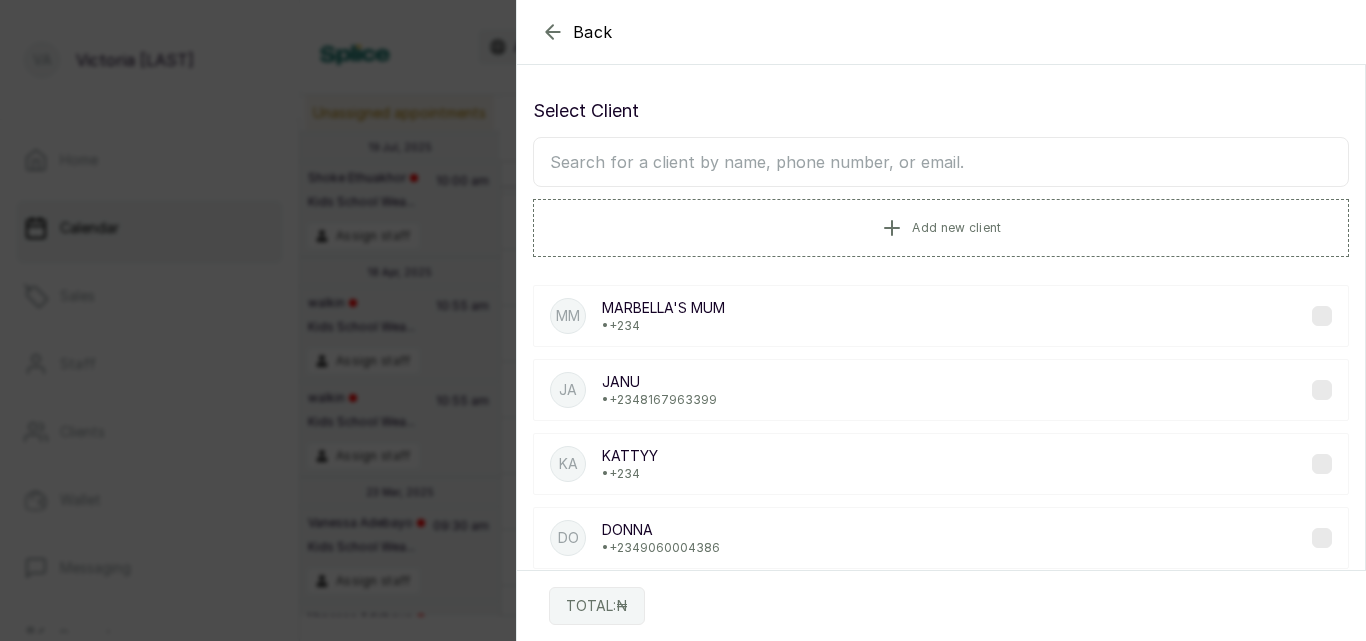 click at bounding box center (941, 162) 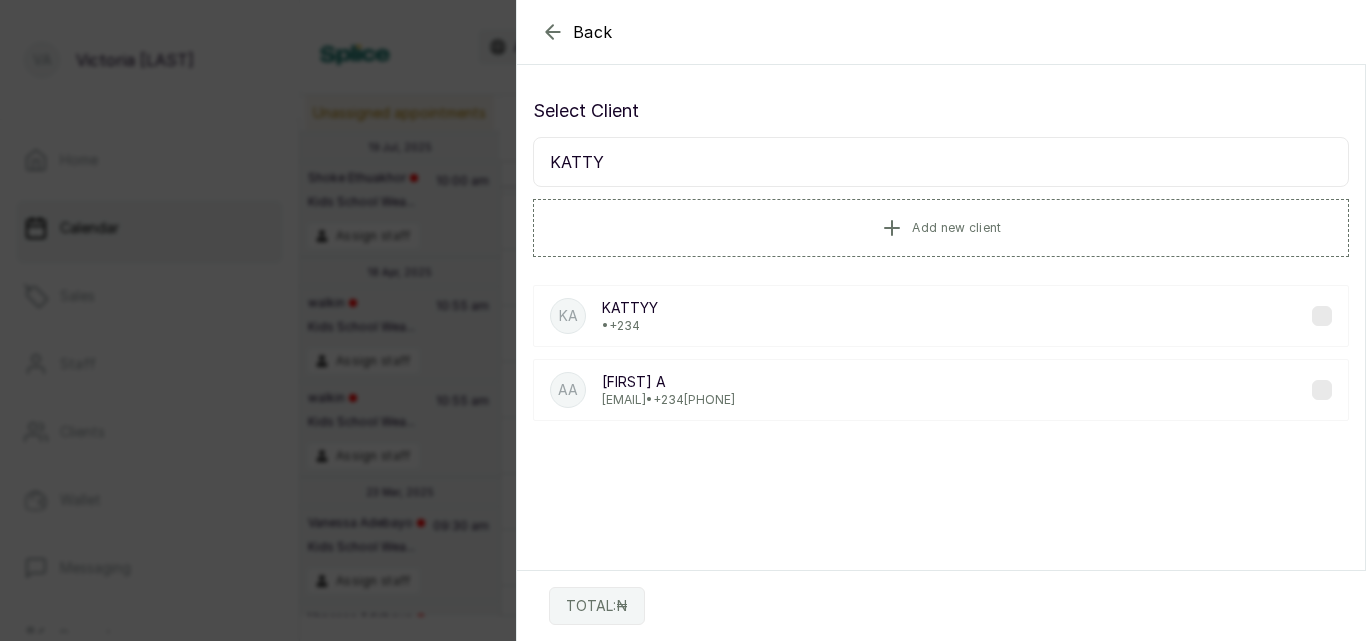 click on "KATTY" at bounding box center (941, 162) 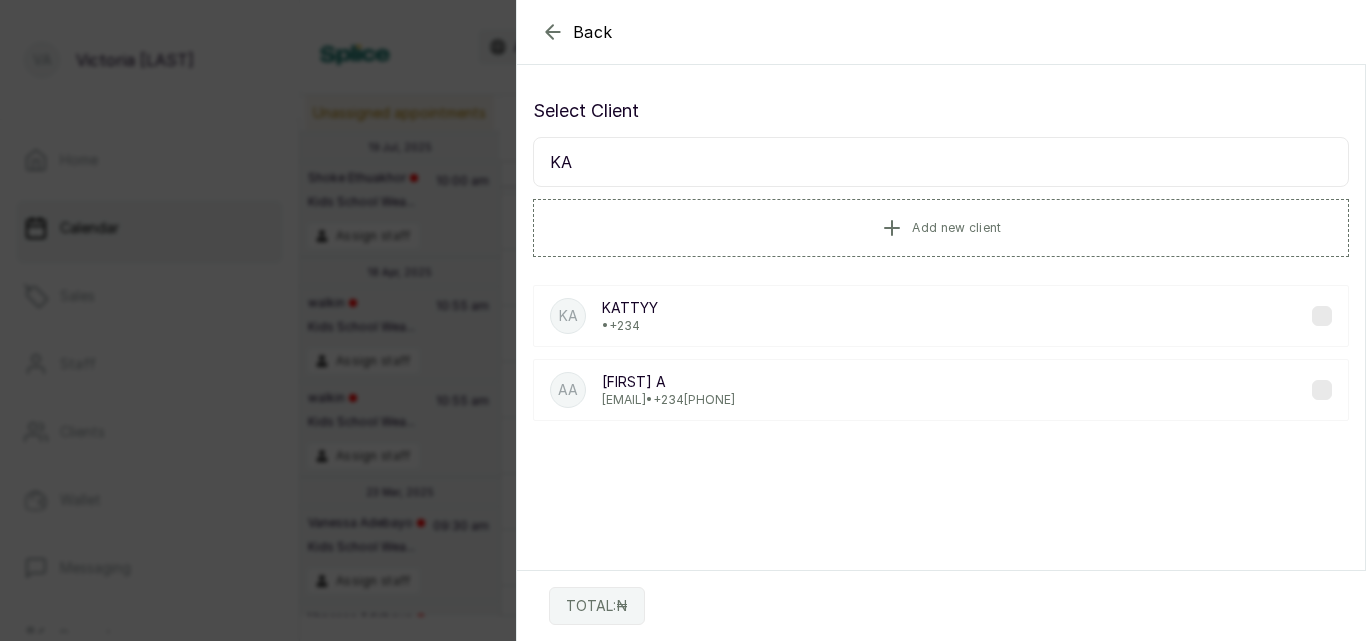 type on "K" 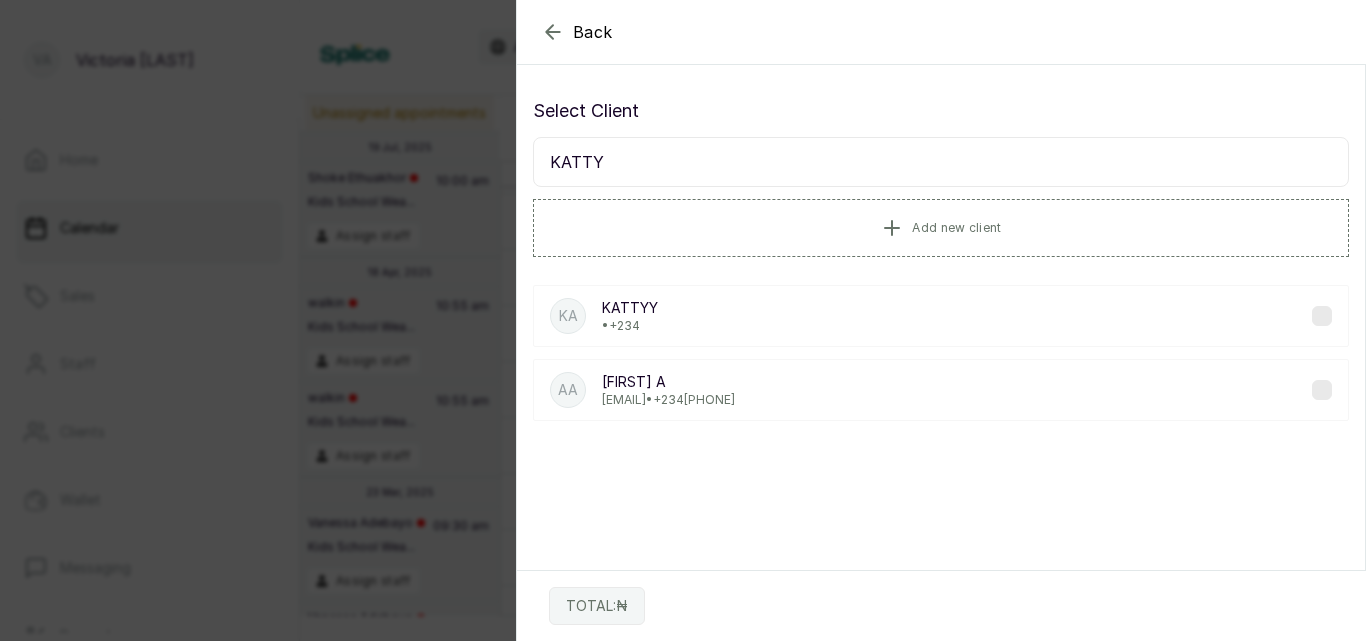 type on "KATTY" 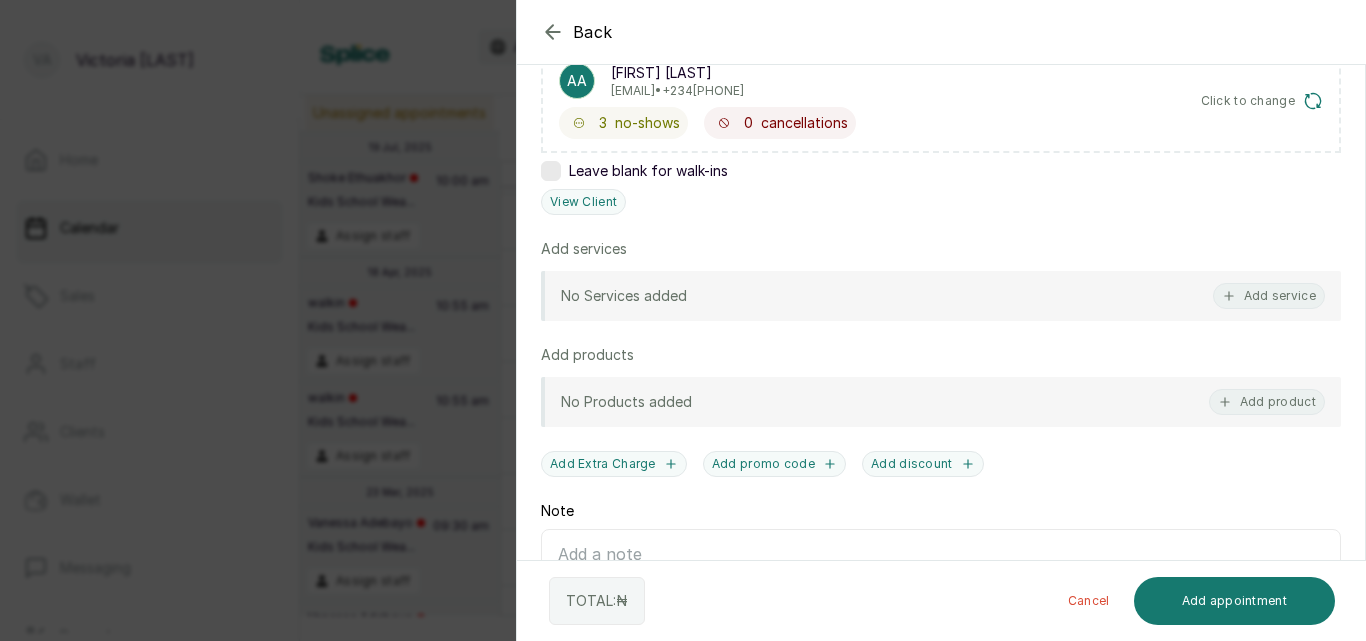 scroll, scrollTop: 360, scrollLeft: 0, axis: vertical 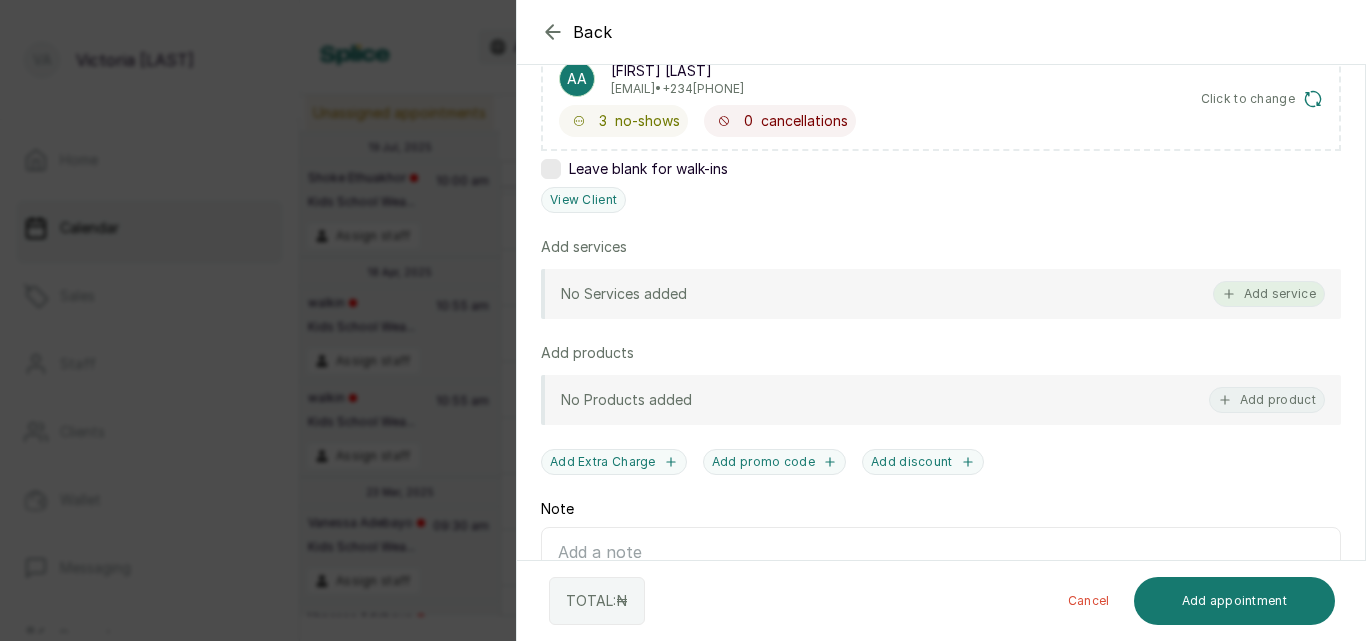 click on "Add service" at bounding box center (1269, 294) 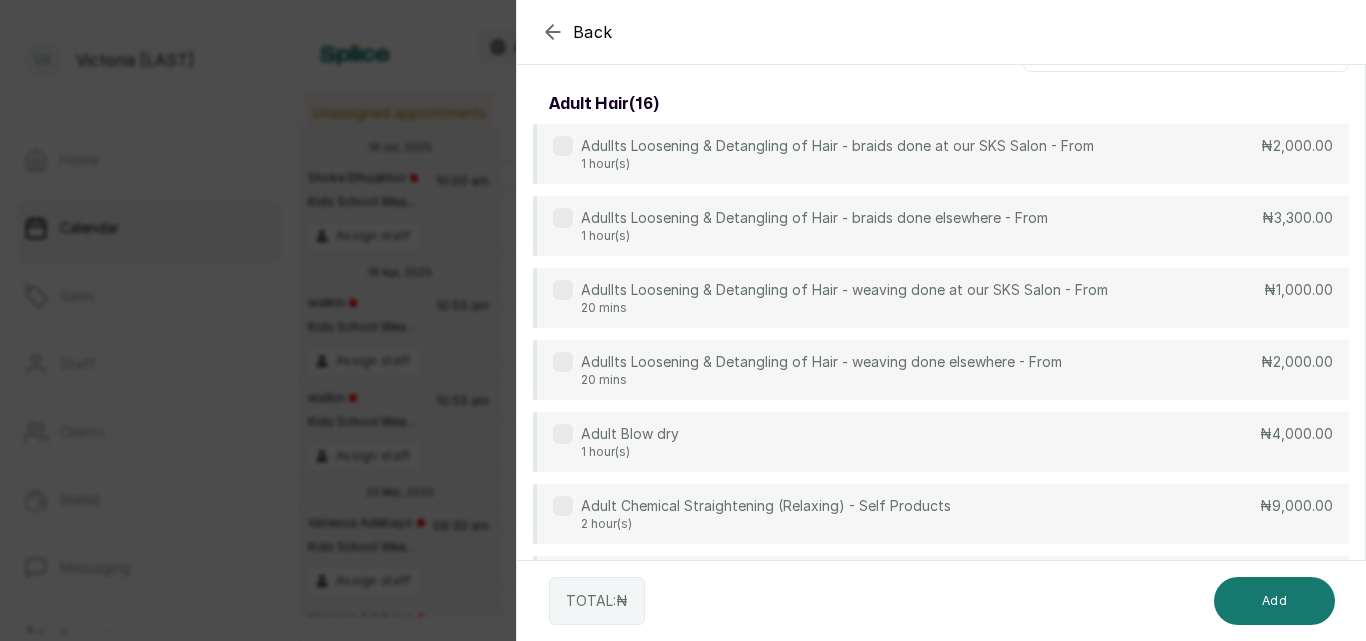 scroll, scrollTop: 272, scrollLeft: 0, axis: vertical 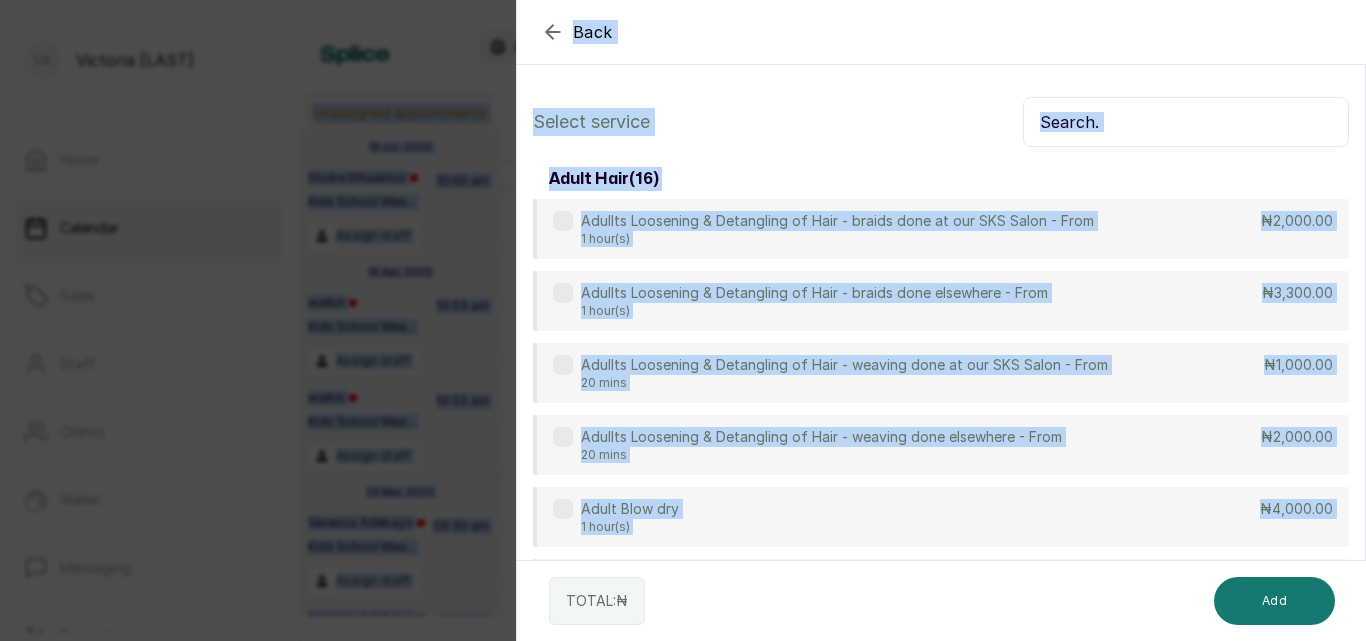 drag, startPoint x: 1253, startPoint y: 290, endPoint x: 1249, endPoint y: -57, distance: 347.02304 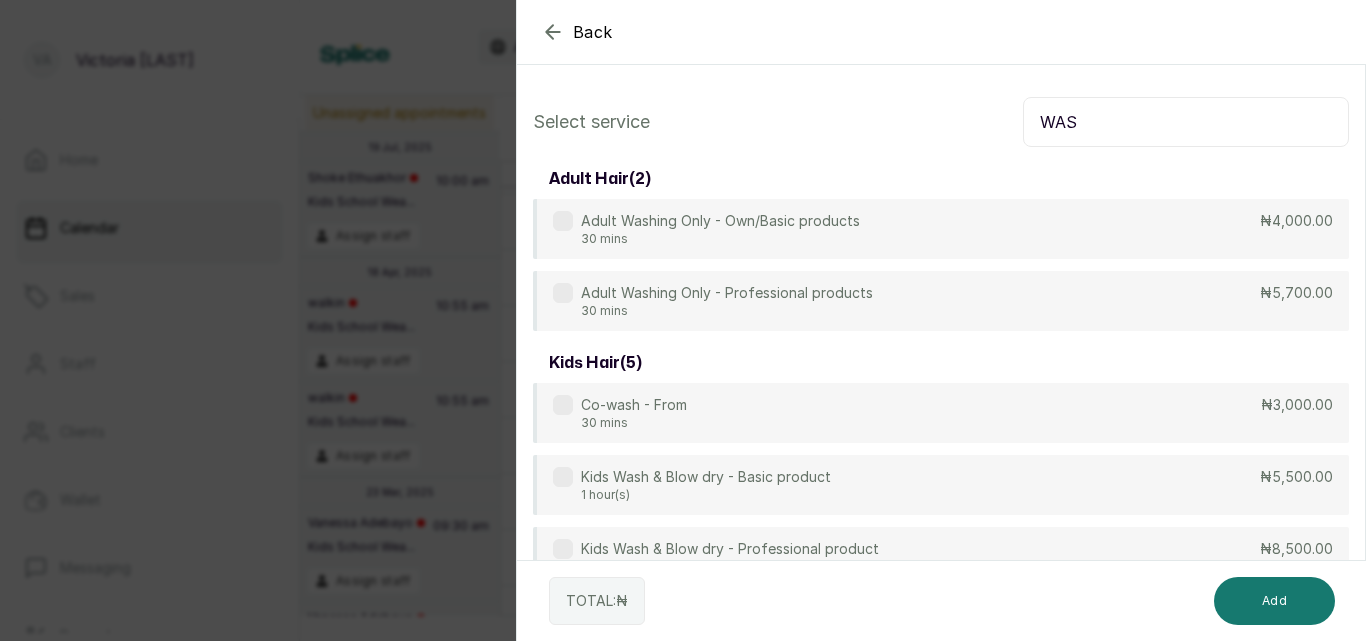 type on "WAS" 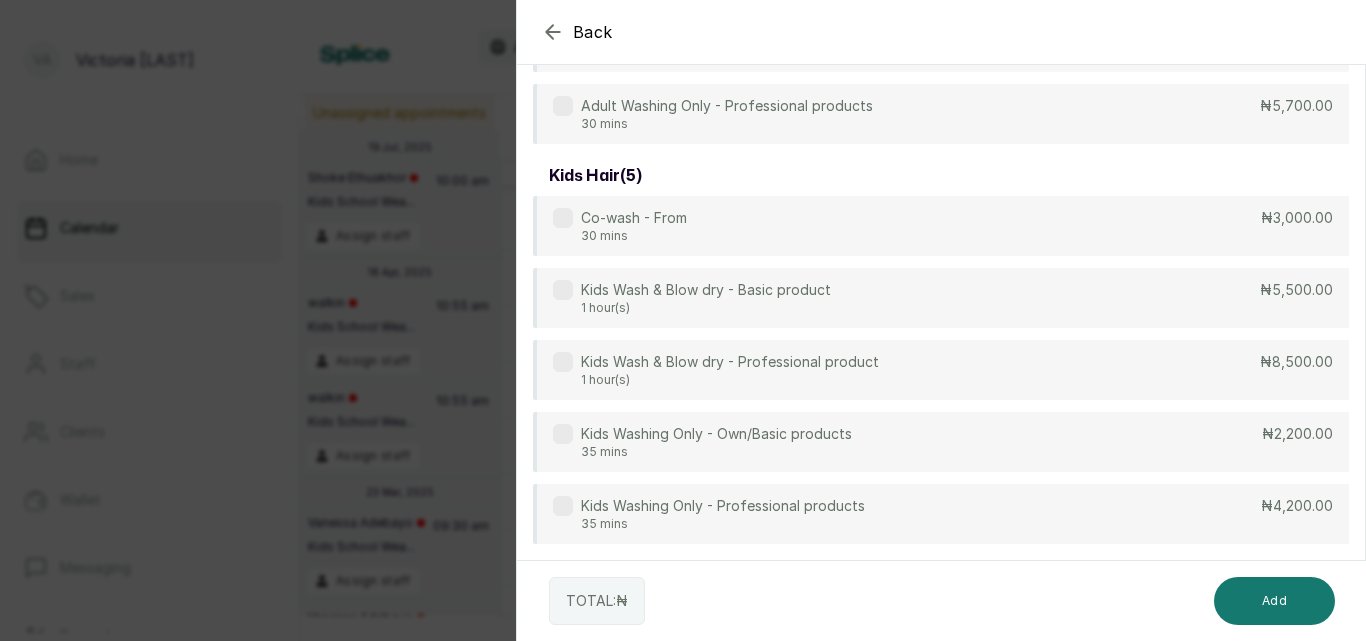click at bounding box center (563, 506) 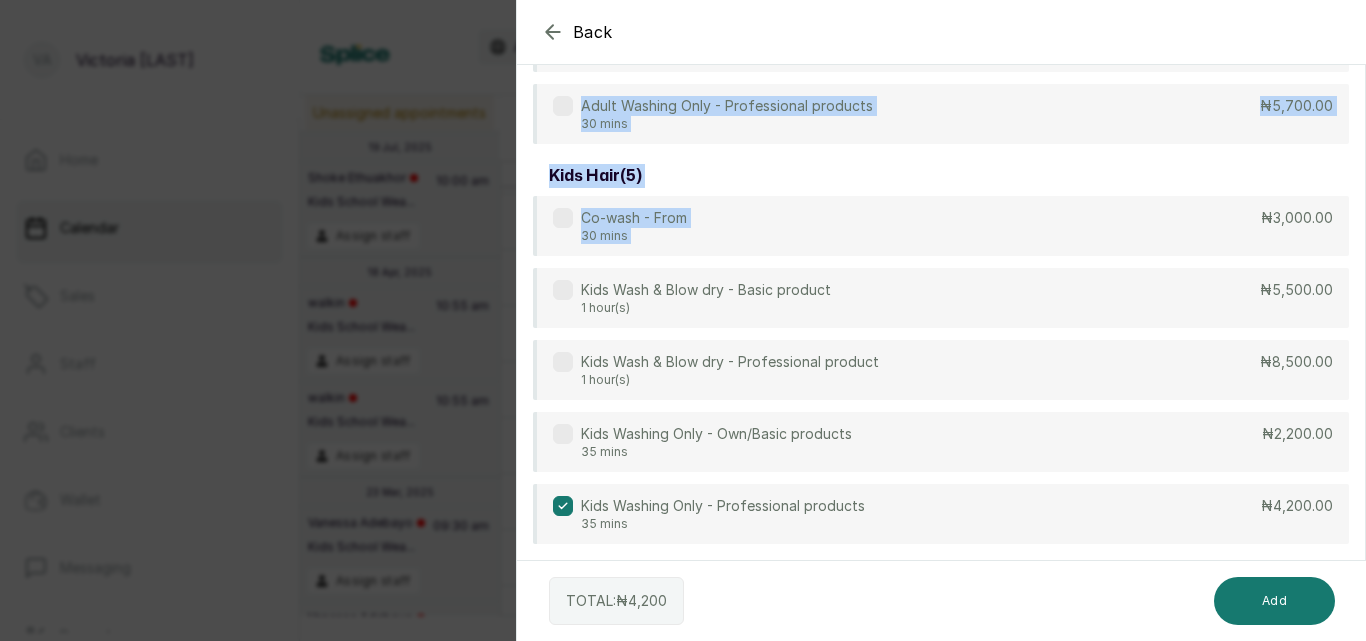 scroll, scrollTop: 0, scrollLeft: 0, axis: both 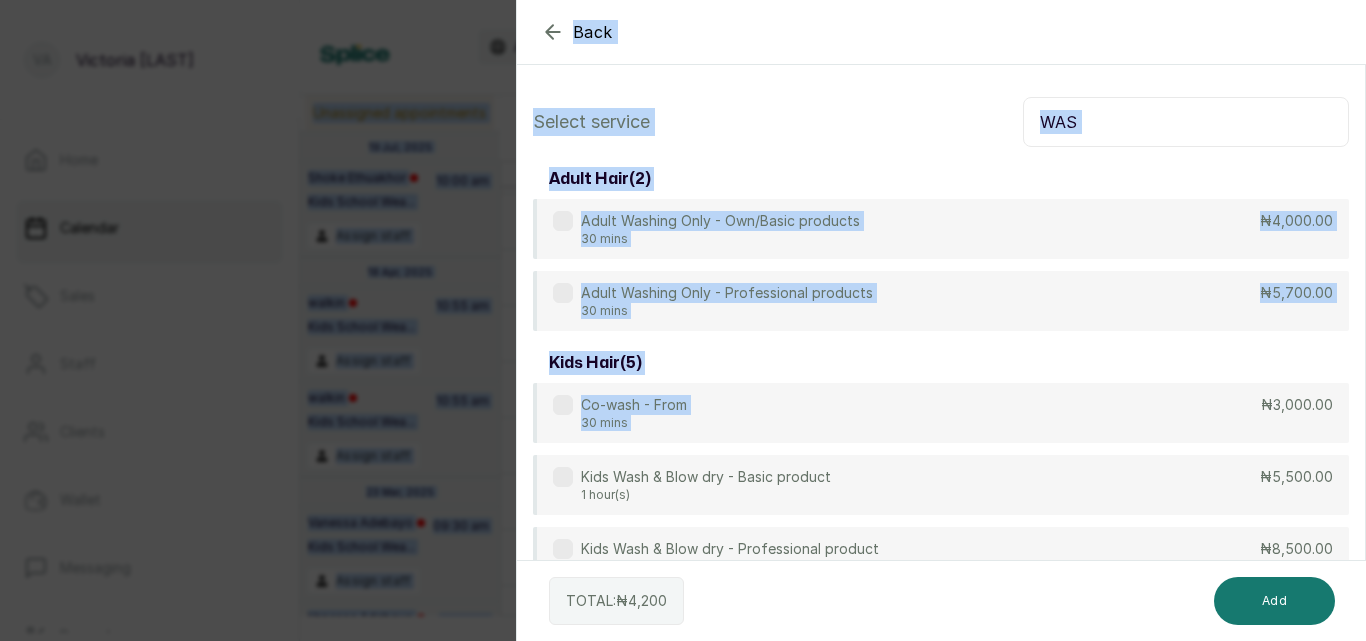 drag, startPoint x: 1183, startPoint y: 237, endPoint x: 1303, endPoint y: -87, distance: 345.50833 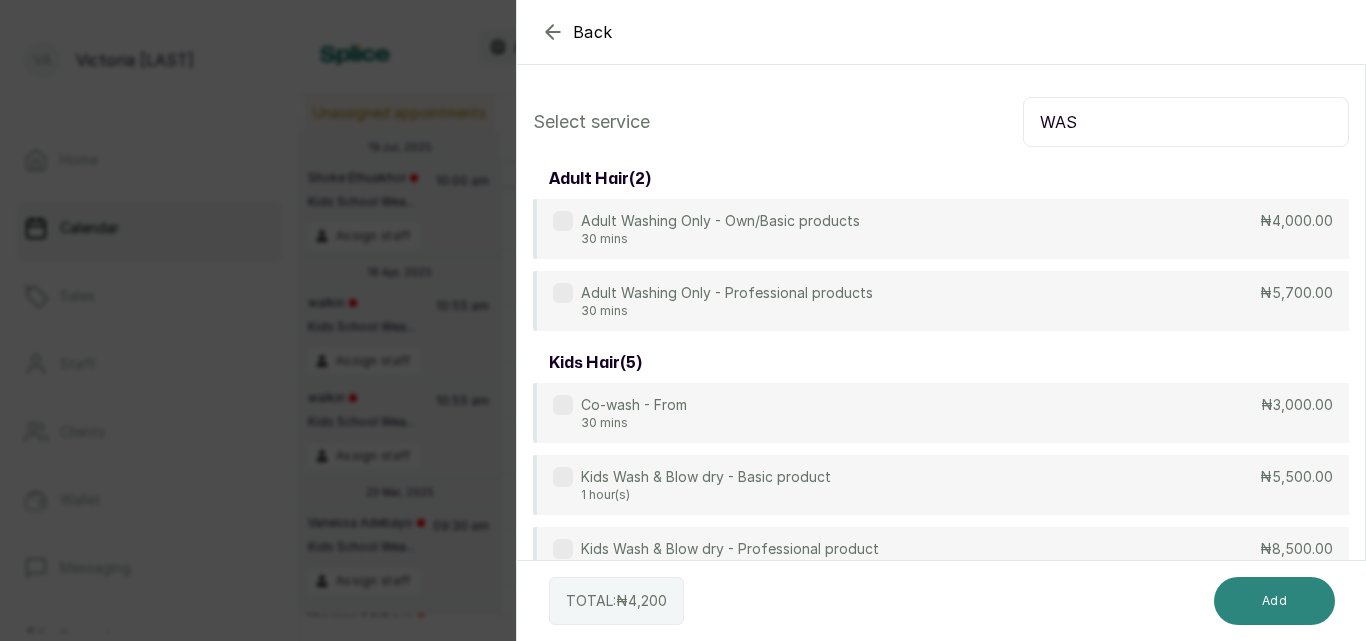 click on "Add" at bounding box center [1274, 601] 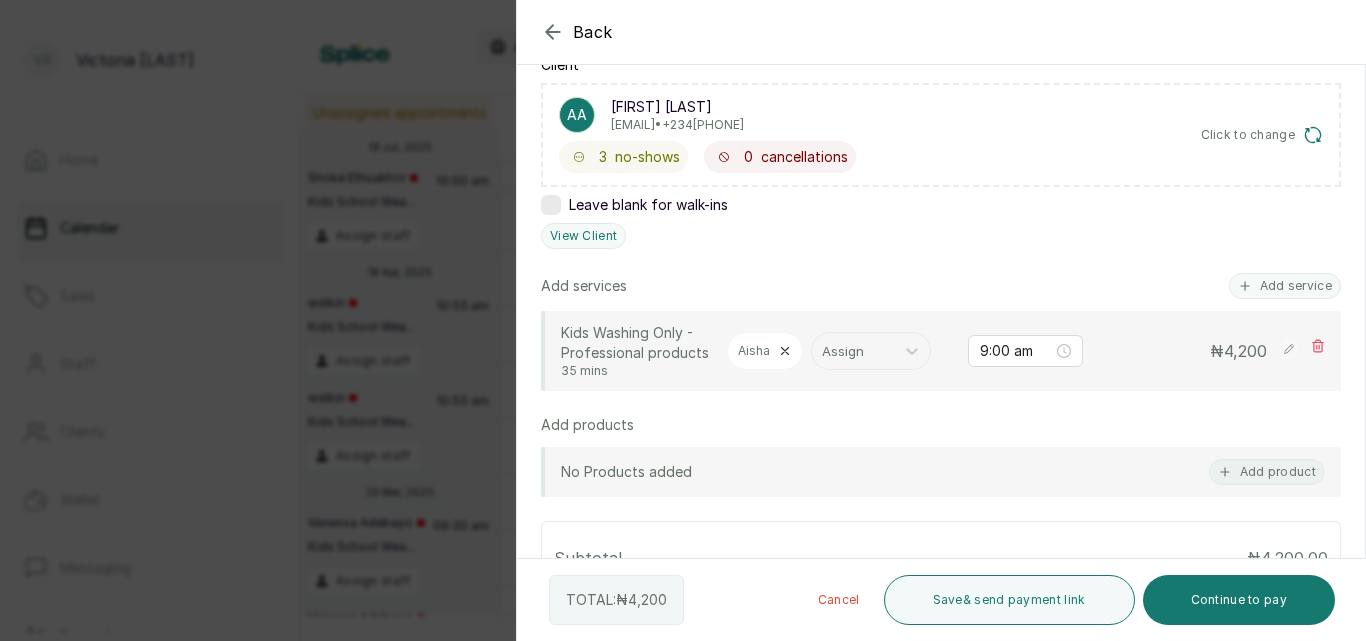 scroll, scrollTop: 339, scrollLeft: 0, axis: vertical 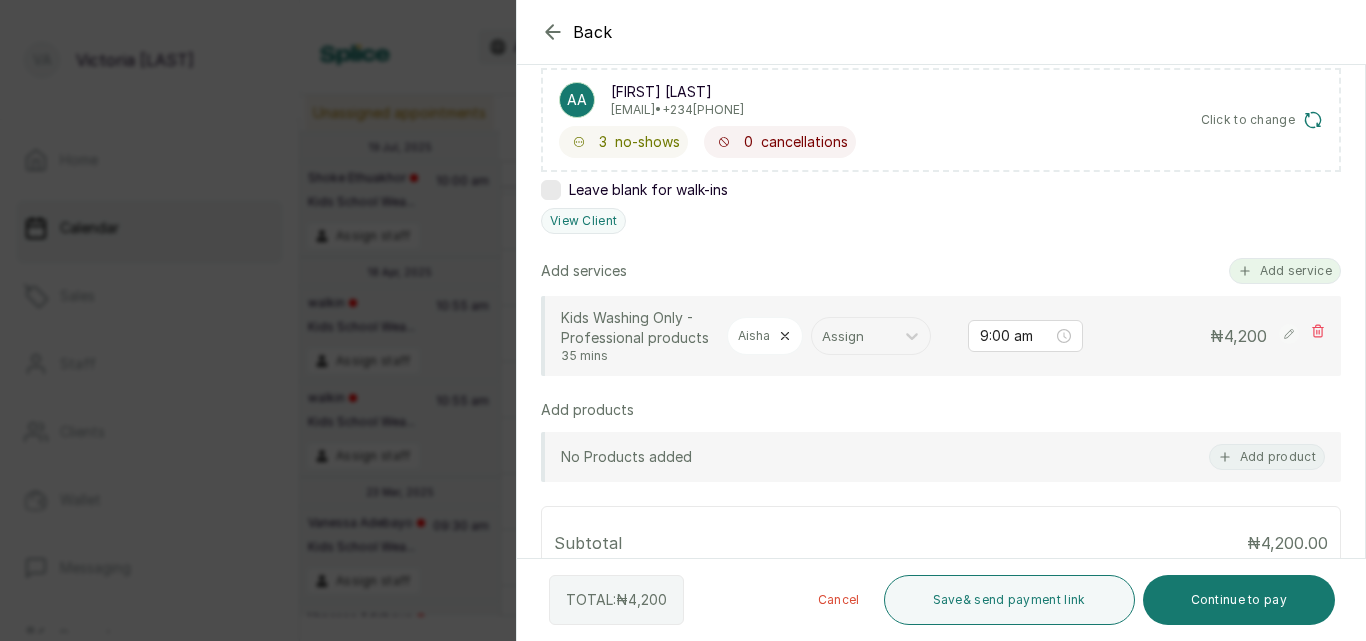 click on "Add service" at bounding box center (1285, 271) 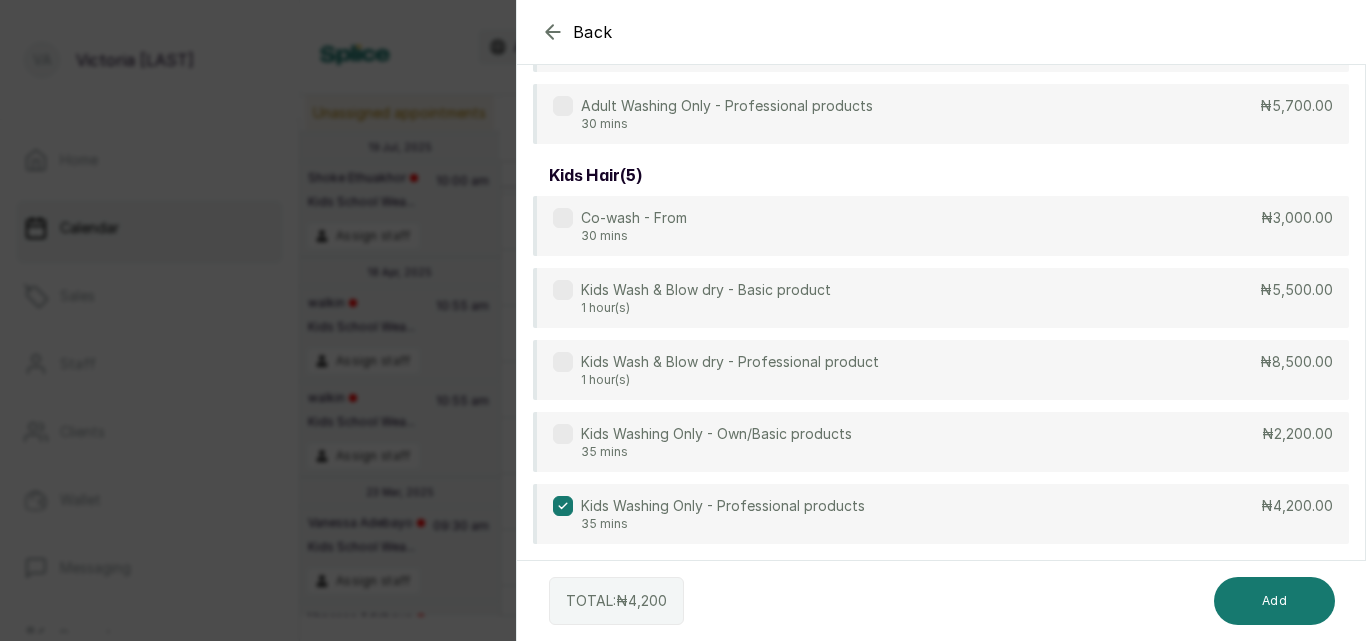 scroll, scrollTop: 80, scrollLeft: 0, axis: vertical 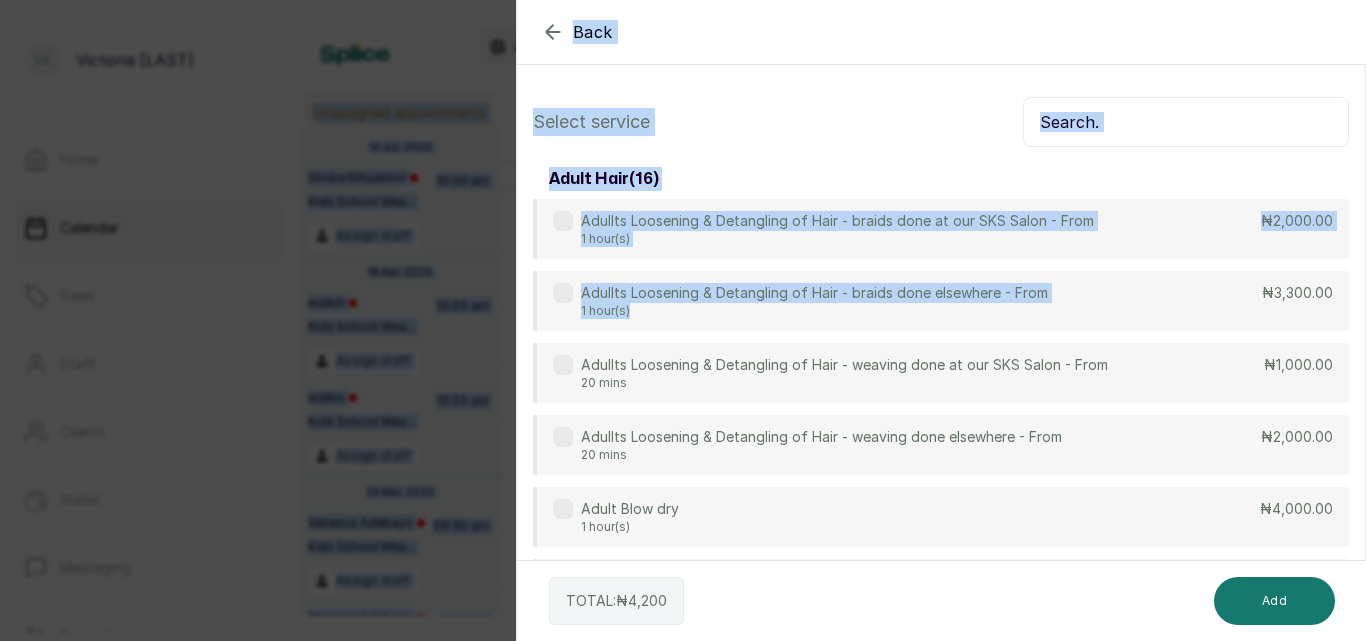 drag, startPoint x: 991, startPoint y: 240, endPoint x: 1053, endPoint y: -87, distance: 332.82578 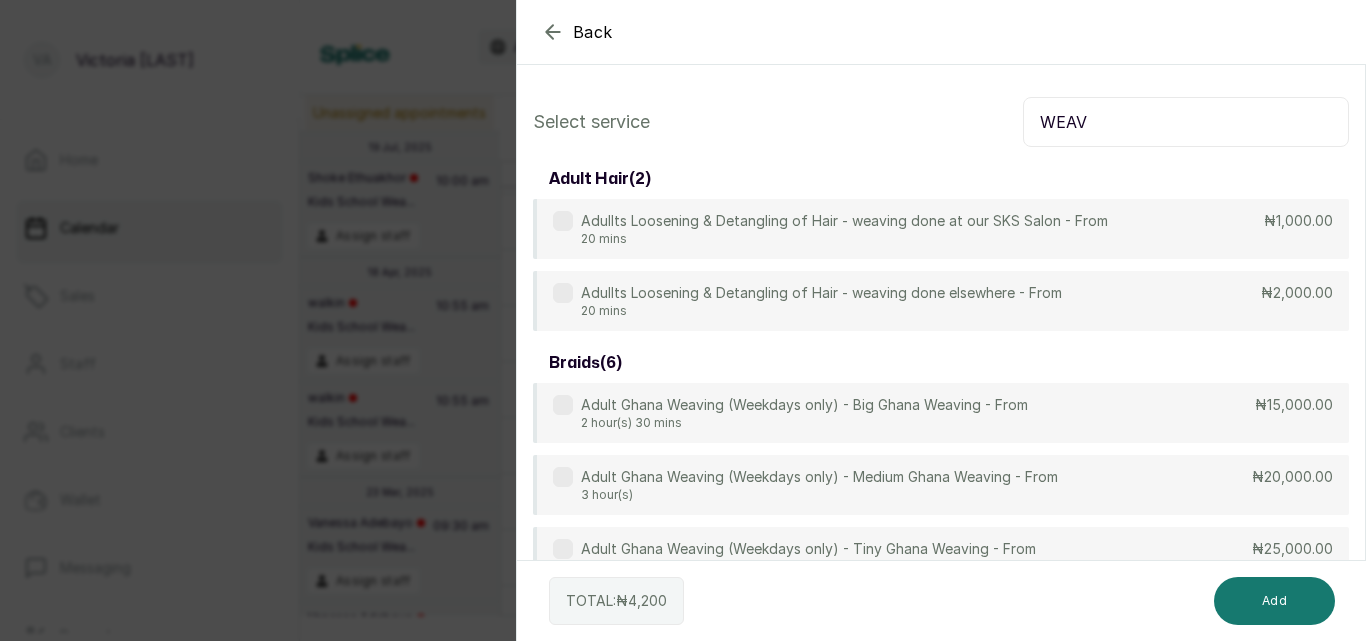 type on "WEAV" 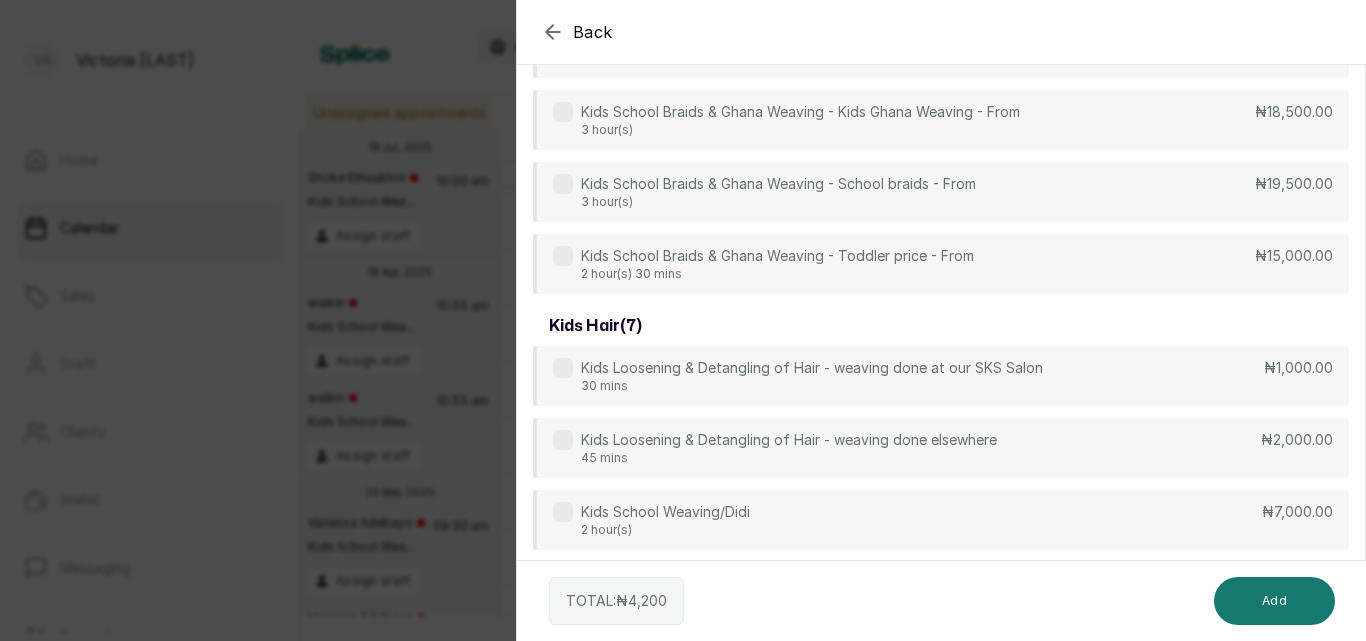 scroll, scrollTop: 803, scrollLeft: 0, axis: vertical 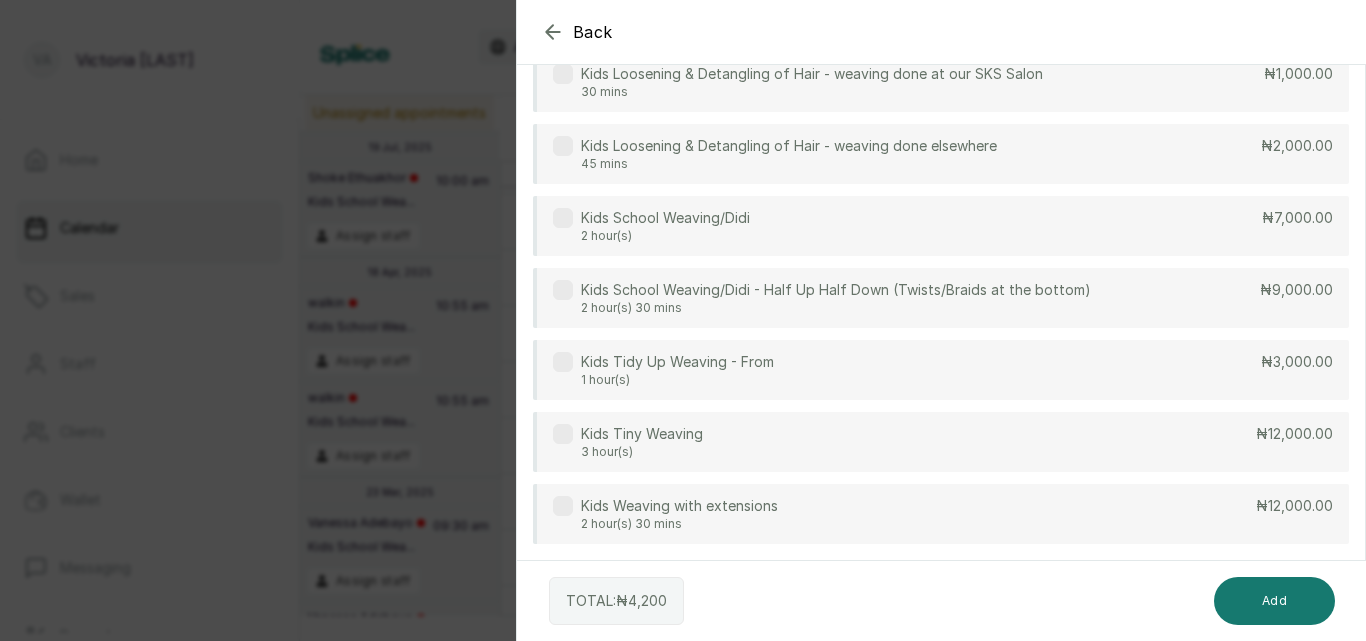 click at bounding box center [563, 218] 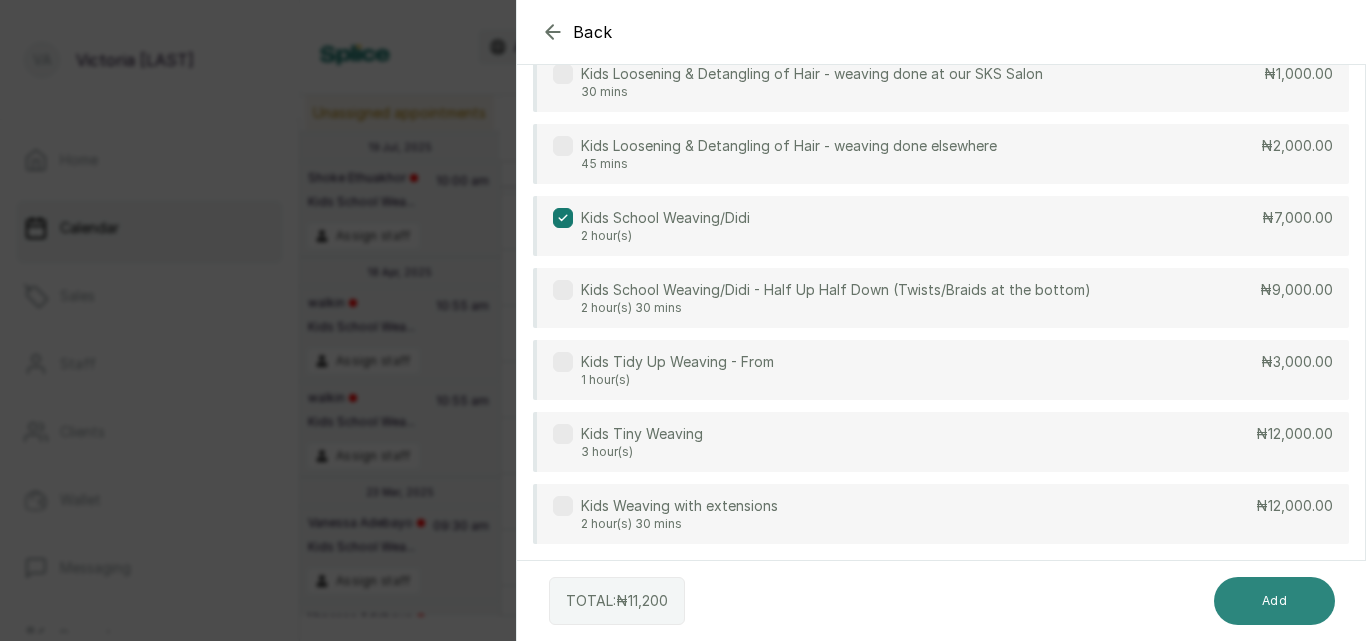 click on "Add" at bounding box center [1274, 601] 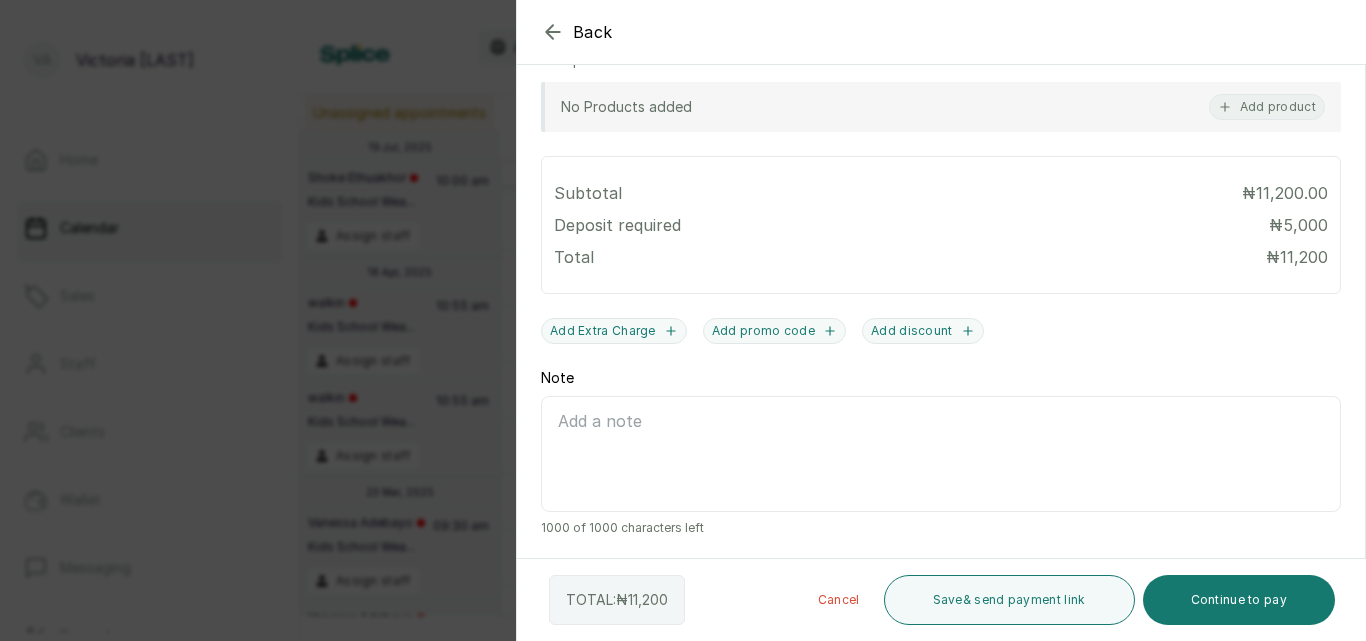 scroll, scrollTop: 781, scrollLeft: 0, axis: vertical 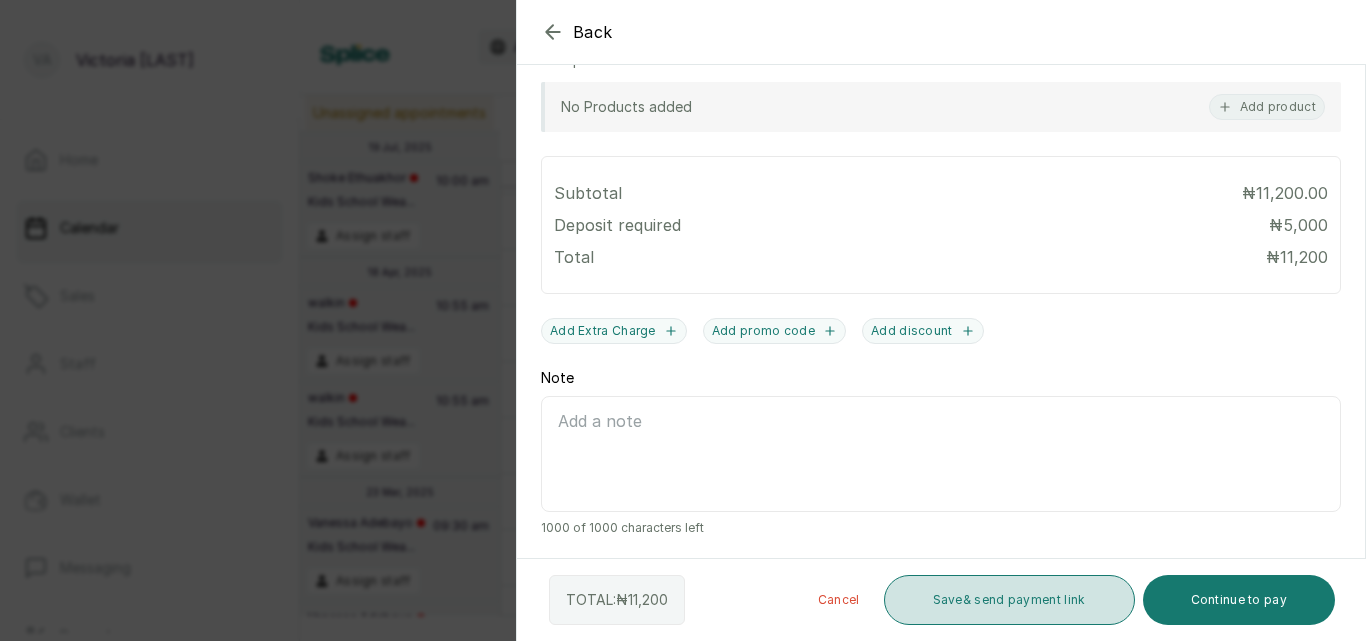 click on "Save  & send payment link" at bounding box center (1009, 600) 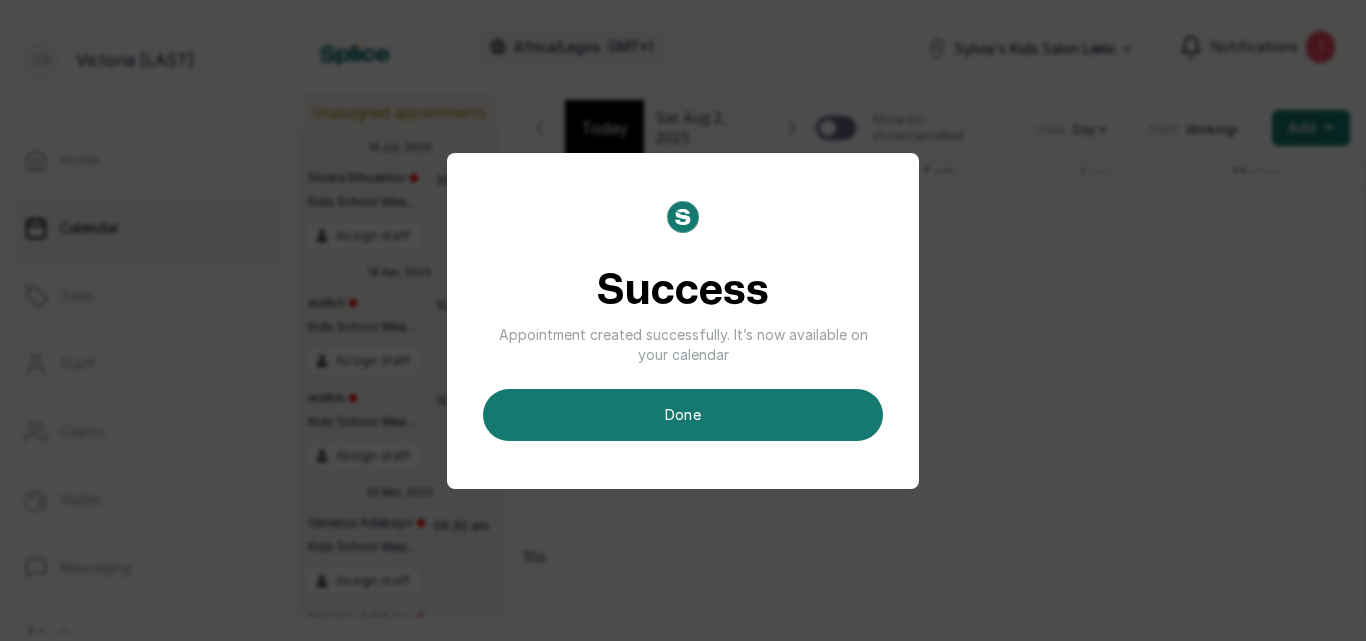 scroll, scrollTop: 0, scrollLeft: 14, axis: horizontal 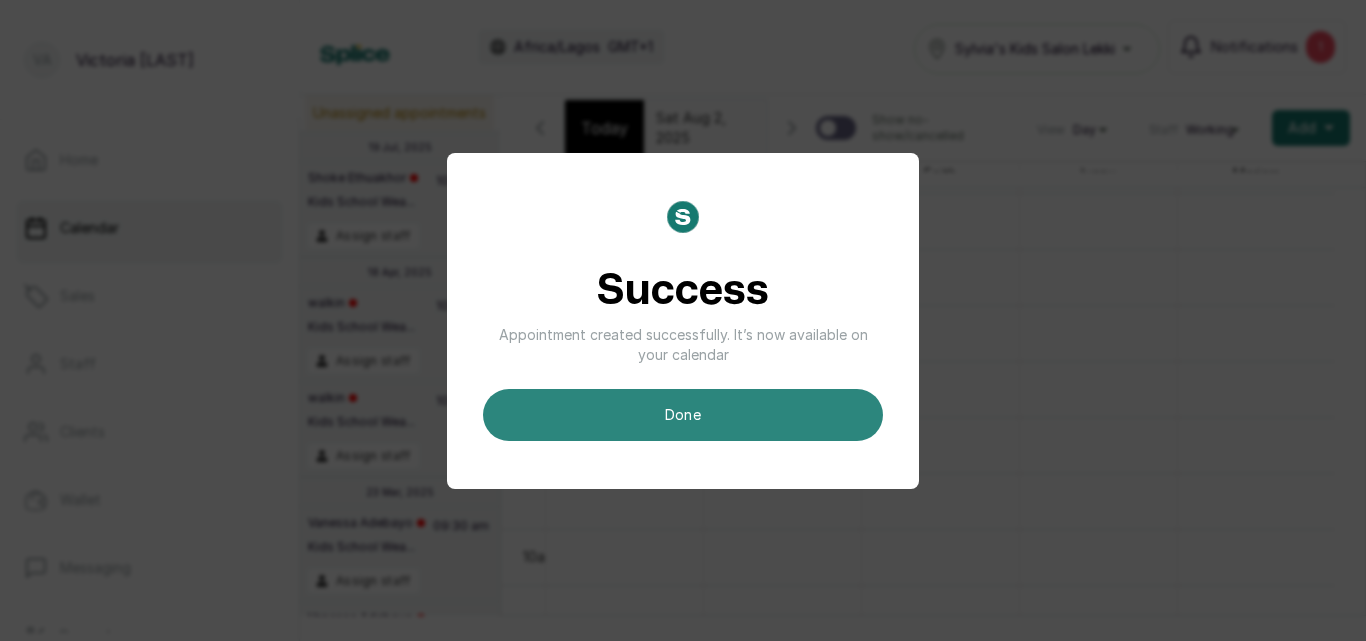 click on "done" at bounding box center (683, 415) 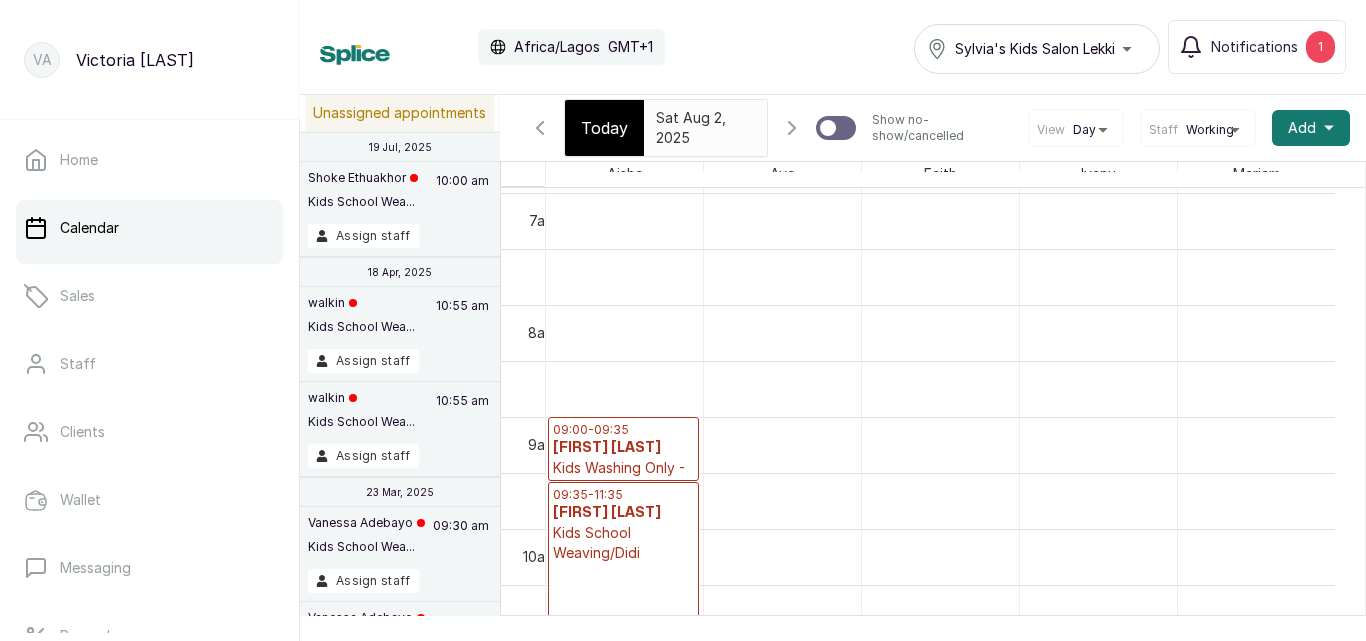 scroll, scrollTop: 673, scrollLeft: 0, axis: vertical 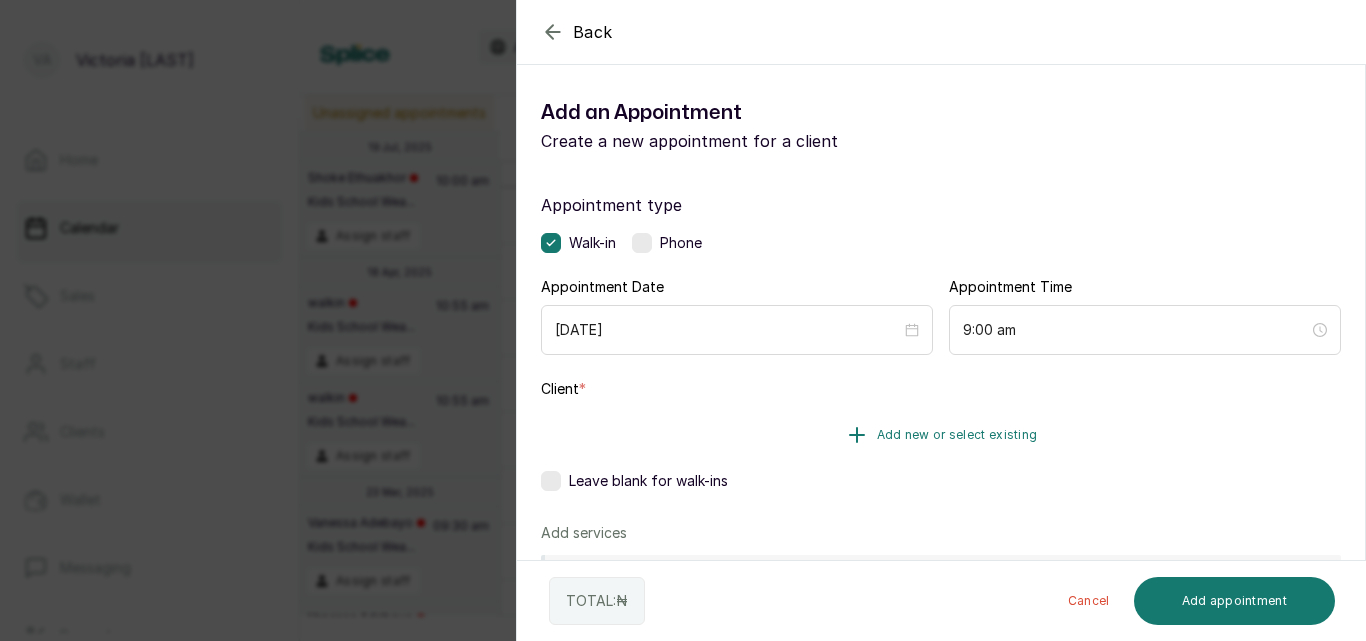 click on "Add new or select existing" at bounding box center [957, 435] 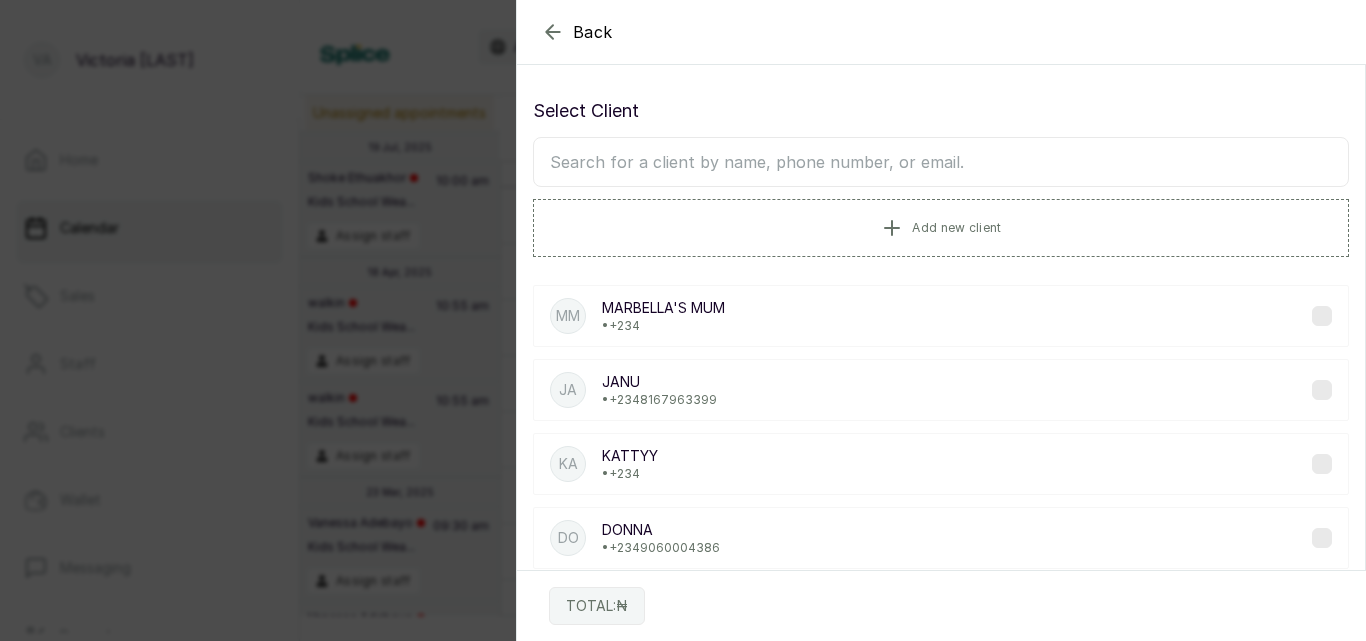 click at bounding box center (941, 162) 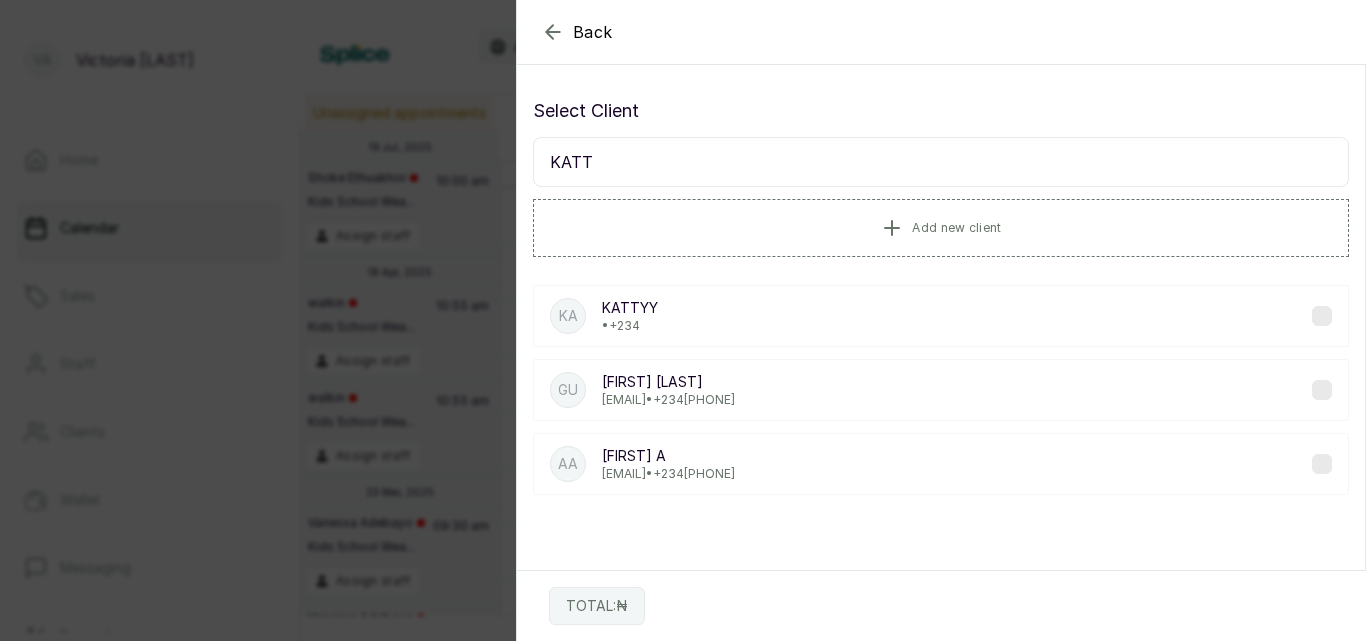 type on "KATT" 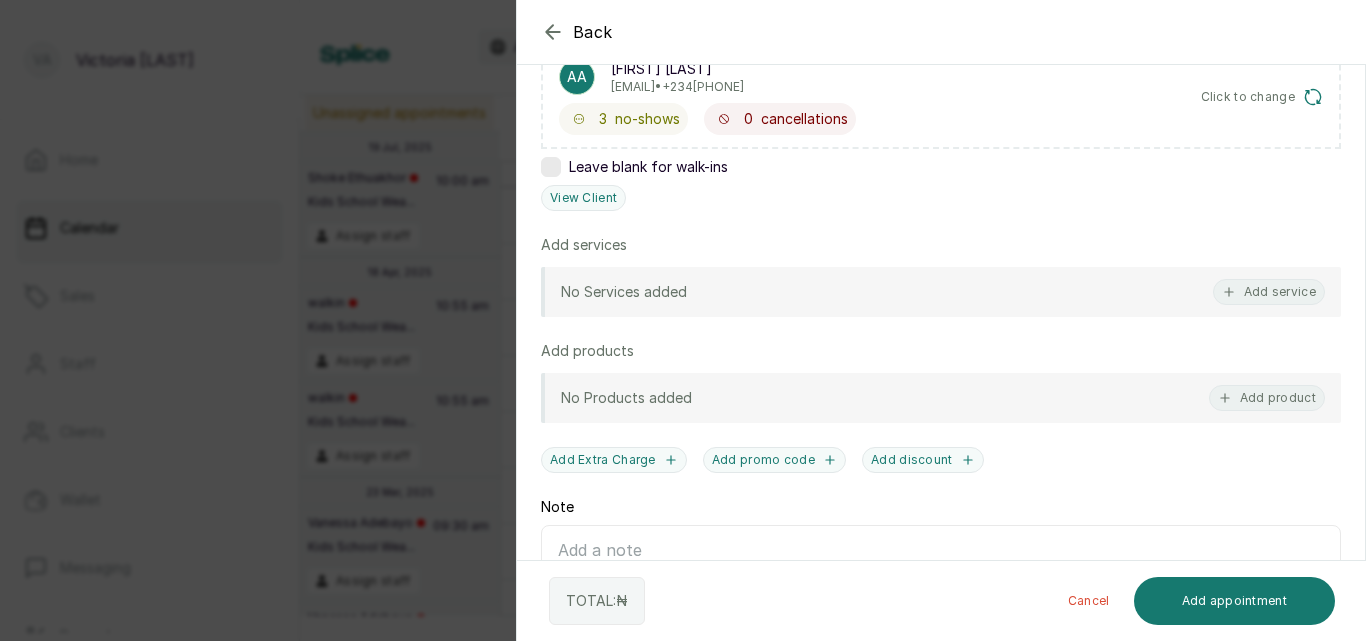scroll, scrollTop: 371, scrollLeft: 0, axis: vertical 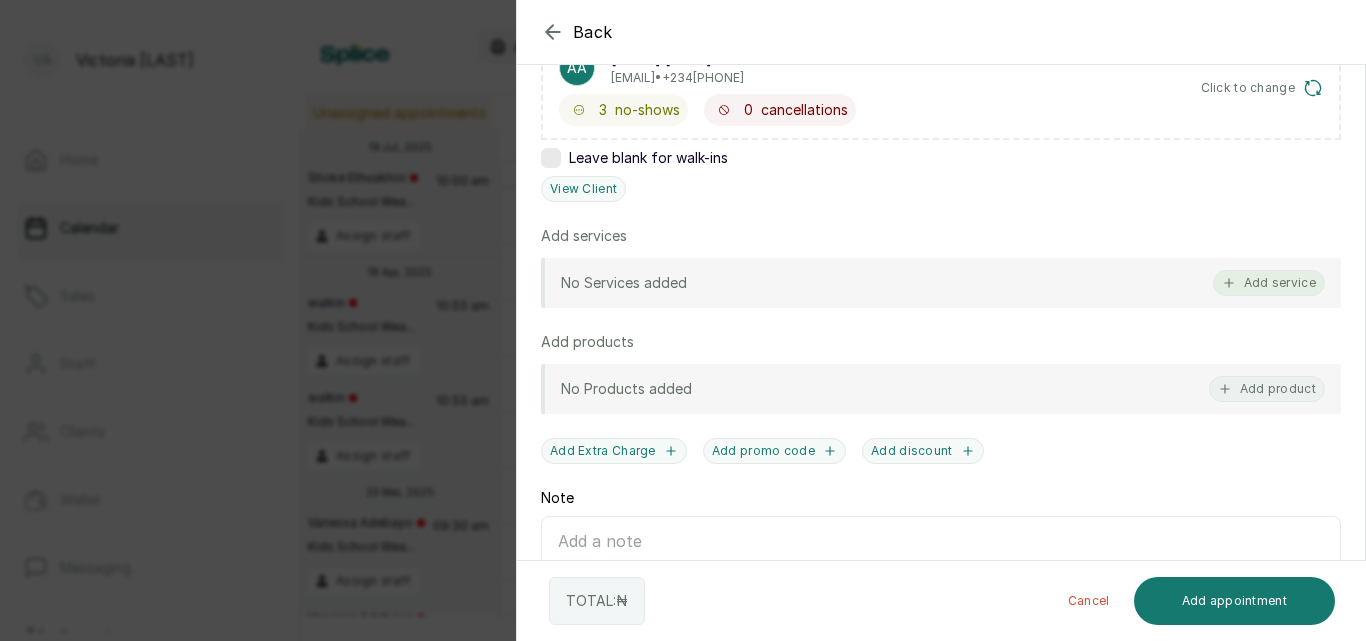 click on "Add service" at bounding box center (1269, 283) 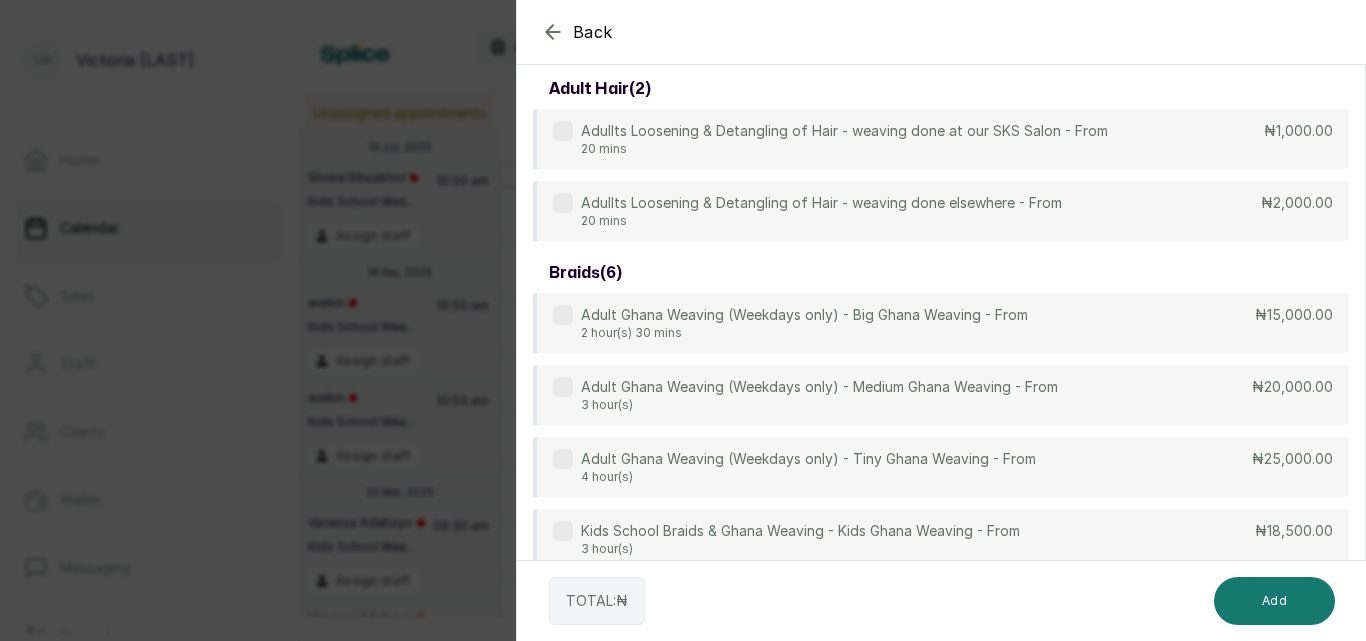scroll, scrollTop: 80, scrollLeft: 0, axis: vertical 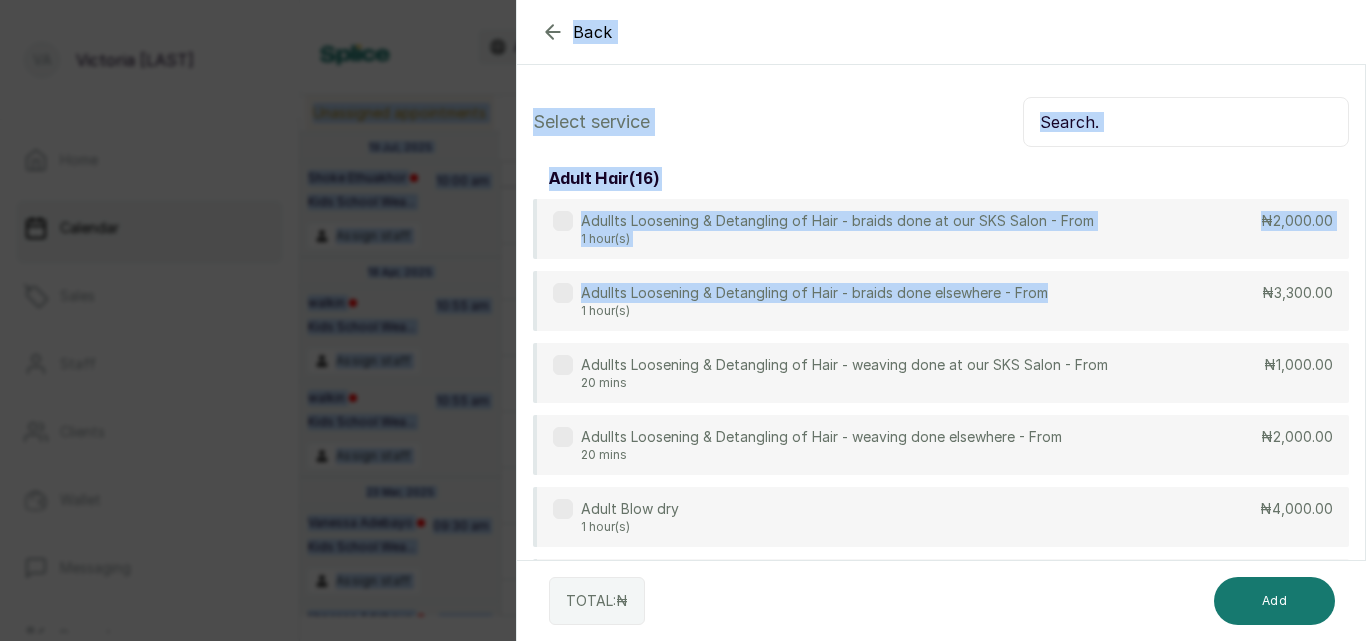 drag, startPoint x: 1101, startPoint y: 213, endPoint x: 1136, endPoint y: -76, distance: 291.11166 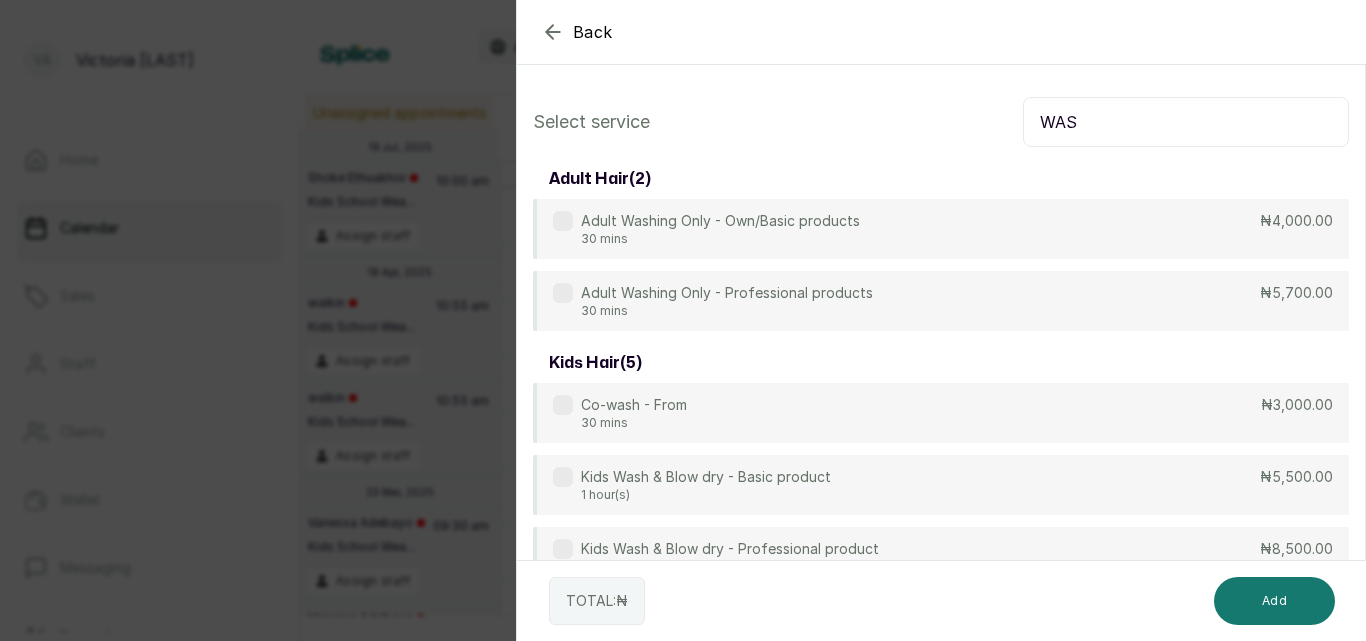 scroll, scrollTop: 187, scrollLeft: 0, axis: vertical 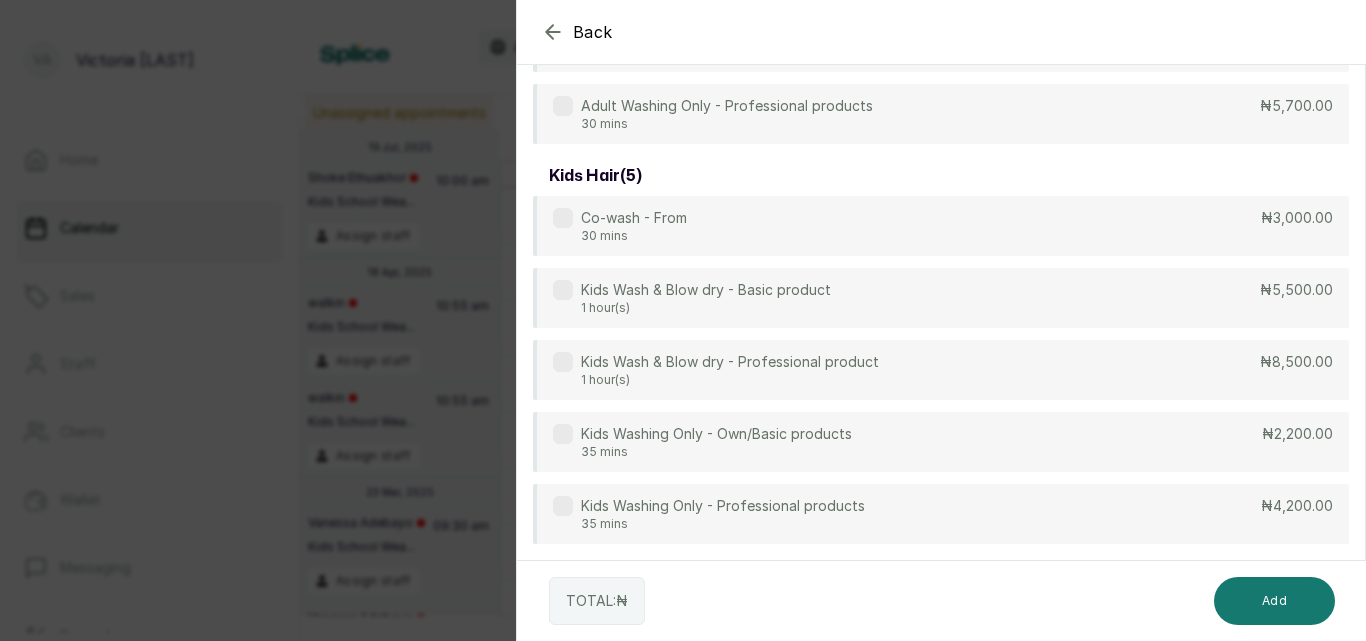 click at bounding box center (563, 506) 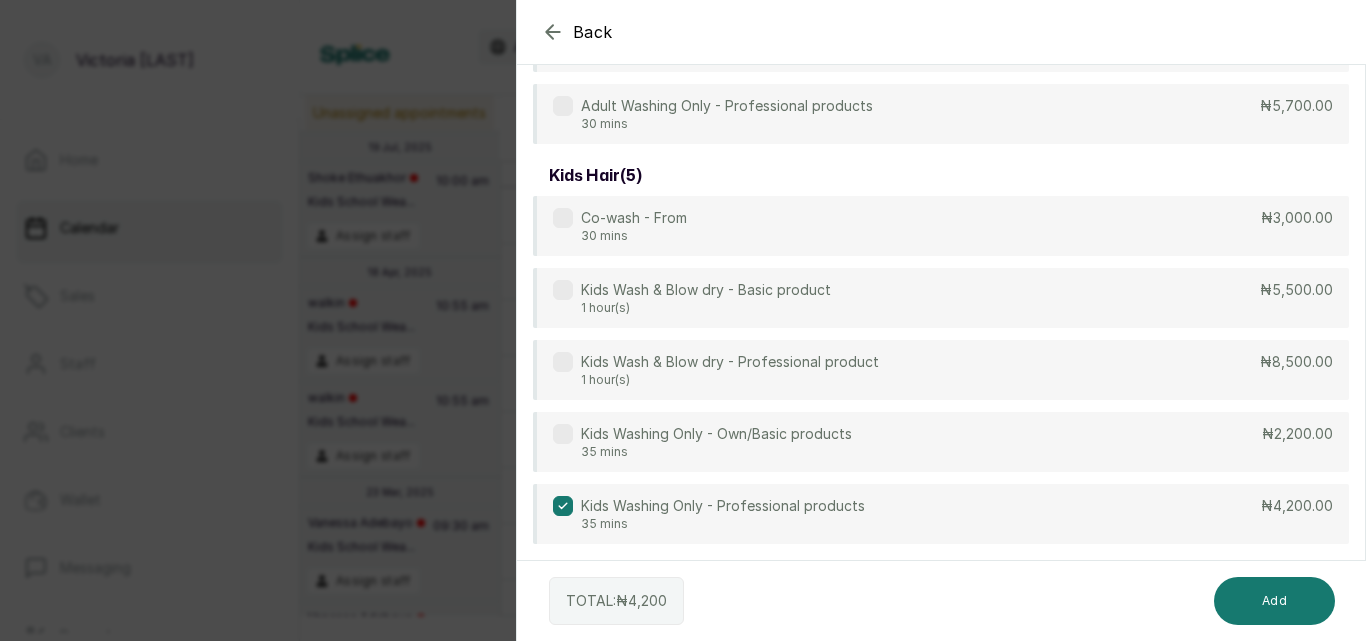 scroll, scrollTop: 0, scrollLeft: 0, axis: both 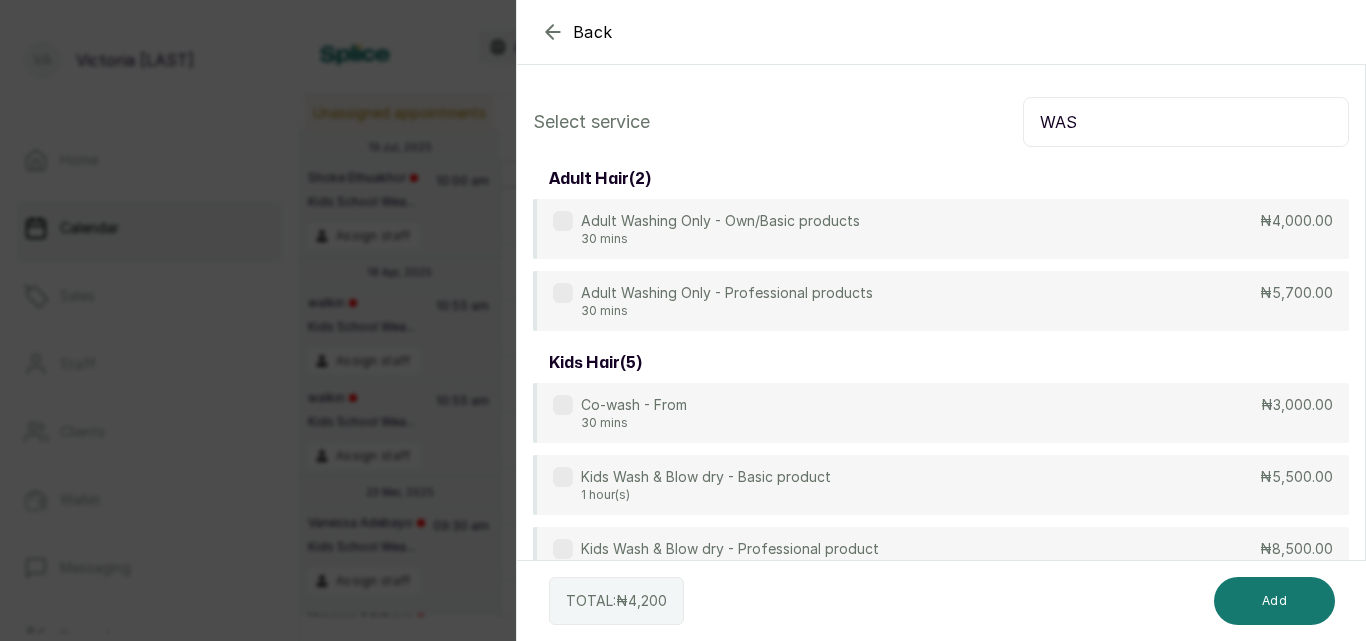 click on "WAS" at bounding box center (1186, 122) 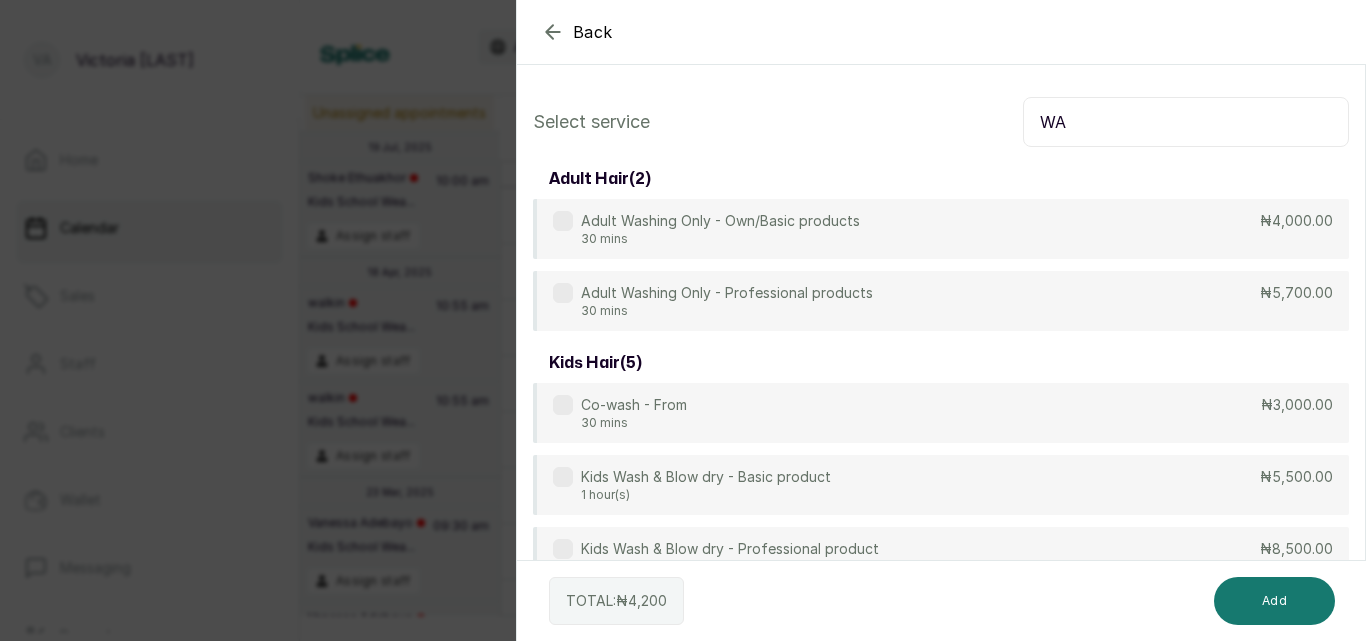 type on "W" 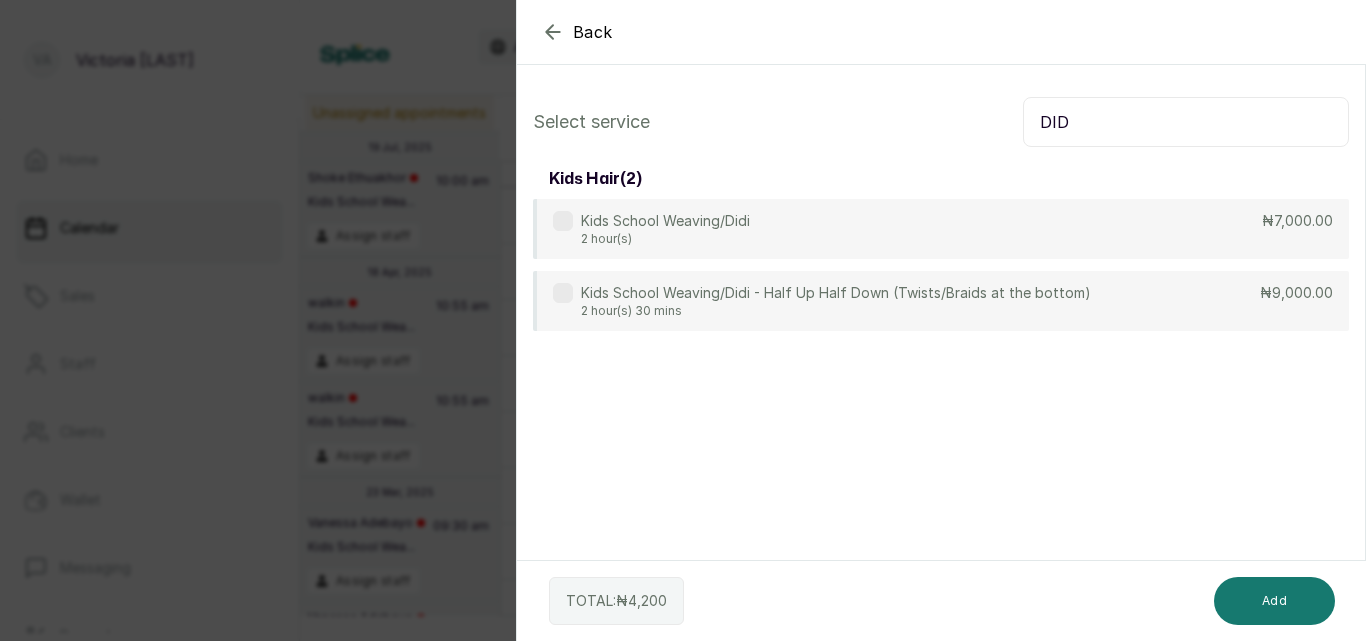 type on "DID" 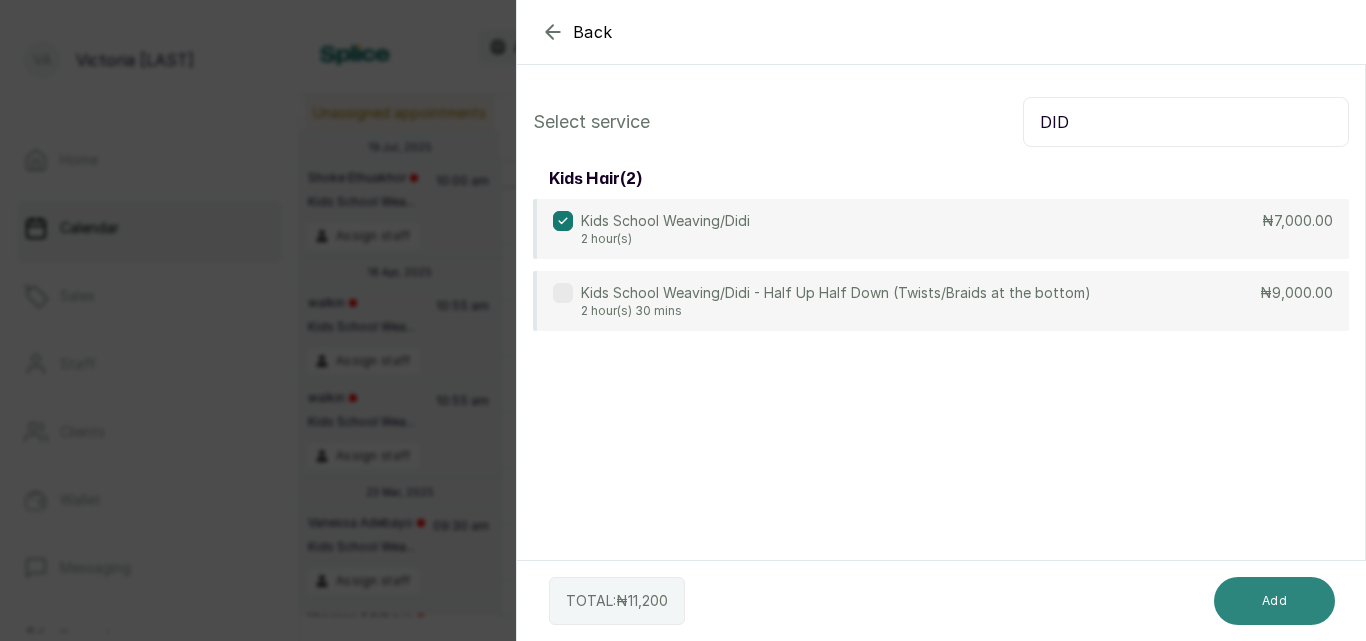 click on "Add" at bounding box center [1274, 601] 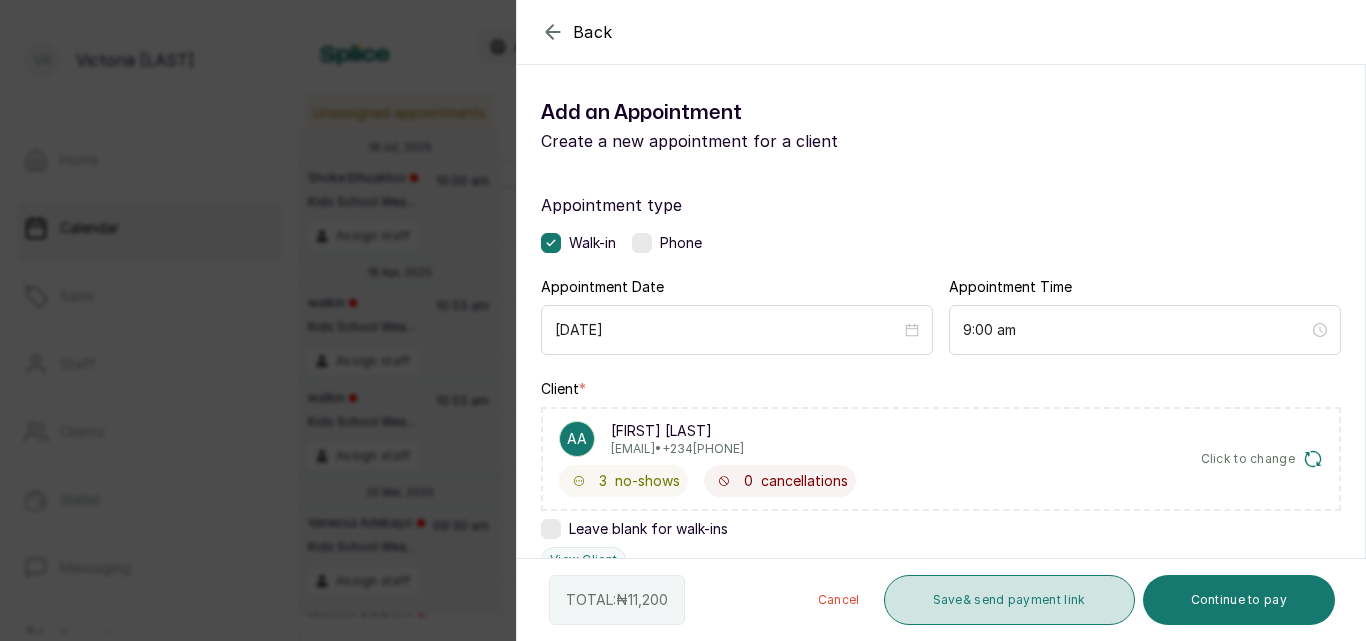 click on "Save  & send payment link" at bounding box center (1009, 600) 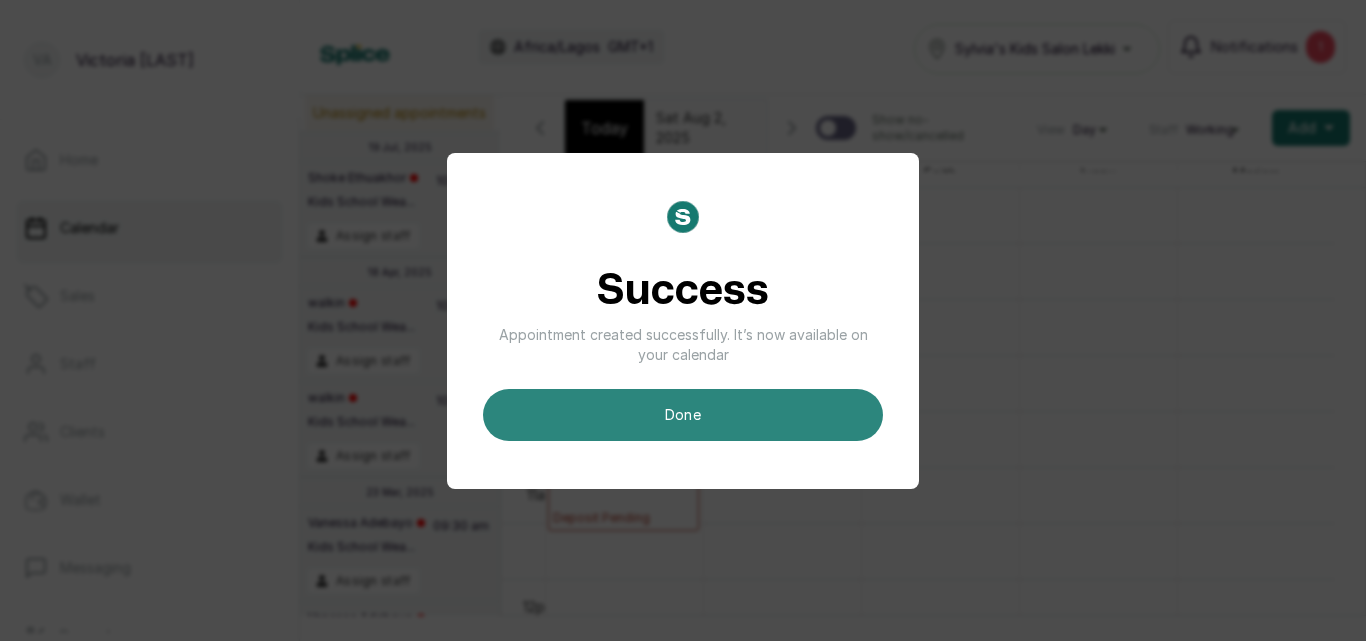 click on "done" at bounding box center (683, 415) 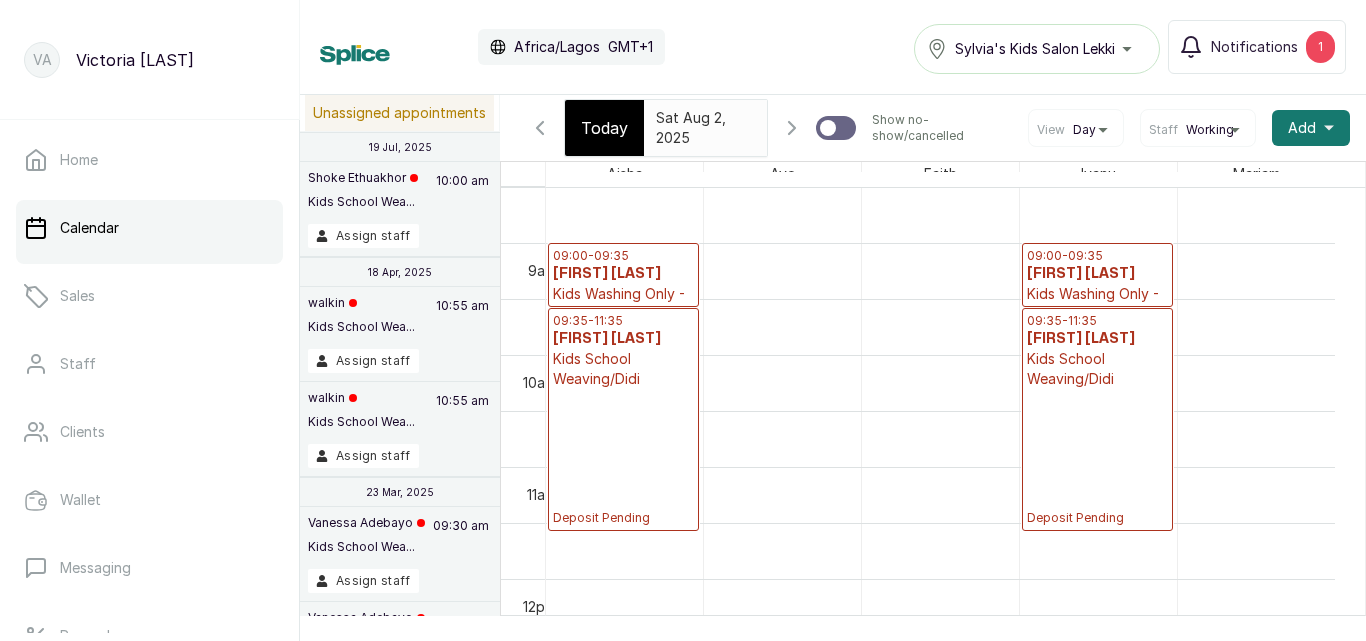 scroll, scrollTop: 673, scrollLeft: 0, axis: vertical 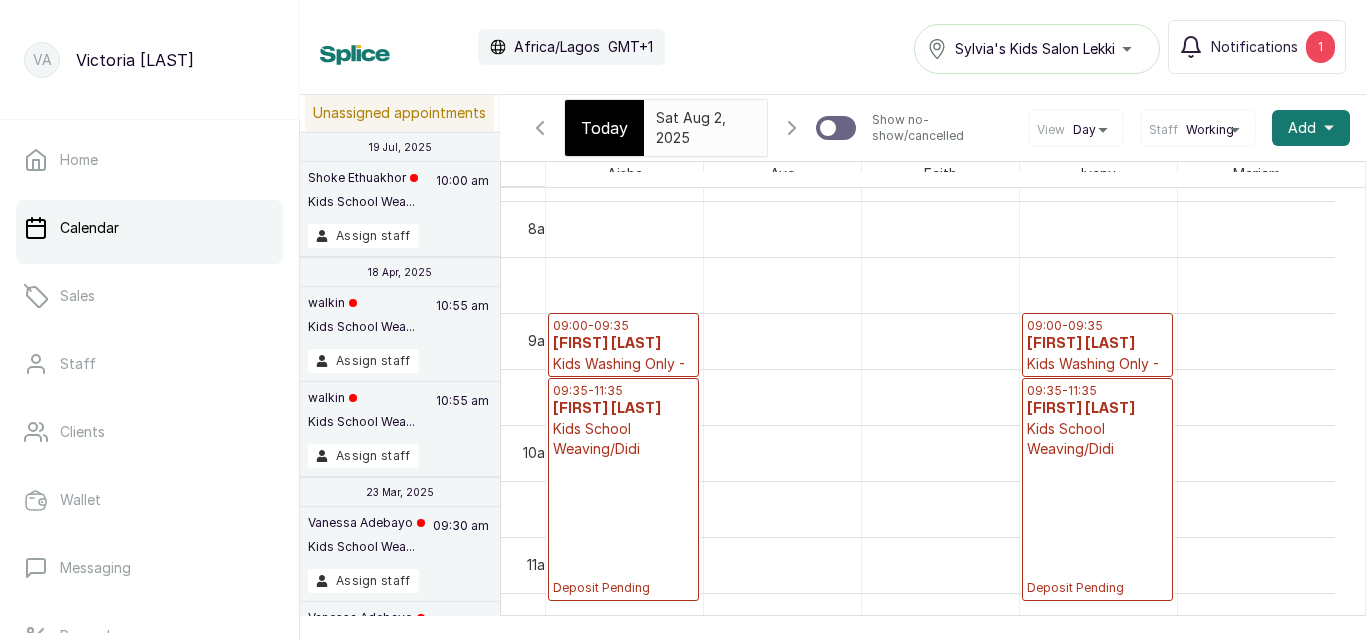 click on "Today" at bounding box center (604, 128) 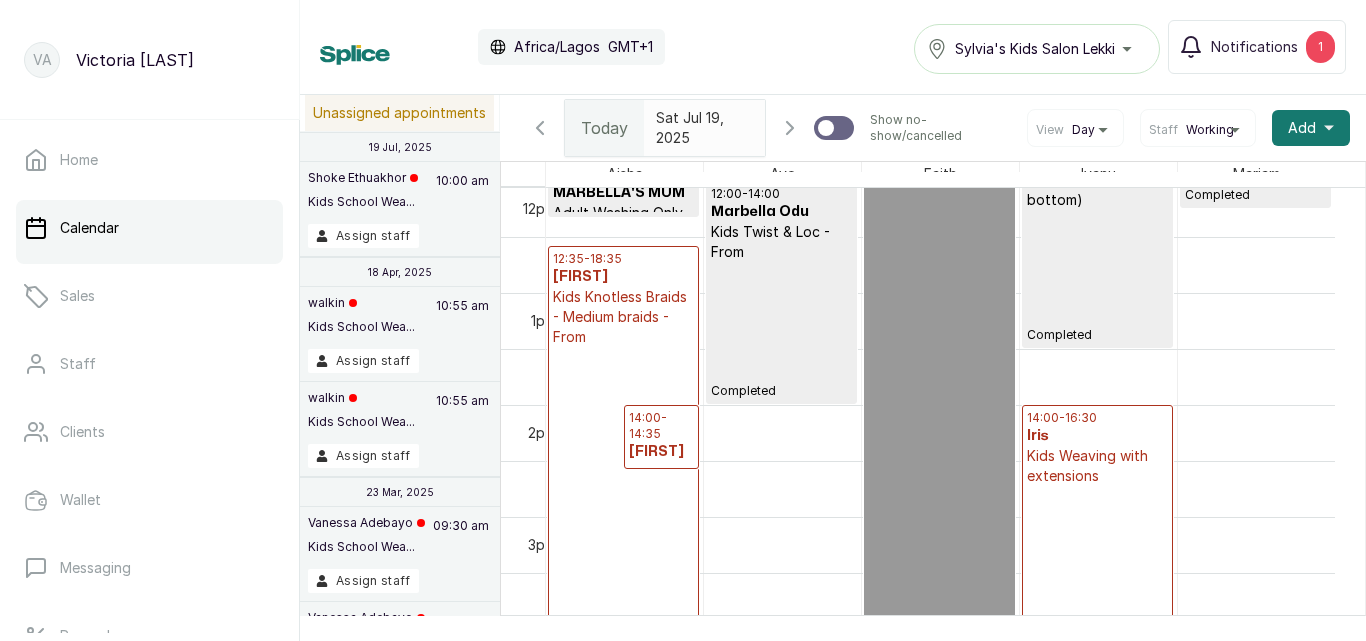 click on "12:35  -  18:35 Valerie  Kids Knotless Braids - Medium braids - From Deposit Pending" at bounding box center (623, 581) 